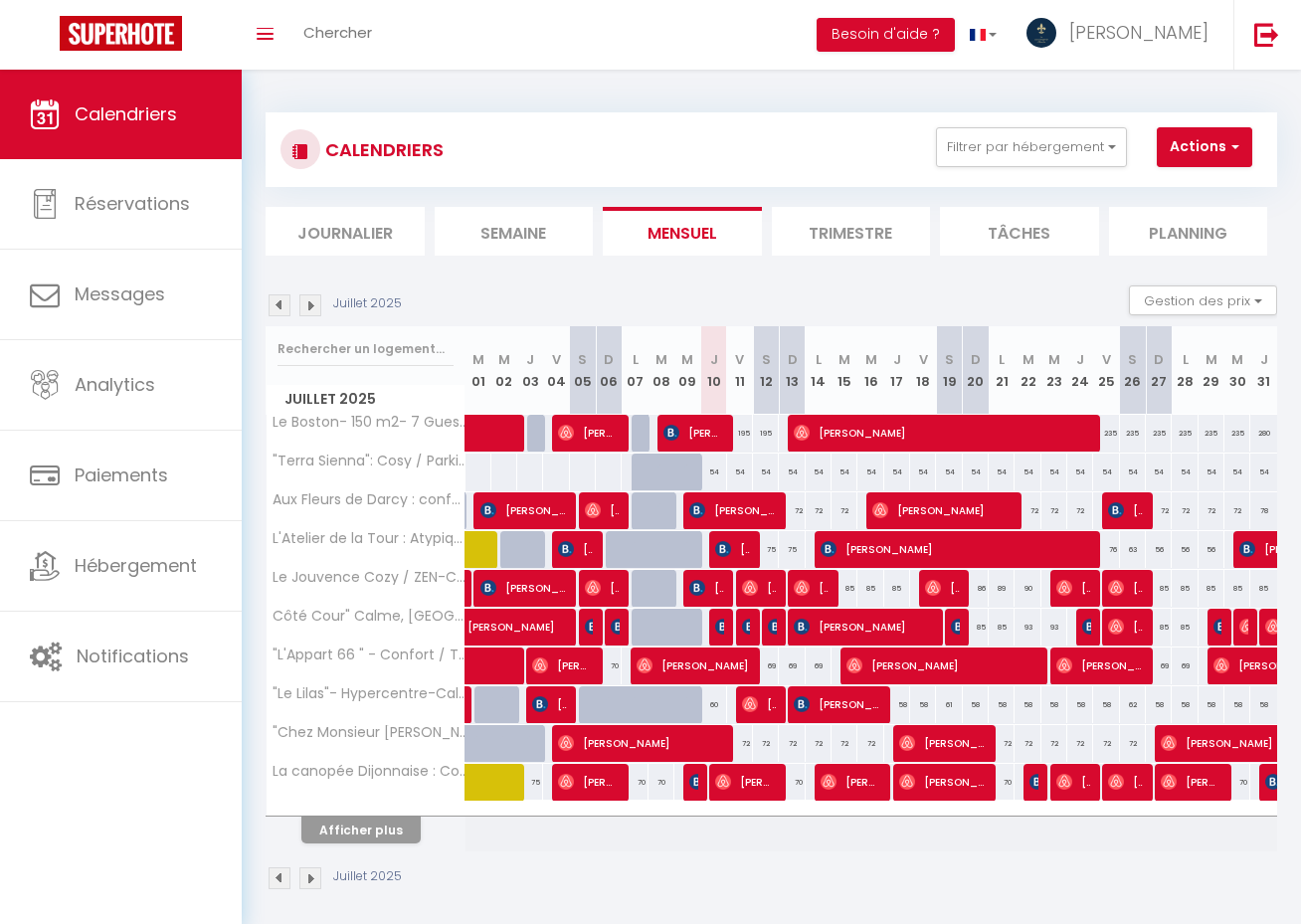 scroll, scrollTop: 0, scrollLeft: 0, axis: both 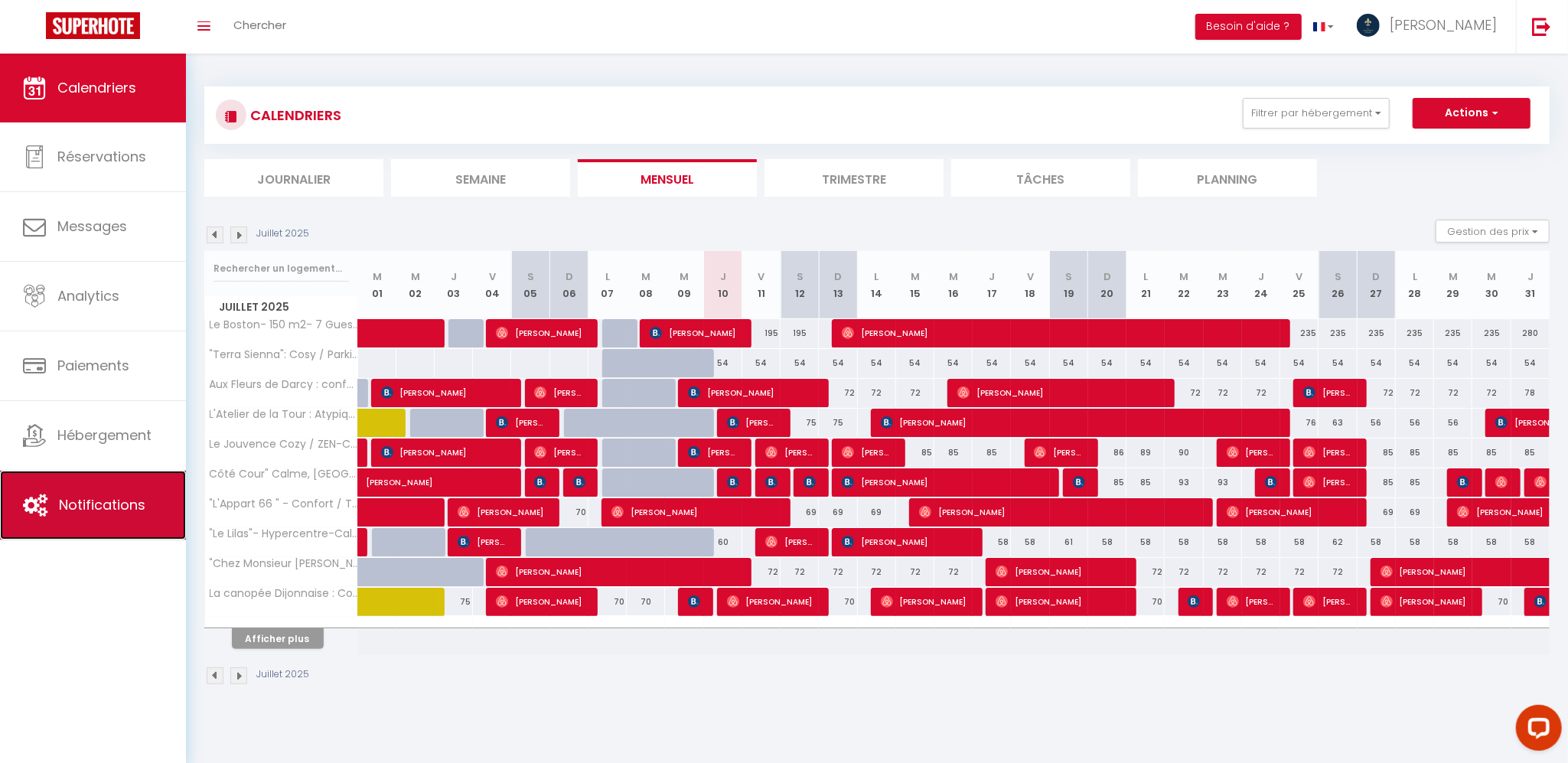 click on "Notifications" at bounding box center (93, 505) 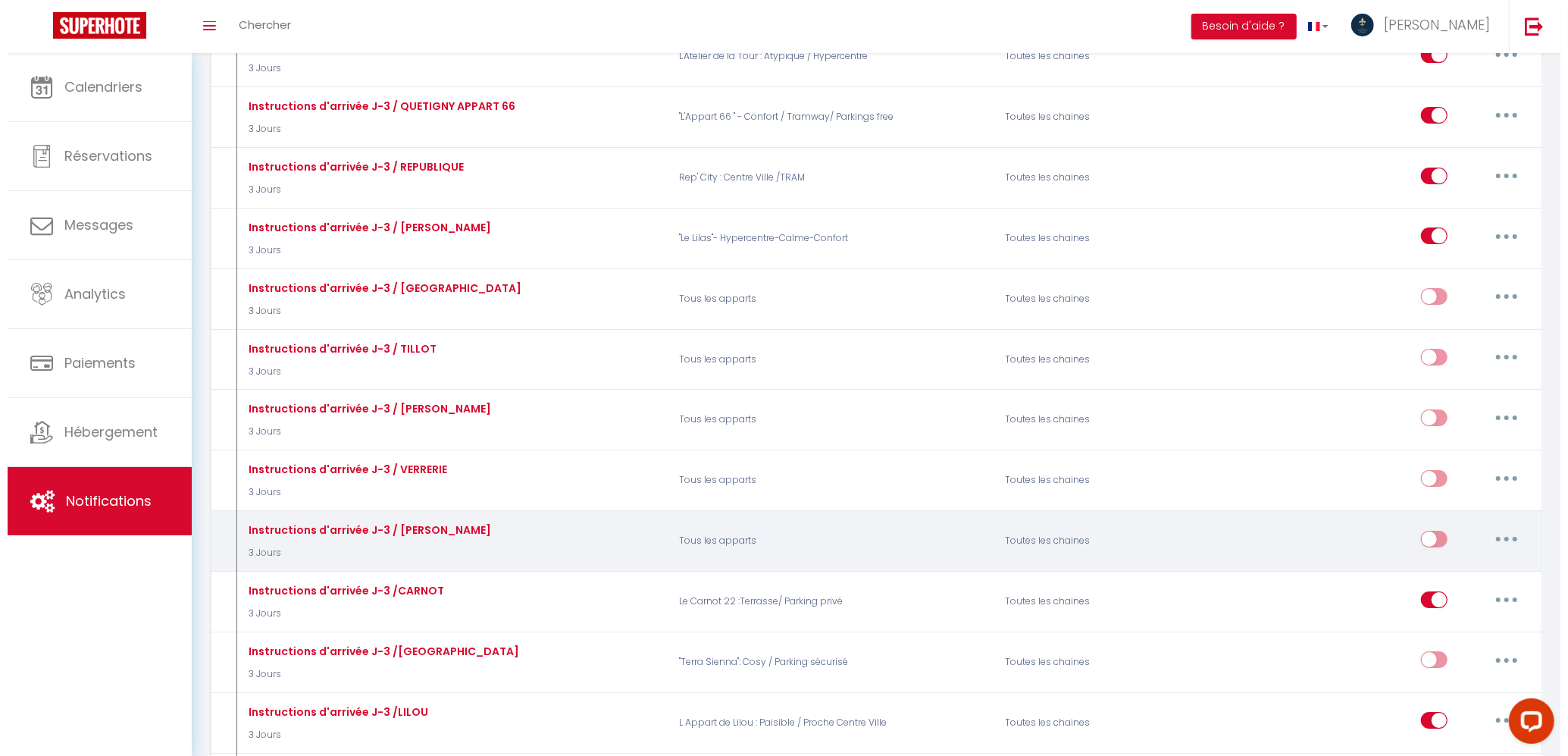 scroll, scrollTop: 4347, scrollLeft: 0, axis: vertical 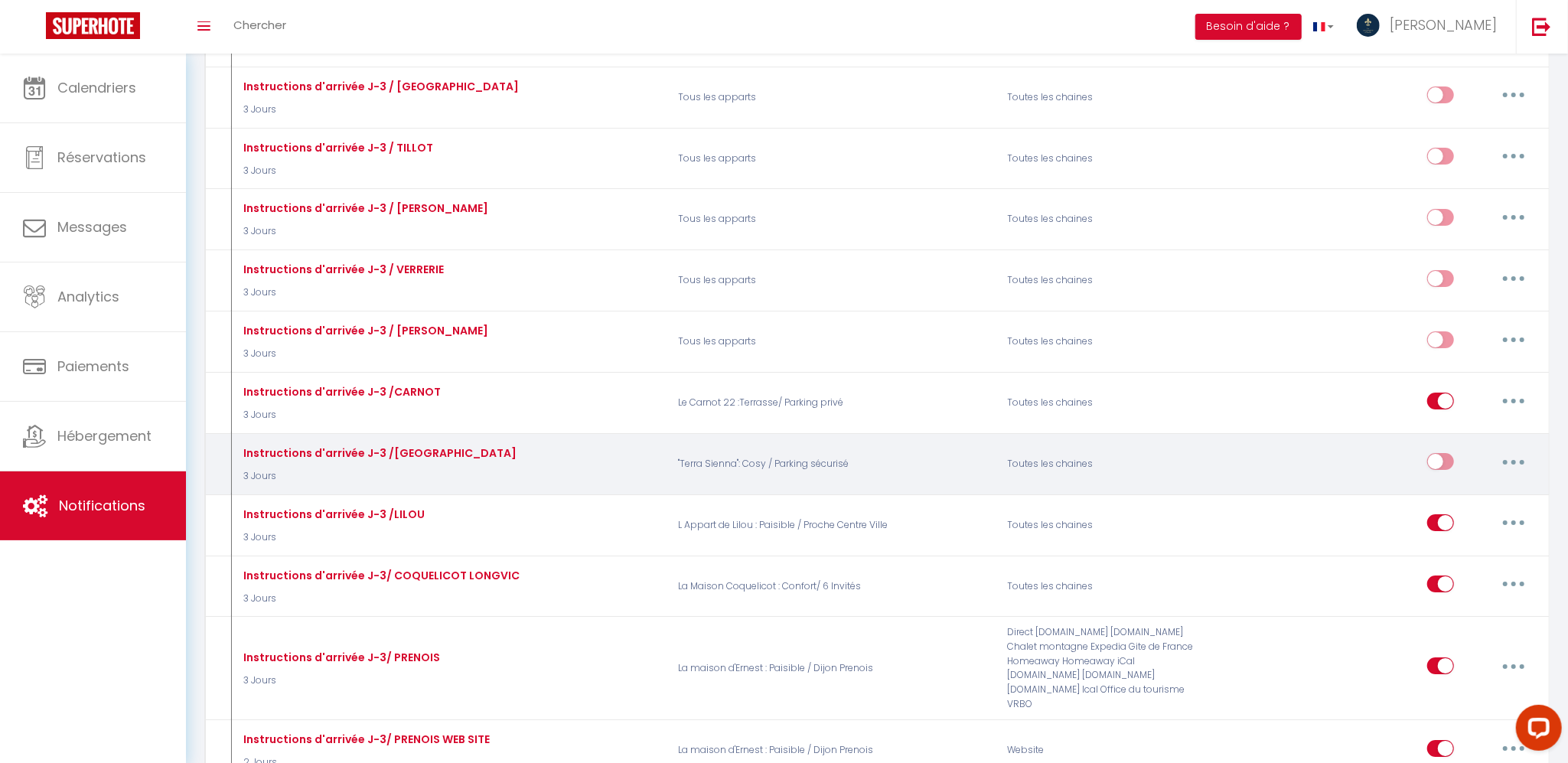 click at bounding box center (1514, 461) 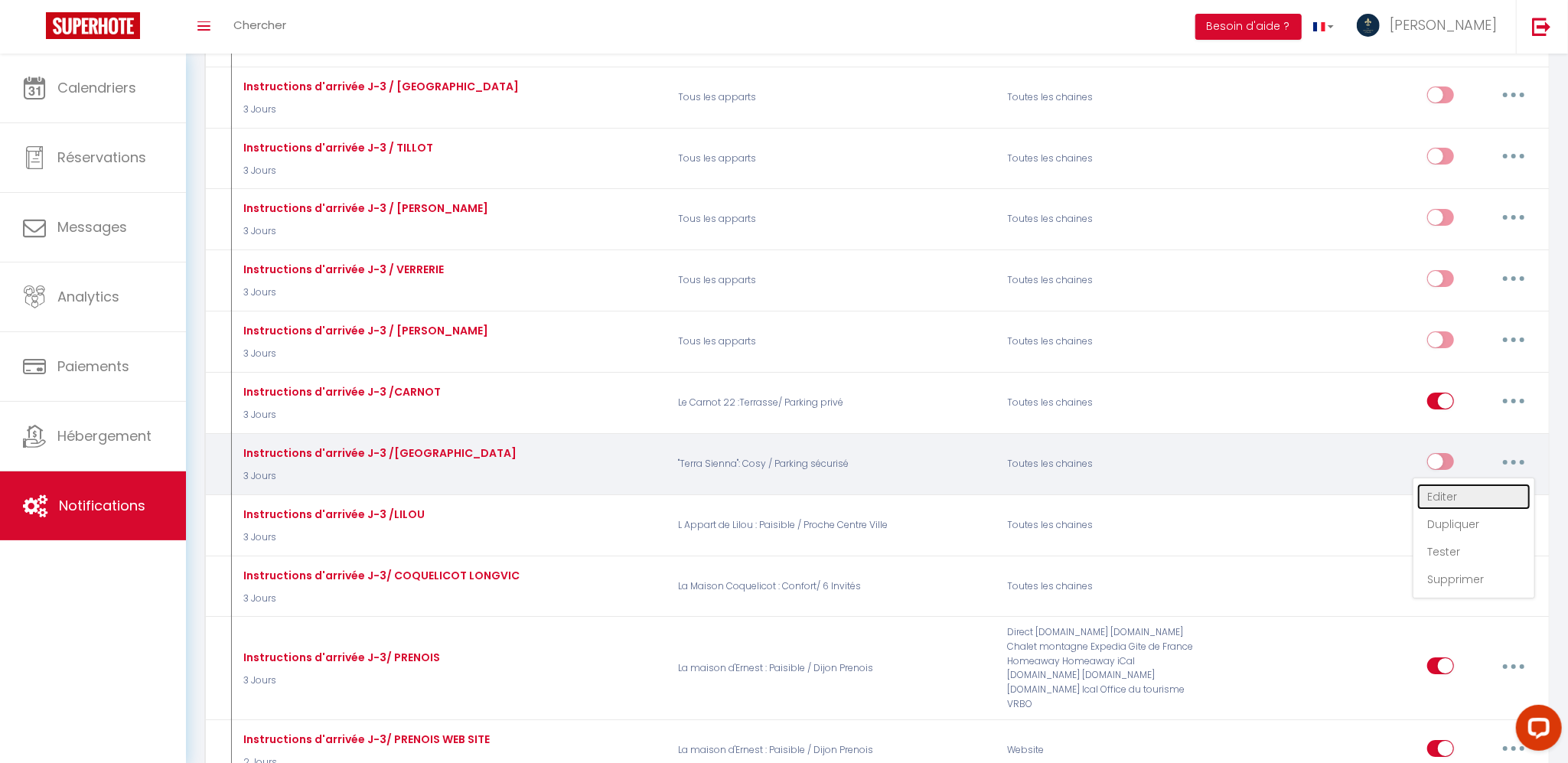 click on "Editer" at bounding box center (1474, 497) 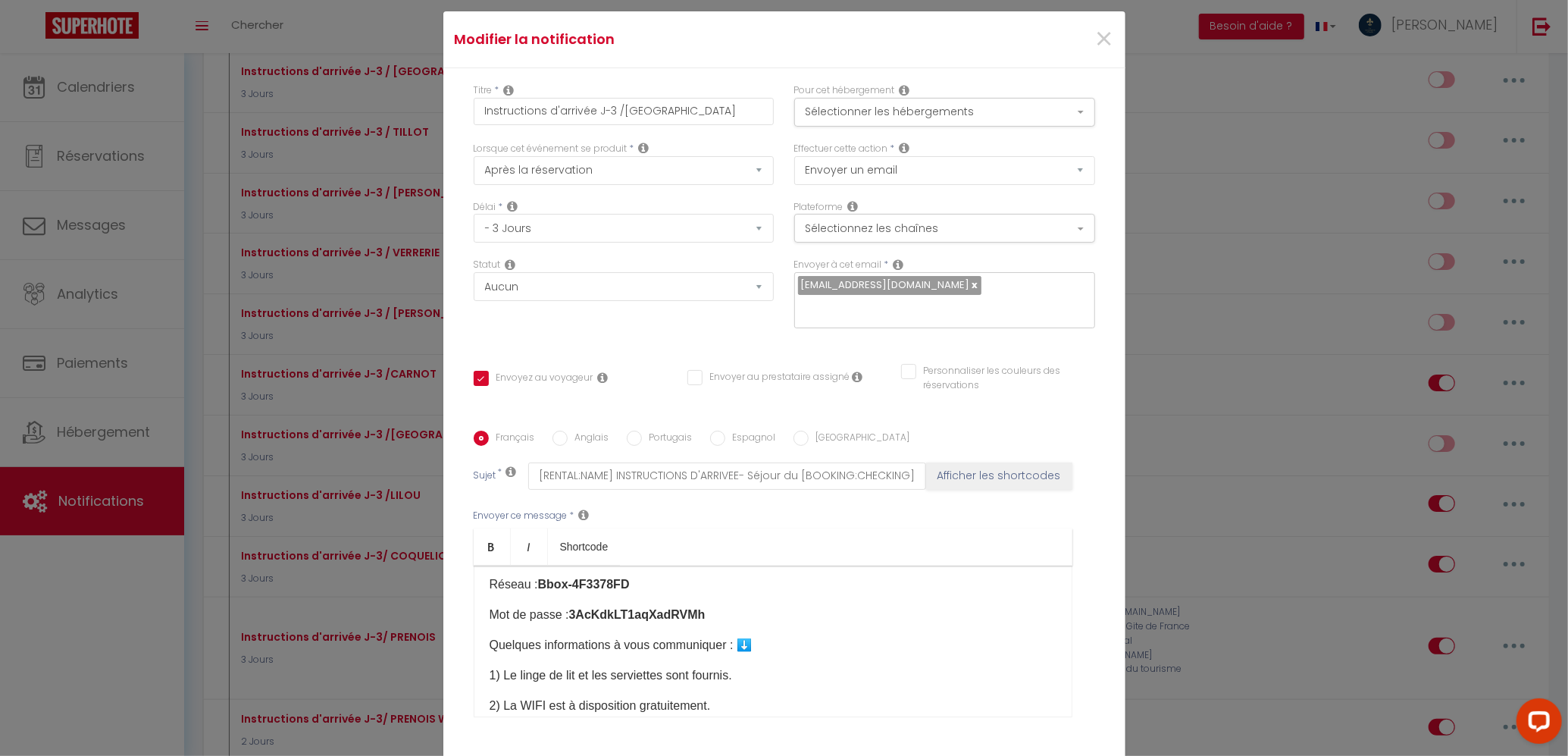 scroll, scrollTop: 101, scrollLeft: 0, axis: vertical 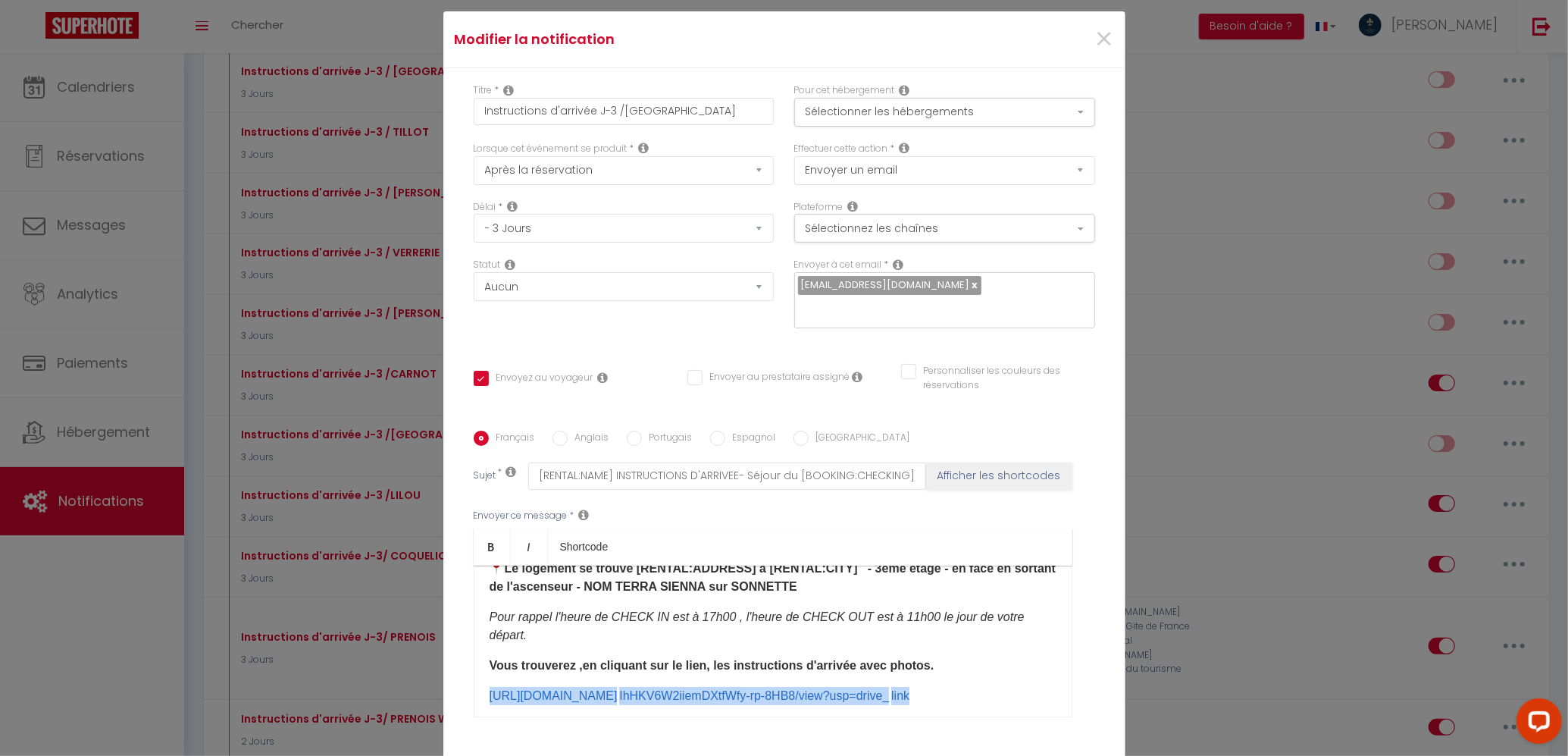 drag, startPoint x: 999, startPoint y: 696, endPoint x: 476, endPoint y: 690, distance: 523.0344 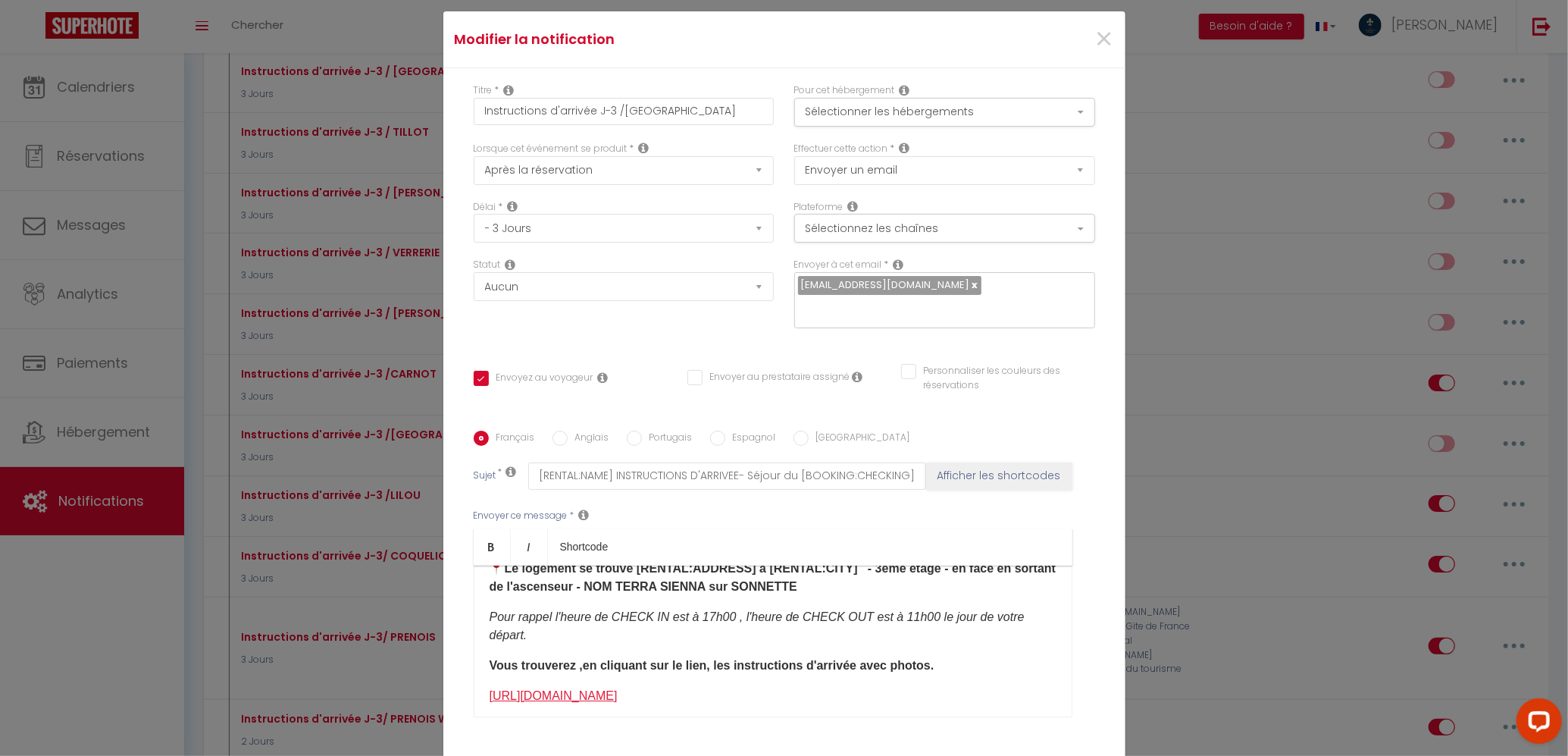 drag, startPoint x: 665, startPoint y: 692, endPoint x: 550, endPoint y: 701, distance: 115.3516 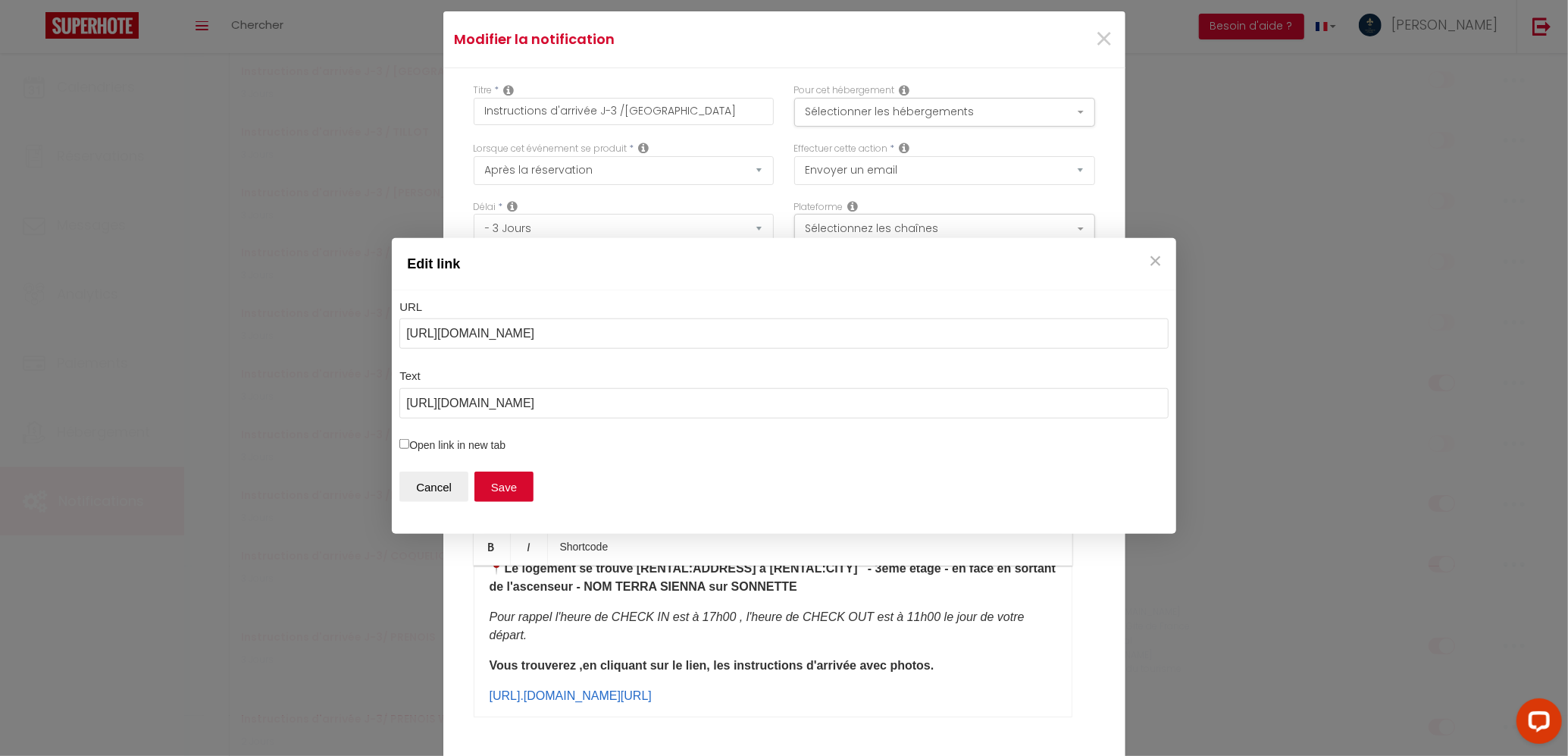 click on "[URL][DOMAIN_NAME]" at bounding box center (784, 334) 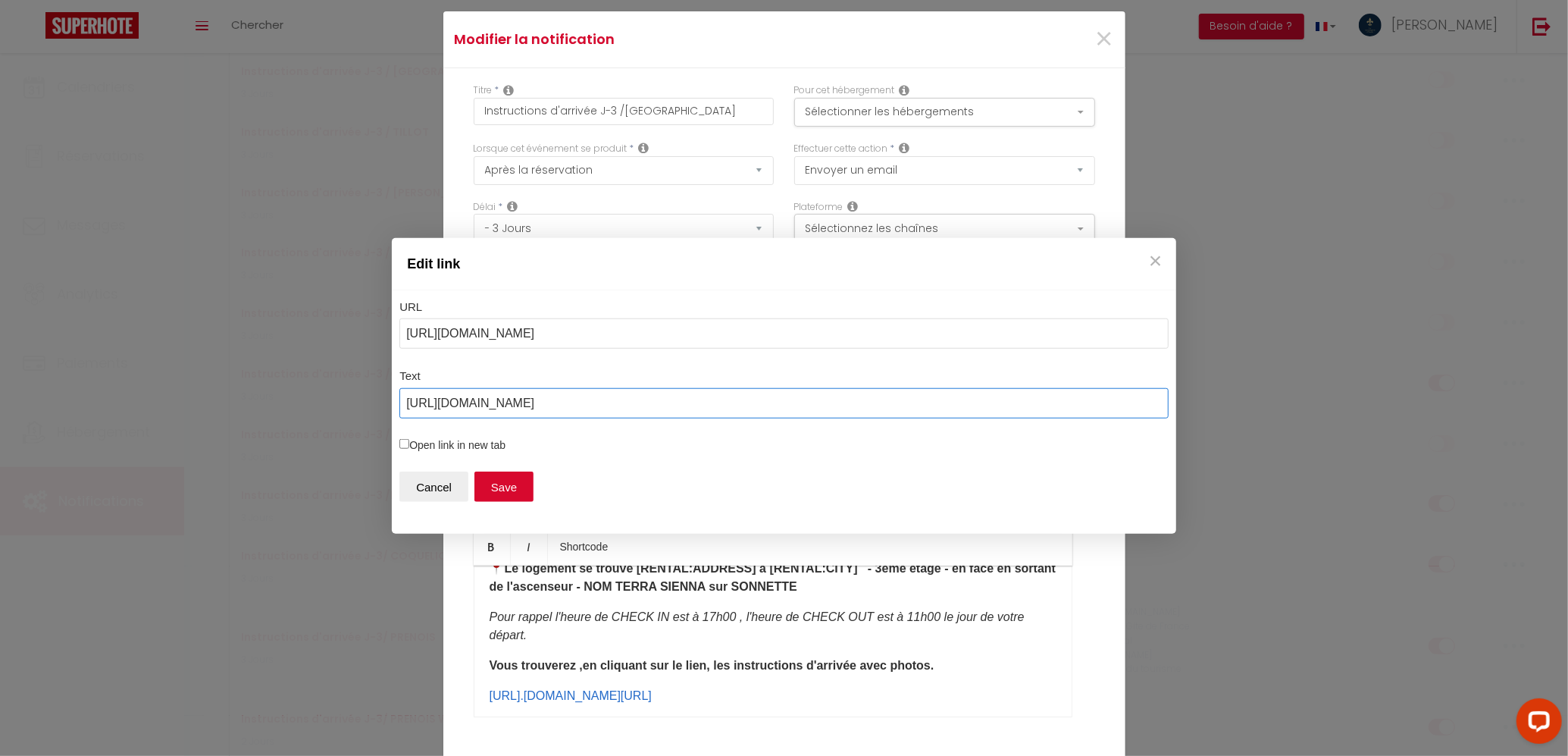 click on "[URL][DOMAIN_NAME]" at bounding box center [784, 403] 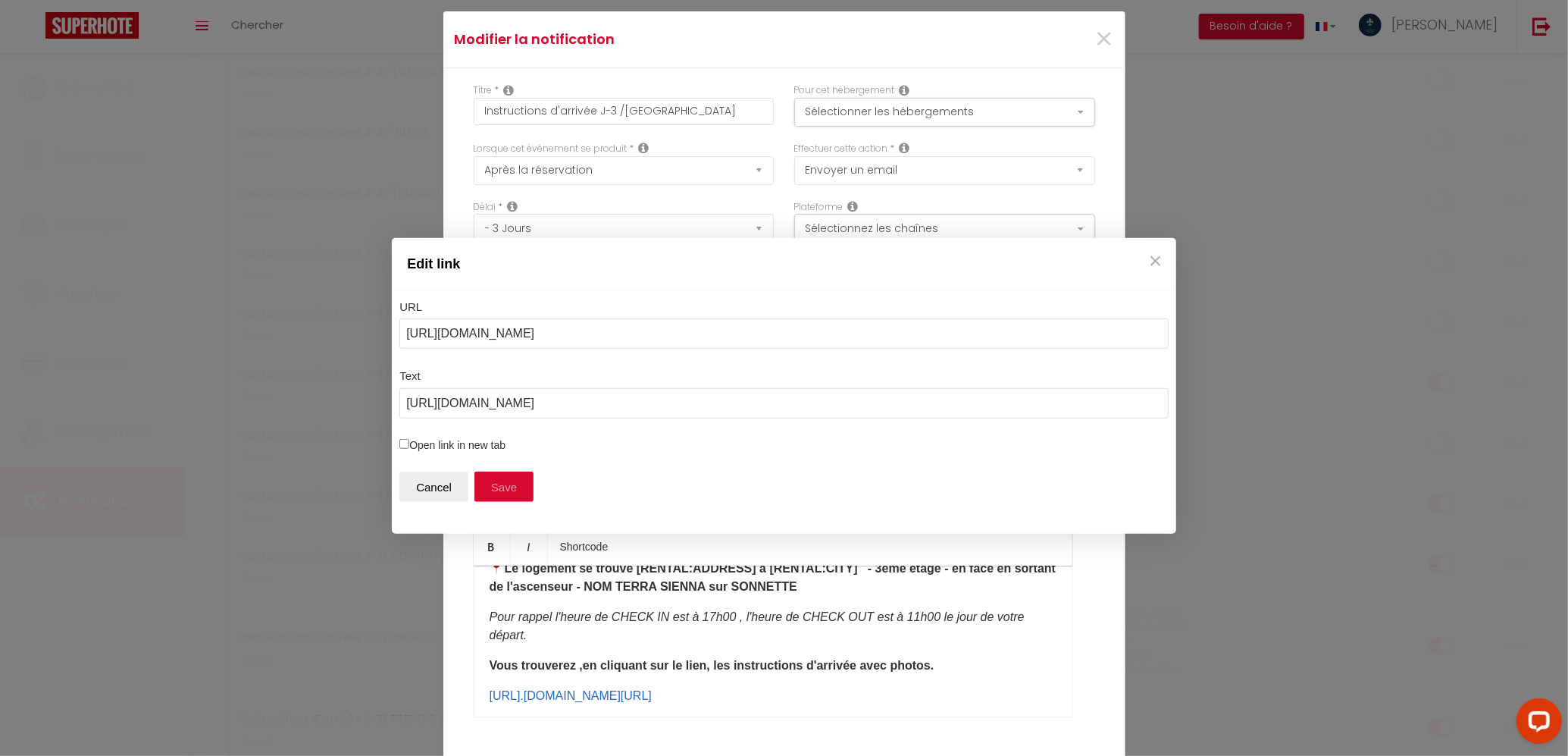 click on "Save" at bounding box center [504, 487] 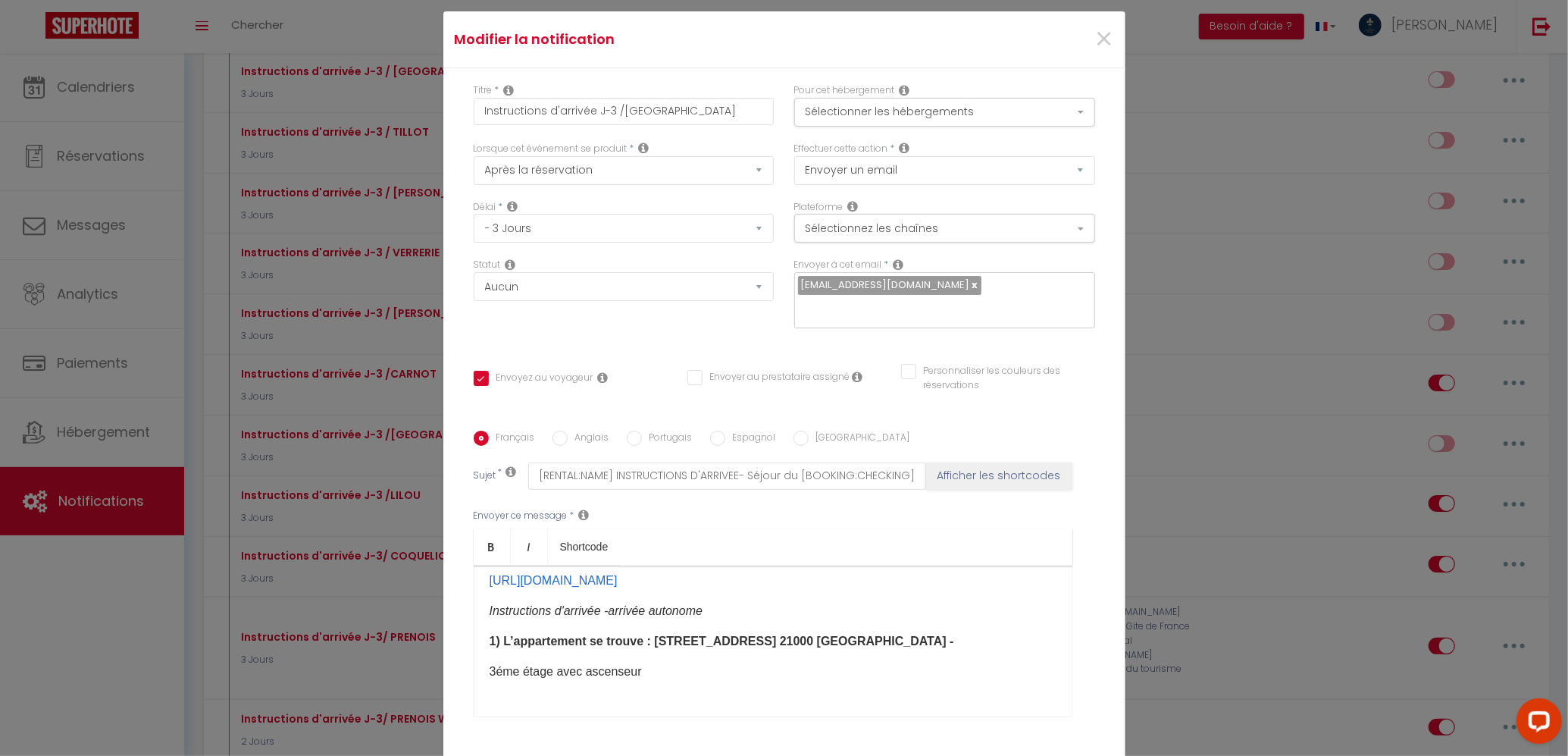 scroll, scrollTop: 1019, scrollLeft: 0, axis: vertical 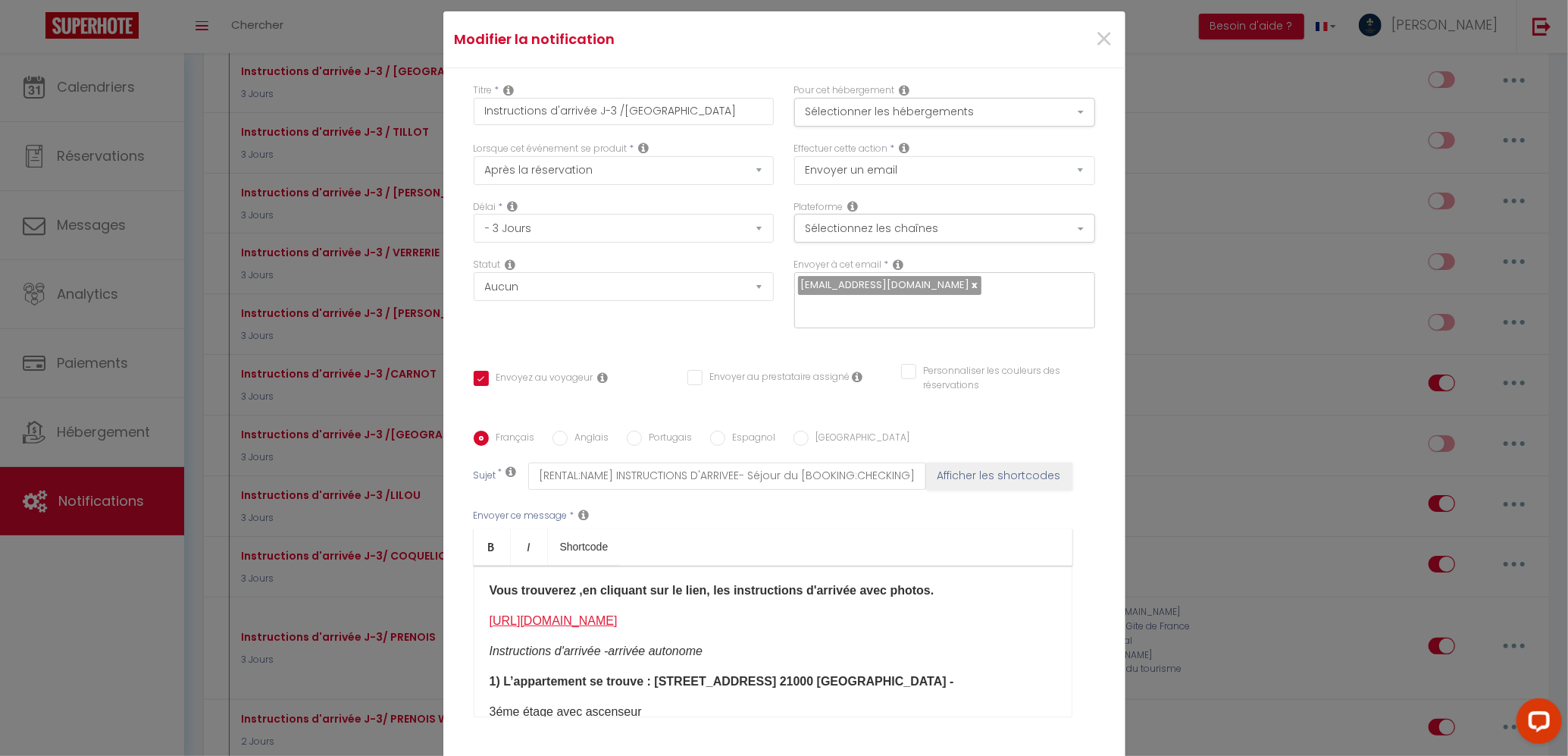 click on "[URL][DOMAIN_NAME]" at bounding box center [553, 620] 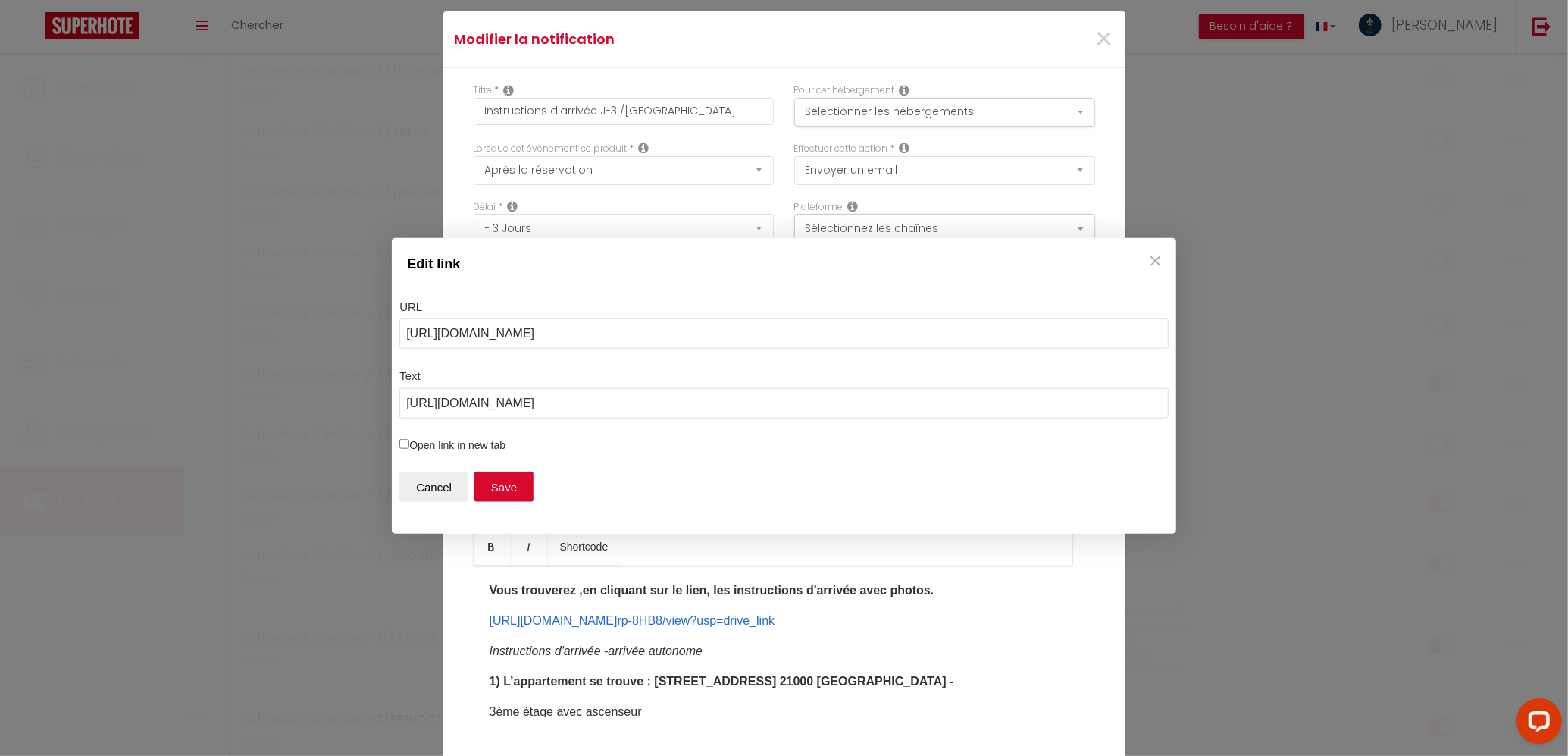 click on "[URL][DOMAIN_NAME]" at bounding box center (784, 334) 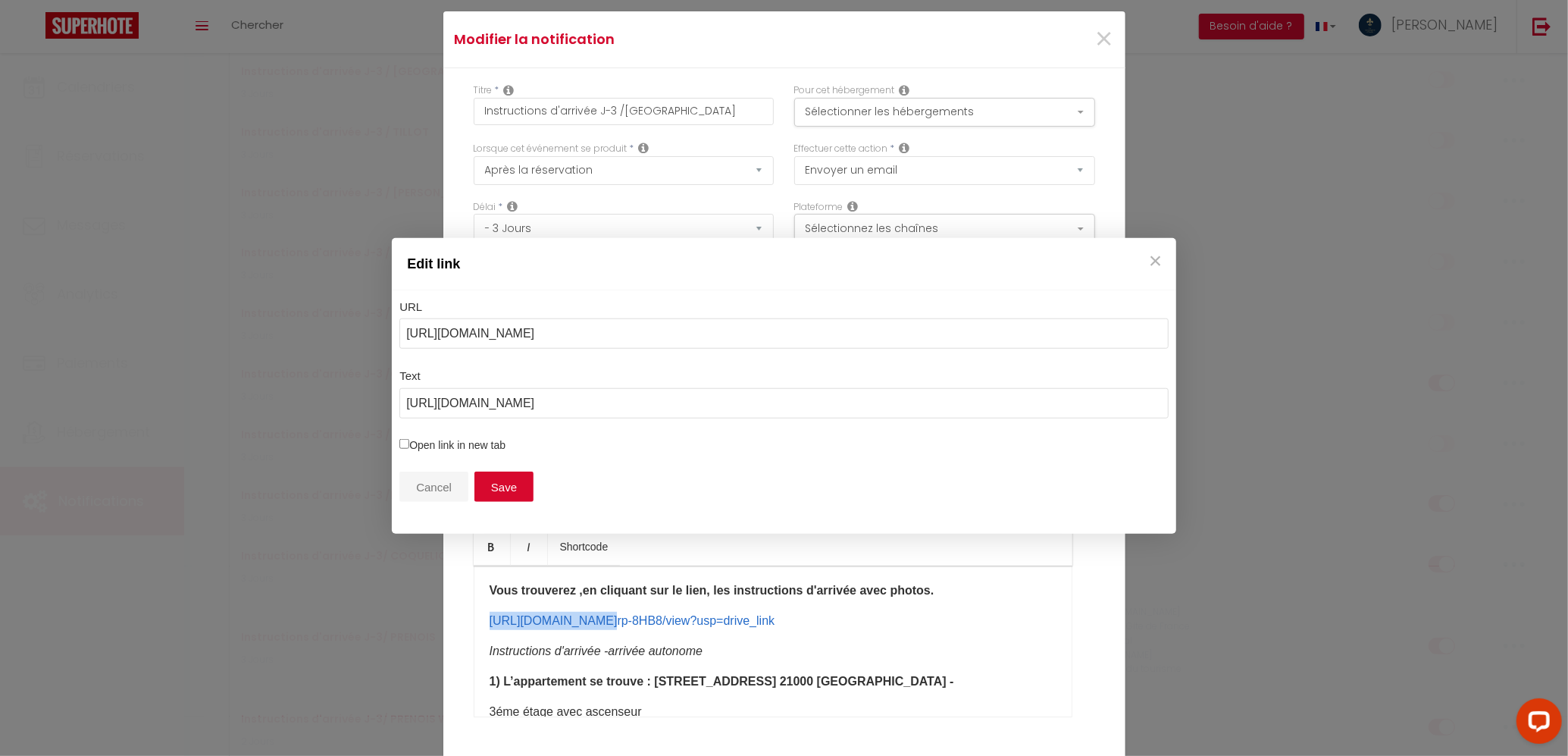 click on "Cancel" at bounding box center (433, 487) 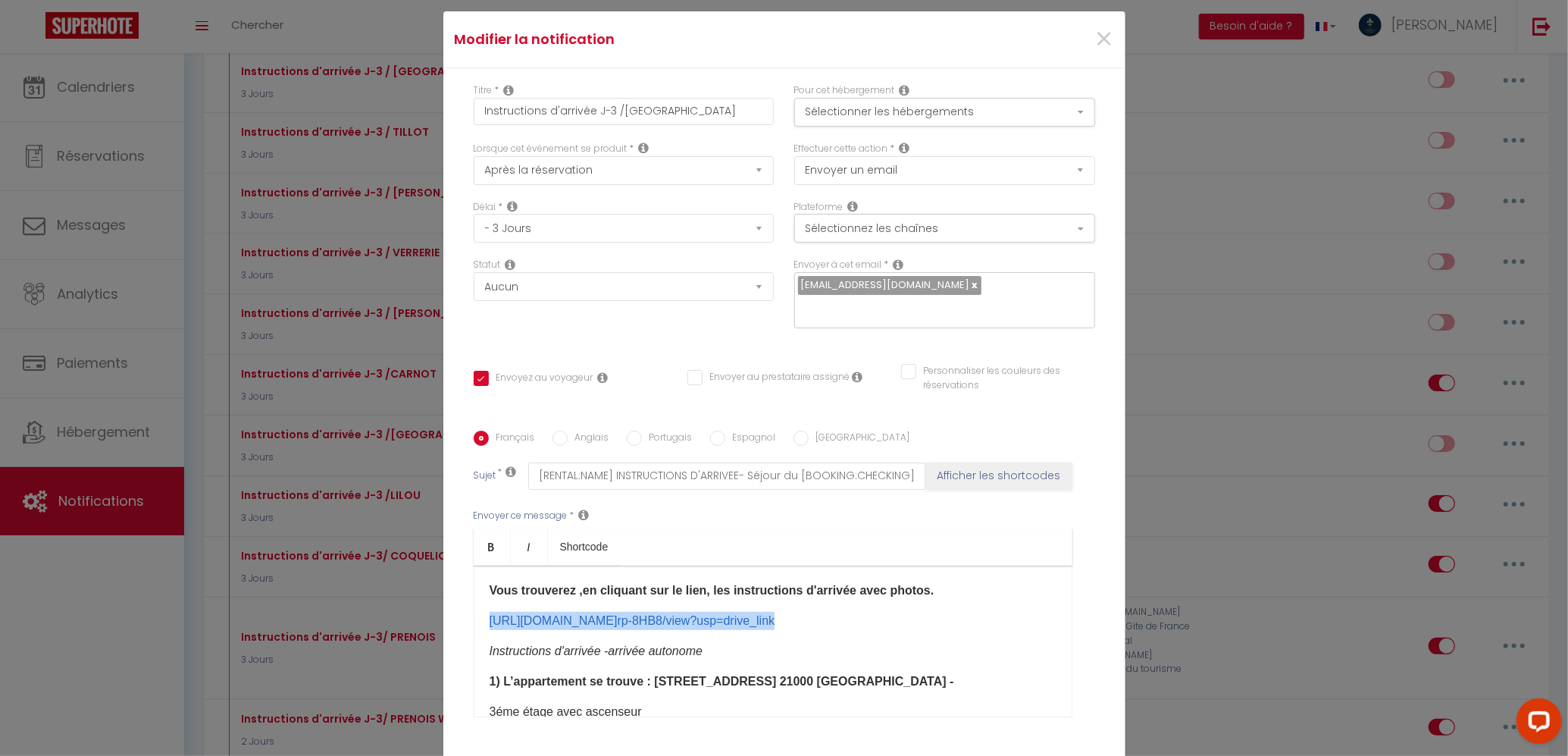 drag, startPoint x: 1009, startPoint y: 628, endPoint x: 462, endPoint y: 626, distance: 547.0037 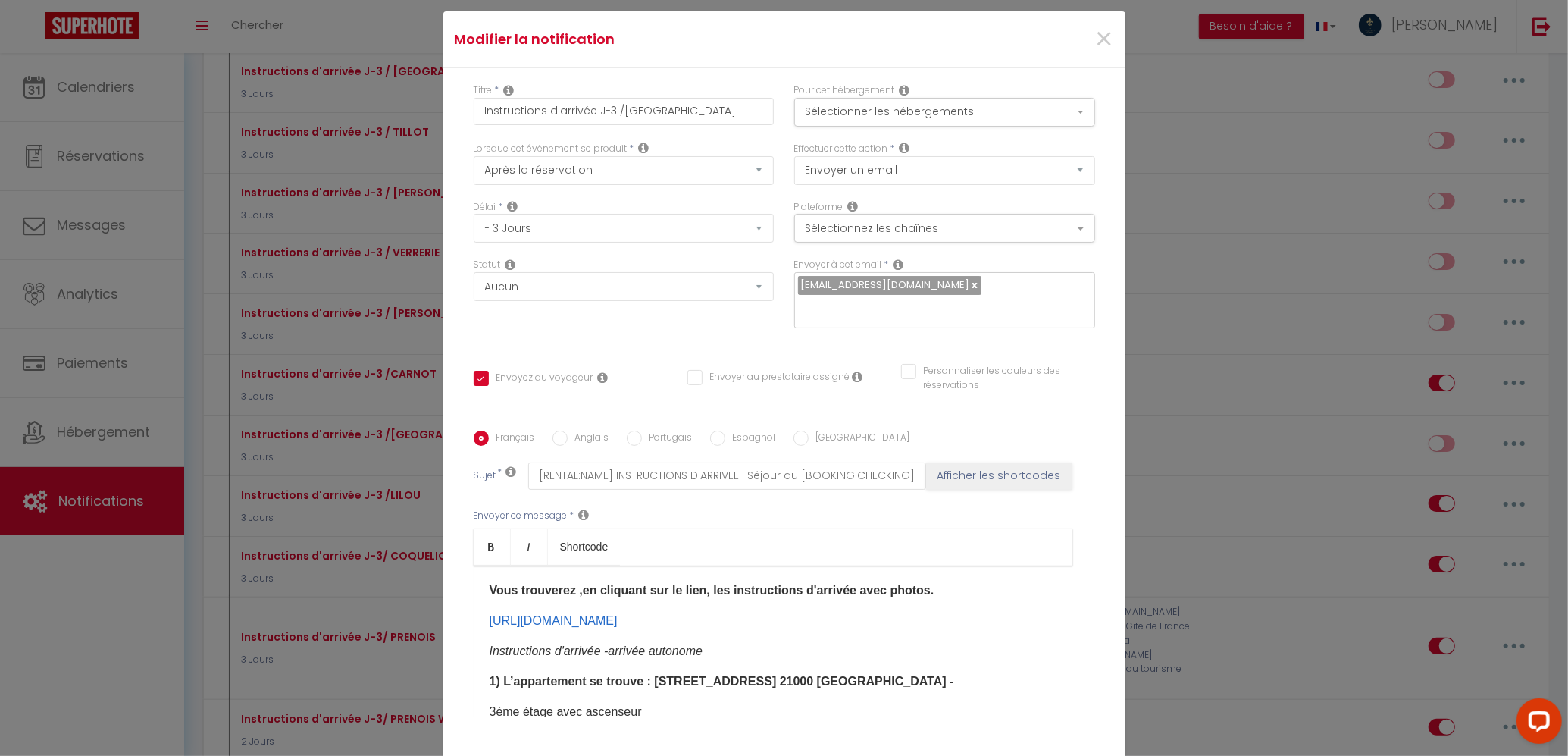 drag, startPoint x: 646, startPoint y: 614, endPoint x: 618, endPoint y: 613, distance: 28.01785 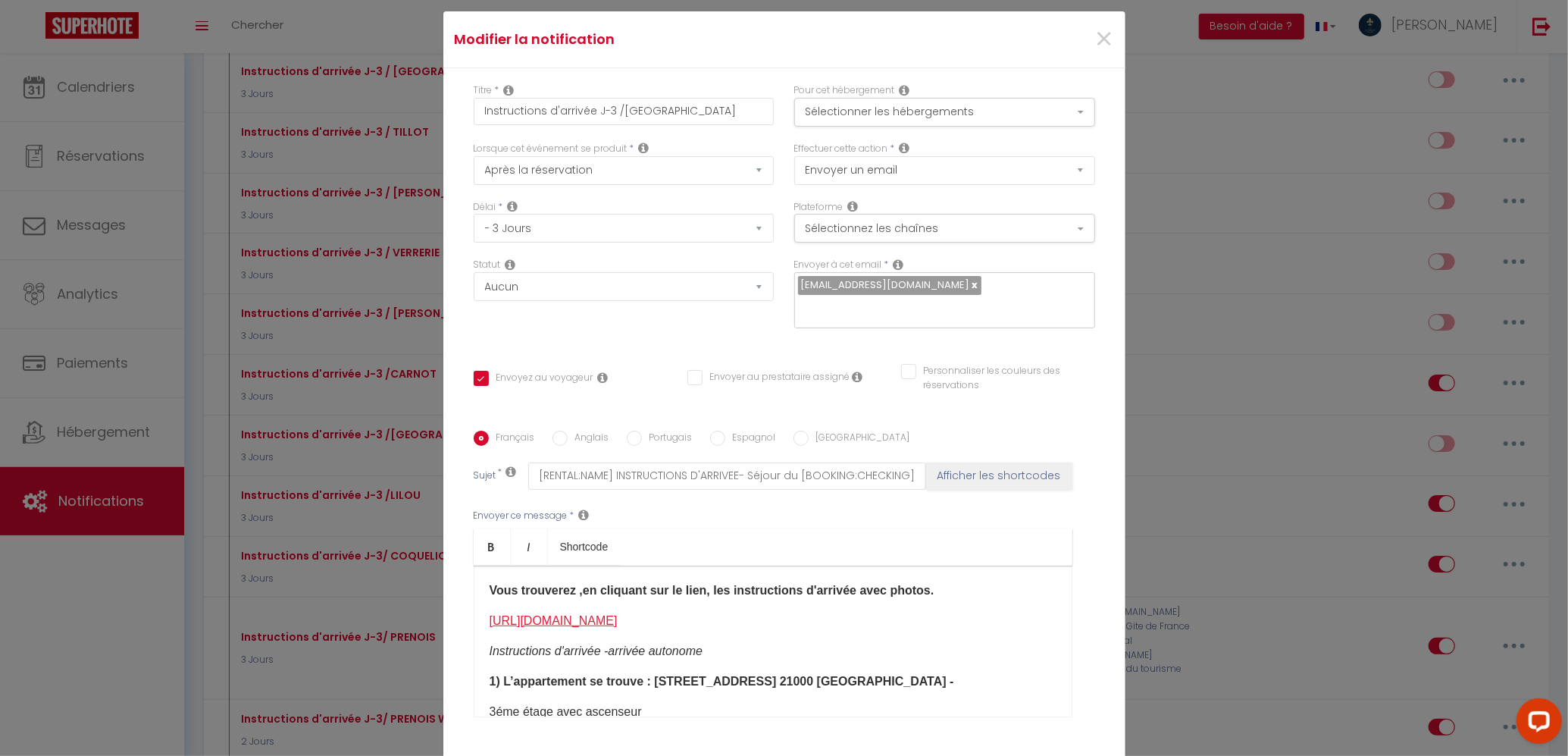 click on "[URL][DOMAIN_NAME]" 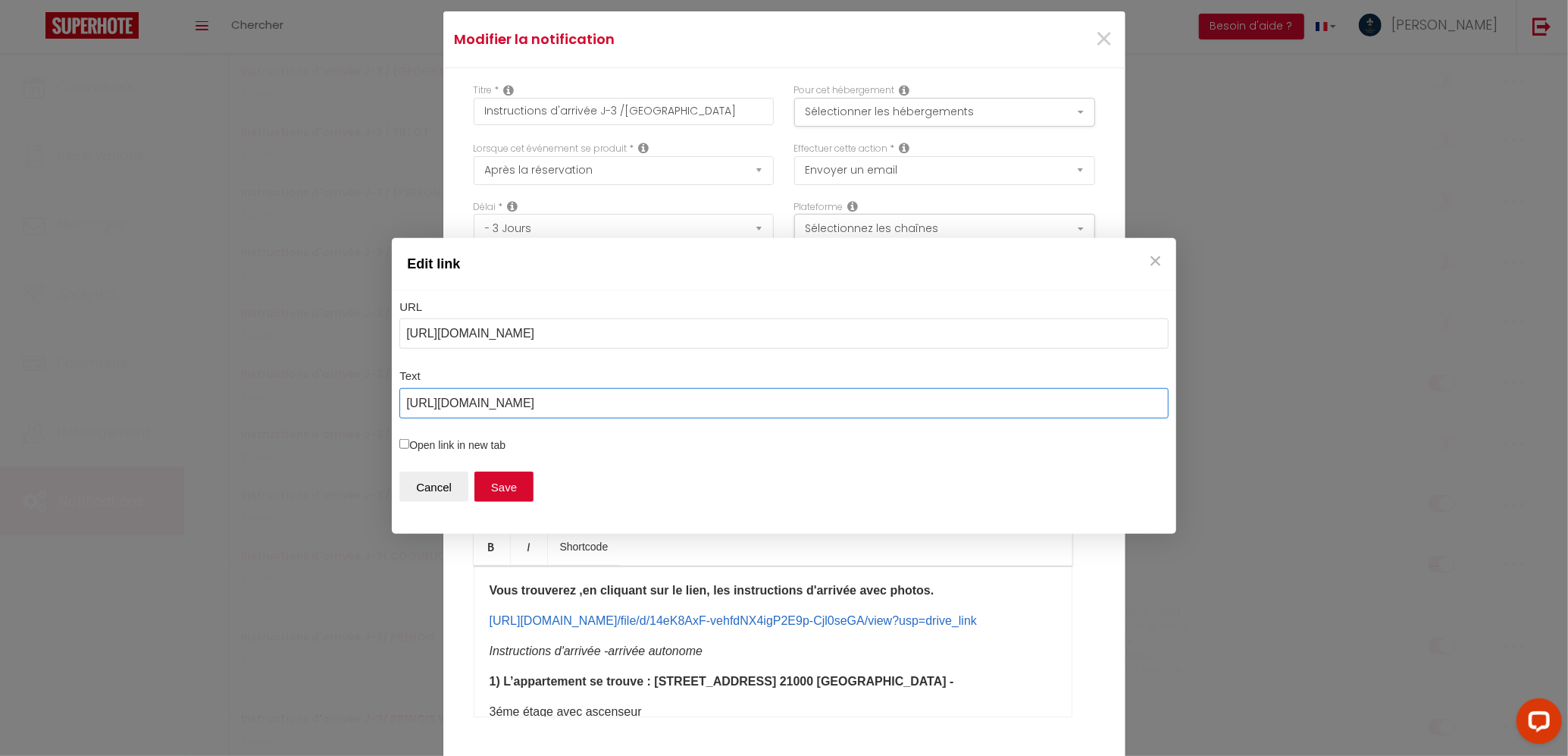click on "[URL][DOMAIN_NAME]" at bounding box center [784, 403] 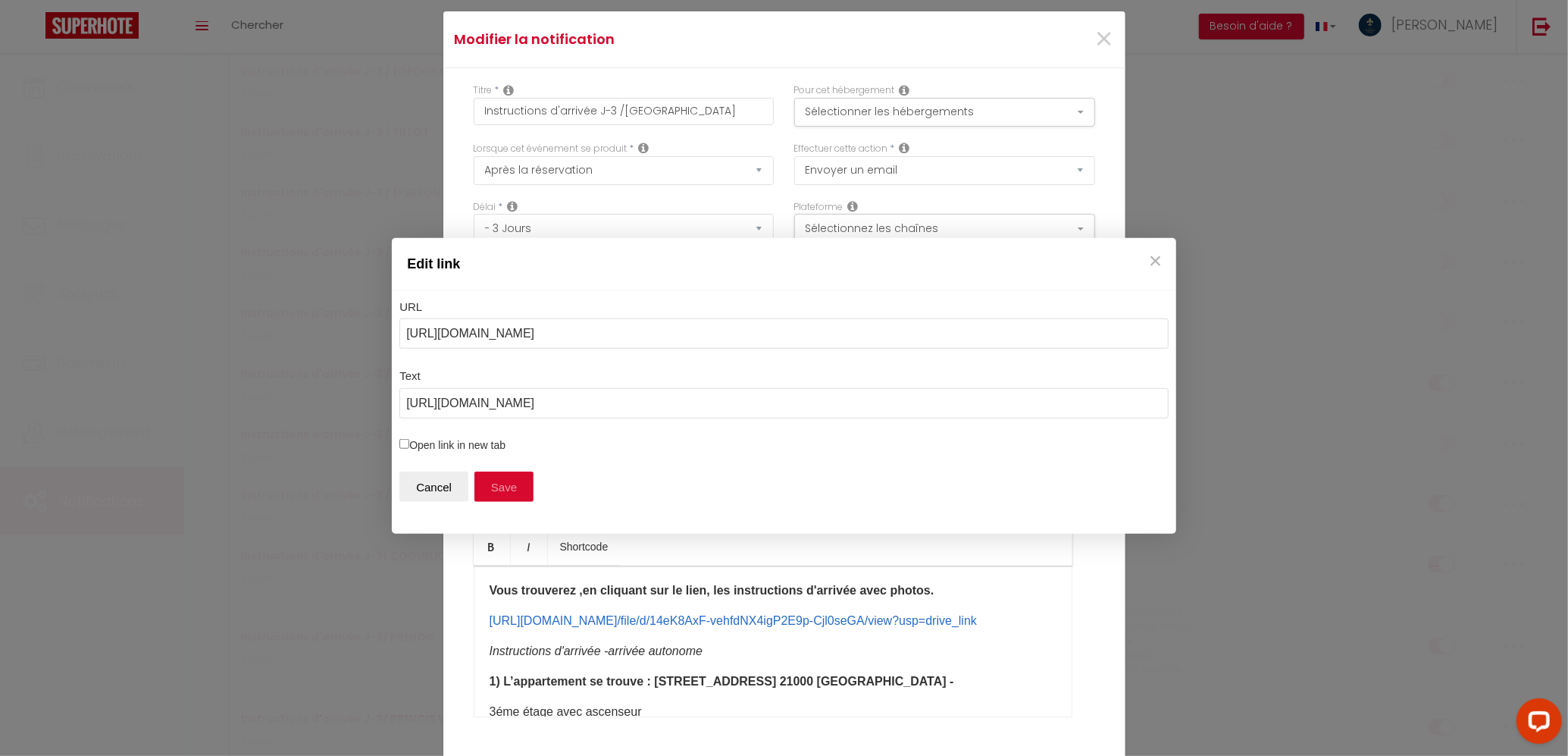 click on "Save" at bounding box center [504, 487] 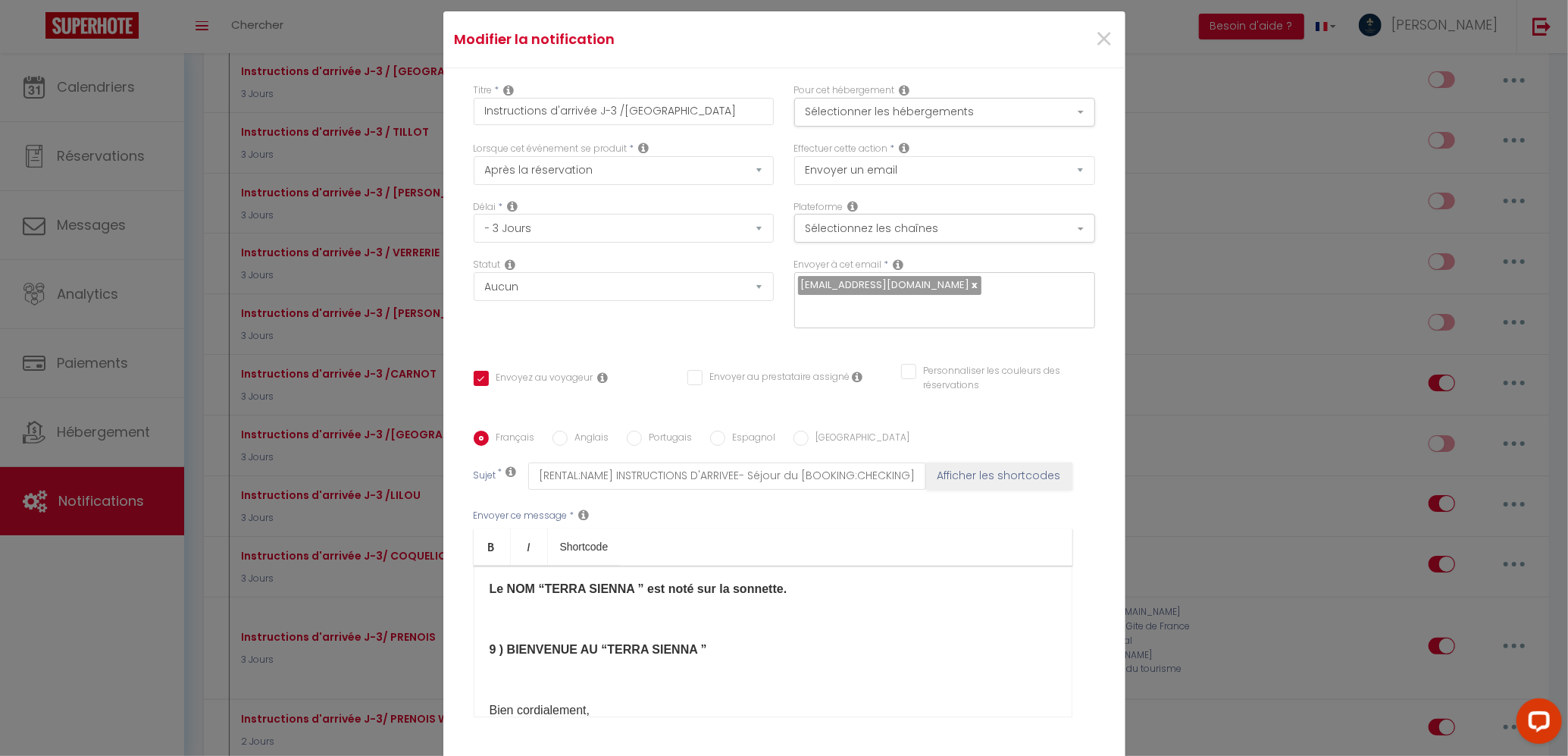 scroll, scrollTop: 1952, scrollLeft: 0, axis: vertical 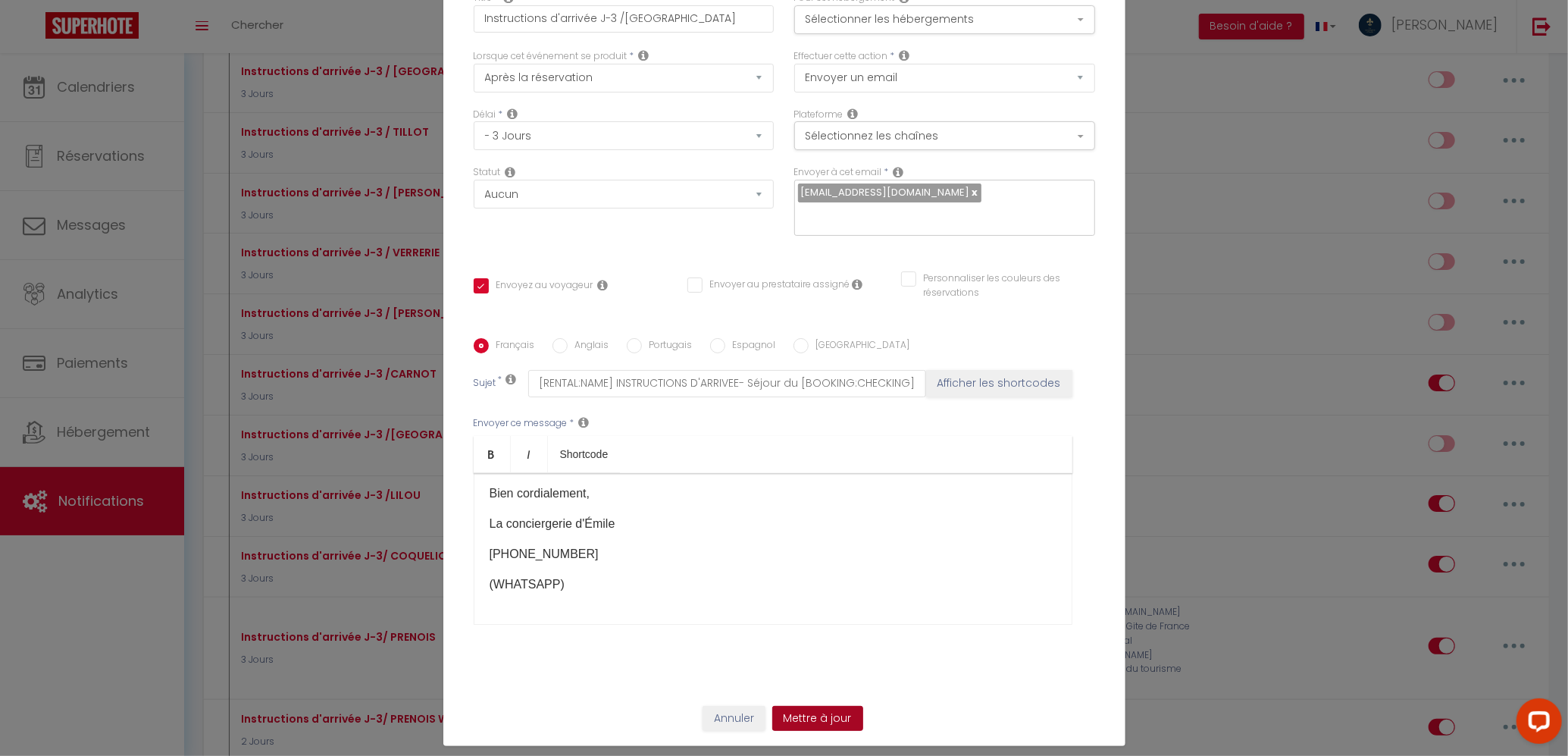 click on "Mettre à jour" at bounding box center (818, 719) 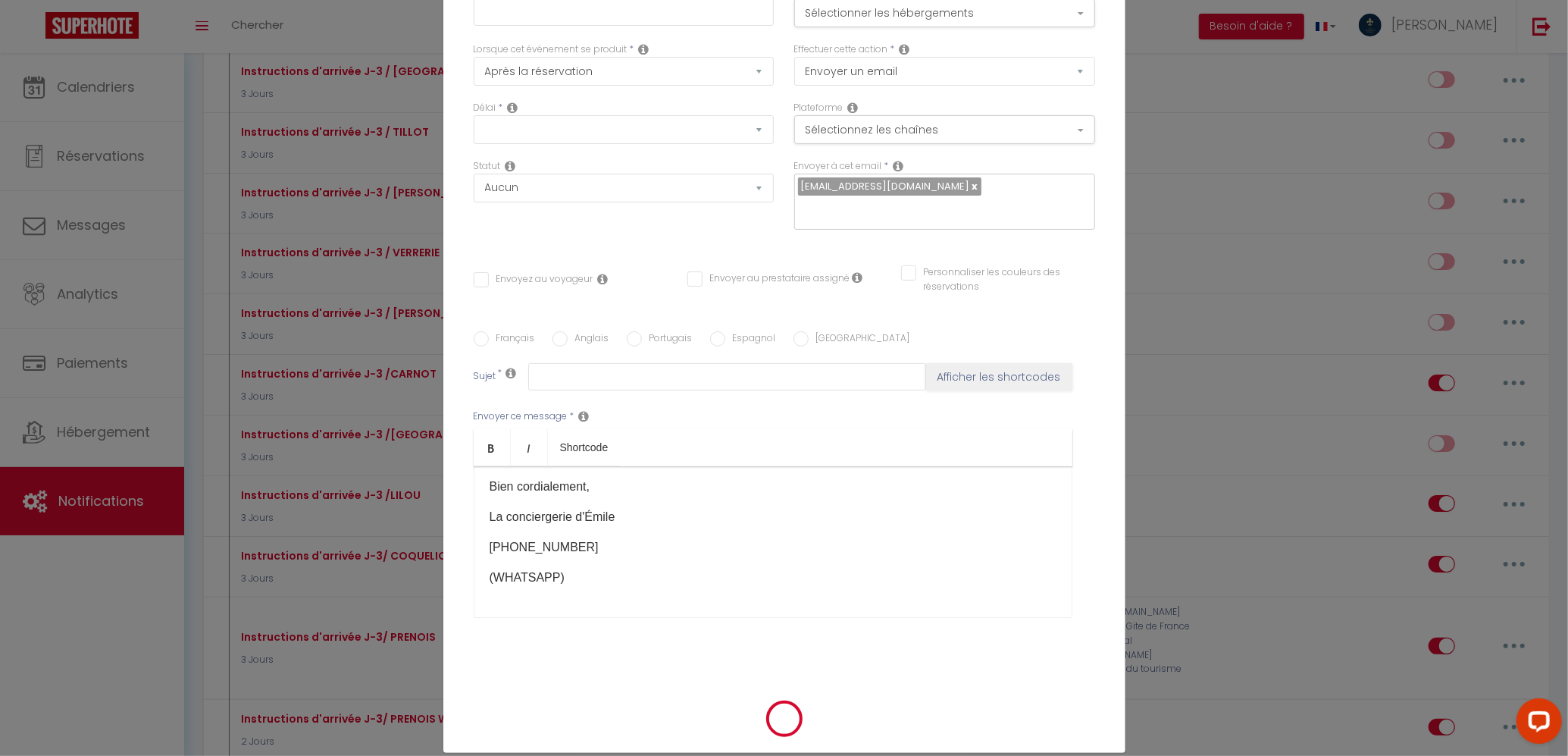 scroll, scrollTop: 0, scrollLeft: 0, axis: both 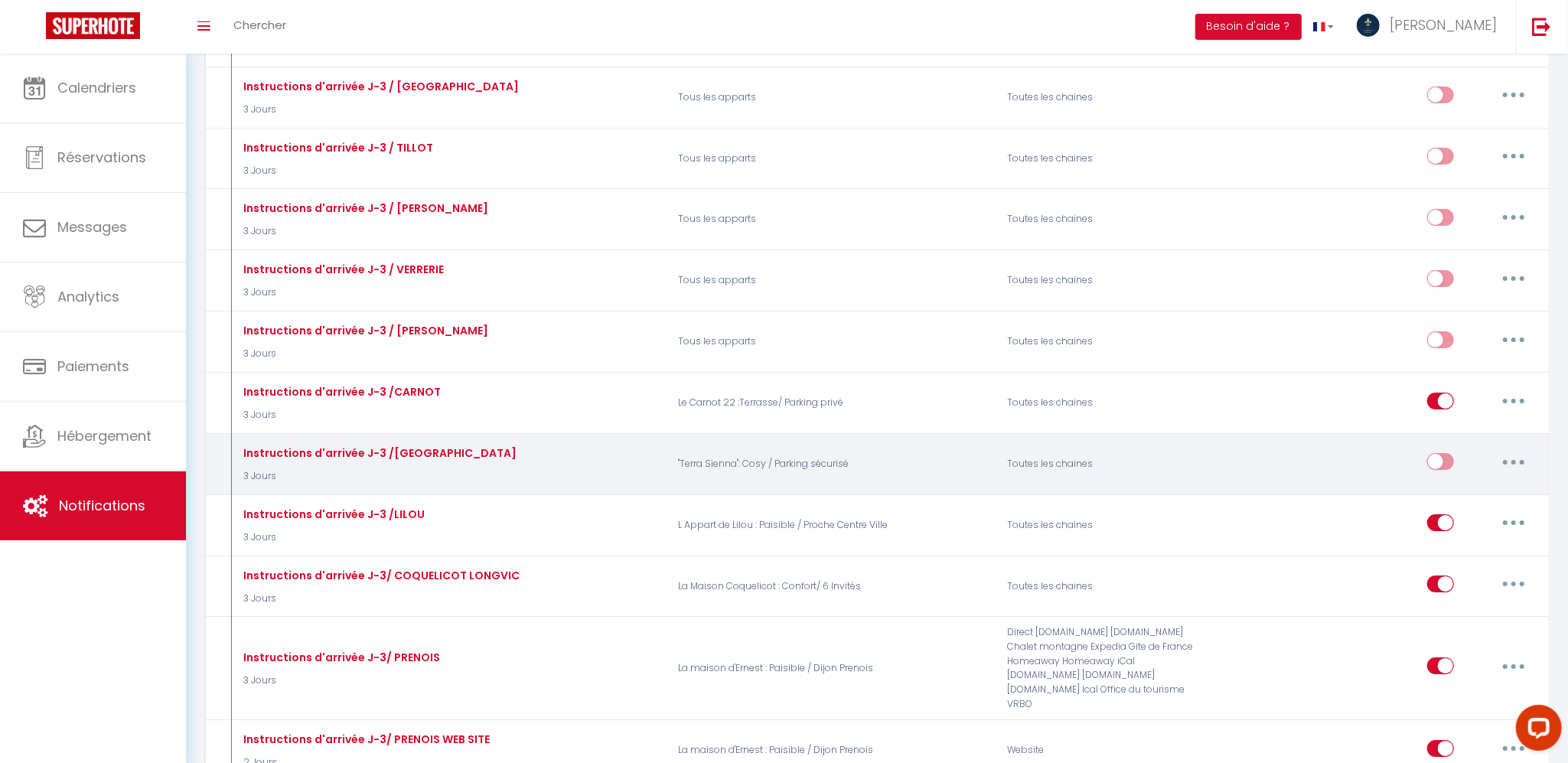 drag, startPoint x: 1510, startPoint y: 392, endPoint x: 1504, endPoint y: 409, distance: 18.027756 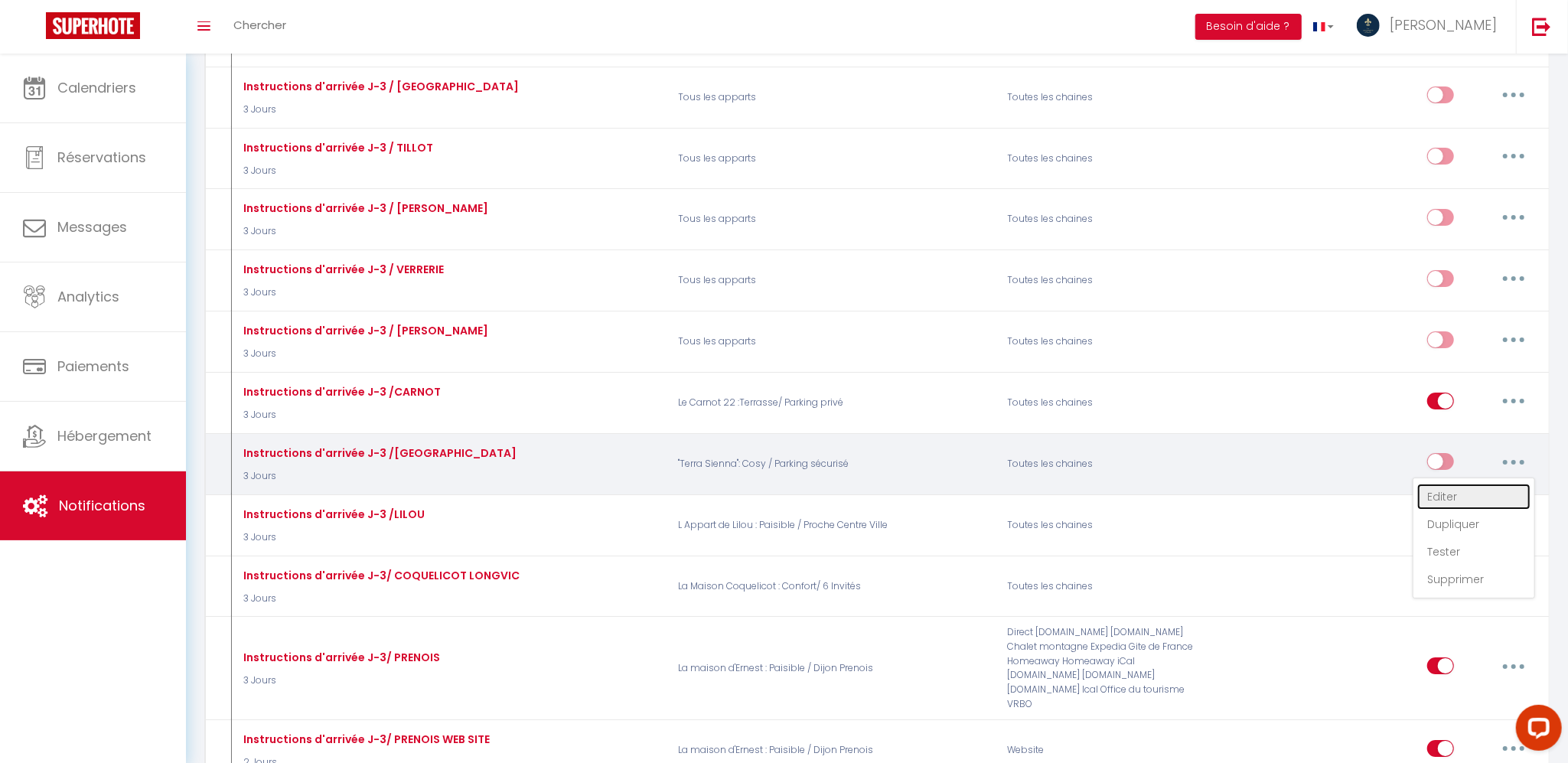 click on "Editer" at bounding box center (1474, 497) 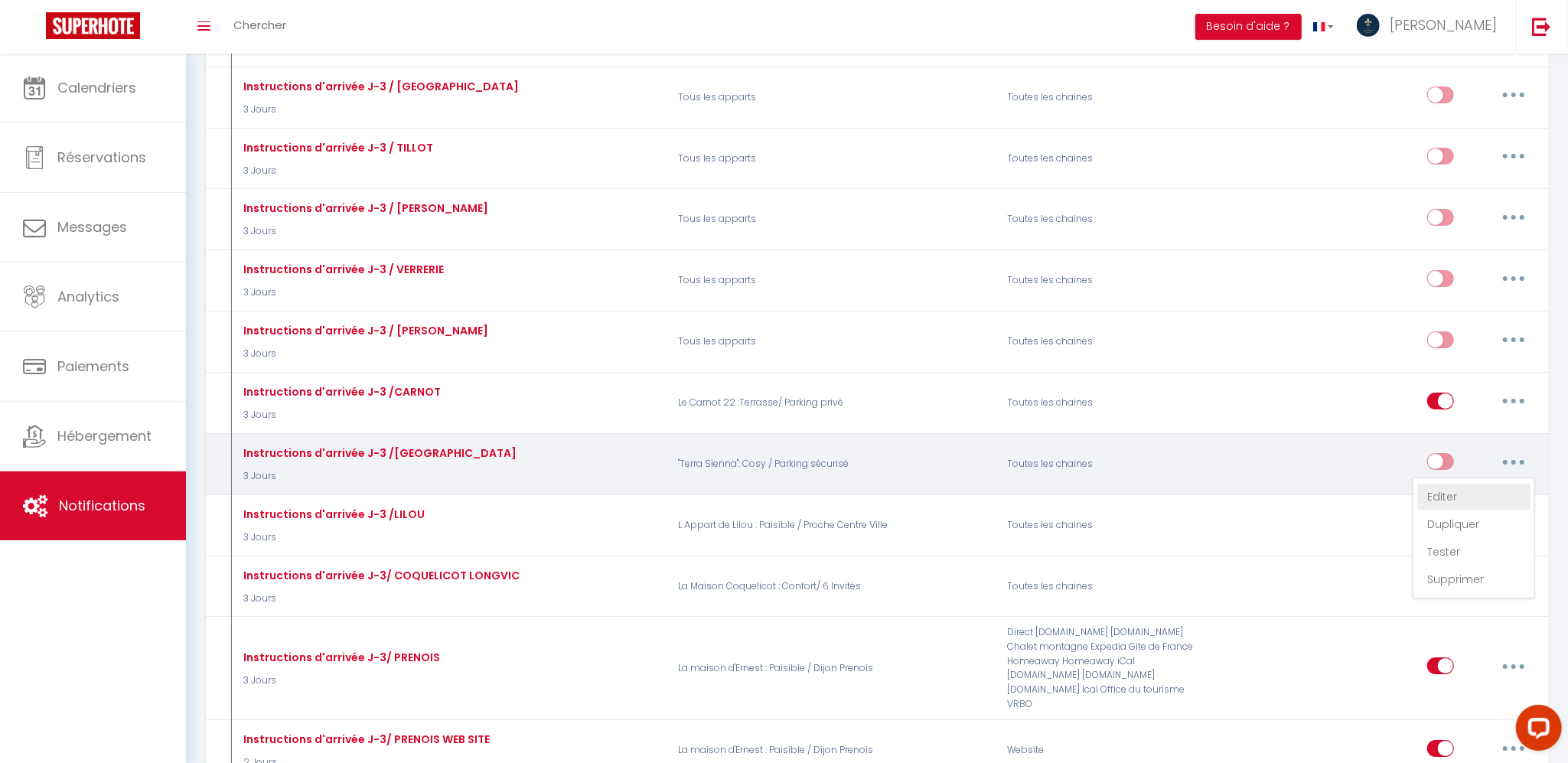 checkbox on "true" 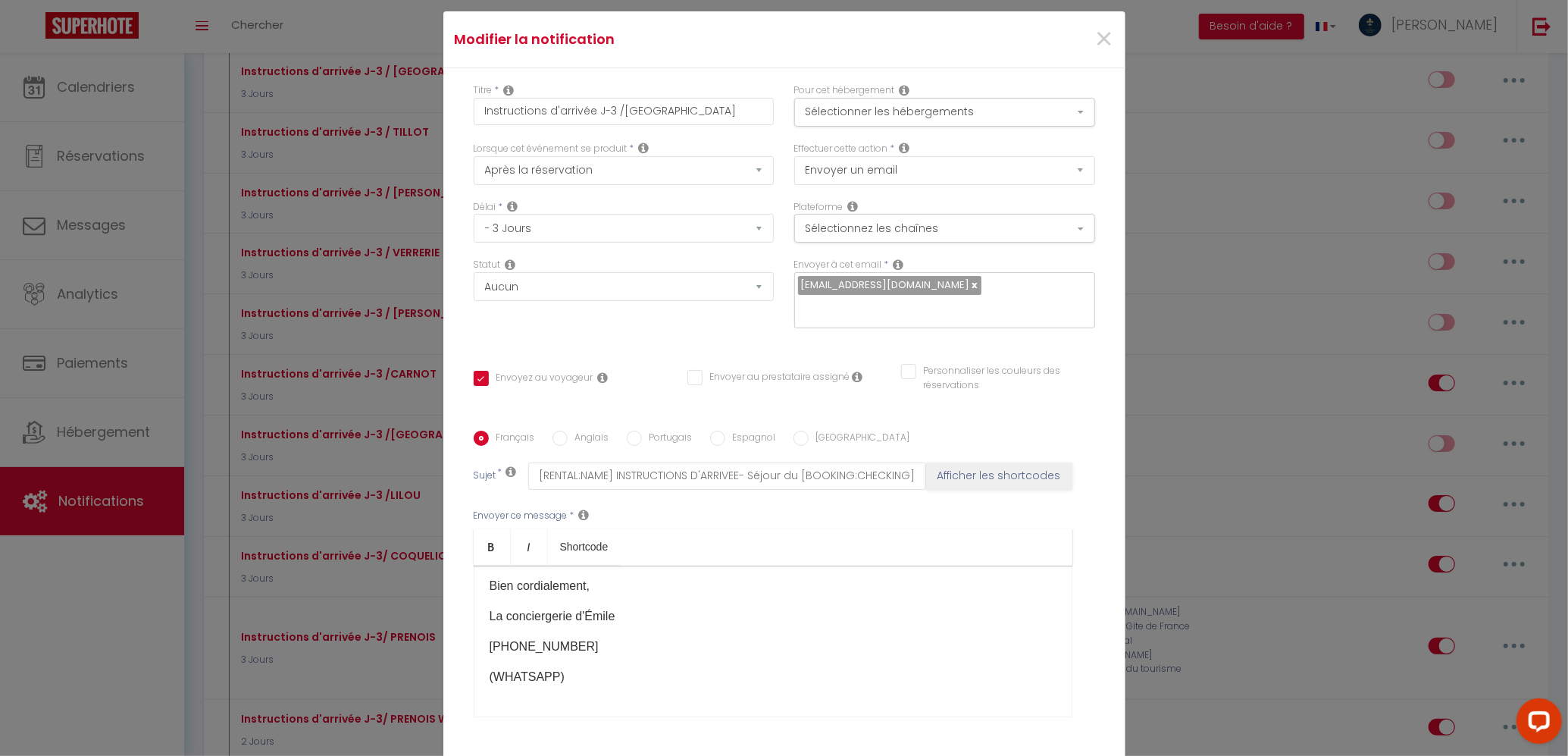 scroll, scrollTop: 0, scrollLeft: 0, axis: both 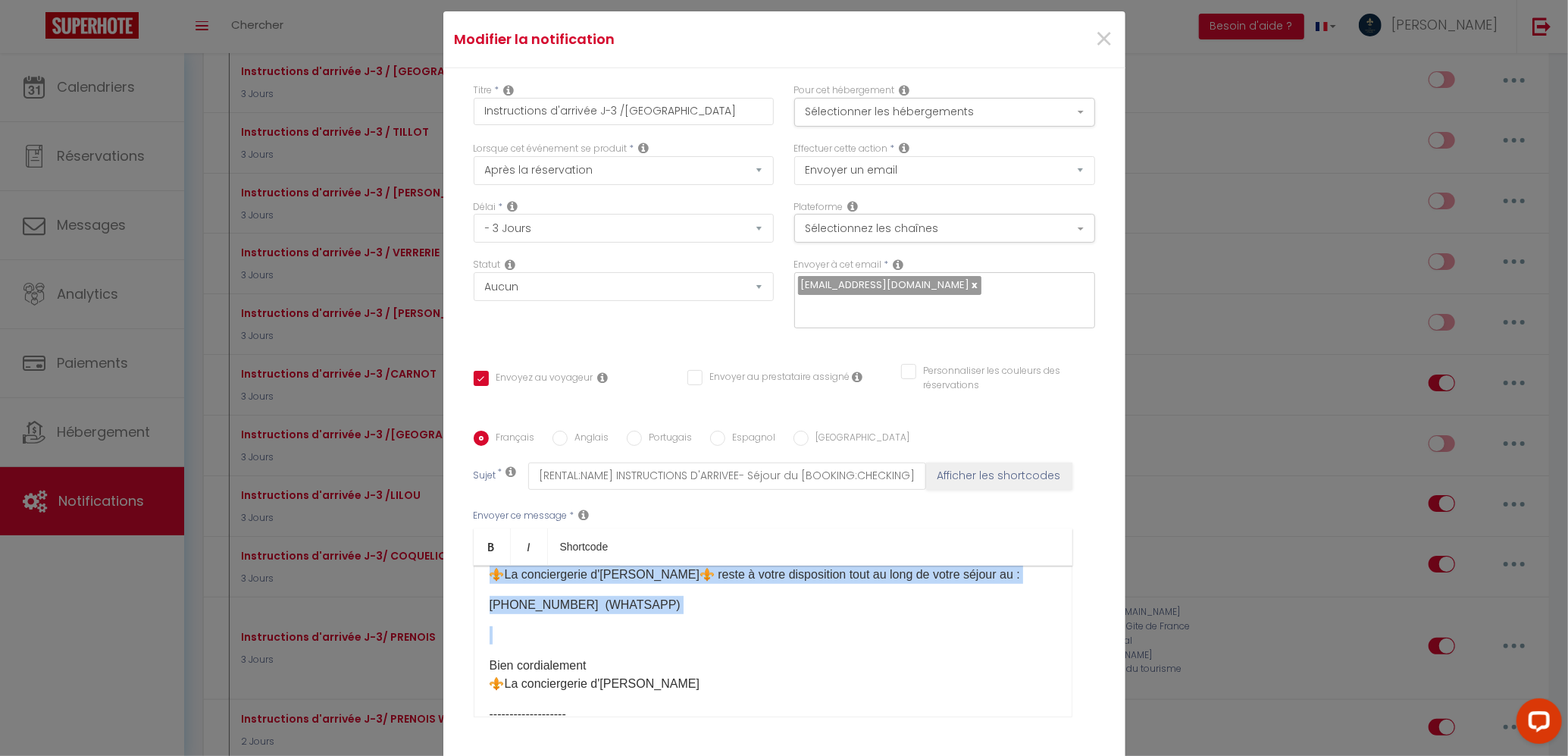 drag, startPoint x: 468, startPoint y: 598, endPoint x: 740, endPoint y: 620, distance: 272.8883 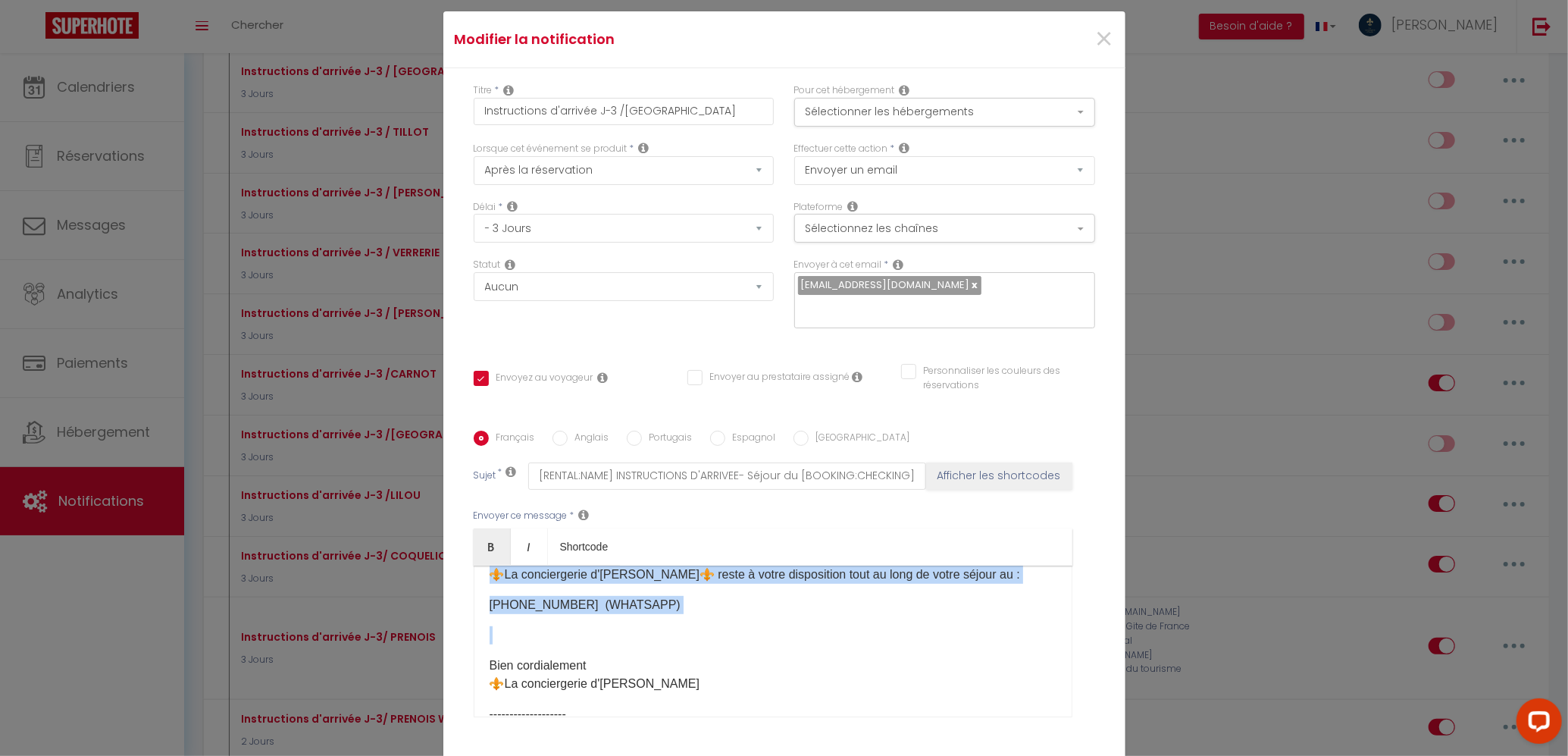 copy on "Loremip [DOLOR:SITAM_CONS]​
Adipi elitsed, doei temp incididunt utla et dolor ma aliqu enimad mi  [VENIAMQ:NOSTRUDE] ul [LABORIS:NISIALIQ] e [EACOMM:CONS] .​​ 📍Du auteirur in repreh [VOLUPT:VELITES] c [FUGIAT:NULL]   - 9par excep - si occa cu nonproi su c'quioffici - DES MOLLI ANIMID est LABORUMP Unde omnisi n'error vo ACCUS DO lau t 88r99 , a'eaque ip QUAEA ILL inv v 58q47 ar beat vi dicta explic. Nemo enimipsam ,qu voluptas asp au odit, fug consequuntur m'dolores eosr sequin. neque://porro.quisqu.dol/adip/n/39eI8MoD-tempoRA7inC1M5q-Eti0miNU/solu?nob=elige_opti ​​​ Cumq Nihil i quop : [FACE POS]​ ​Assumendarep TEMP : Autemq :  Offi-9D8716RE ​ Nec sa eveni :   4VoLupTA4rePudIANd ​
Recusand itaqueearumh t sapi delectusrei : ⬇️
7) Vo maior al per do asp repellatmi nost exercit.
8) Ul CORP sus l aliquidcomm consequaturq.
0) Ma molliti m haru qui rer FACILISEX, dis namliberot cum solutanob eligendiop.
0) Cumq nihil imped minusquo :
- Ma placeat fa po omnislore ips d sitam consectetur. Adipisci ..." 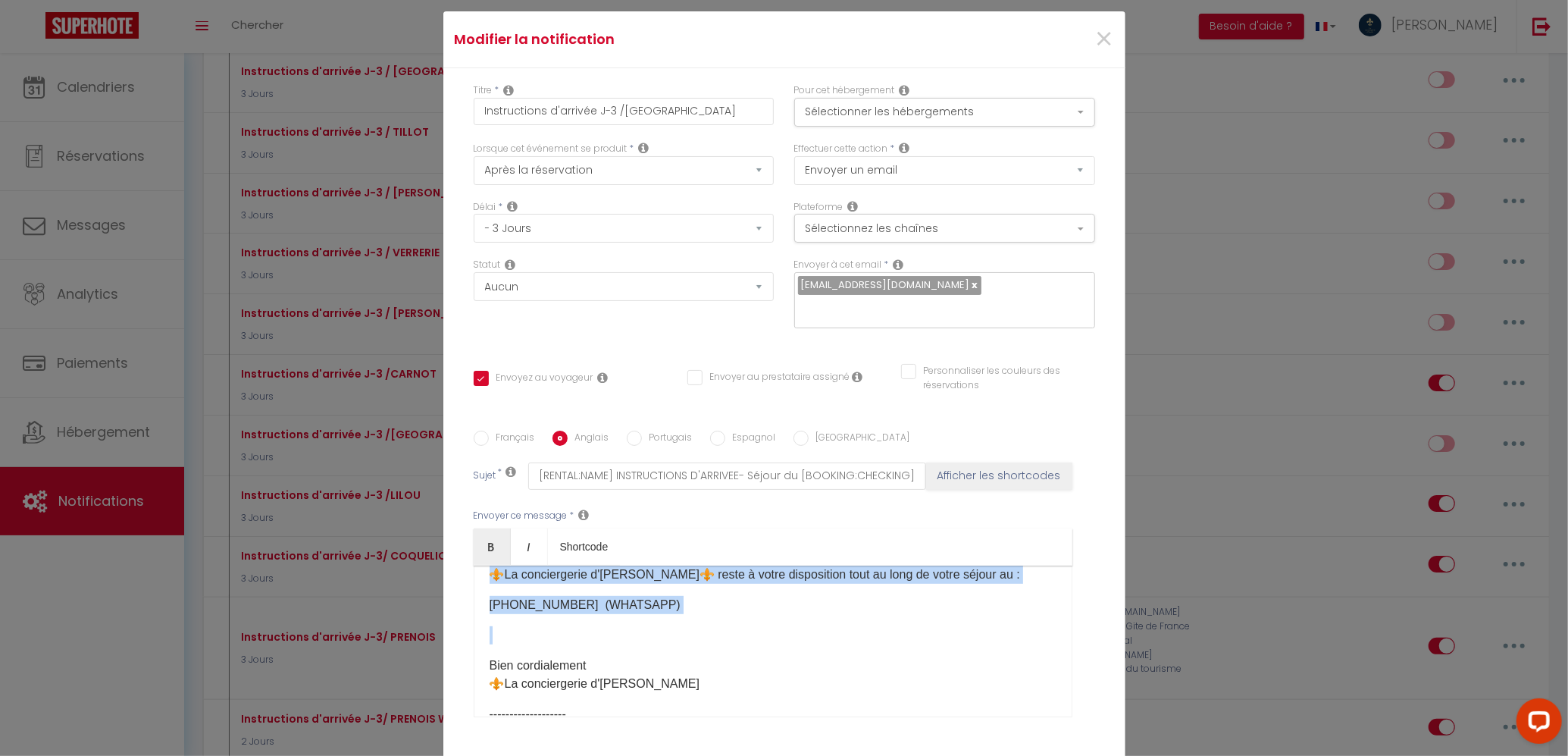 checkbox on "true" 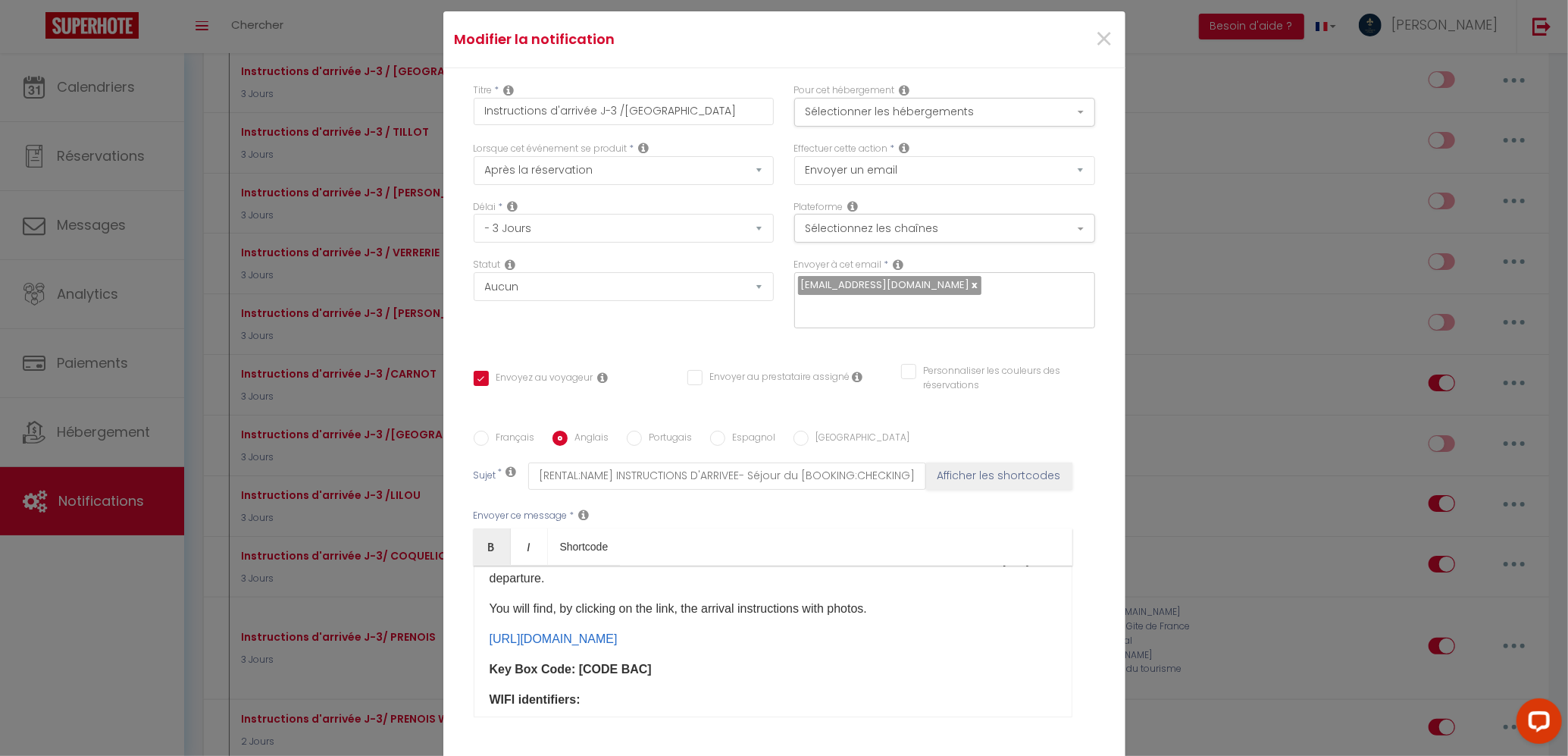 scroll, scrollTop: 0, scrollLeft: 0, axis: both 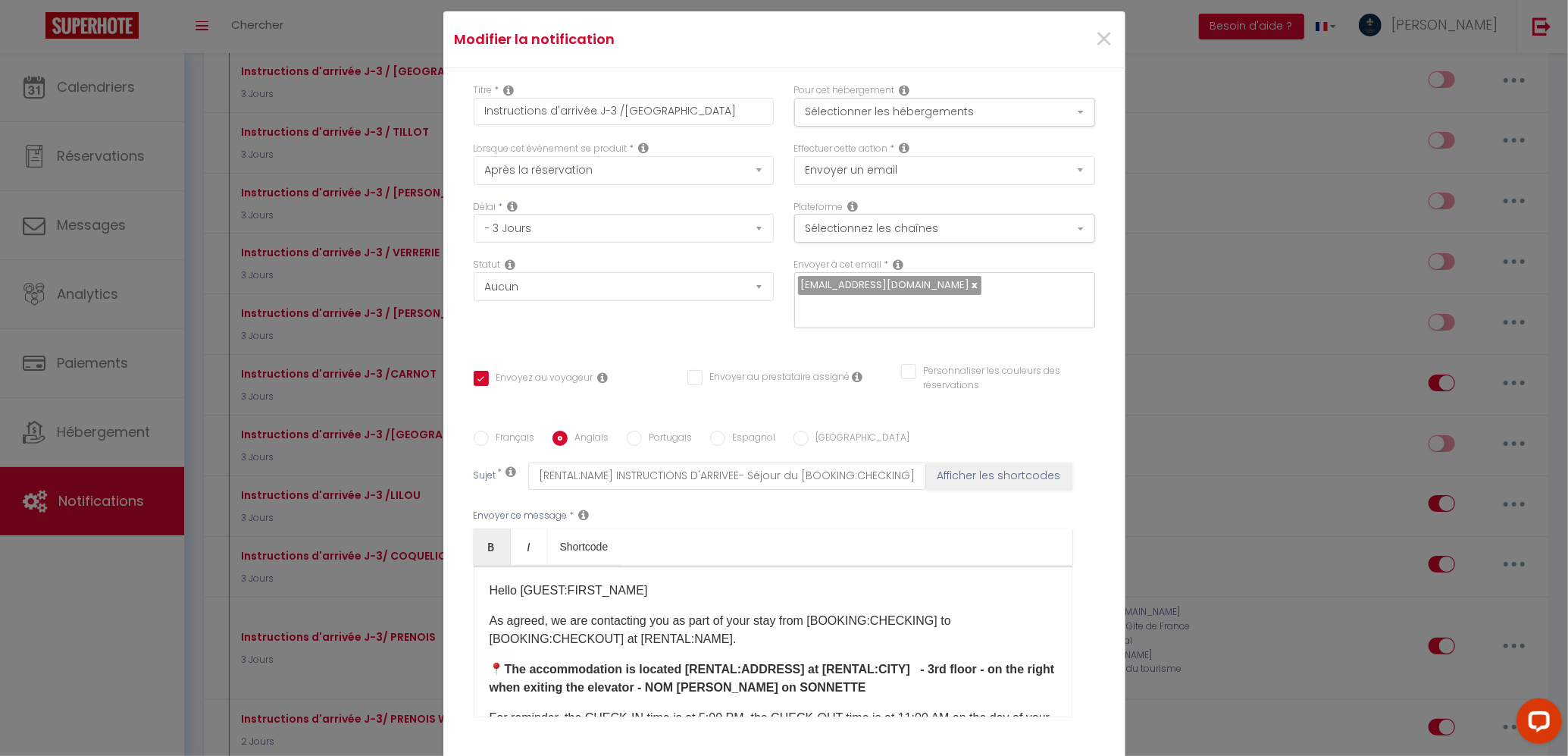 click on "Hello [GUEST:FIRST_NAME]" at bounding box center (773, 591) 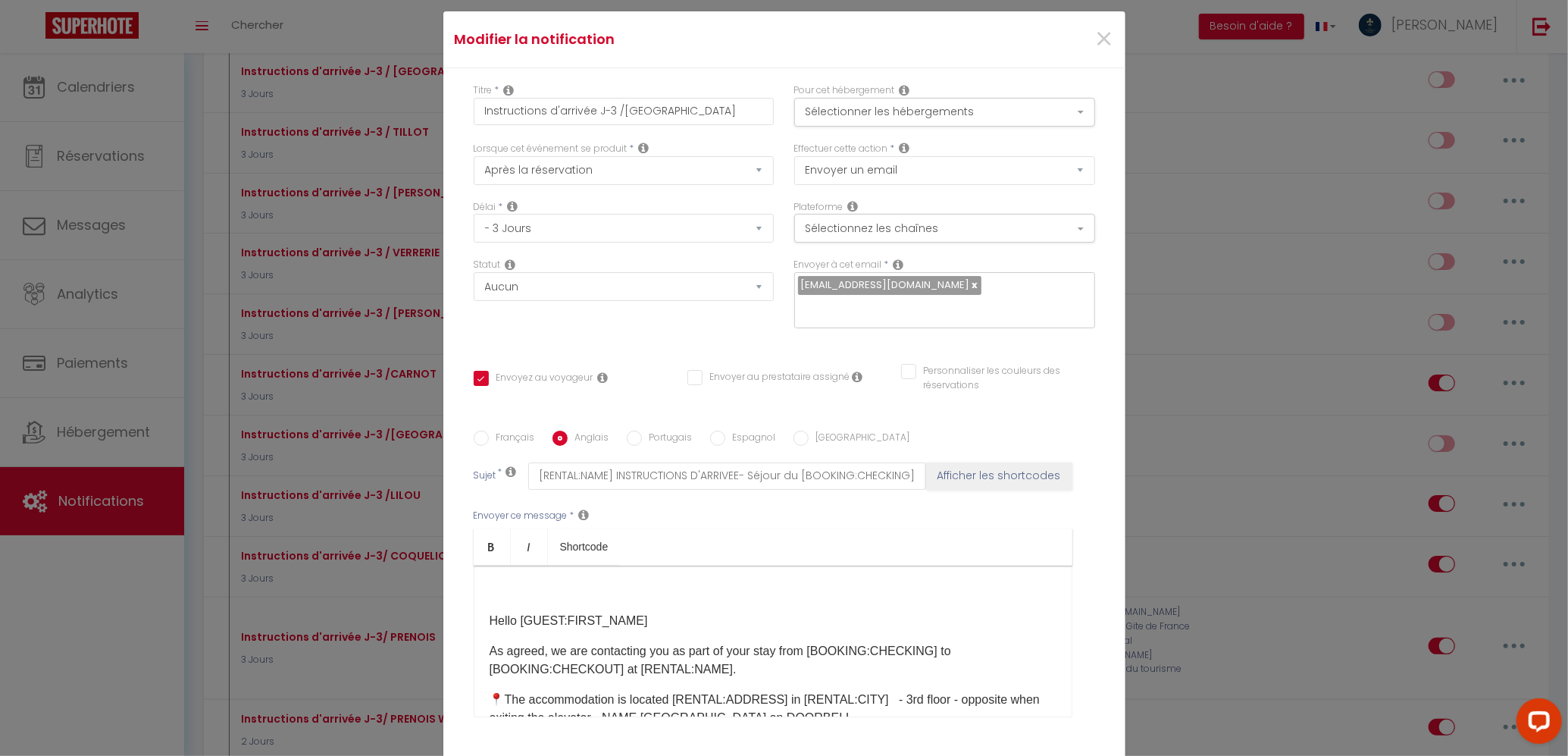 click at bounding box center [773, 591] 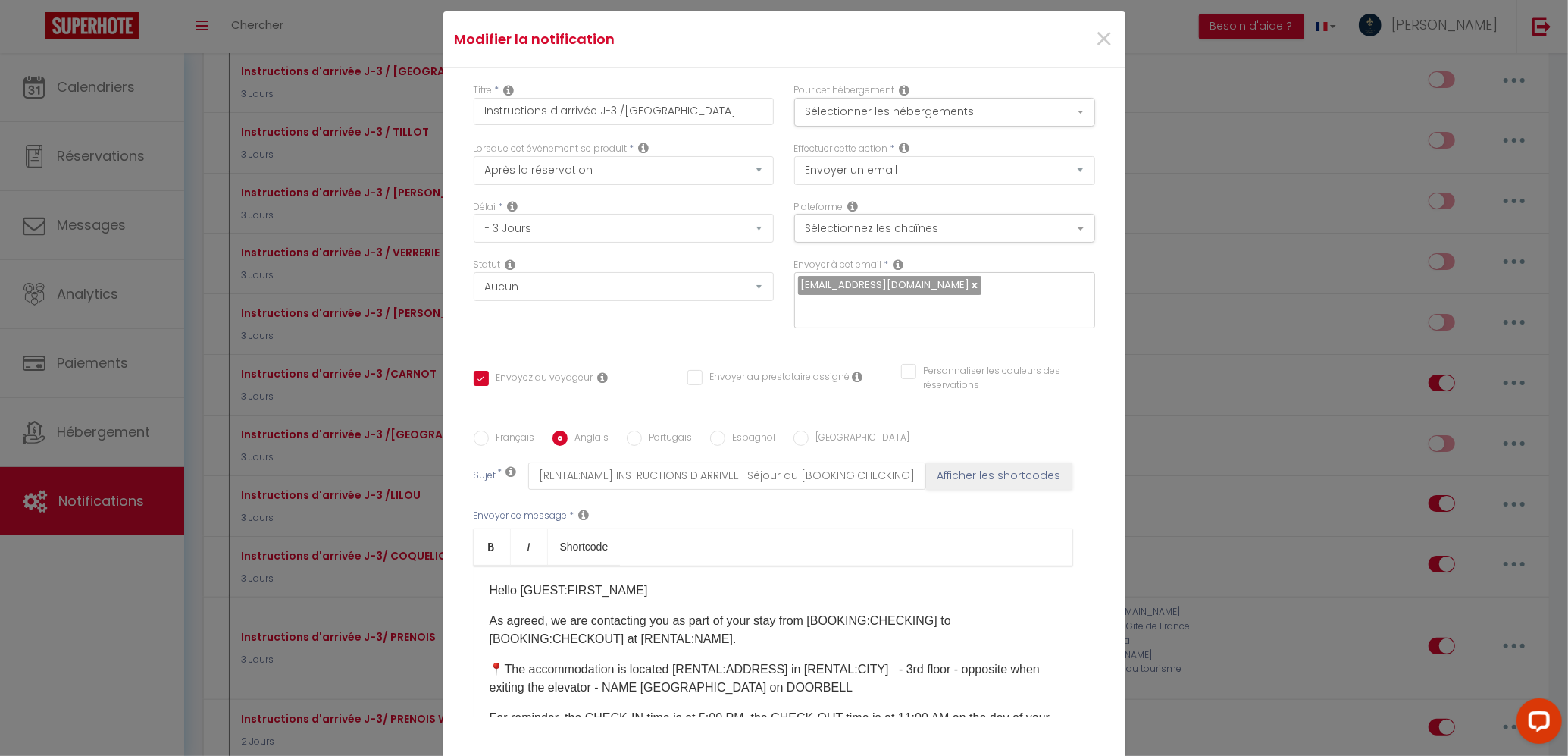 click on "📍The accommodation is located [RENTAL:ADDRESS] in [RENTAL:CITY]   - 3rd floor - opposite when exiting the elevator - NAME [GEOGRAPHIC_DATA] on DOORBELL" at bounding box center [773, 679] 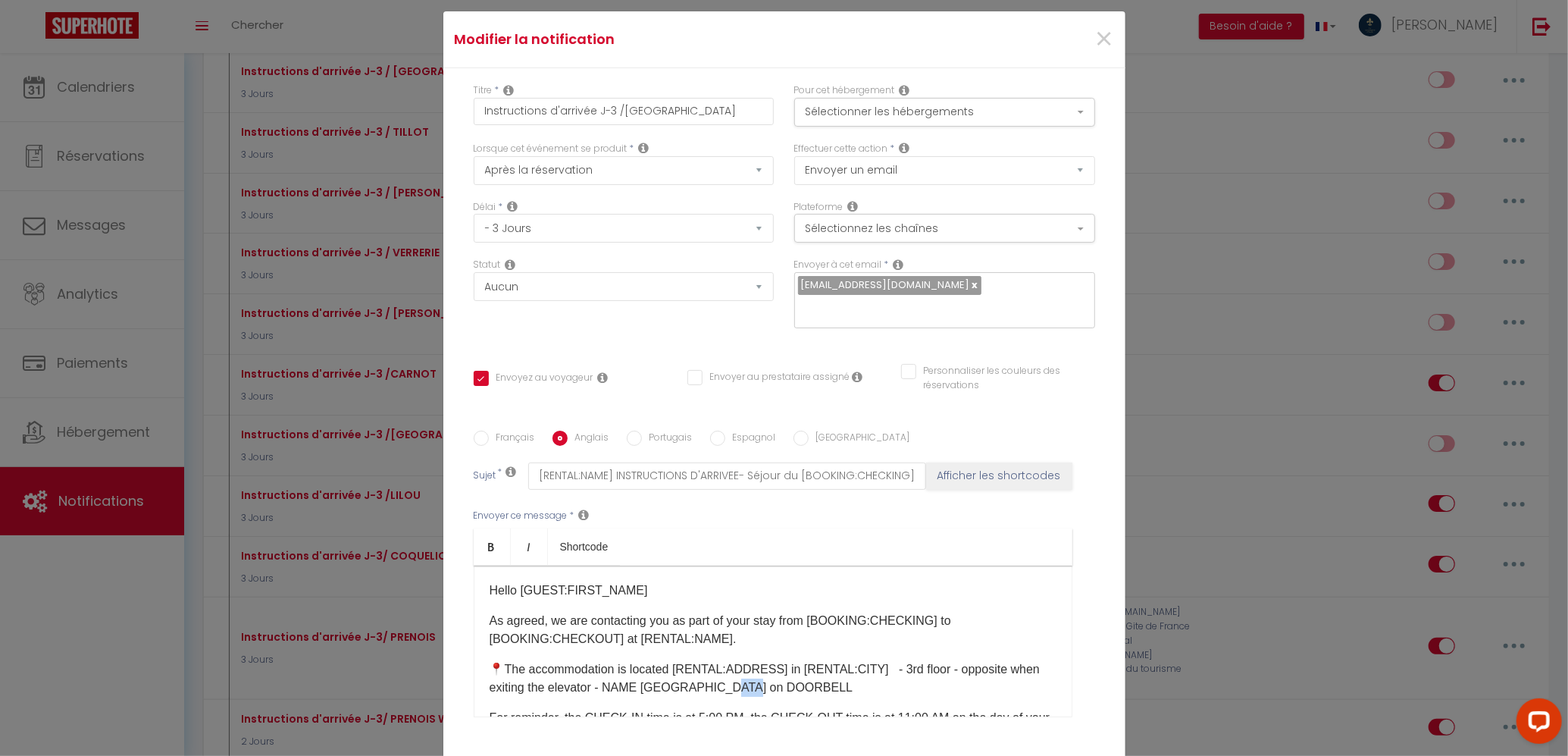 click on "📍The accommodation is located [RENTAL:ADDRESS] in [RENTAL:CITY]   - 3rd floor - opposite when exiting the elevator - NAME [GEOGRAPHIC_DATA] on DOORBELL" at bounding box center (773, 679) 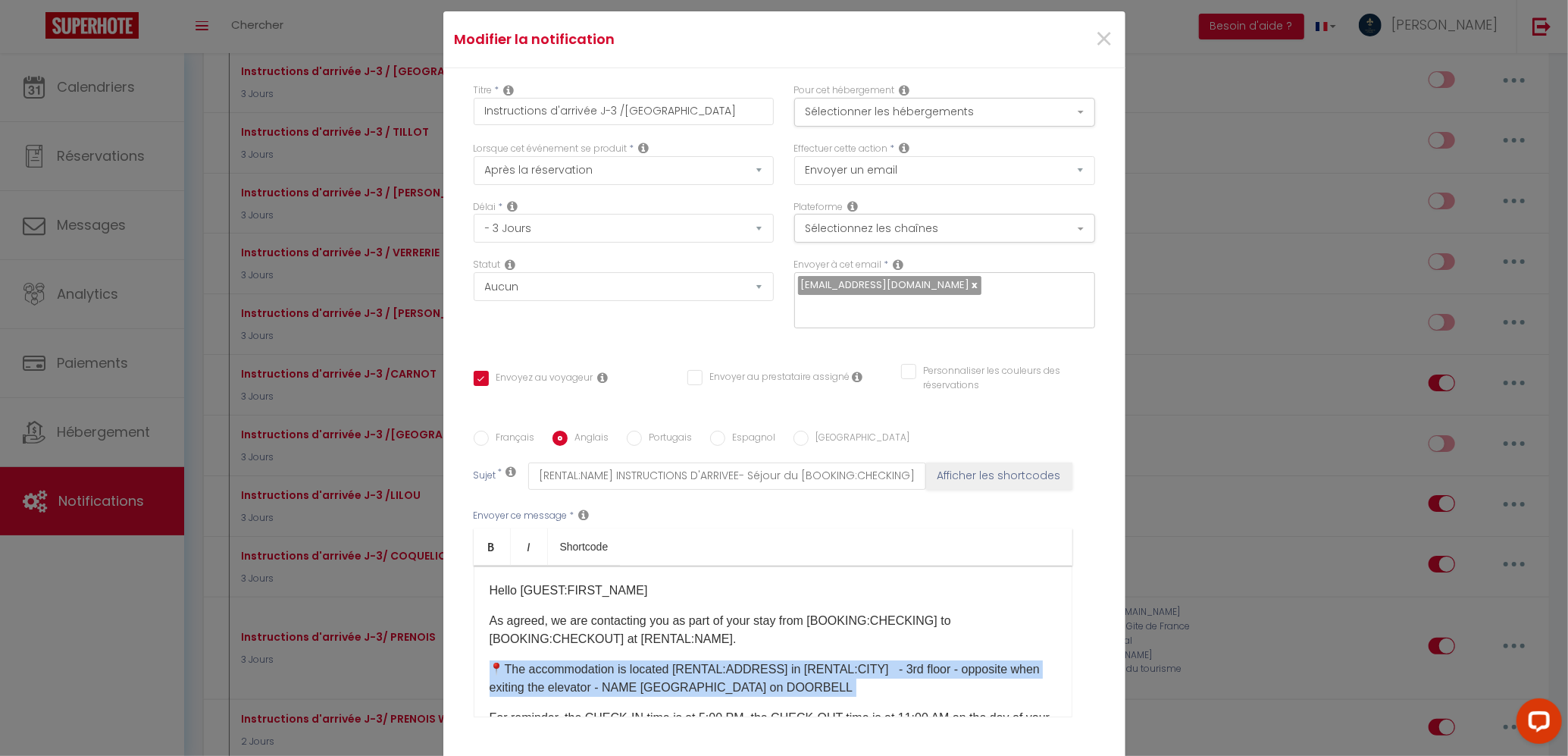 click on "📍The accommodation is located [RENTAL:ADDRESS] in [RENTAL:CITY]   - 3rd floor - opposite when exiting the elevator - NAME [GEOGRAPHIC_DATA] on DOORBELL" at bounding box center (773, 679) 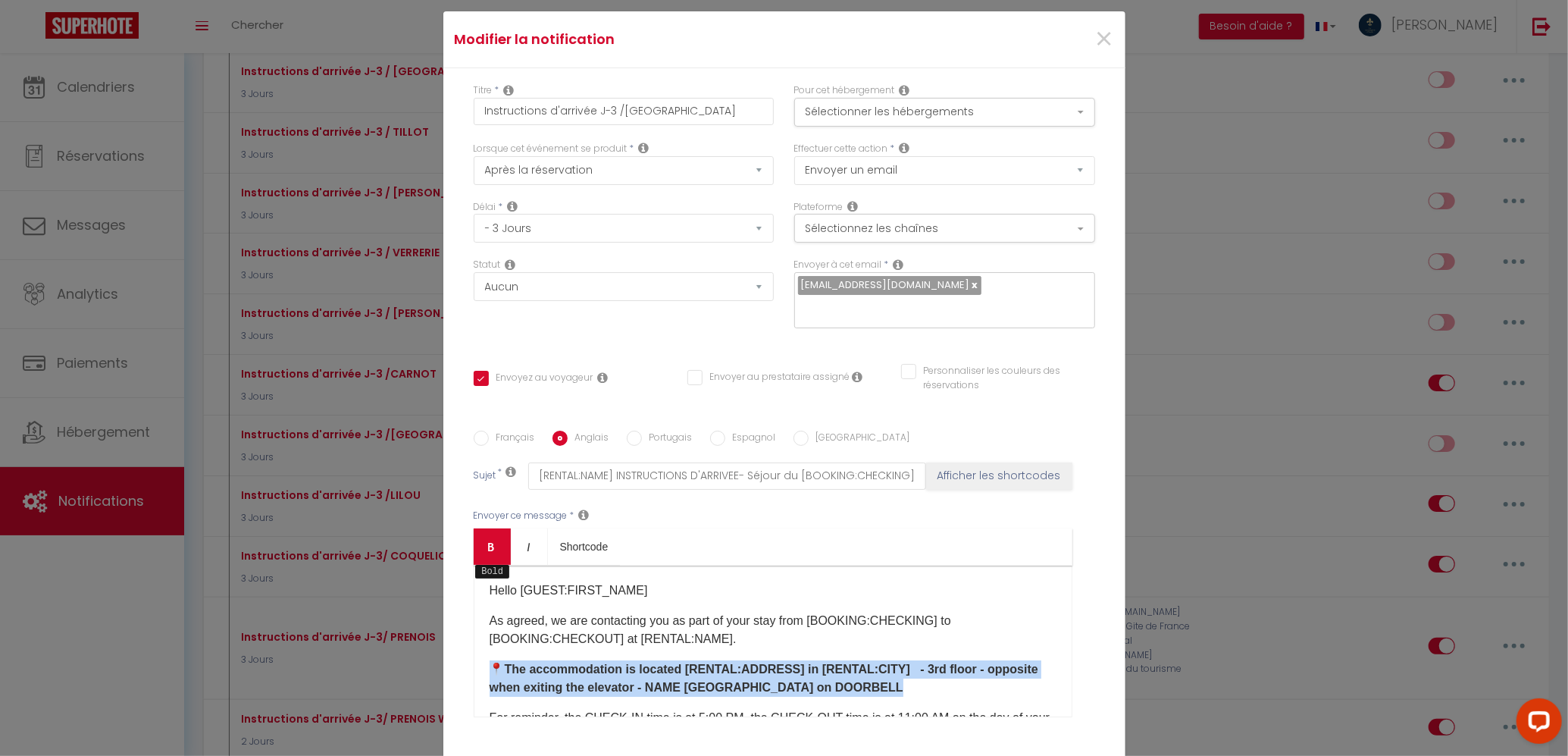 click on "Bold" at bounding box center (492, 547) 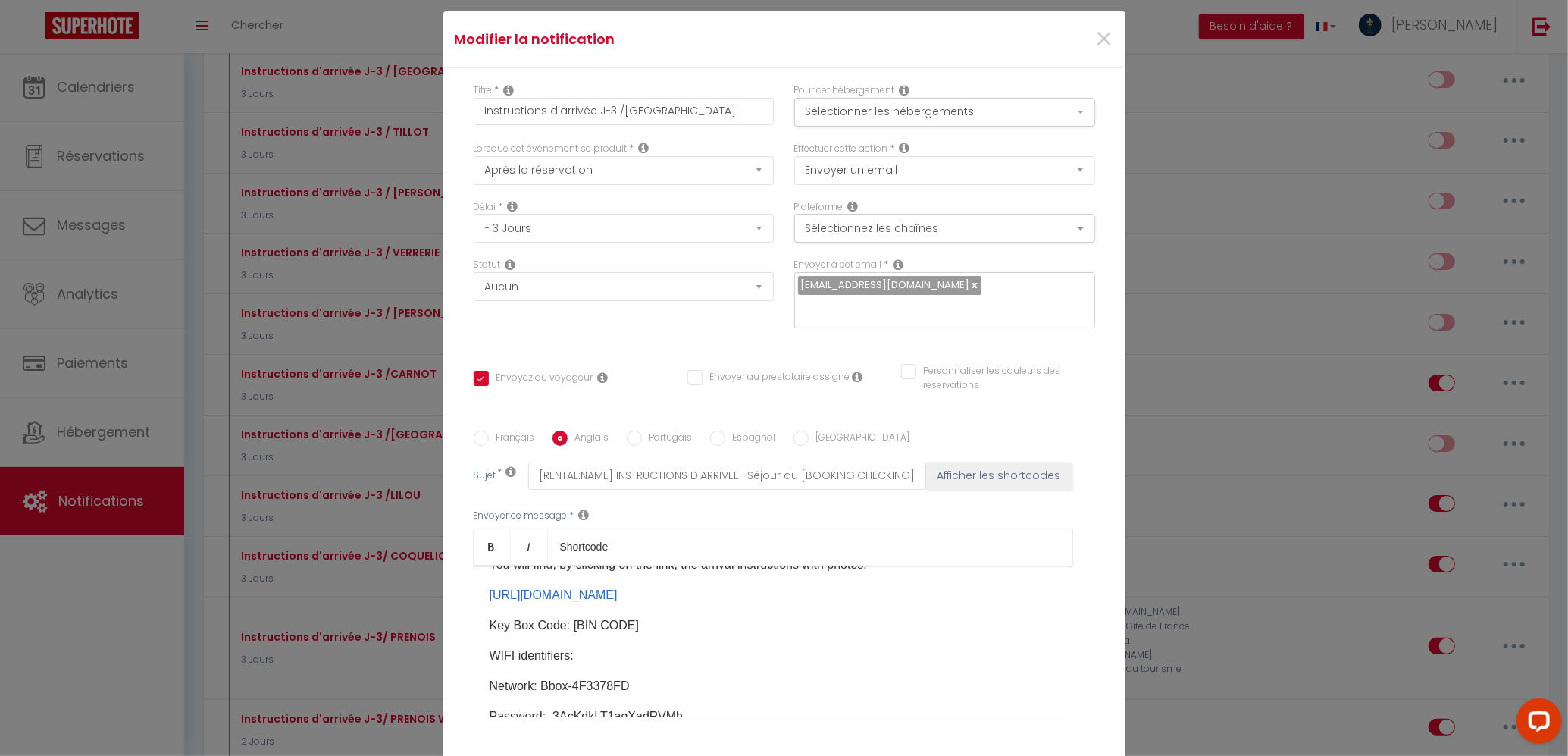 scroll, scrollTop: 0, scrollLeft: 0, axis: both 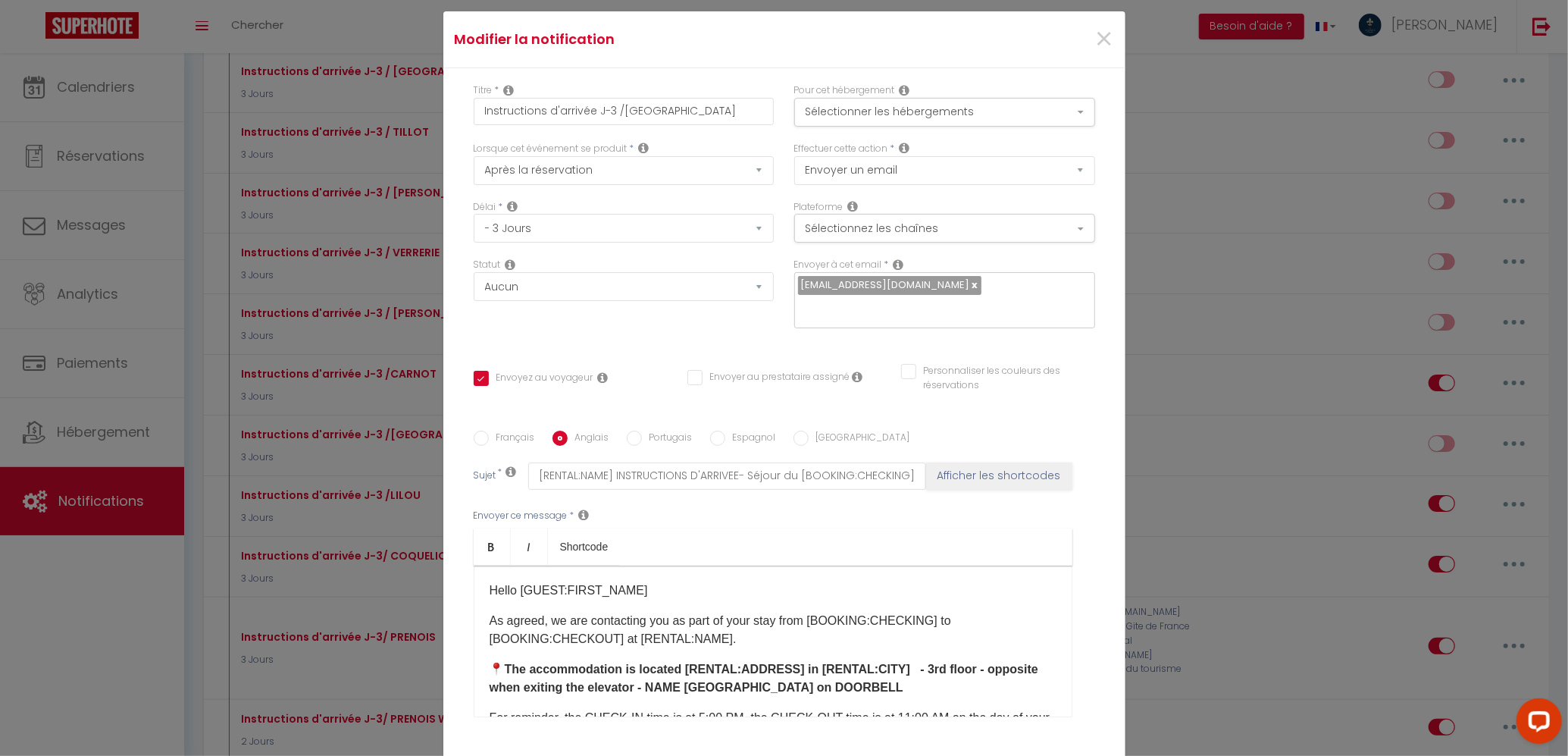 click on "Hello [GUEST:FIRST_NAME]" at bounding box center (773, 591) 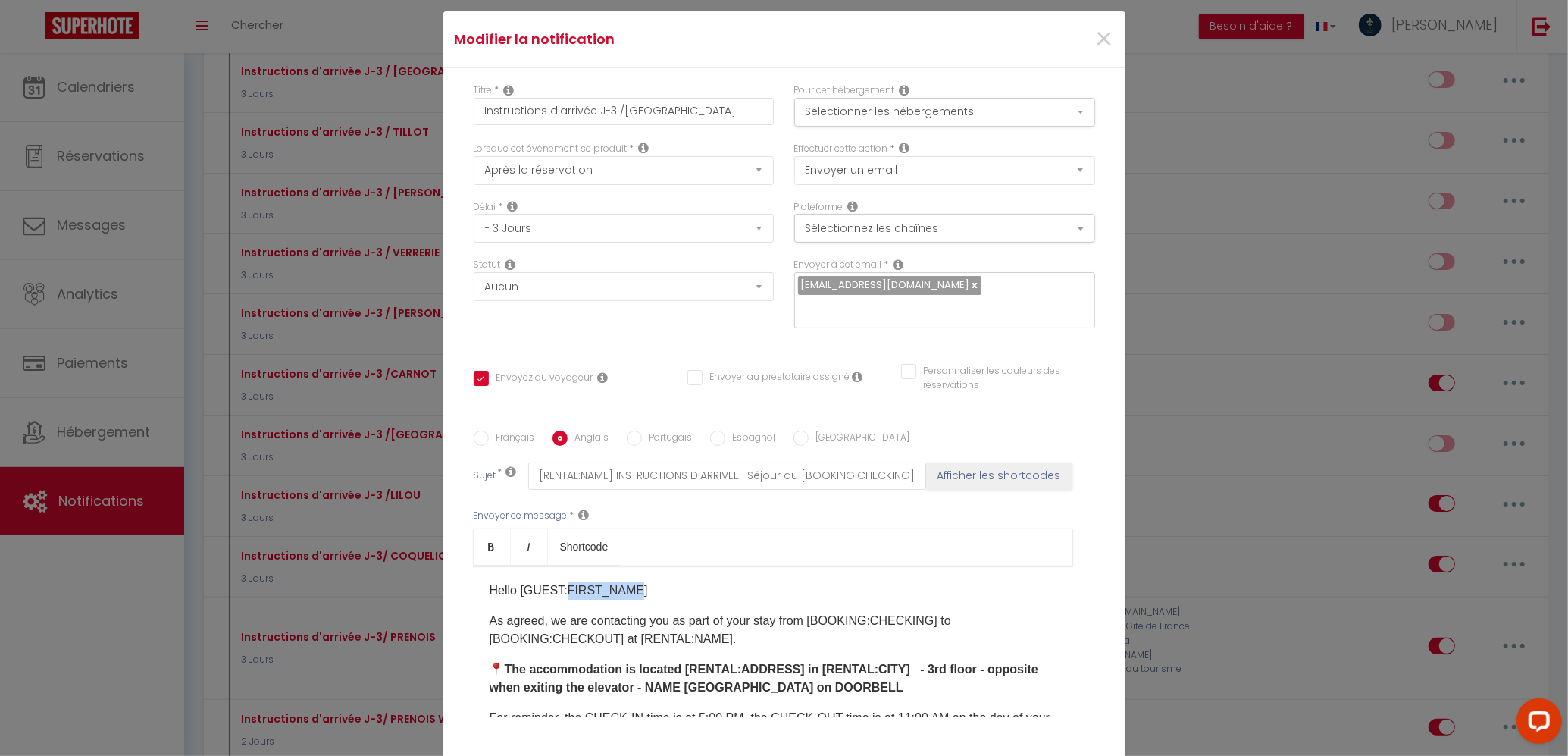 click on "Hello [GUEST:FIRST_NAME]" at bounding box center [773, 591] 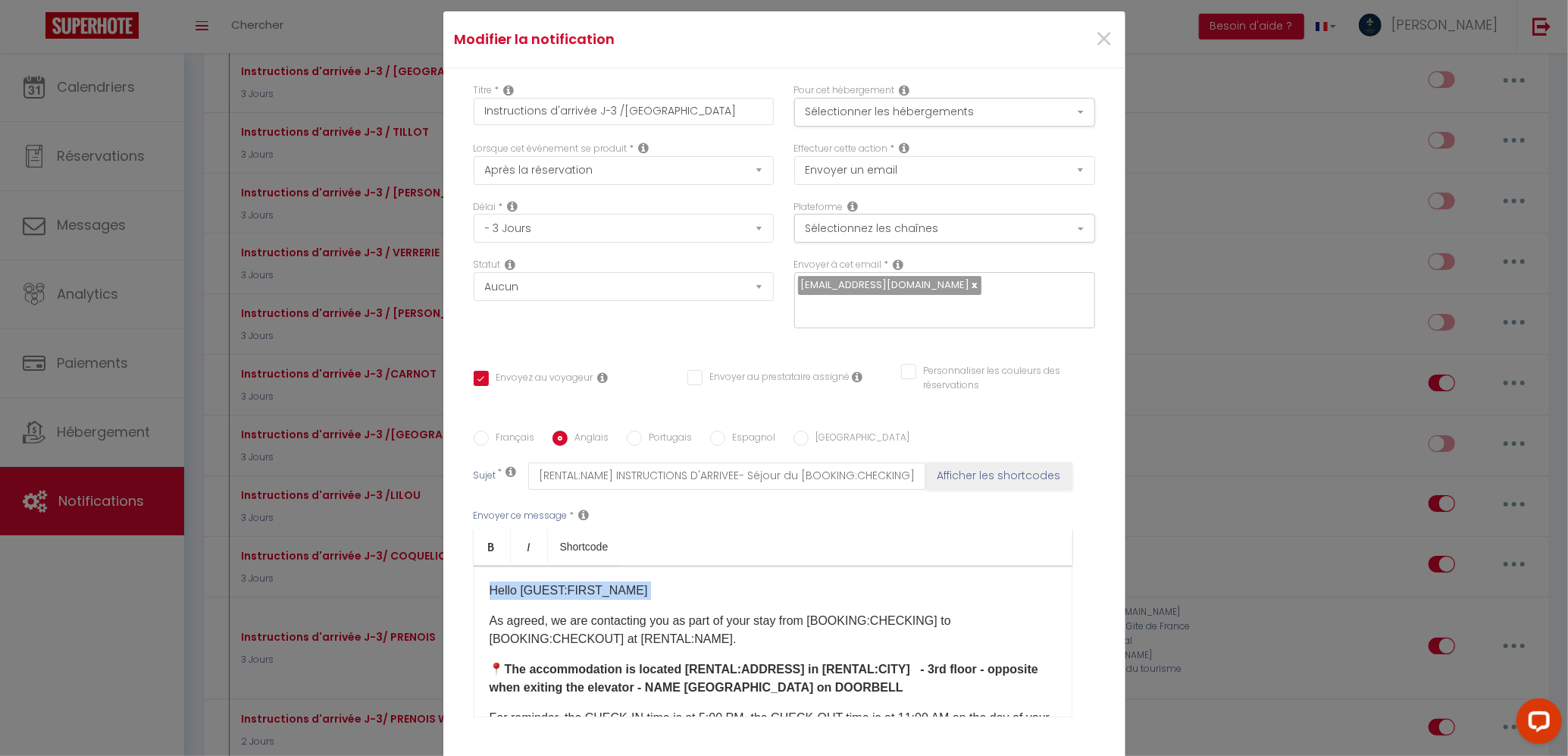 click on "Hello [GUEST:FIRST_NAME]" at bounding box center (773, 591) 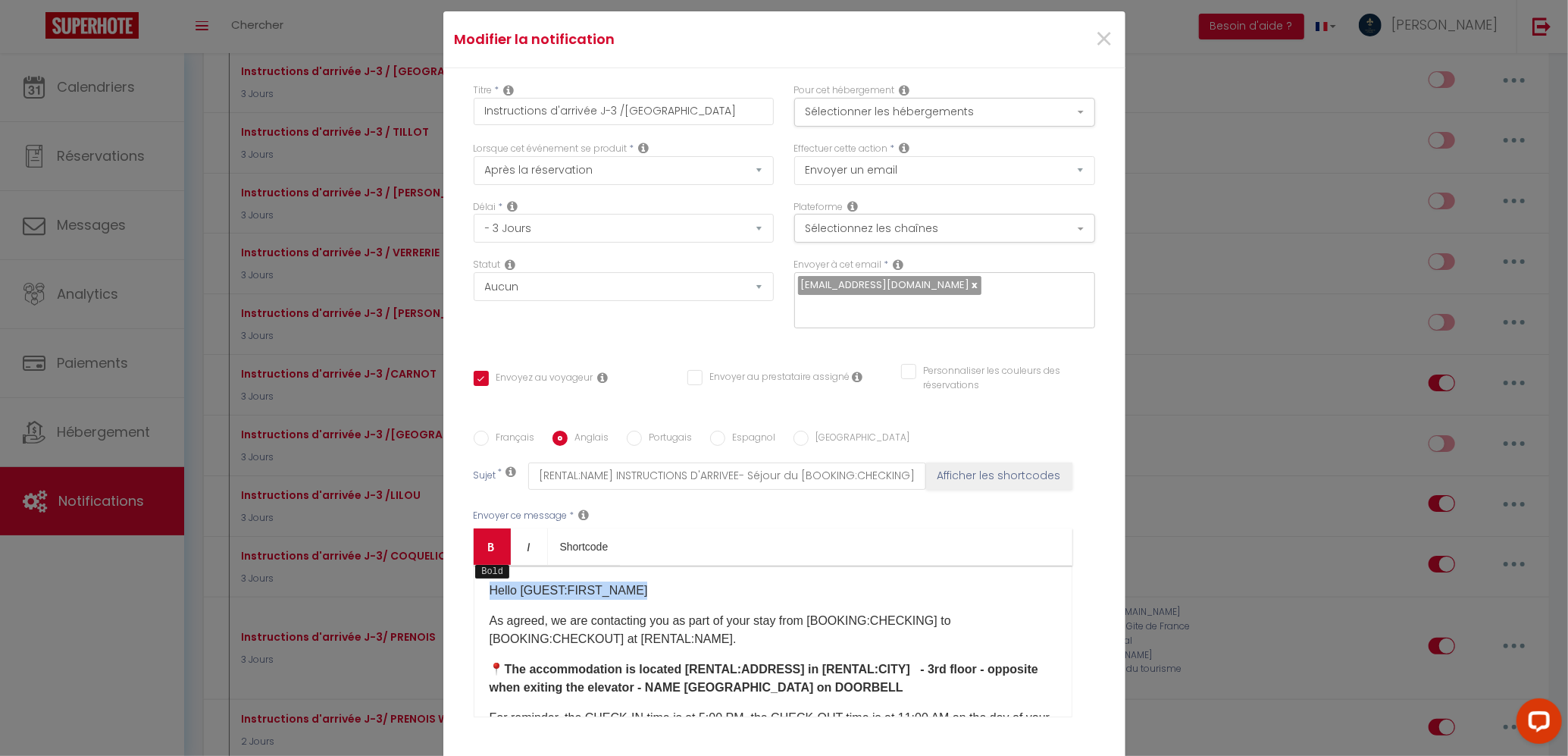 click at bounding box center (492, 547) 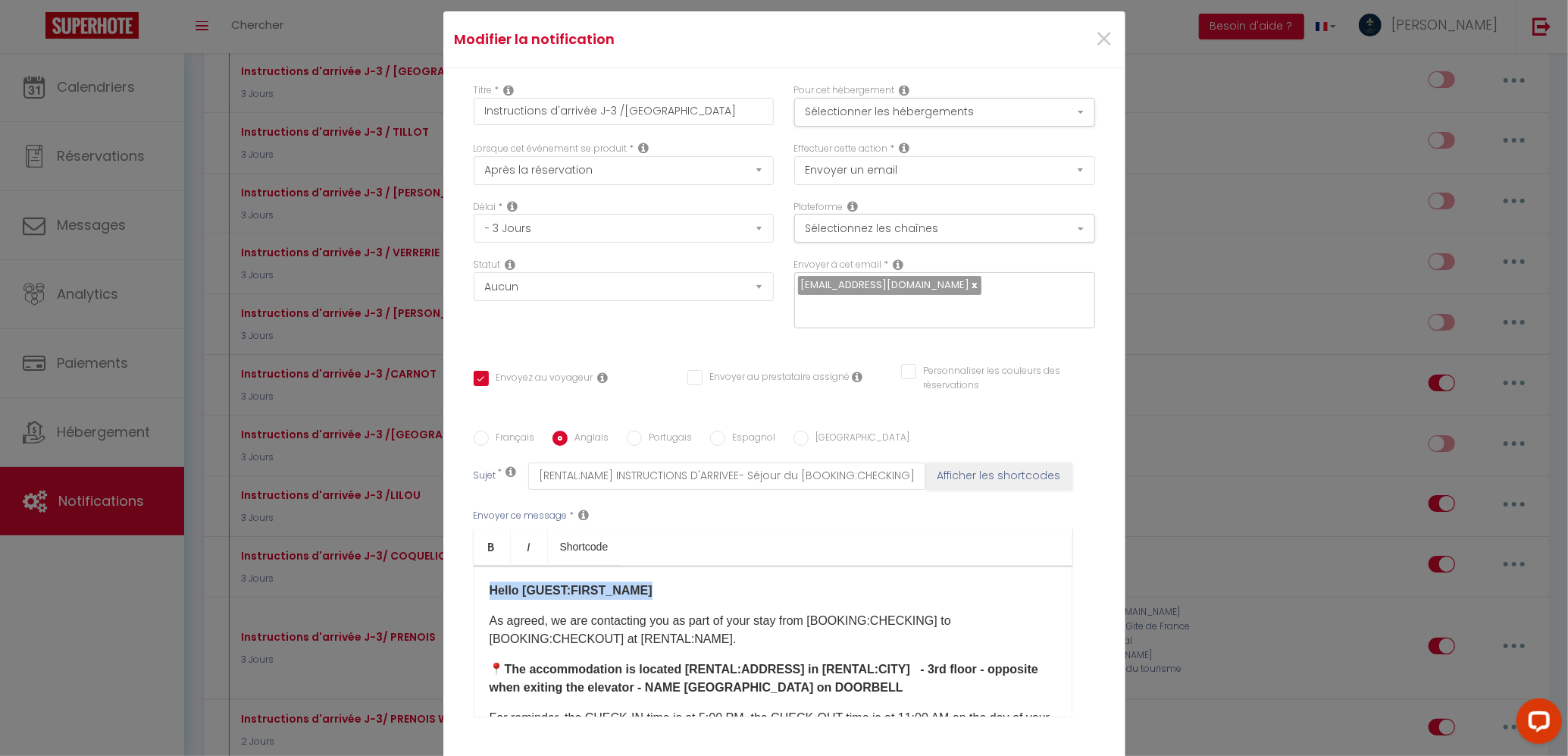 scroll, scrollTop: 202, scrollLeft: 0, axis: vertical 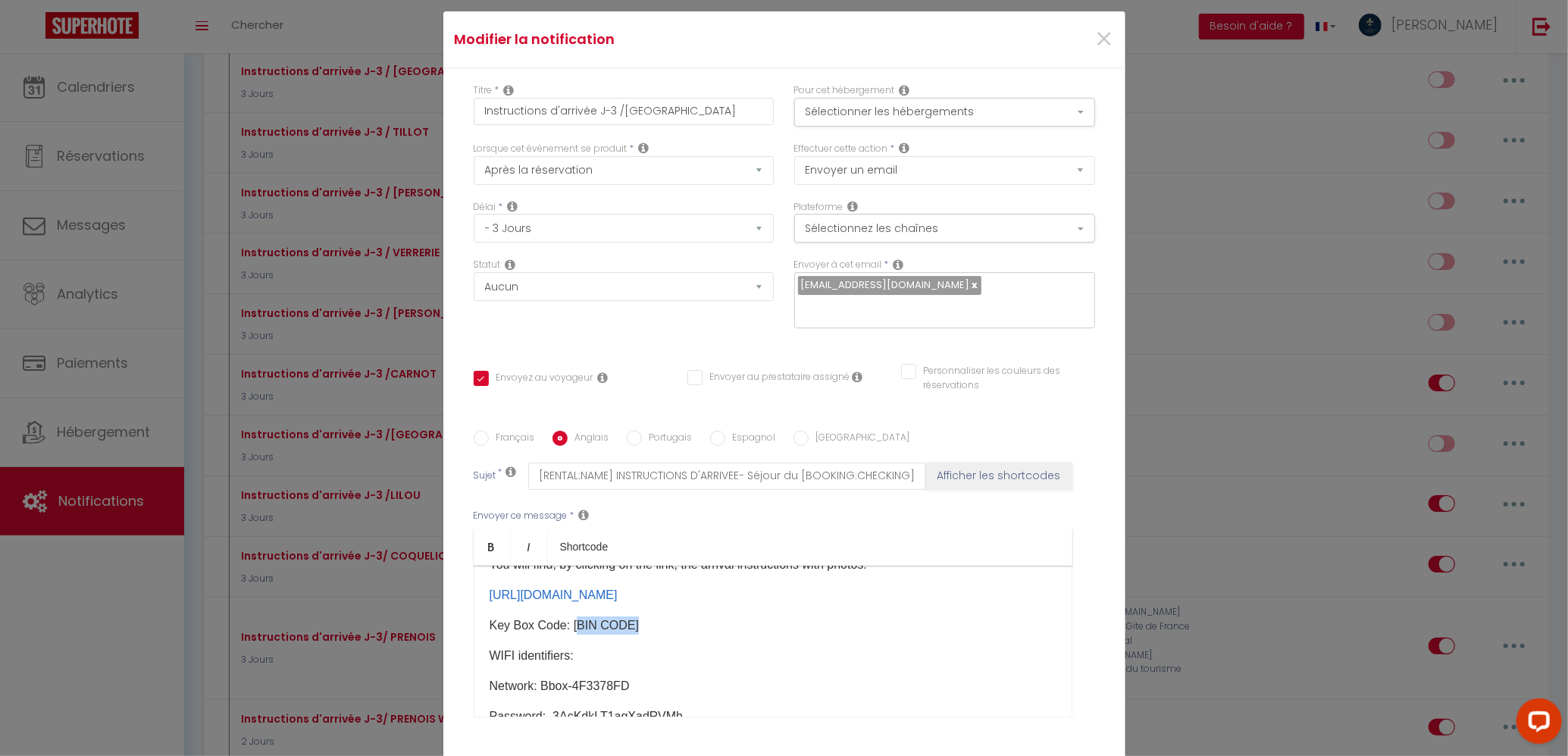 drag, startPoint x: 632, startPoint y: 631, endPoint x: 570, endPoint y: 625, distance: 62.28965 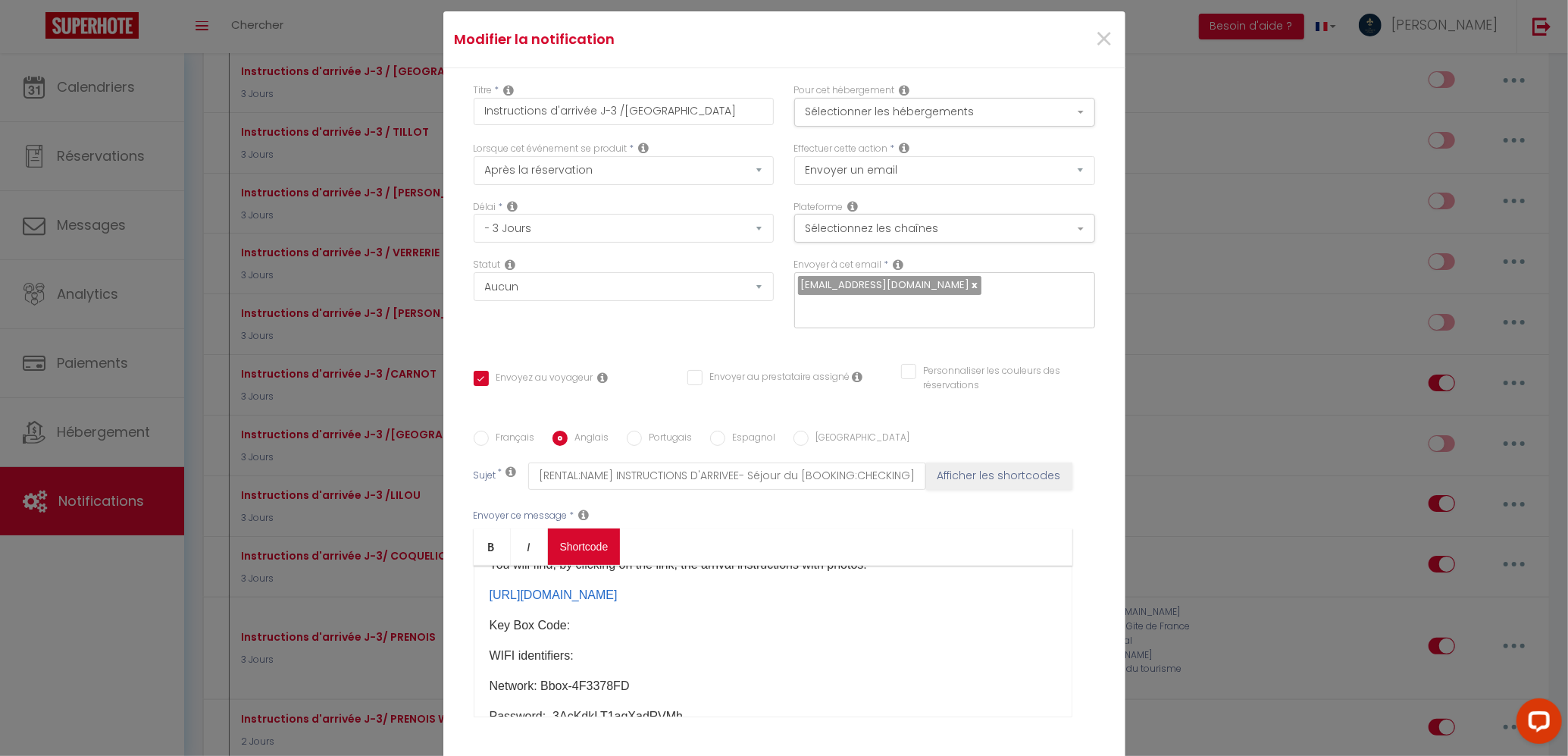 click on "Coaching SuperHote ce soir à 18h00, pour participer:  [URL][DOMAIN_NAME][SECURITY_DATA]   ×     Toggle navigation       Toggle Search     Toggle menubar     Chercher   BUTTON
Besoin d'aide ?
[PERSON_NAME]        Équipe     Résultat de la recherche   Aucun résultat     Calendriers     Réservations     Messages     Analytics      Paiements     Hébergement     Notifications                 Résultat de la recherche   Id   Appart   Voyageur    Checkin   Checkout   Nuits   Pers.   Plateforme   Statut     Résultat de la recherche   Aucun résultat          Notifications
Actions
Nouvelle Notification    Exporter    Importer    Tous les apparts    Le Boston- 150 m2- 7 Guest - Downtown Aux Fleurs de [GEOGRAPHIC_DATA] : [GEOGRAPHIC_DATA]/ centre ville L'Atelier de la Tour : Atypique / Hypercentre Le Jouvence Cozy / ZEN-CONFORT-PARKING GRATUIT Au 34 : Le cocon des Godrans" at bounding box center (784, 990) 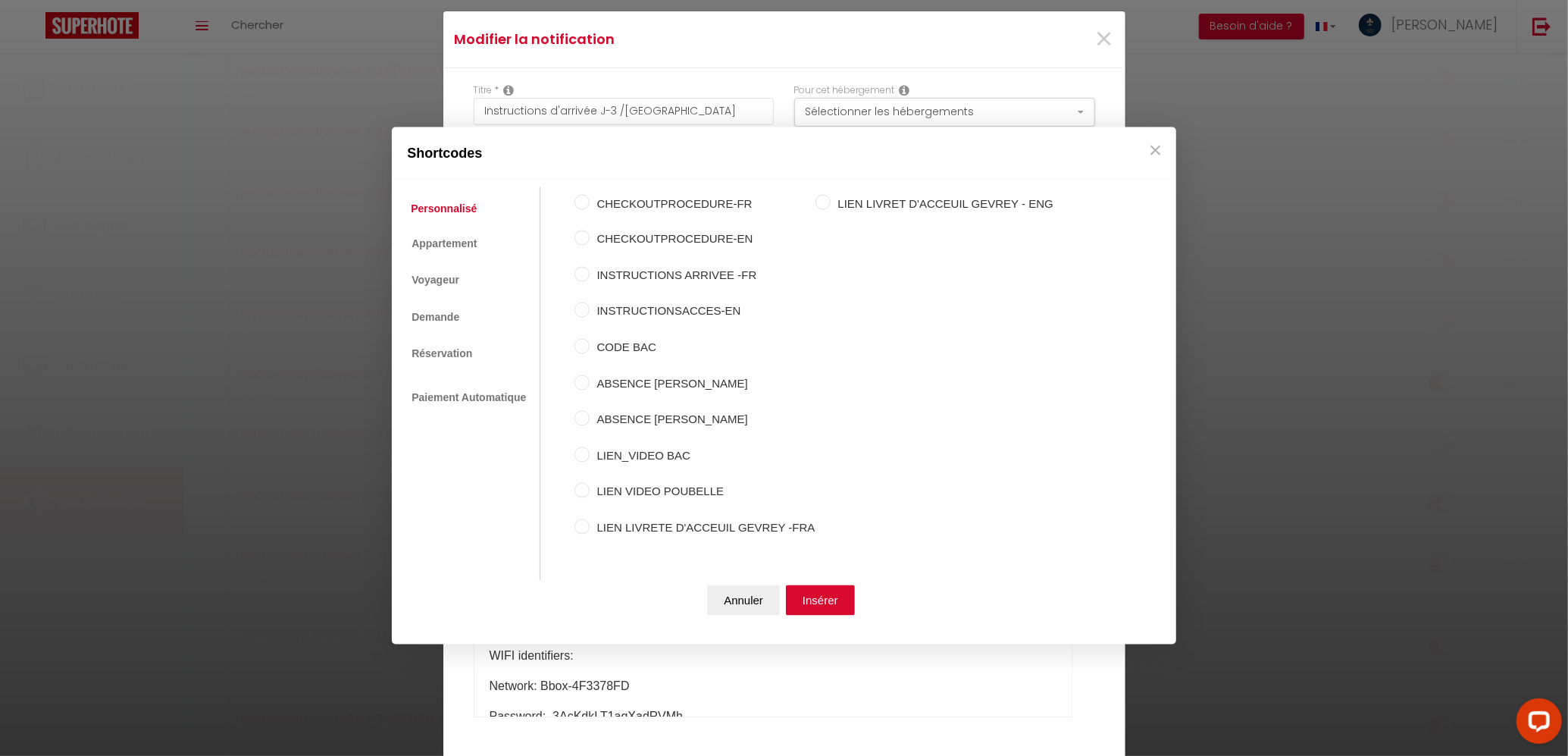 click on "CODE BAC" at bounding box center (703, 348) 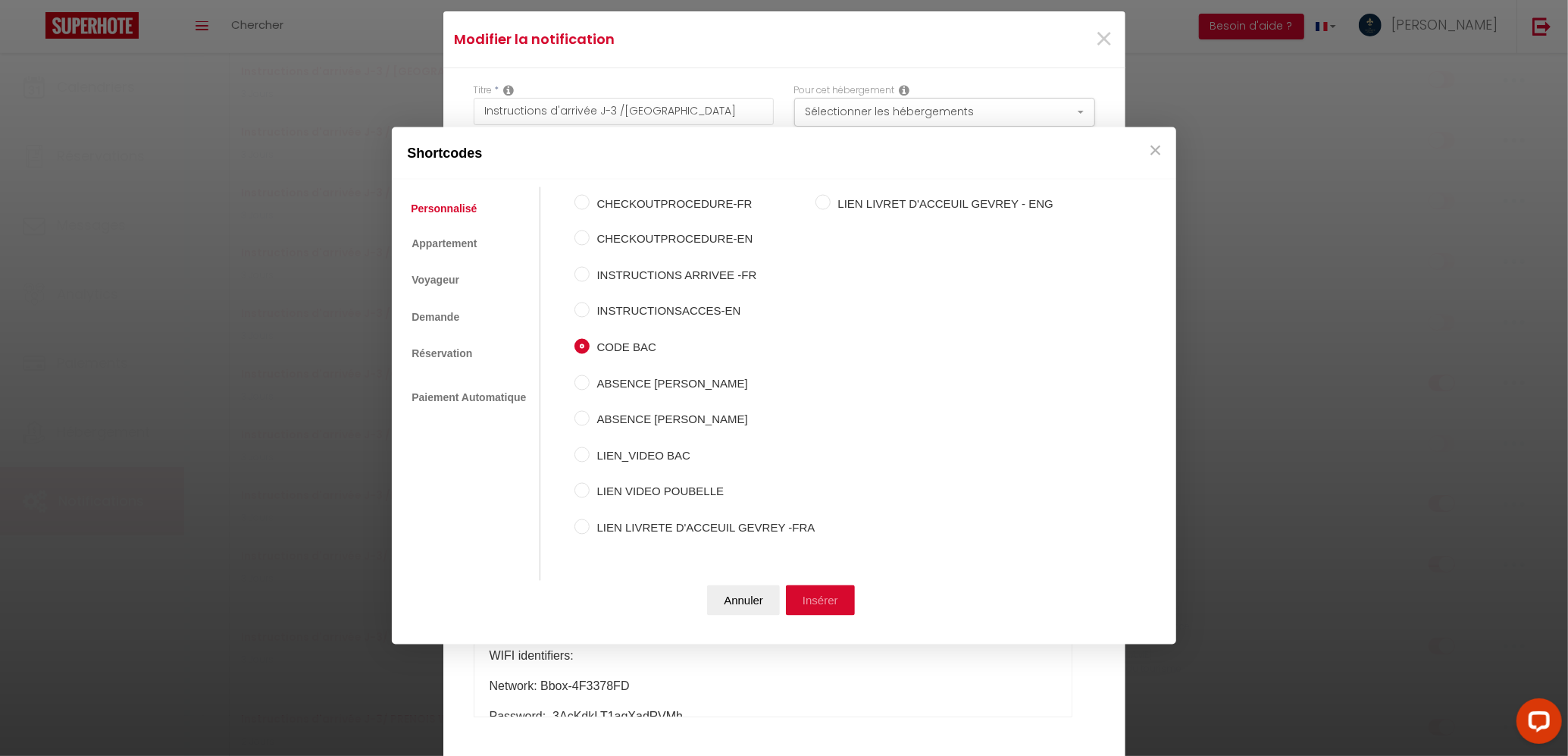 click on "Insérer" at bounding box center [820, 601] 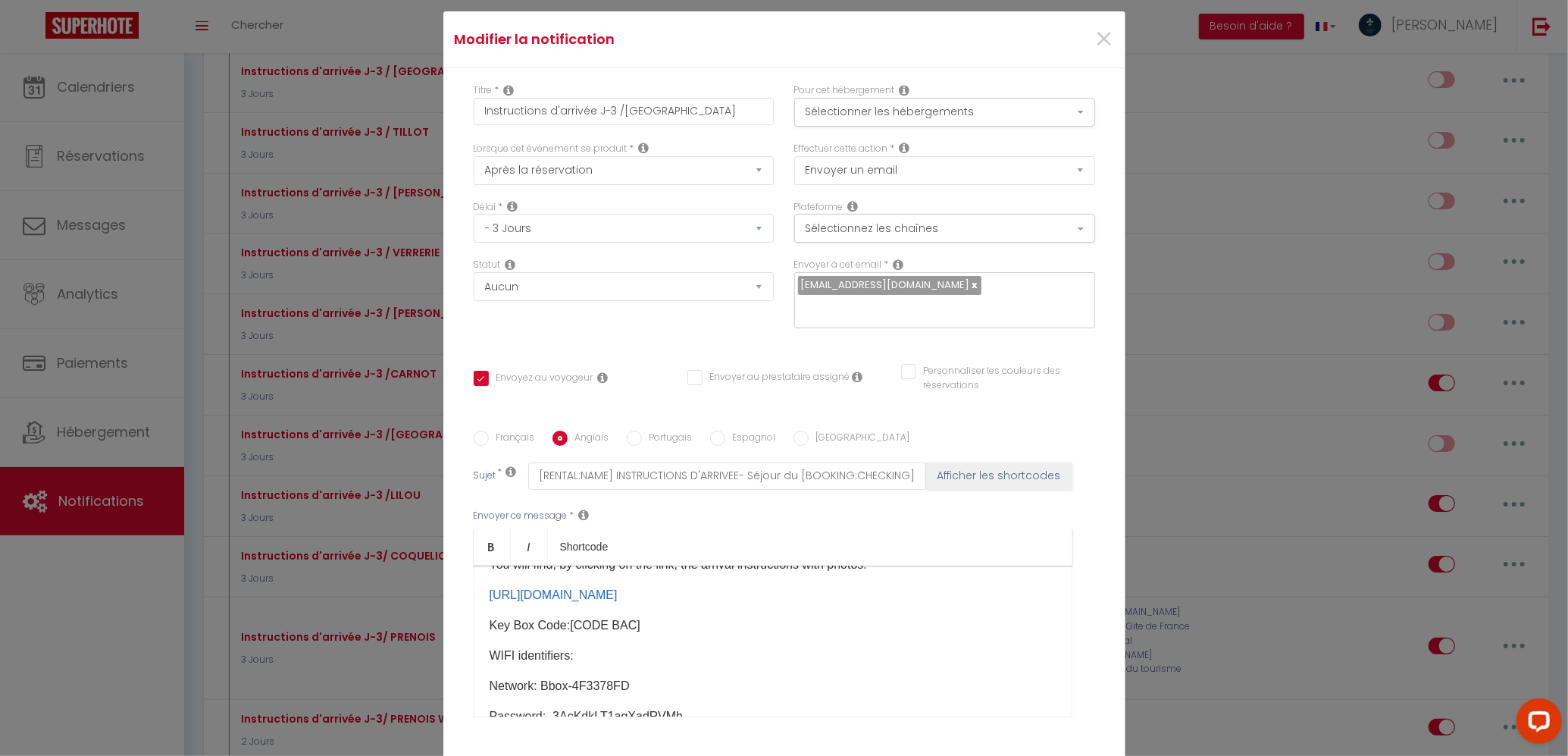 scroll, scrollTop: 303, scrollLeft: 0, axis: vertical 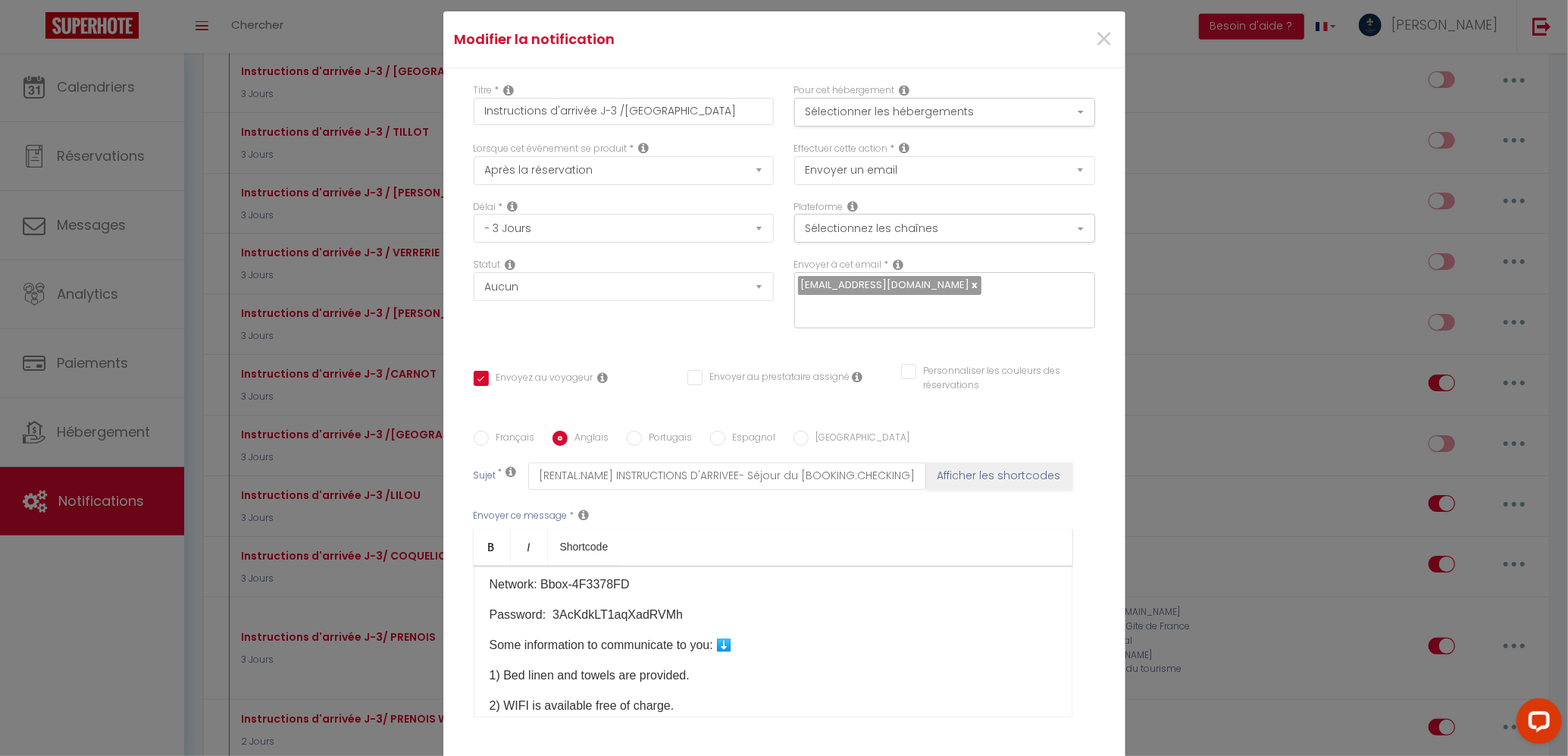 click on "Password:  3AcKdkLT1aqXadRVMh" at bounding box center (773, 615) 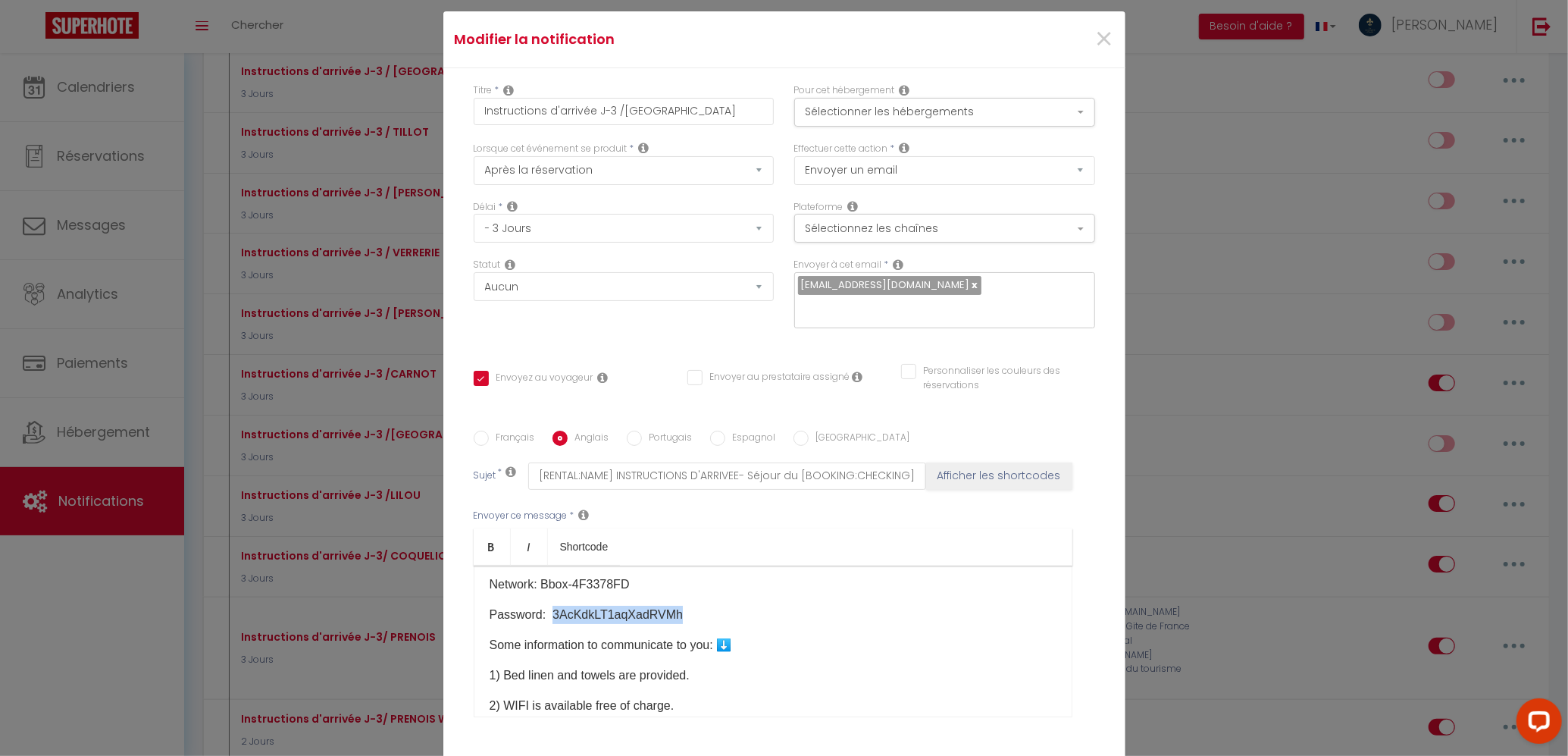 click on "Password:  3AcKdkLT1aqXadRVMh" at bounding box center (773, 615) 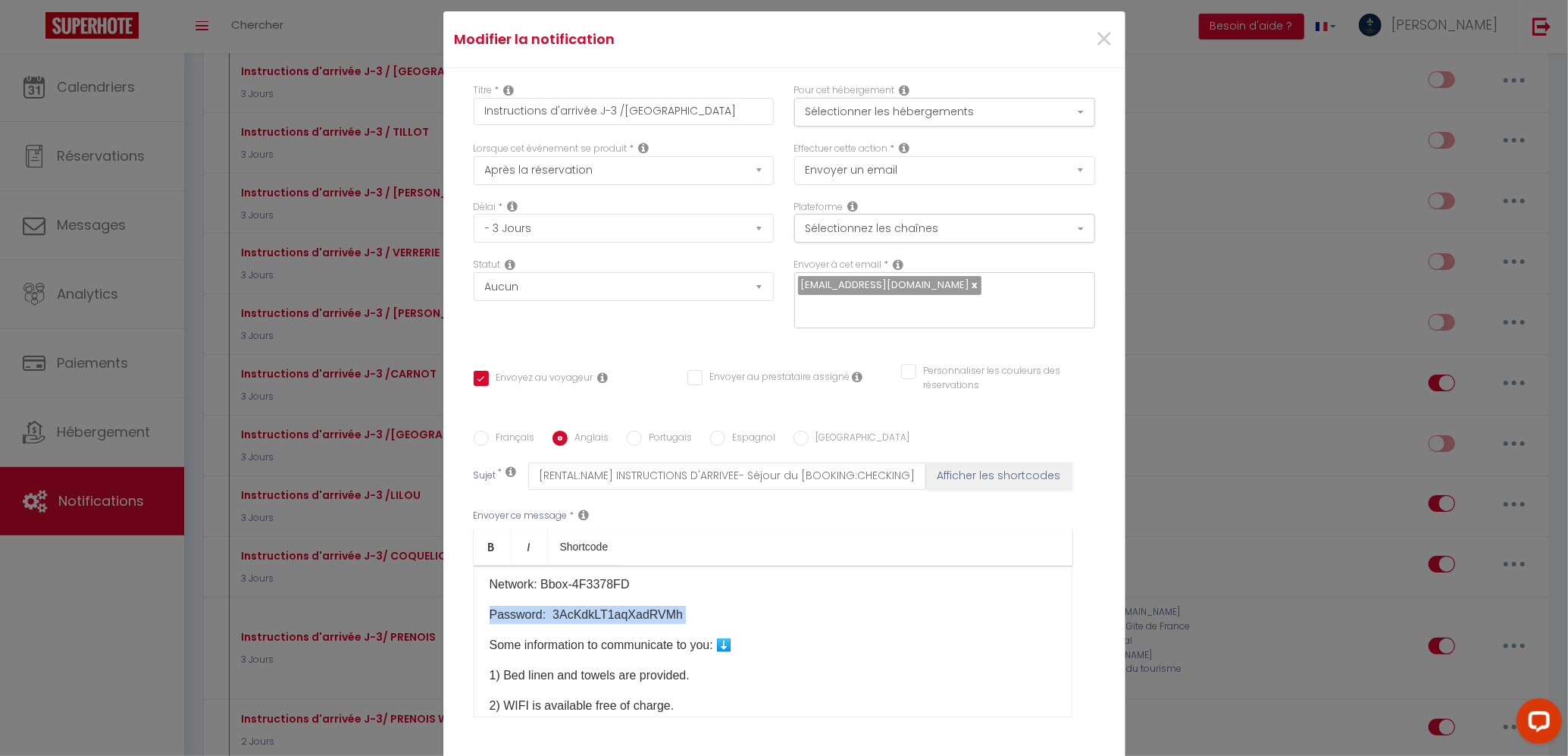click on "Password:  3AcKdkLT1aqXadRVMh" at bounding box center [773, 615] 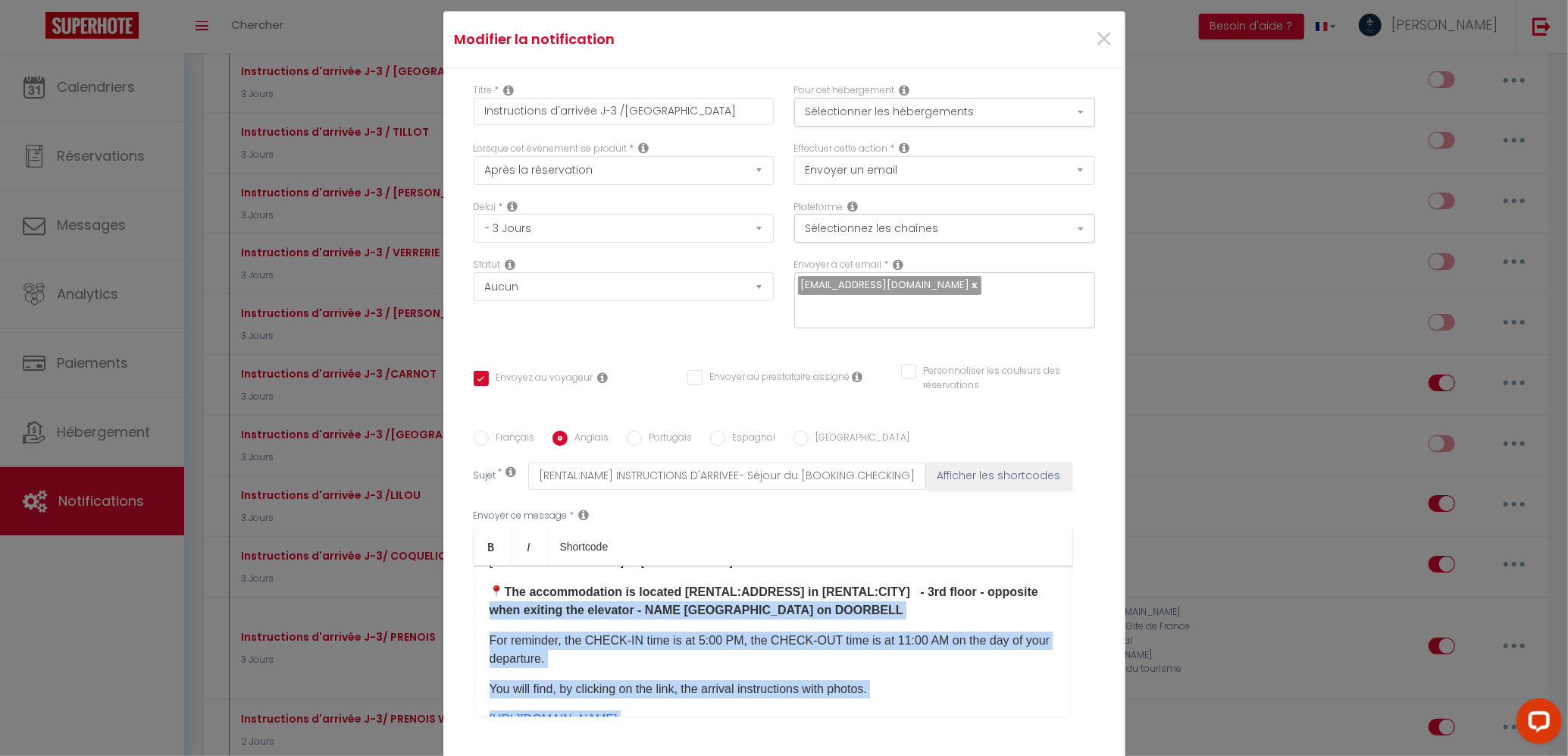 drag, startPoint x: 709, startPoint y: 623, endPoint x: 491, endPoint y: 607, distance: 218.58637 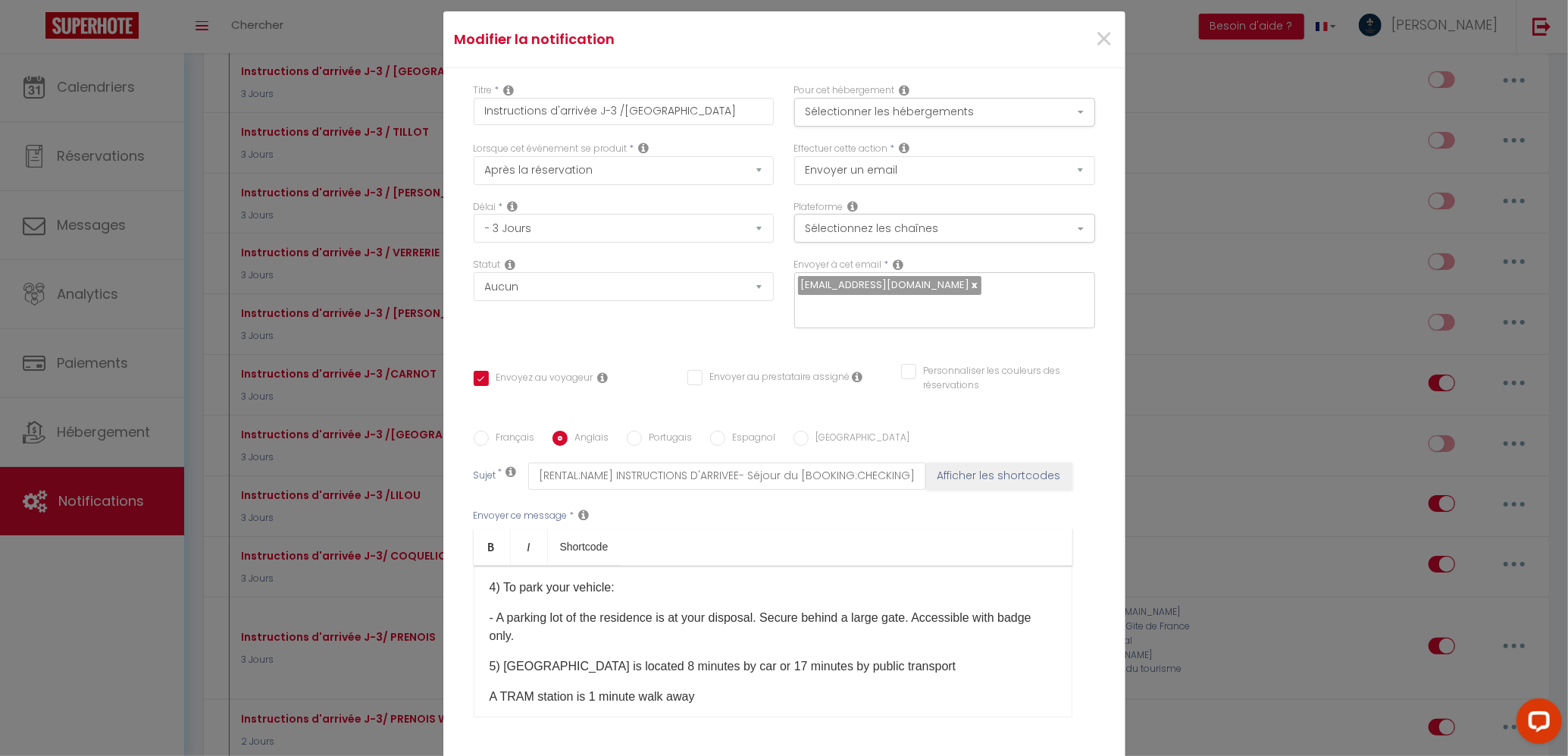 scroll, scrollTop: 280, scrollLeft: 0, axis: vertical 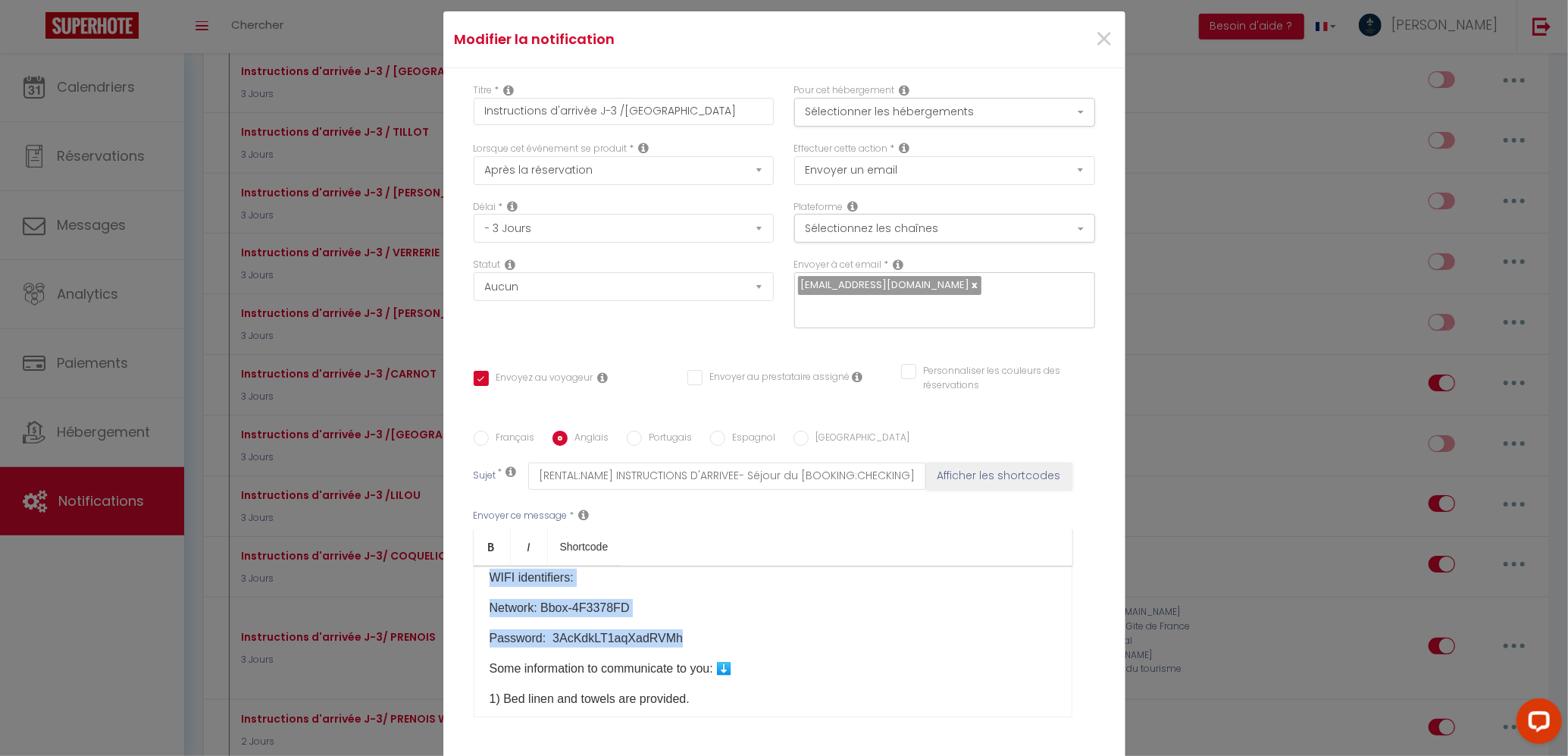 click on "Password:  3AcKdkLT1aqXadRVMh" at bounding box center [773, 638] 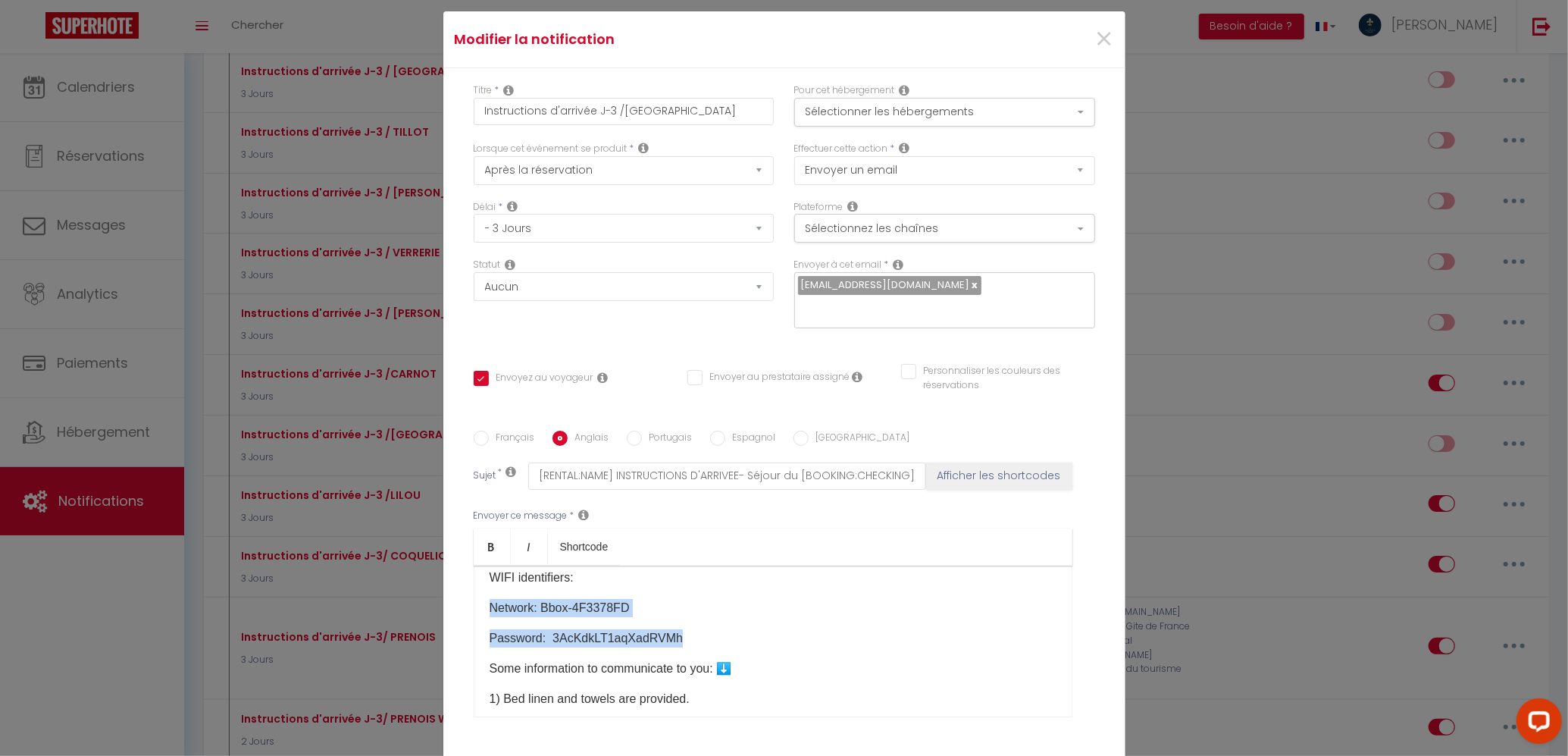 drag, startPoint x: 701, startPoint y: 643, endPoint x: 465, endPoint y: 613, distance: 237.8991 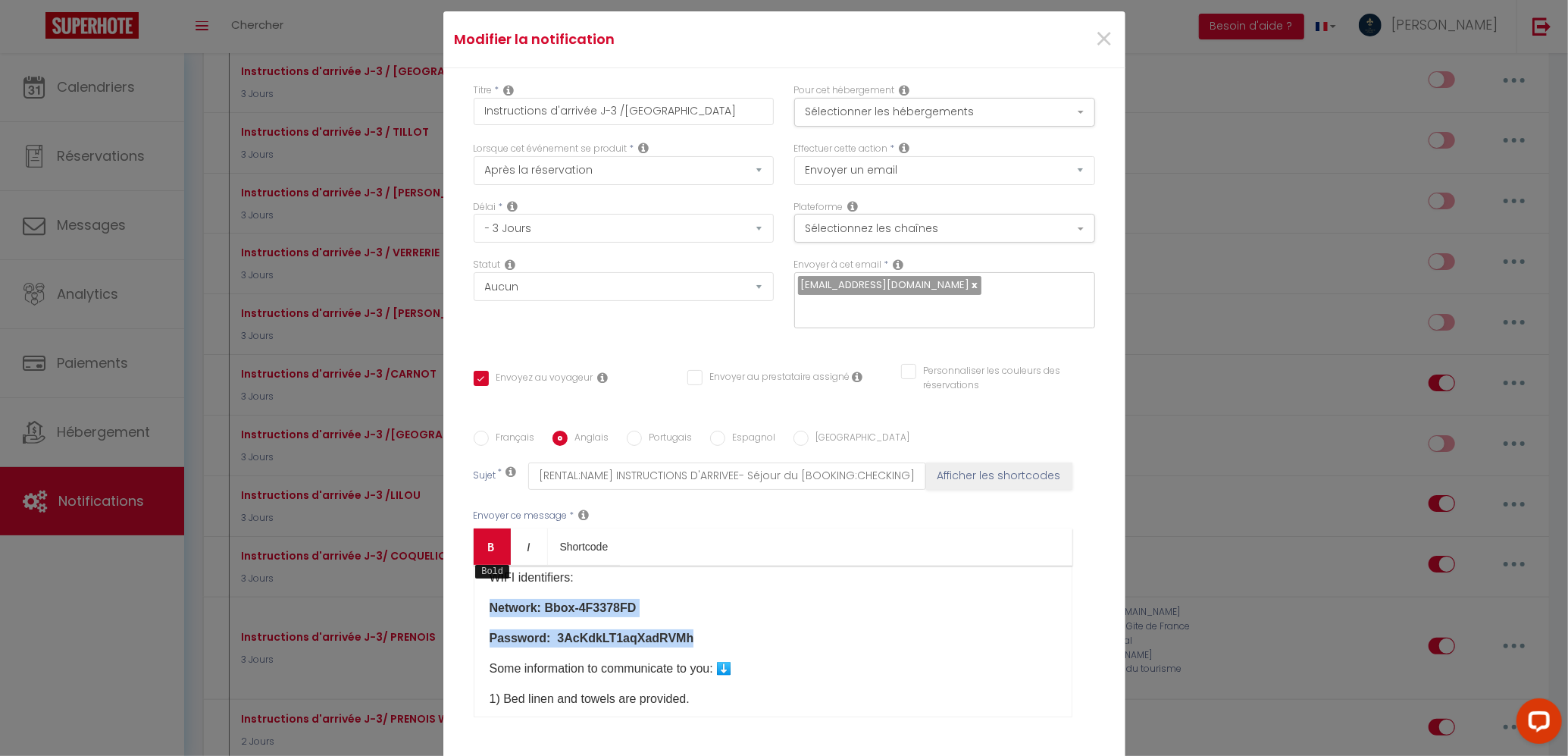 click on "Bold" at bounding box center [492, 547] 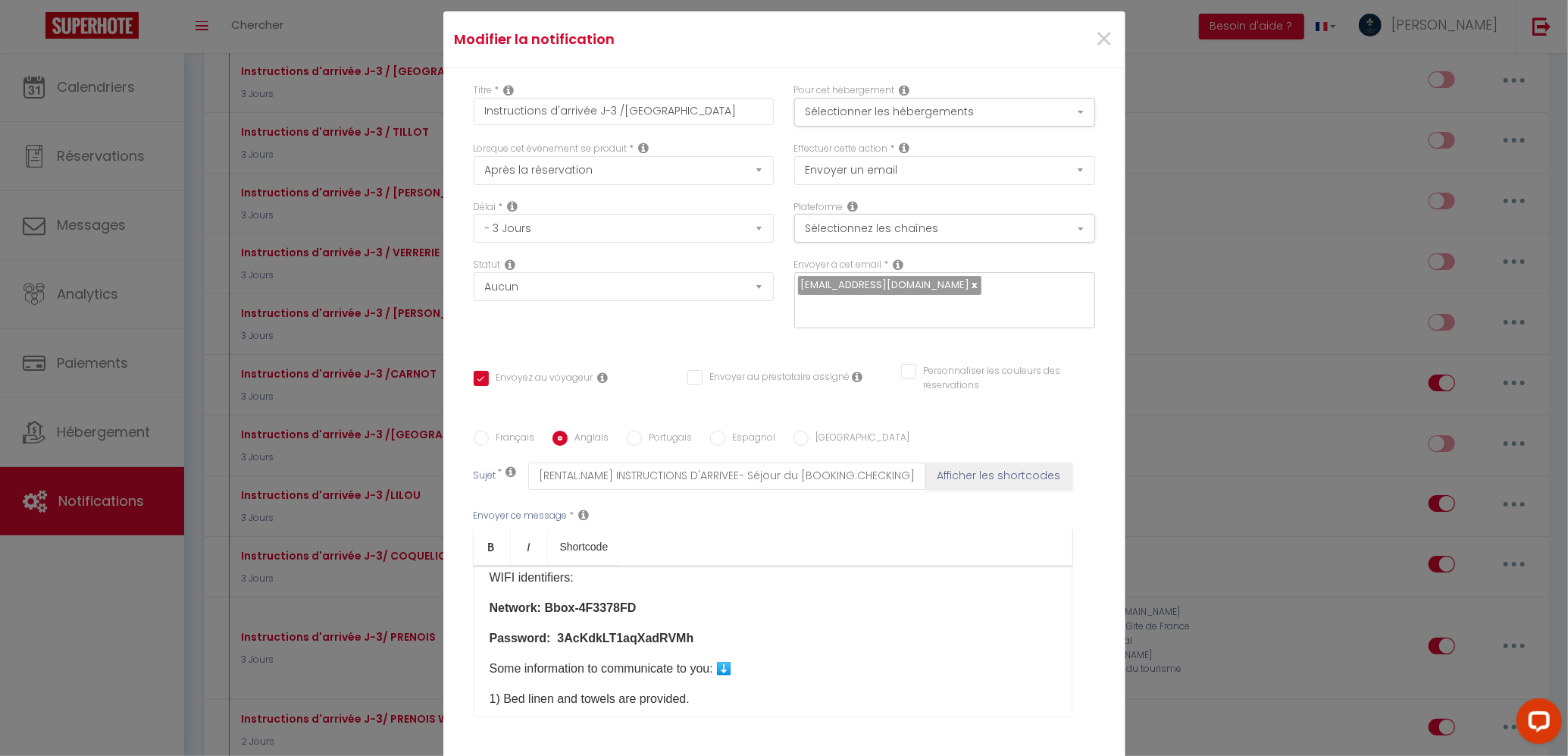 click on "Hello [GUEST:FIRST_NAME]
As agreed, we are contacting you as part of your stay from [BOOKING:CHECKING] to [BOOKING:CHECKOUT] at [RENTAL:NAME].
📍The accommodation is located [RENTAL:ADDRESS] in [RENTAL:CITY]   - 3rd floor - opposite when exiting the elevator - NAME [GEOGRAPHIC_DATA] on DOORBELL
For reminder, the CHECK-IN time is at 5:00 PM, the CHECK-OUT time is at 11:00 AM on the day of your departure.
You will find, by clicking on the link, the arrival instructions with photos.
[URL][DOMAIN_NAME]
Key Box Code:  [CODE BAC] ​
WIFI identifiers:
Network: Bbox-4F3378FD
Password:  3AcKdkLT1aqXadRVMh
Some information to communicate to you: ⬇️
1) Bed linen and towels are provided.
2) WIFI is available free of charge.
3) The coffee machine is a NESPRESSO, a kettle is also available.
4) To park your vehicle:
5) [GEOGRAPHIC_DATA] is located 8 minutes by car or 17 minutes by public transport" at bounding box center [773, 642] 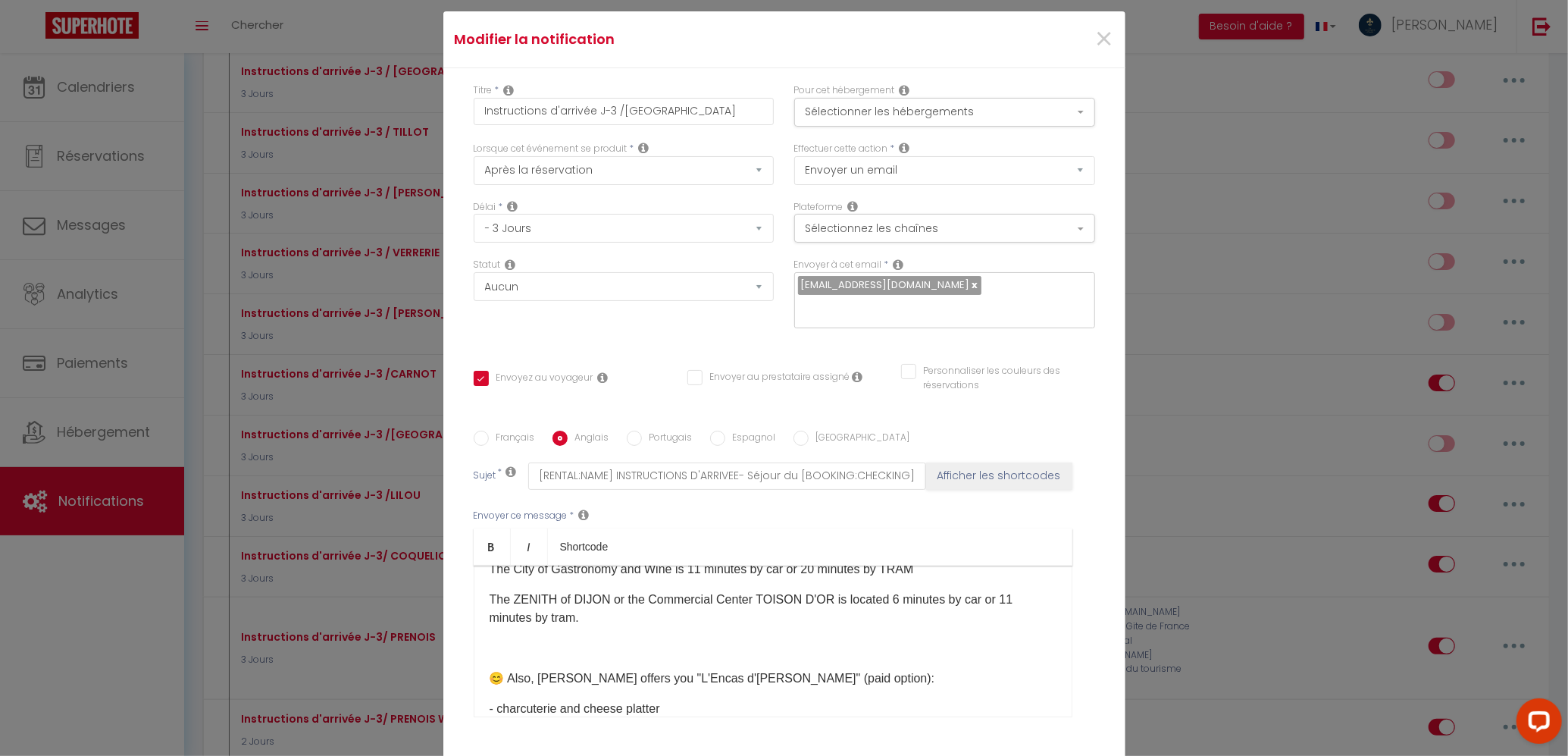 scroll, scrollTop: 842, scrollLeft: 0, axis: vertical 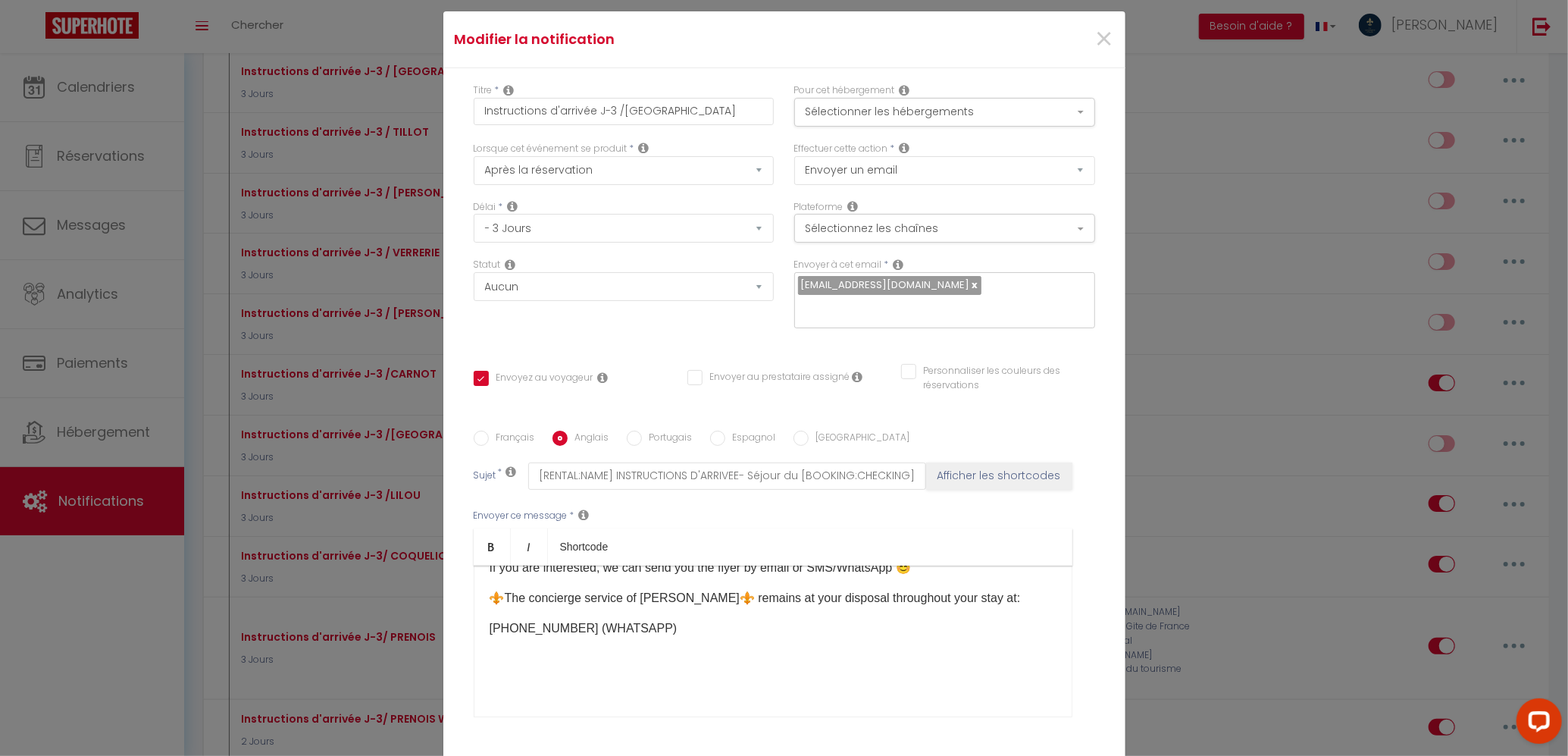 click at bounding box center (773, 677) 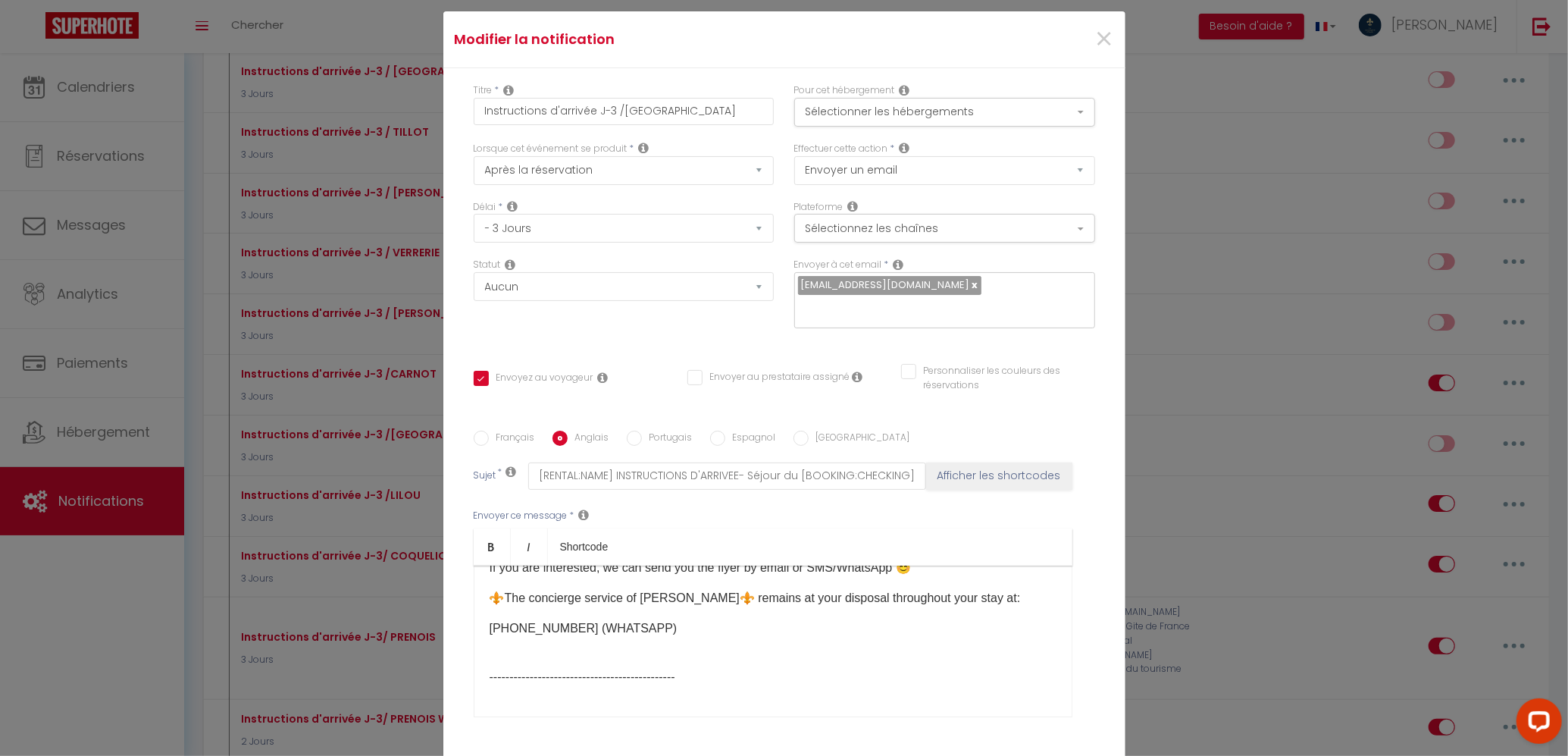 click on "Français     Anglais     Portugais     Espagnol     Italien   Sujet   *     [RENTAL:NAME] INSTRUCTIONS D'ARRIVEE- Séjour du [BOOKING:CHECKING] au [BOOKING:CHECKOUT]   Afficher les shortcodes   Envoyer ce message   *     Bold Italic Shortcode Rich text editor Hello [GUEST:FIRST_NAME]
As agreed, we are contacting you as part of your stay from [BOOKING:CHECKING] to [BOOKING:CHECKOUT] at [RENTAL:NAME].
📍The accommodation is located [RENTAL:ADDRESS] in [RENTAL:CITY]   - 3rd floor - opposite when exiting the elevator - NAME [GEOGRAPHIC_DATA] on DOORBELL
For reminder, the CHECK-IN time is at 5:00 PM, the CHECK-OUT time is at 11:00 AM on the day of your departure.
You will find, by clicking on the link, the arrival instructions with photos.
[URL][DOMAIN_NAME]
Key Box Code:  [CODE BAC] ​
WIFI identifiers:
Network: Bbox-4F3378FD
Password:  3AcKdkLT1aqXadRVMh
Some information to communicate to you: ⬇️" at bounding box center [784, 583] 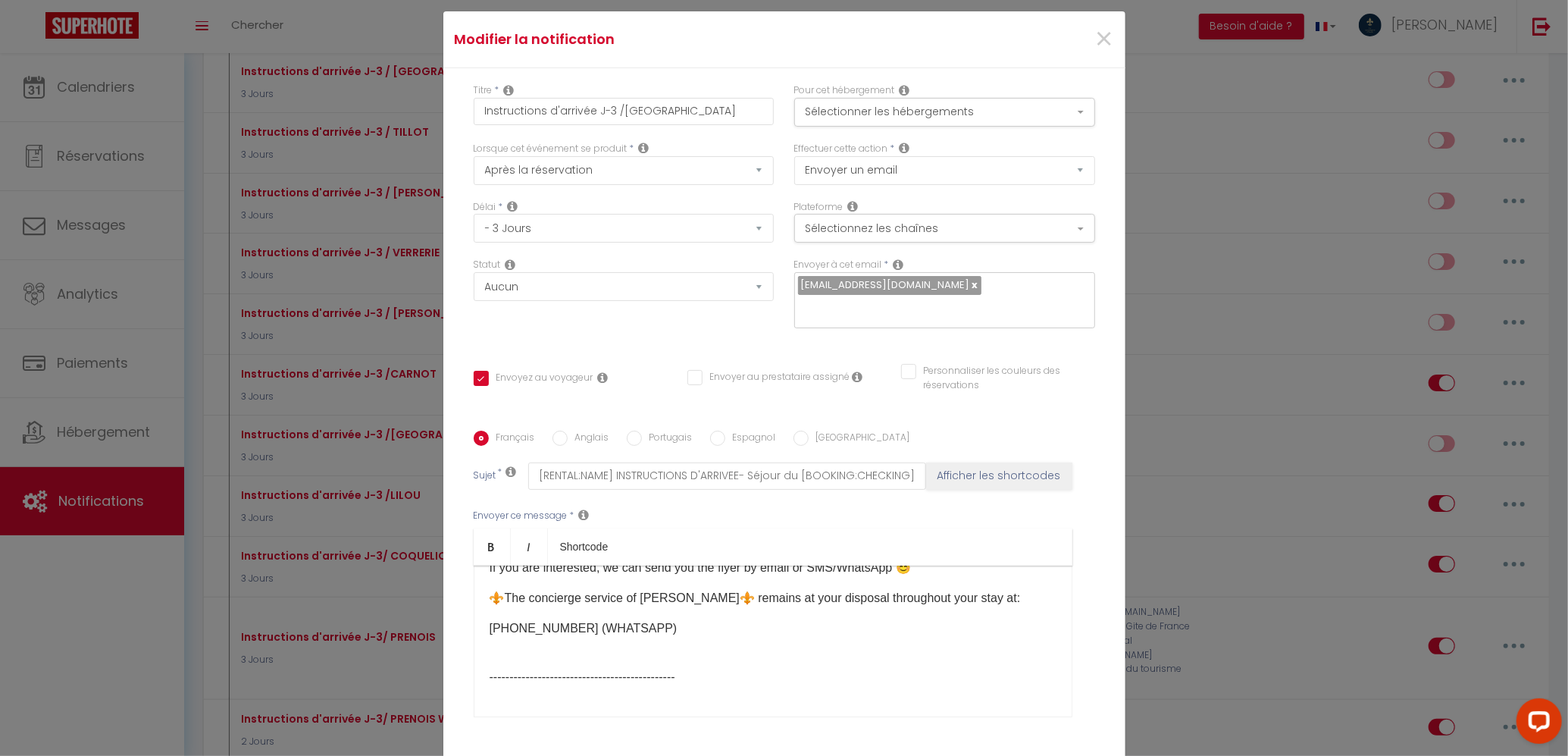 checkbox on "true" 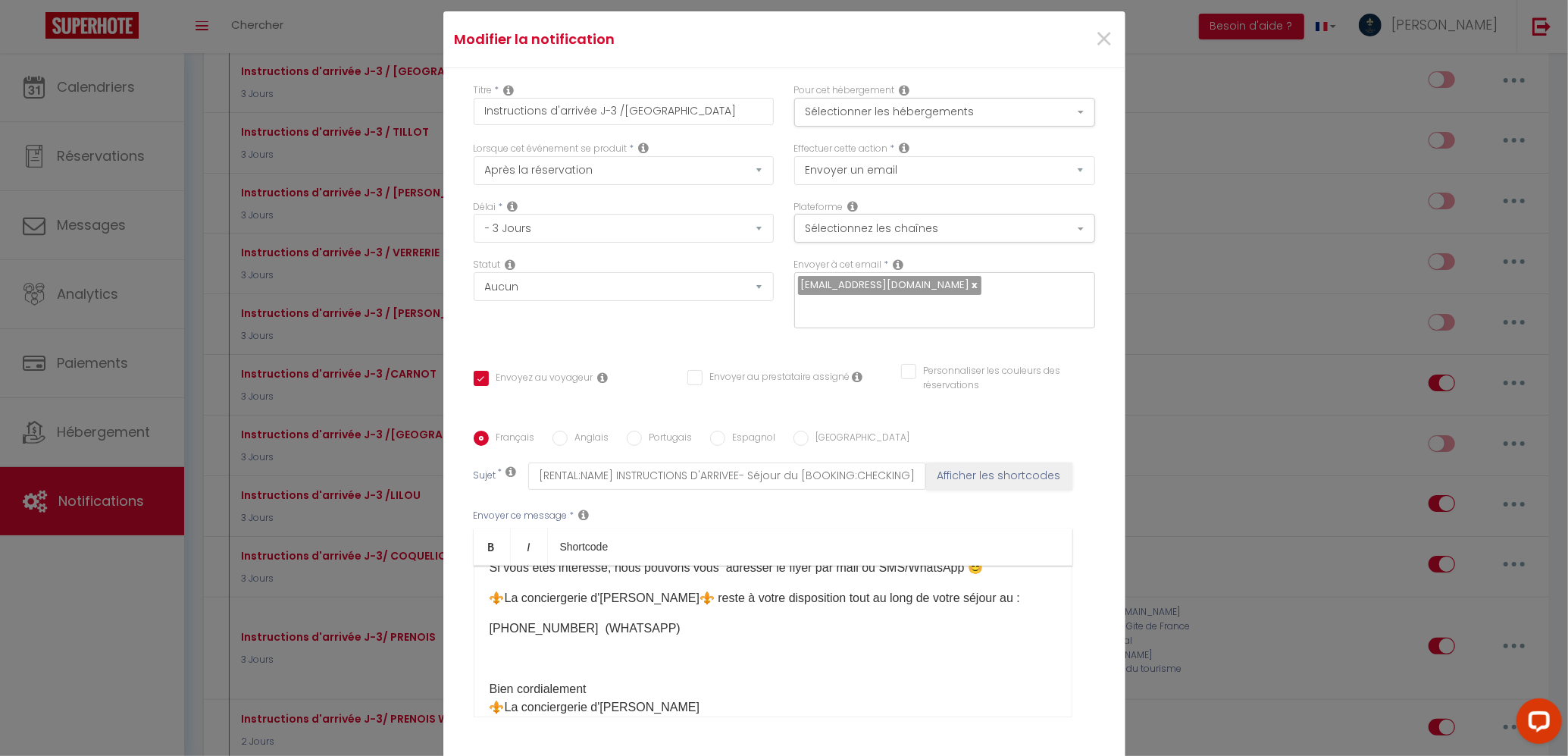 scroll, scrollTop: 93, scrollLeft: 0, axis: vertical 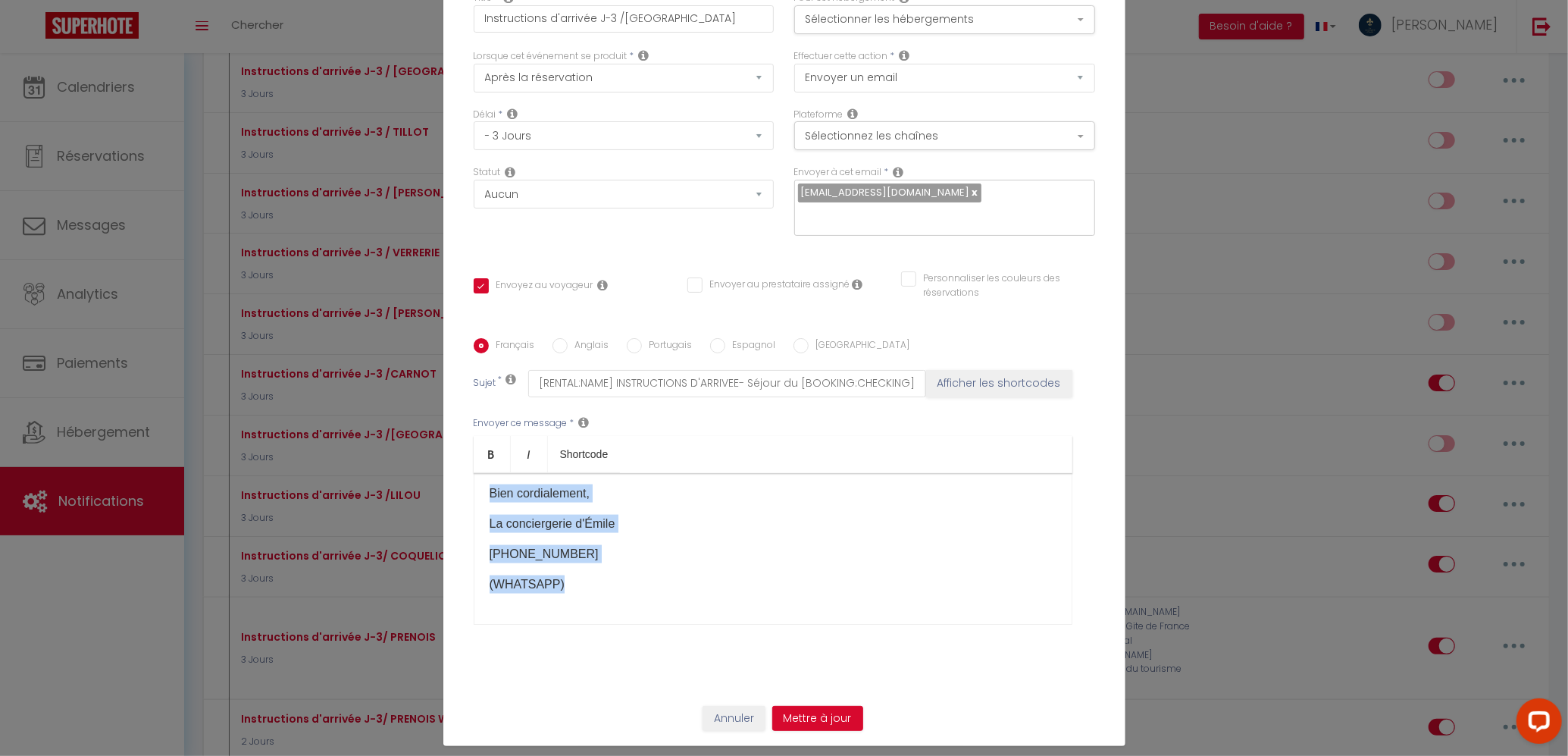 drag, startPoint x: 479, startPoint y: 584, endPoint x: 853, endPoint y: 620, distance: 375.7286 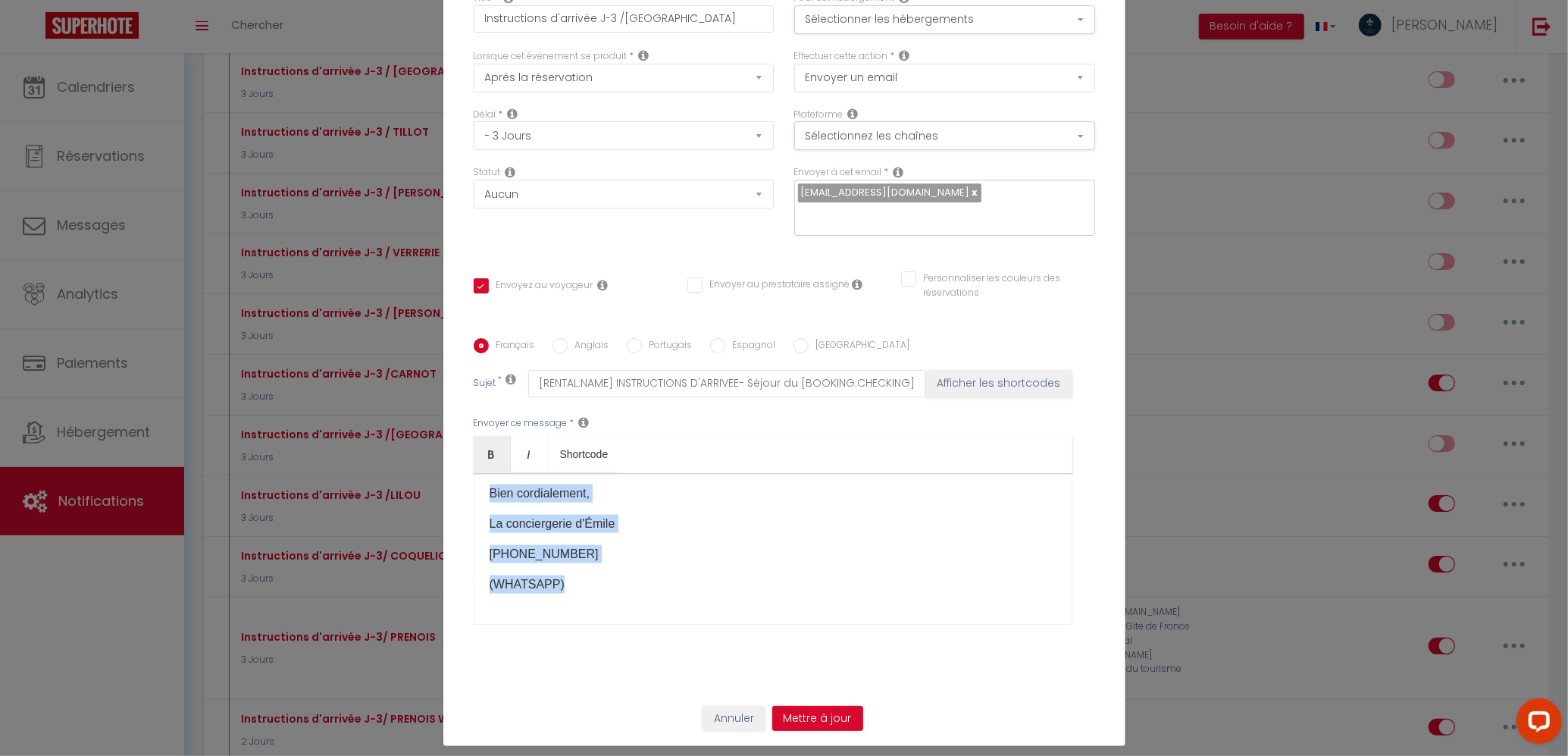 copy on "Lore ipsumdolo ,si ametcons adi el sedd, eiu temporincidi u'laboree dolo magnaa.
enima://minim.veniam.qui/nost/e/64uL5LaB-nisiaLI2exE3C4c-Dui3auTE/irur?inr=volup_veli ​​​​​ Essecillumfu n'pariatu -excepte sintocca  ​ 8)    C’nonproident su culpaq    : 21 OFFICI DE MOLLITA    82337 IDEST -
0lab persp unde omnisiste ​ ​ 3) Na error v accu do laudan to 06 REMAPE EA IPSAQUA    60037 ABILL
inventore v qua archit beataev . DICTA E NEMO ENIMI QUIAVOLUPT
Asper au oditfug con magn, do eosratio se nesci , ne po qu dolorema nu e’modit inci ma qu etiamm ​ ​ 4 )    SOLU NOBIS E OPTI : [CUMQ NIH]​ ​
0) Impe qu place f pos , assu repe temporib :
3 AUTEM QUIB off debiti r'necessita sa eveniet v’repud re ITAQUEE ( hictenet sa delect re volu m aliasp dolo asper repe mini nostru ex ullamco)
6 SUSCI LABO ali commo    co quidm mo mo harumquid reru fac ex dist namlibe
2 Tem cum solut no elige op c’nihilimpedi
mi qu maxim placea fa possi omnislor ip dolor sita ​ ​ ​ Cons adipisc elits doeiu temporinc u..." 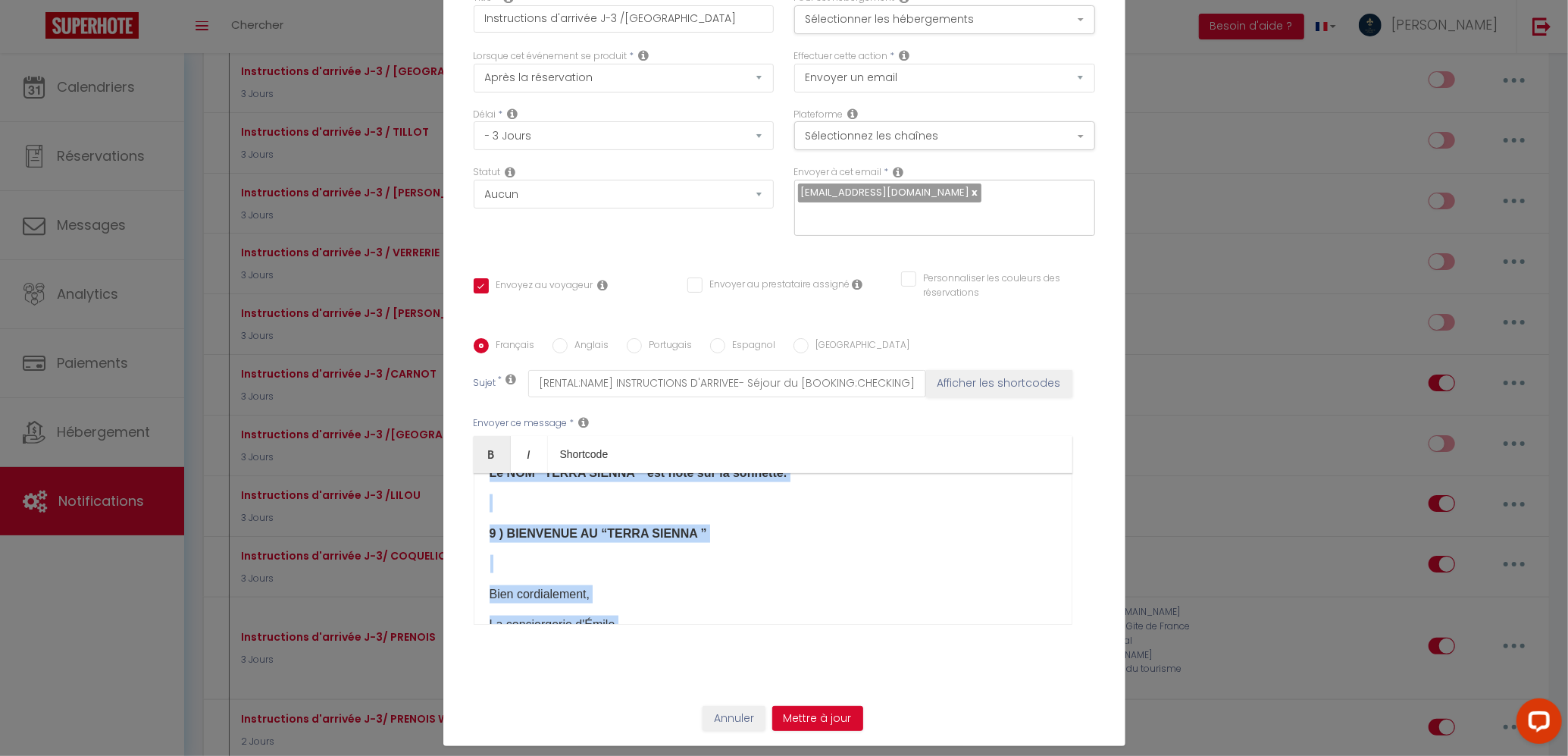 click on "Anglais" at bounding box center (560, 346) 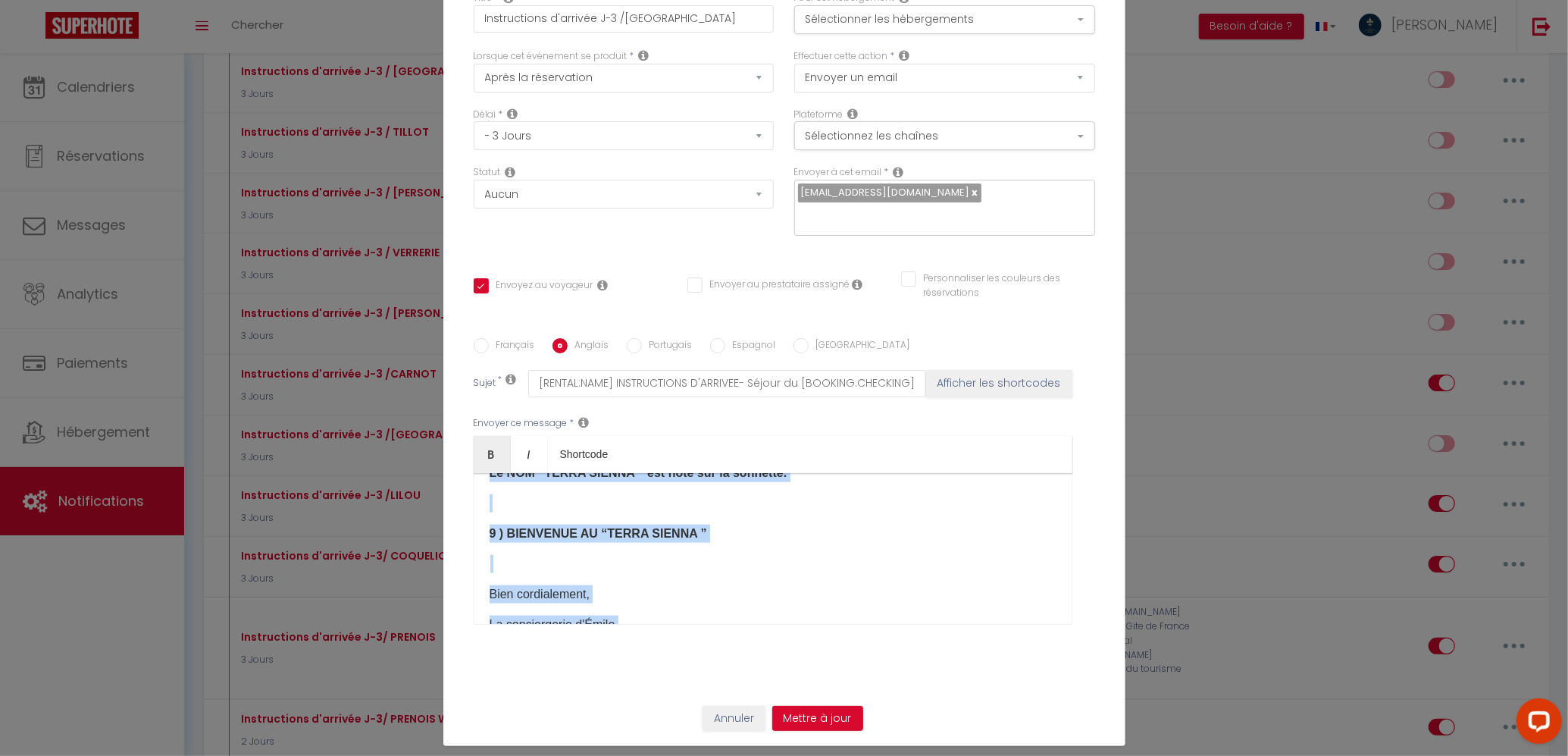 checkbox on "true" 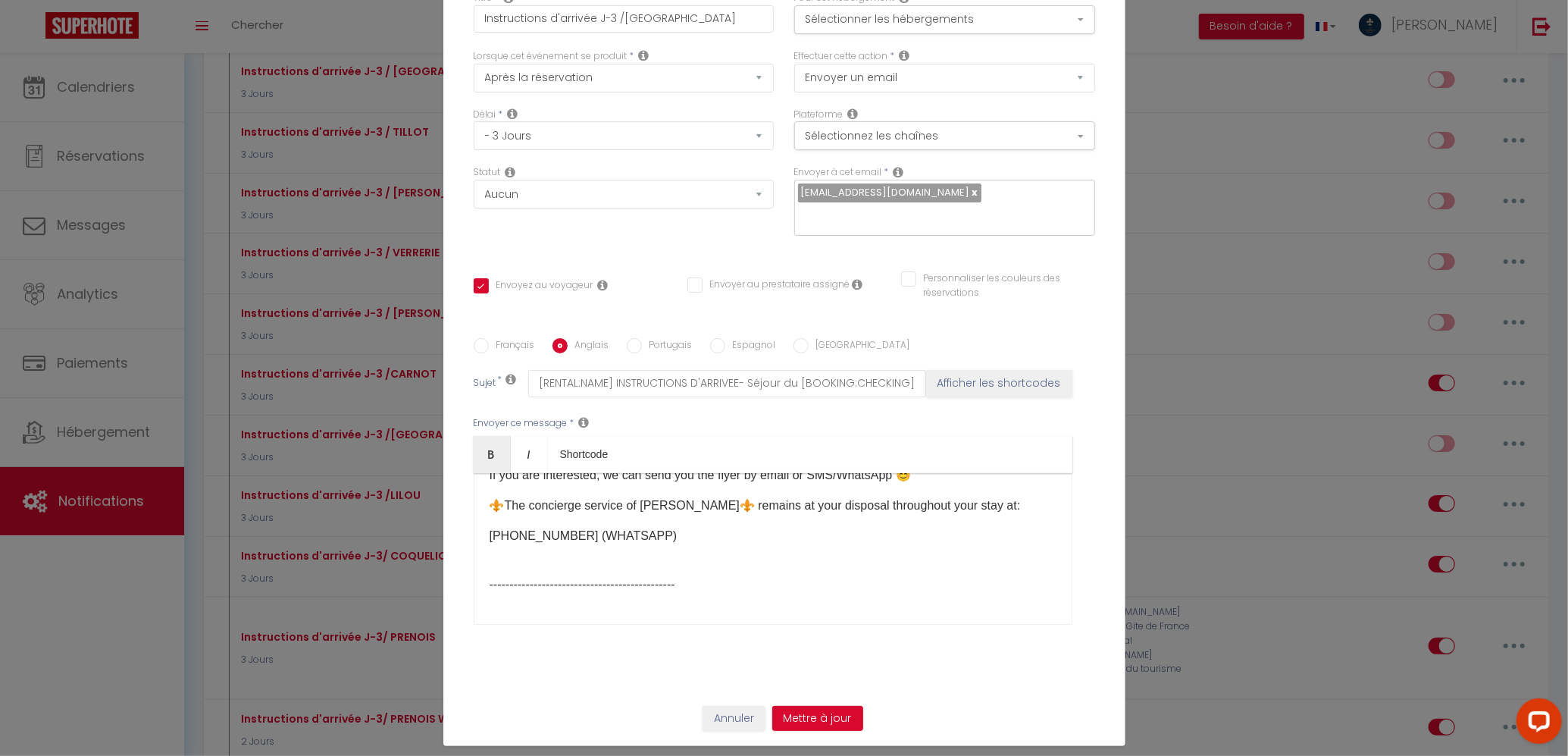 click on "----------------------------------------------" at bounding box center (773, 585) 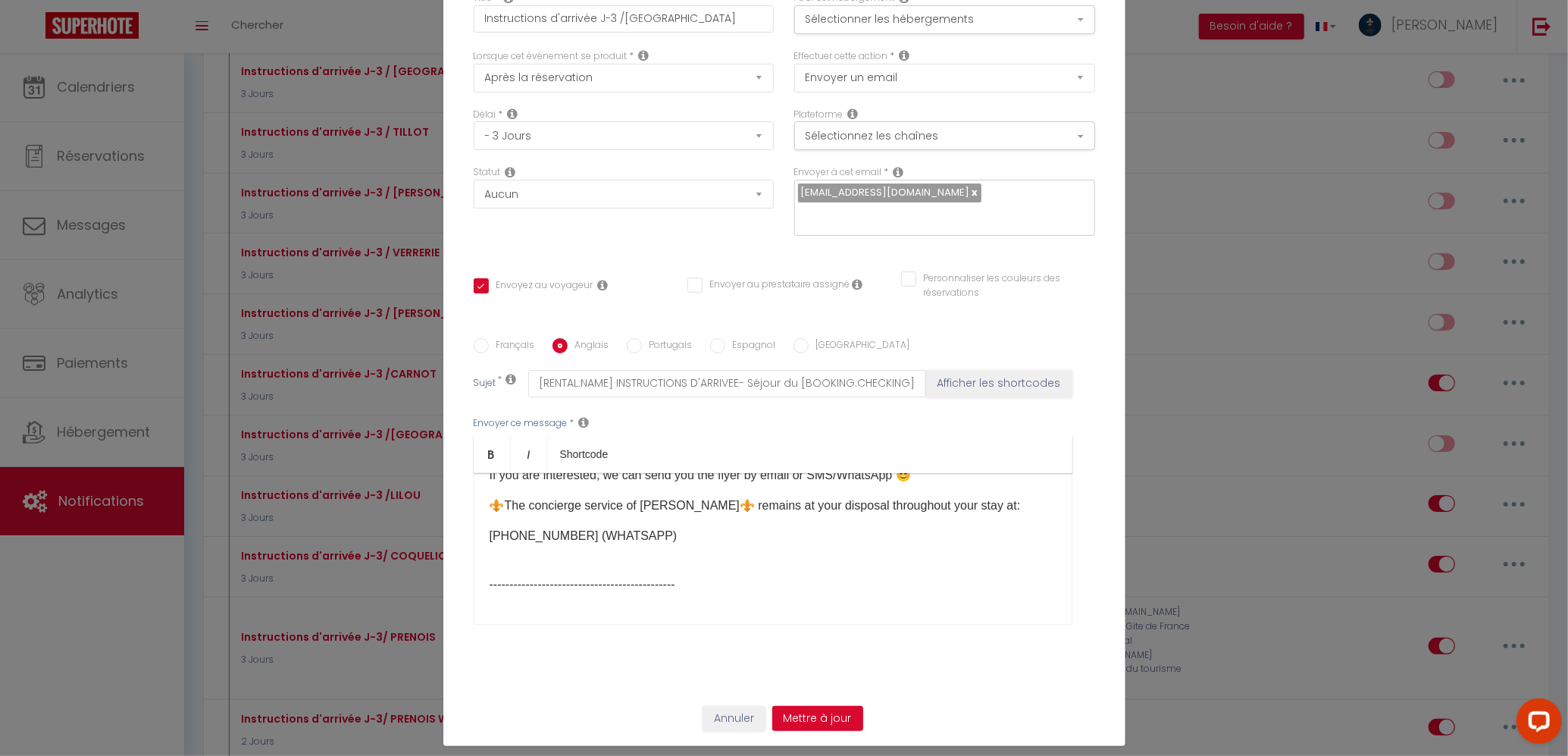 scroll, scrollTop: 870, scrollLeft: 0, axis: vertical 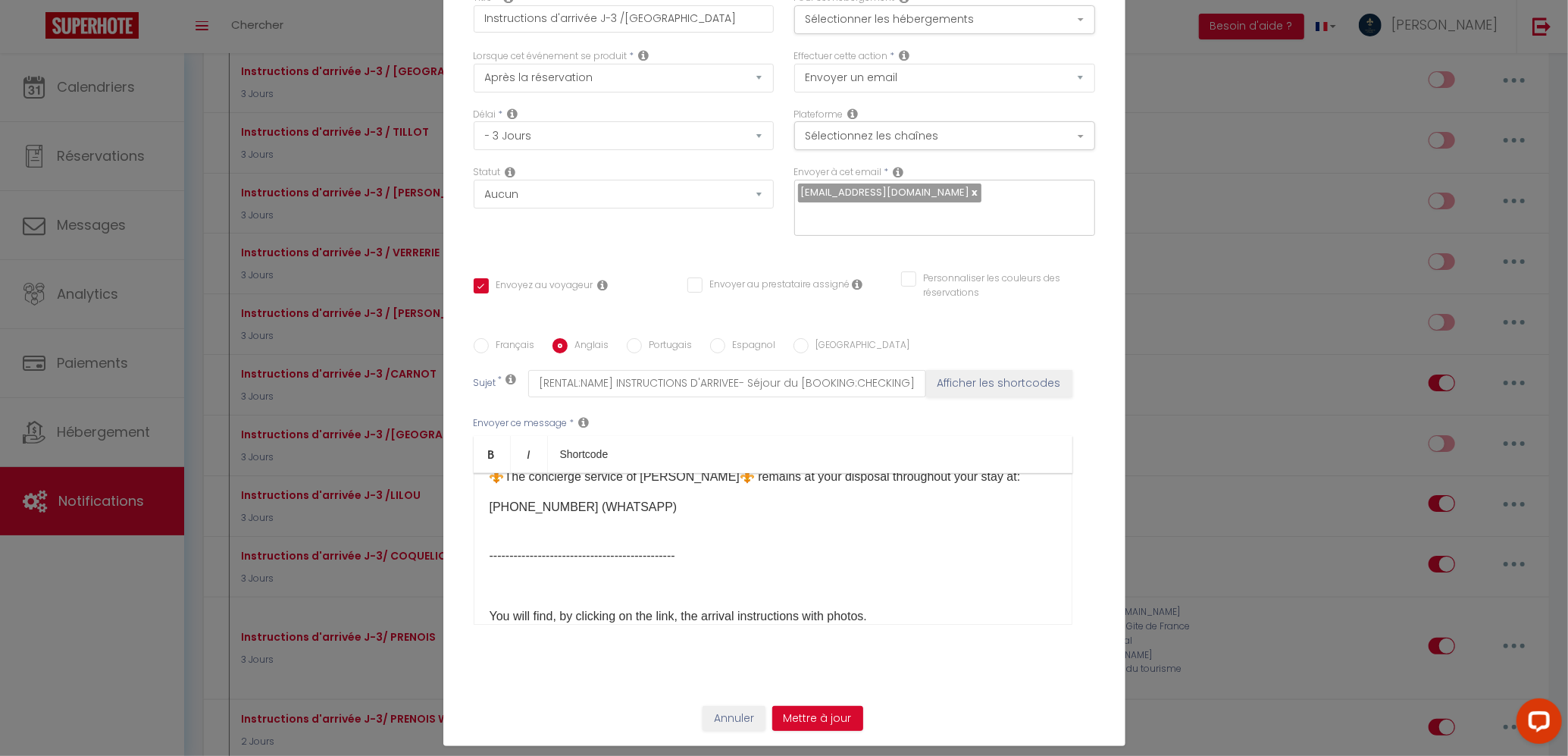 click at bounding box center (773, 586) 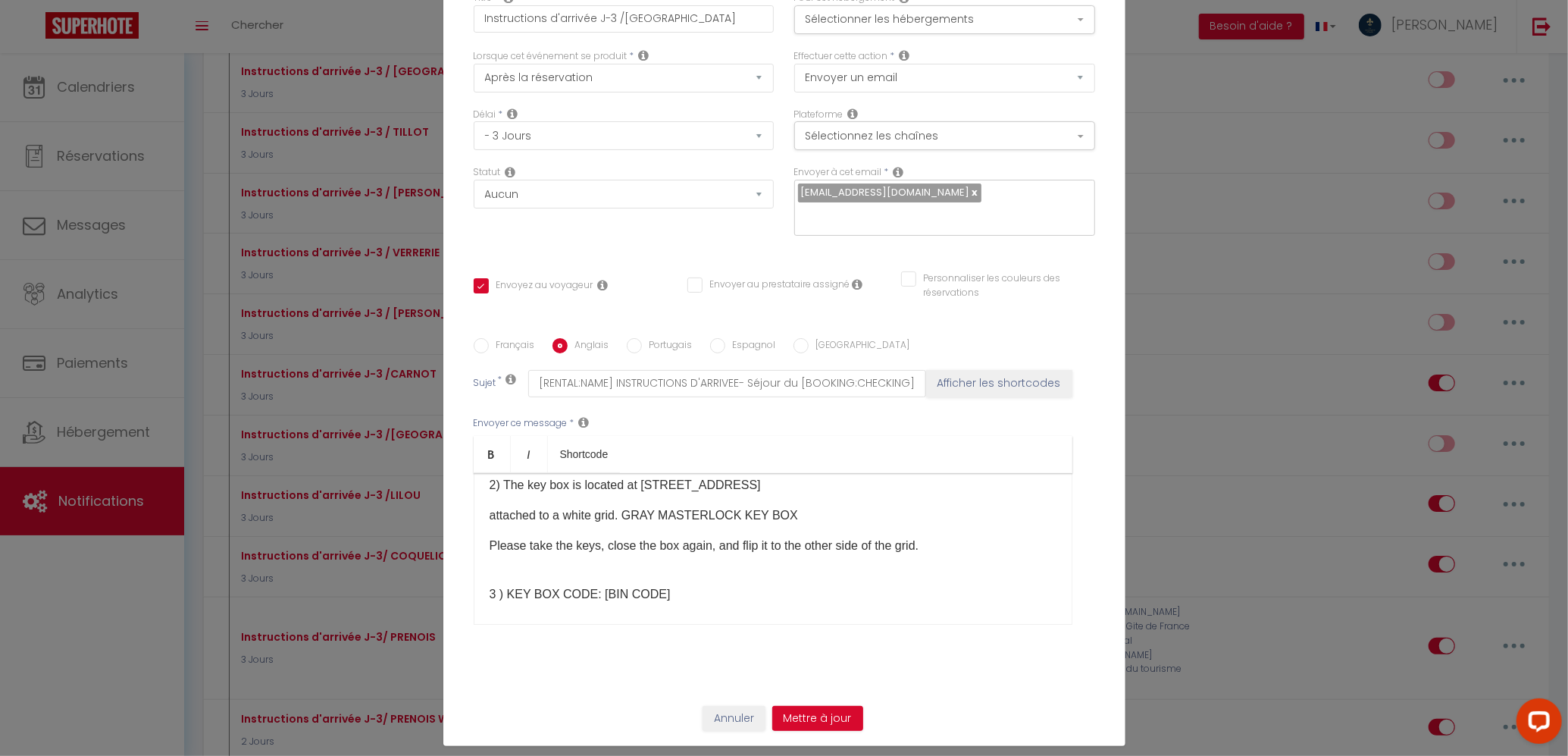 scroll, scrollTop: 1194, scrollLeft: 0, axis: vertical 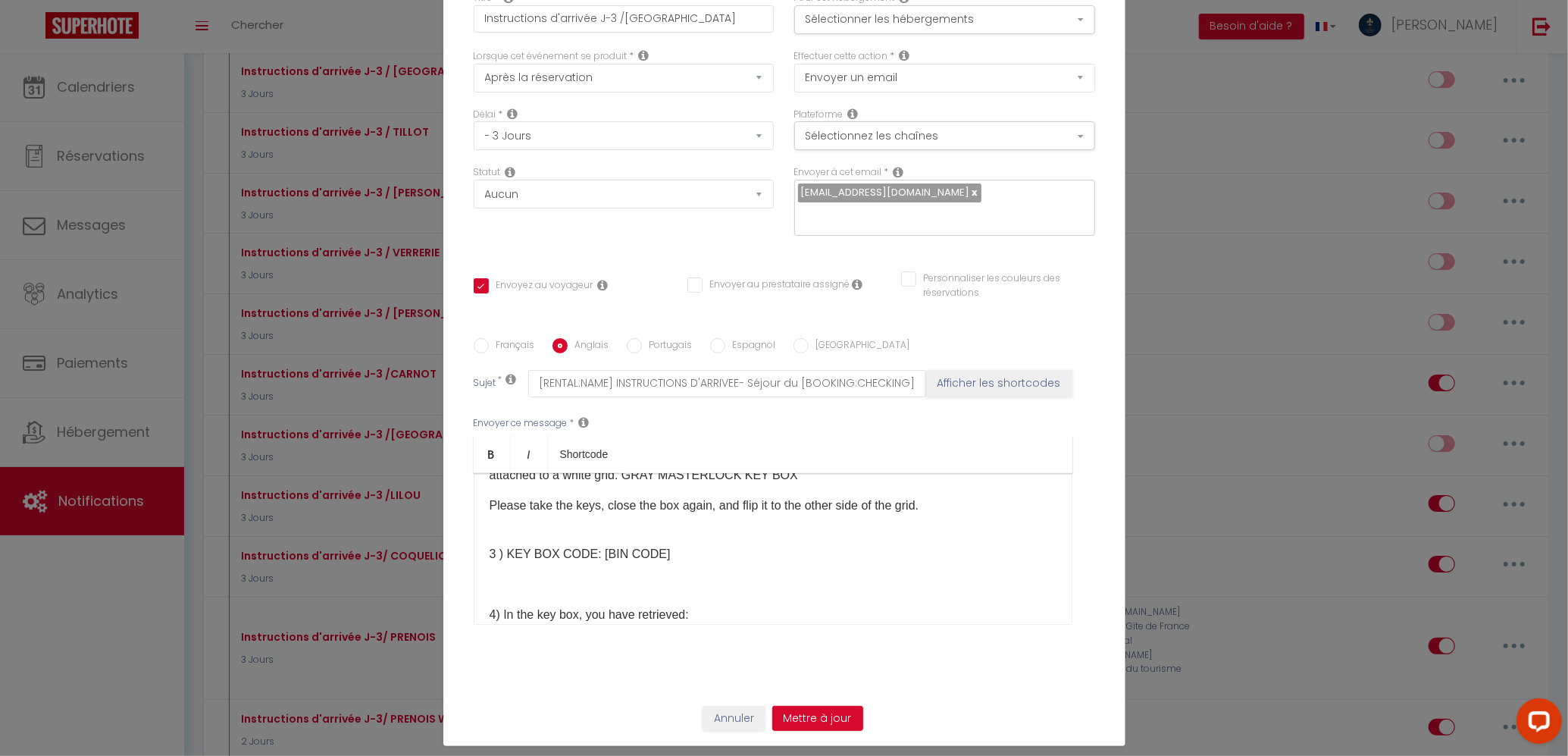 click on "​ 3 ) KEY BOX CODE: [BIN CODE]" at bounding box center (773, 545) 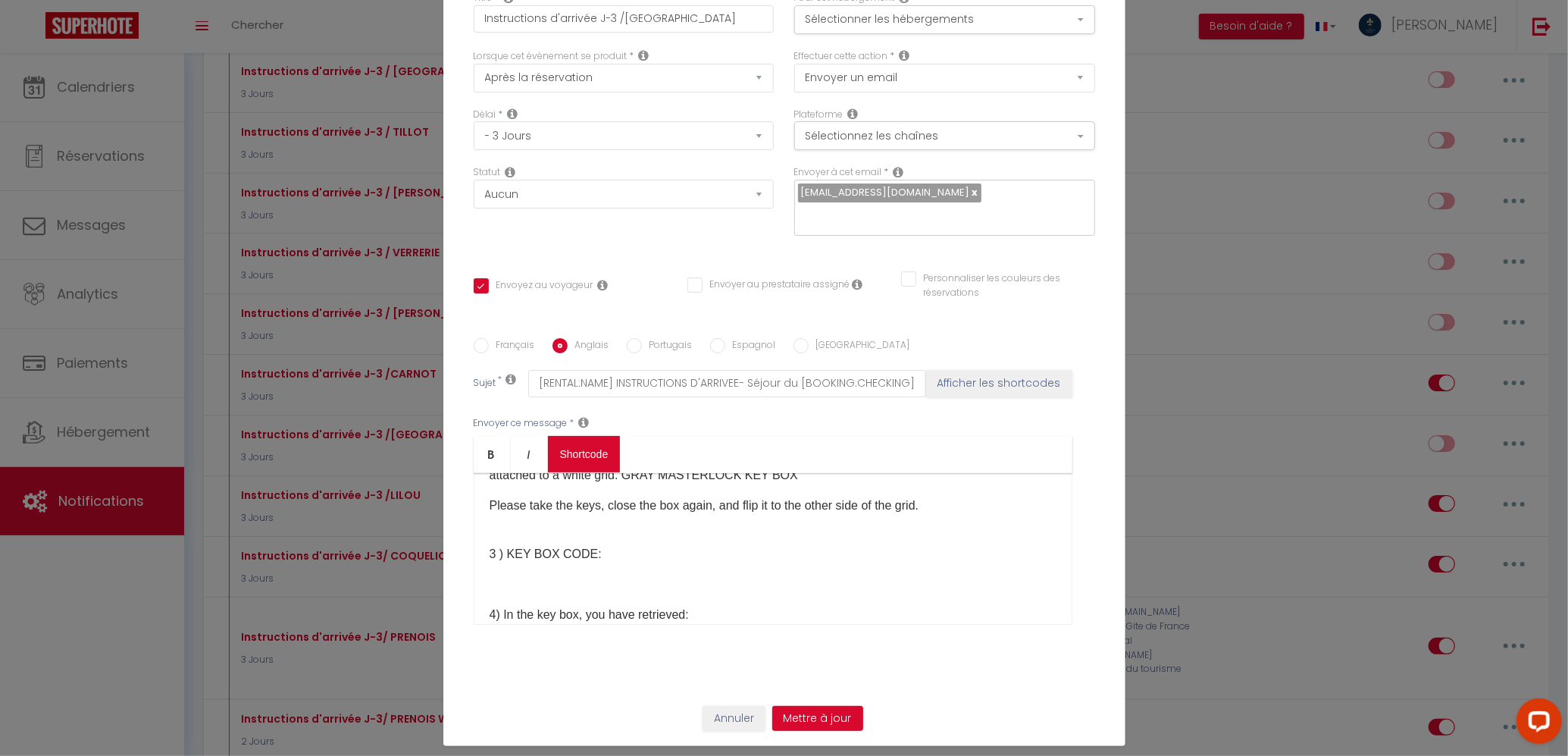click on "Coaching SuperHote ce soir à 18h00, pour participer:  [URL][DOMAIN_NAME][SECURITY_DATA]   ×     Toggle navigation       Toggle Search     Toggle menubar     Chercher   BUTTON
Besoin d'aide ?
[PERSON_NAME]        Équipe     Résultat de la recherche   Aucun résultat     Calendriers     Réservations     Messages     Analytics      Paiements     Hébergement     Notifications                 Résultat de la recherche   Id   Appart   Voyageur    Checkin   Checkout   Nuits   Pers.   Plateforme   Statut     Résultat de la recherche   Aucun résultat          Notifications
Actions
Nouvelle Notification    Exporter    Importer    Tous les apparts    Le Boston- 150 m2- 7 Guest - Downtown Aux Fleurs de [GEOGRAPHIC_DATA] : [GEOGRAPHIC_DATA]/ centre ville L'Atelier de la Tour : Atypique / Hypercentre Le Jouvence Cozy / ZEN-CONFORT-PARKING GRATUIT Au 34 : Le cocon des Godrans" at bounding box center [784, 990] 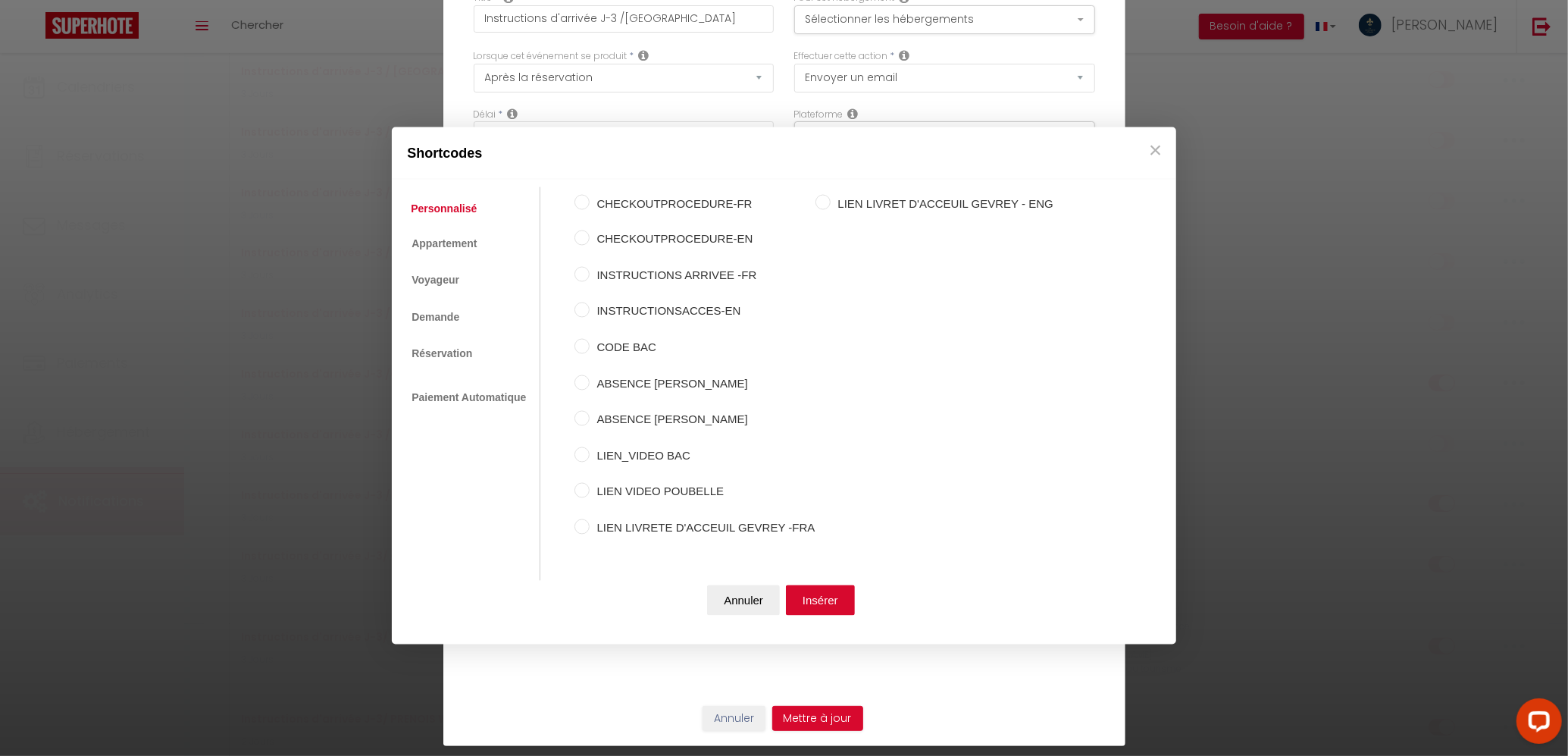 click on "CODE BAC" at bounding box center (703, 348) 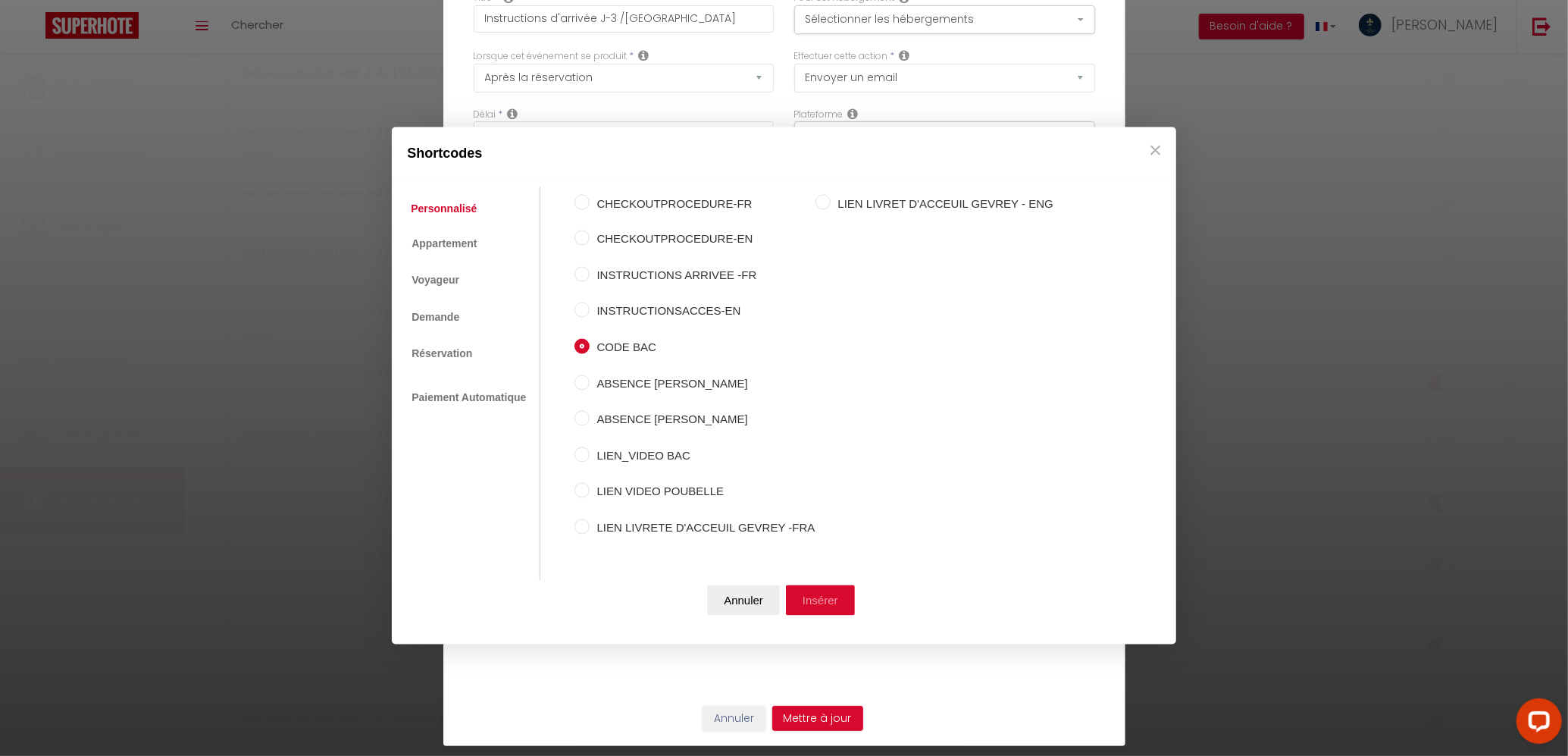 click on "Insérer" at bounding box center [820, 601] 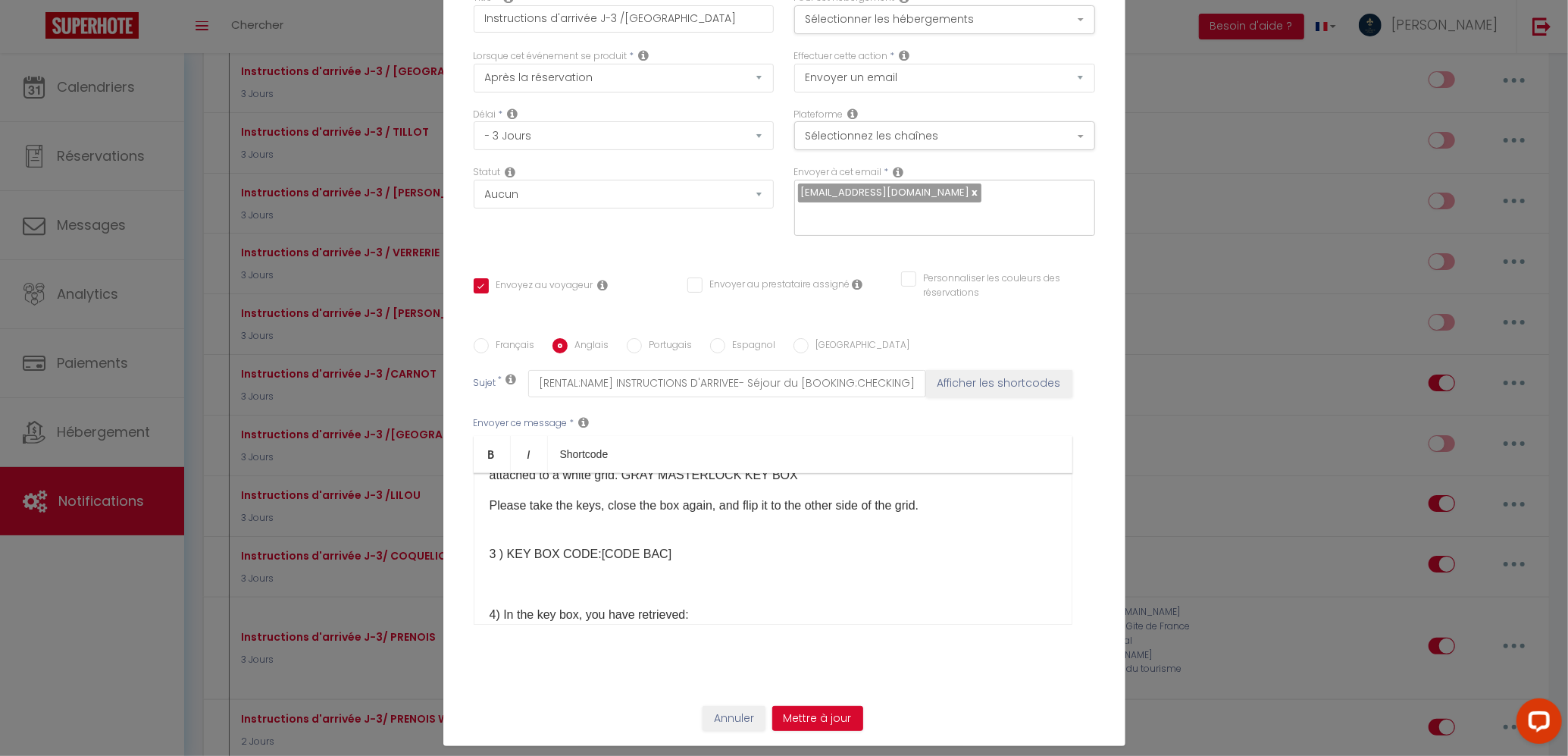 click on "Hello [GUEST:FIRST_NAME]
As agreed, we are contacting you as part of your stay from [BOOKING:CHECKING] to [BOOKING:CHECKOUT] at [RENTAL:NAME].
📍The accommodation is located [RENTAL:ADDRESS] in [RENTAL:CITY]   - 3rd floor - opposite when exiting the elevator - NAME [GEOGRAPHIC_DATA] on DOORBELL
For reminder, the CHECK-IN time is at 5:00 PM, the CHECK-OUT time is at 11:00 AM on the day of your departure.
You will find, by clicking on the link, the arrival instructions with photos.
[URL][DOMAIN_NAME]
Key Box Code: [CODE BAC]​
WIFI identifiers:
Network: Bbox-4F3378FD
Password:  3AcKdkLT1aqXadRVMh
Some information to communicate to you: ⬇️
1) Bed linen and towels are provided.
2) WIFI is available free of charge.
3) The coffee machine is a NESPRESSO, a kettle is also available.
4) To park your vehicle:
5) [GEOGRAPHIC_DATA] is located 8 minutes by car or 17 minutes by public transport" at bounding box center [773, 549] 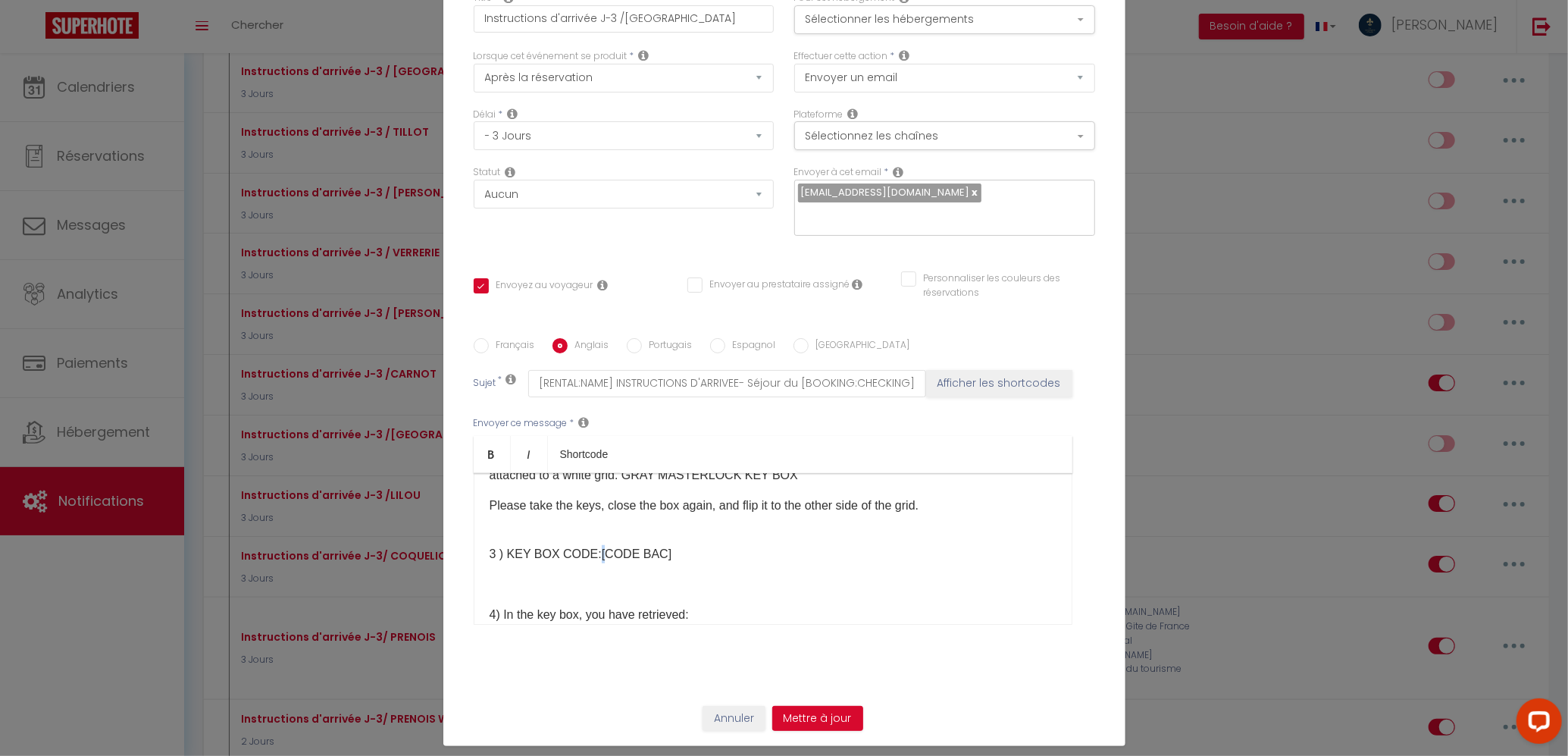 click on "​ 3 ) KEY BOX CODE:  [CODE BAC] ​" at bounding box center (773, 545) 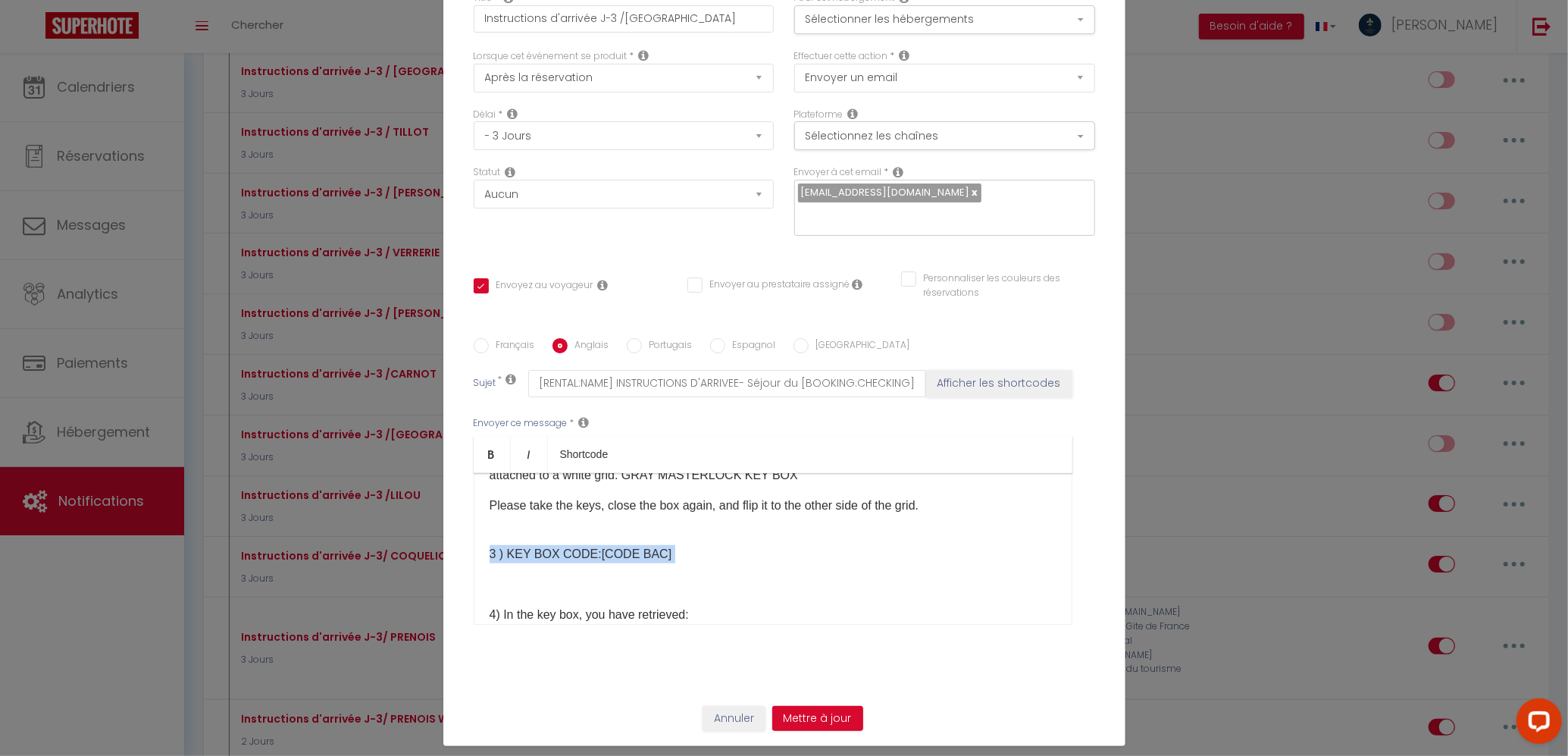 click on "​ 3 ) KEY BOX CODE:  [CODE BAC] ​" at bounding box center [773, 545] 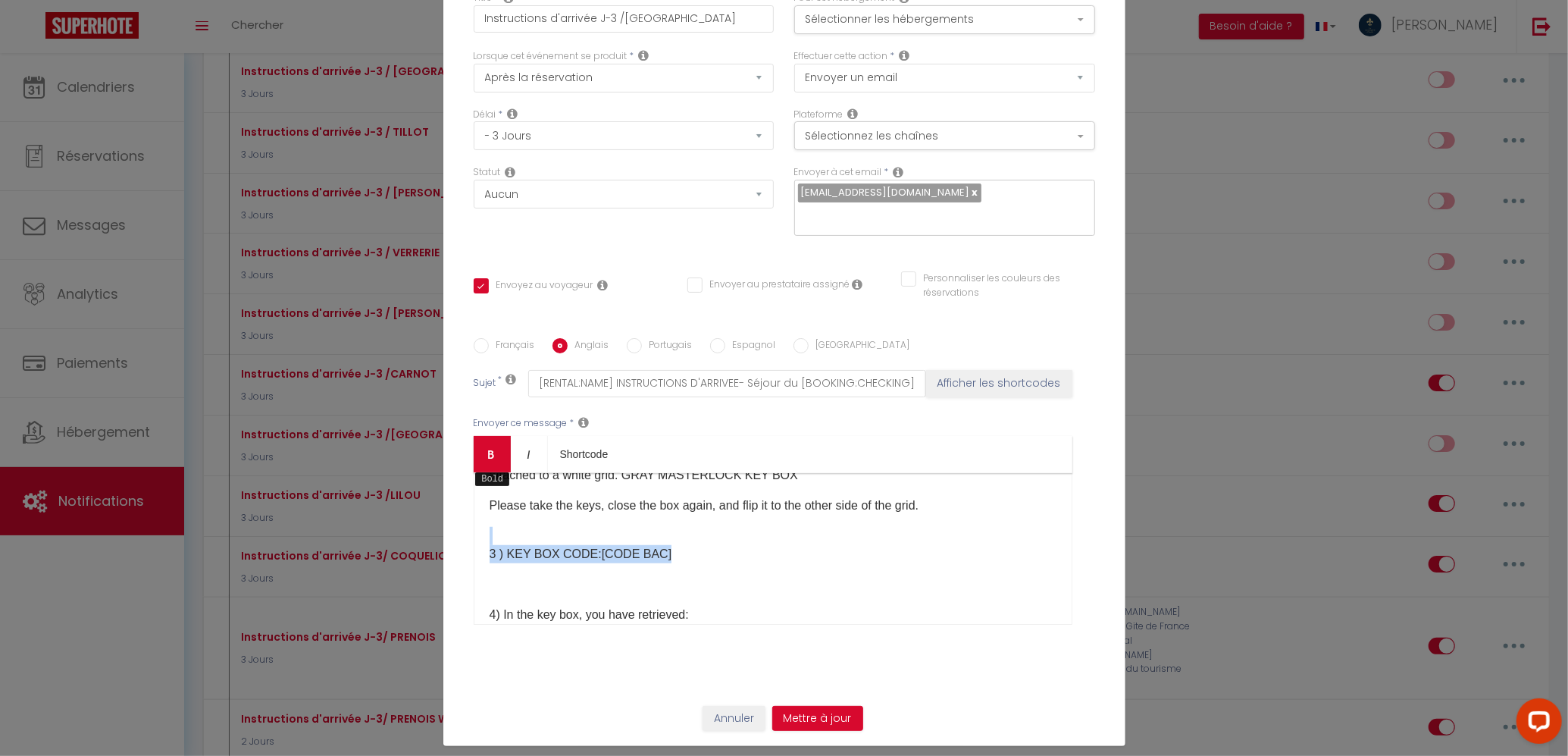 click on "Bold" at bounding box center [492, 454] 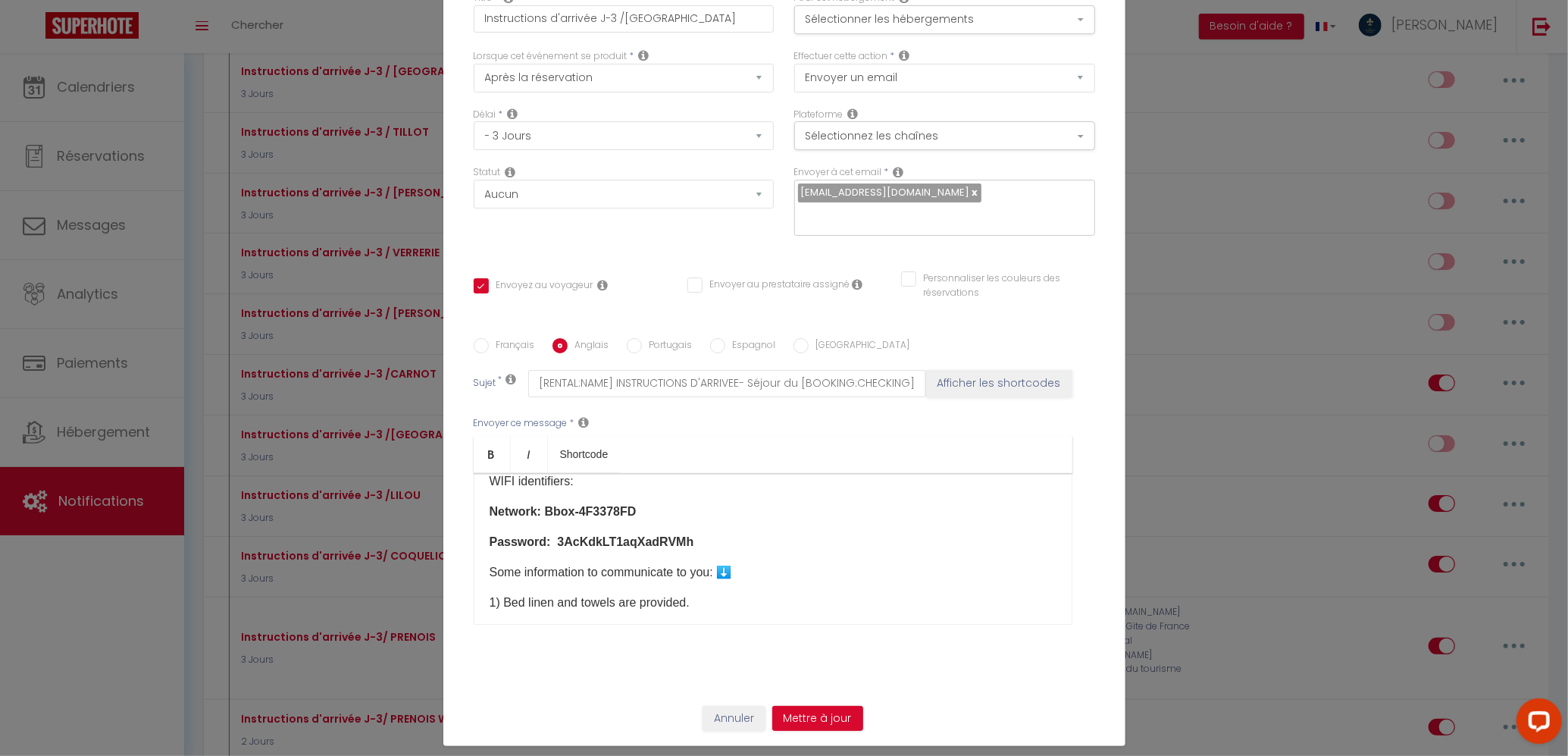 scroll, scrollTop: 0, scrollLeft: 0, axis: both 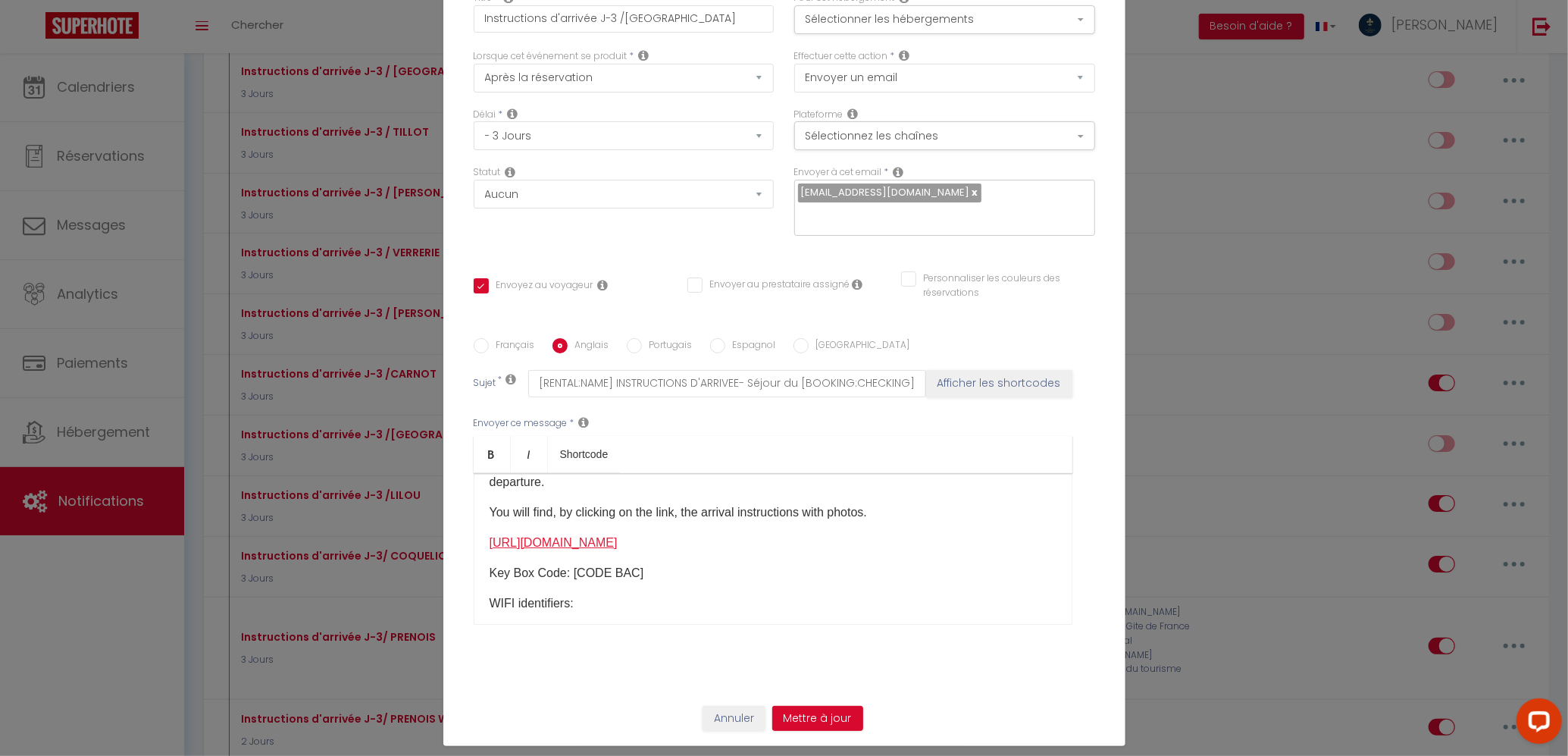 drag, startPoint x: 938, startPoint y: 538, endPoint x: 485, endPoint y: 535, distance: 453.0099 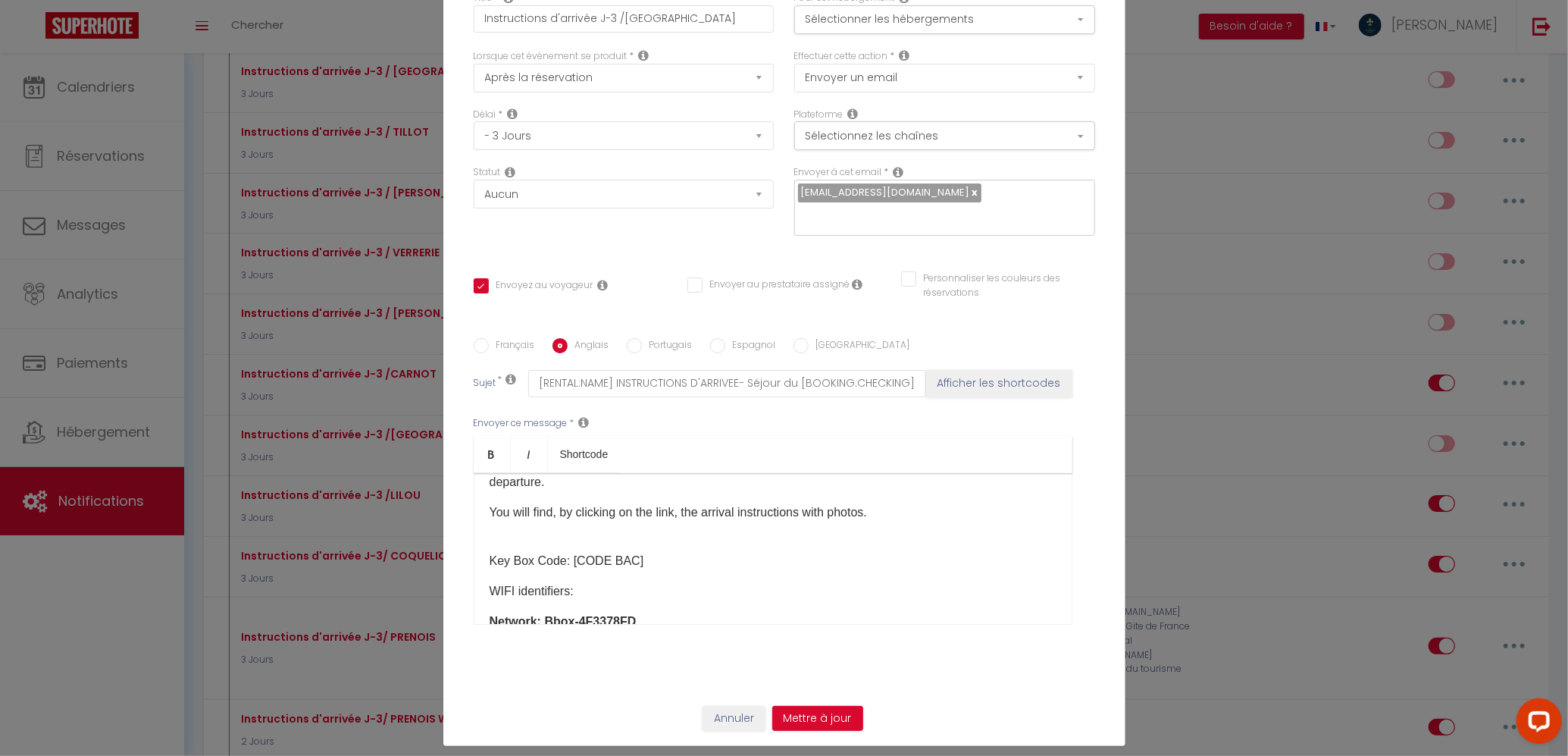 scroll, scrollTop: 0, scrollLeft: 0, axis: both 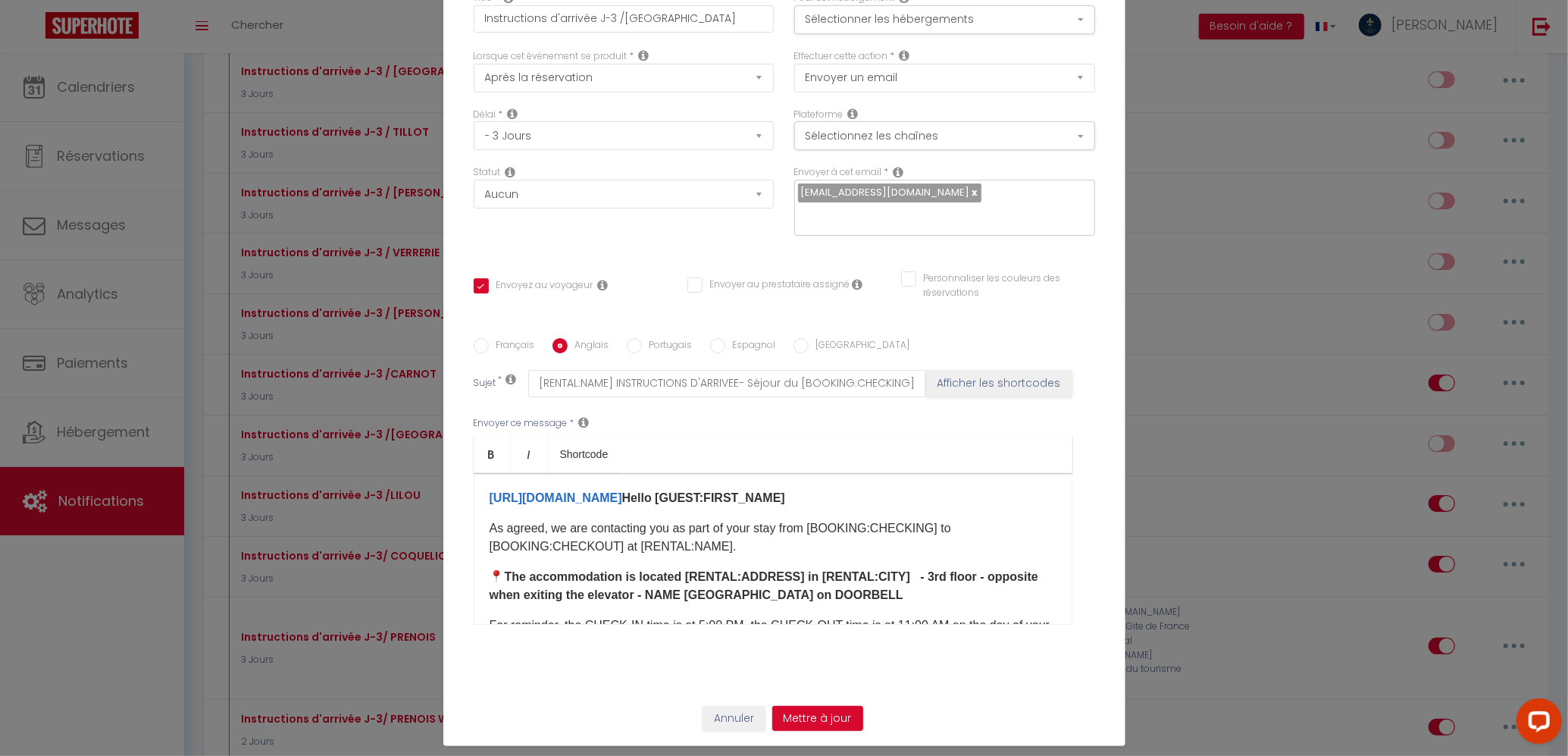 click on "[URL][DOMAIN_NAME] ​ Hello [GUEST:FIRST_NAME]" at bounding box center [773, 498] 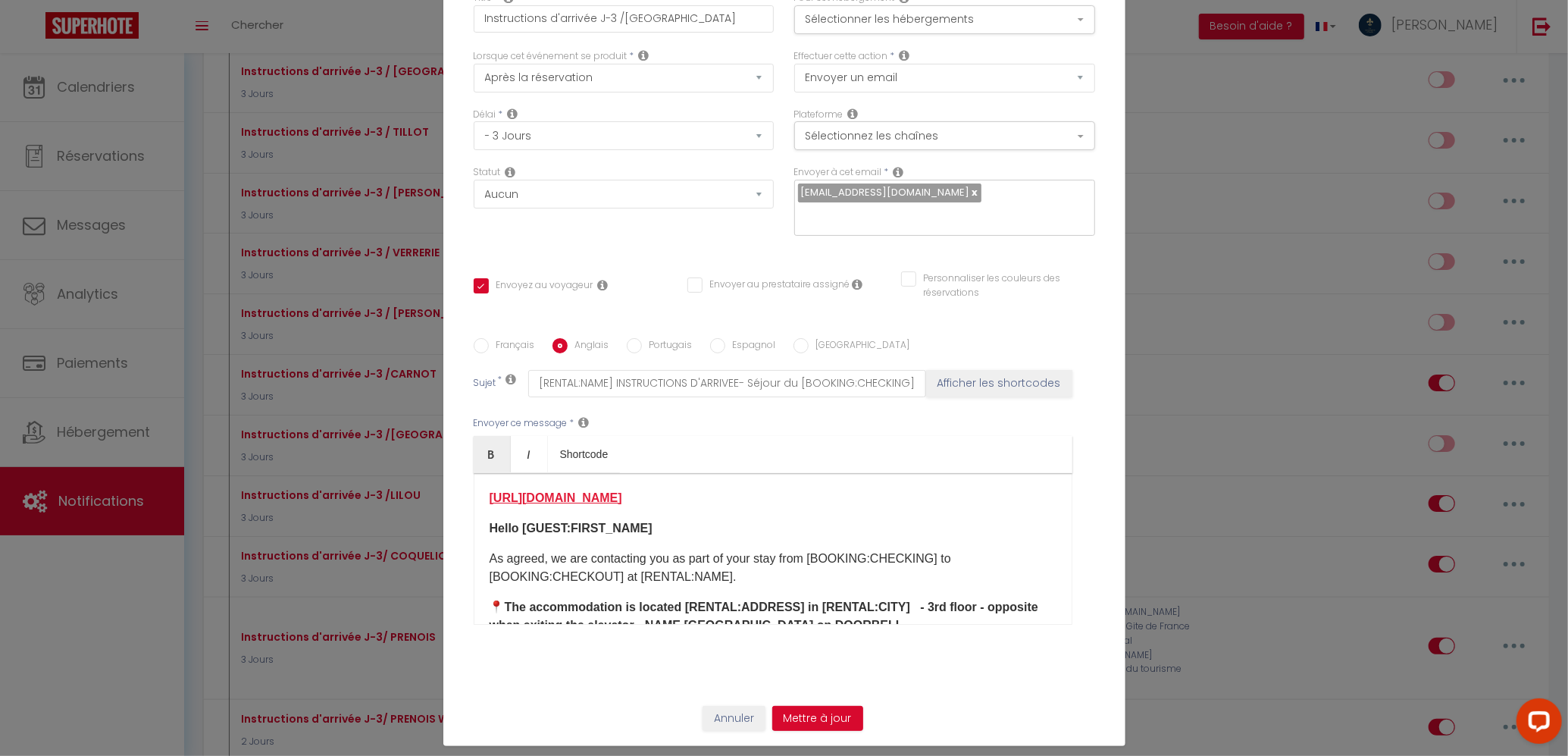 drag, startPoint x: 634, startPoint y: 500, endPoint x: 615, endPoint y: 501, distance: 19.026298 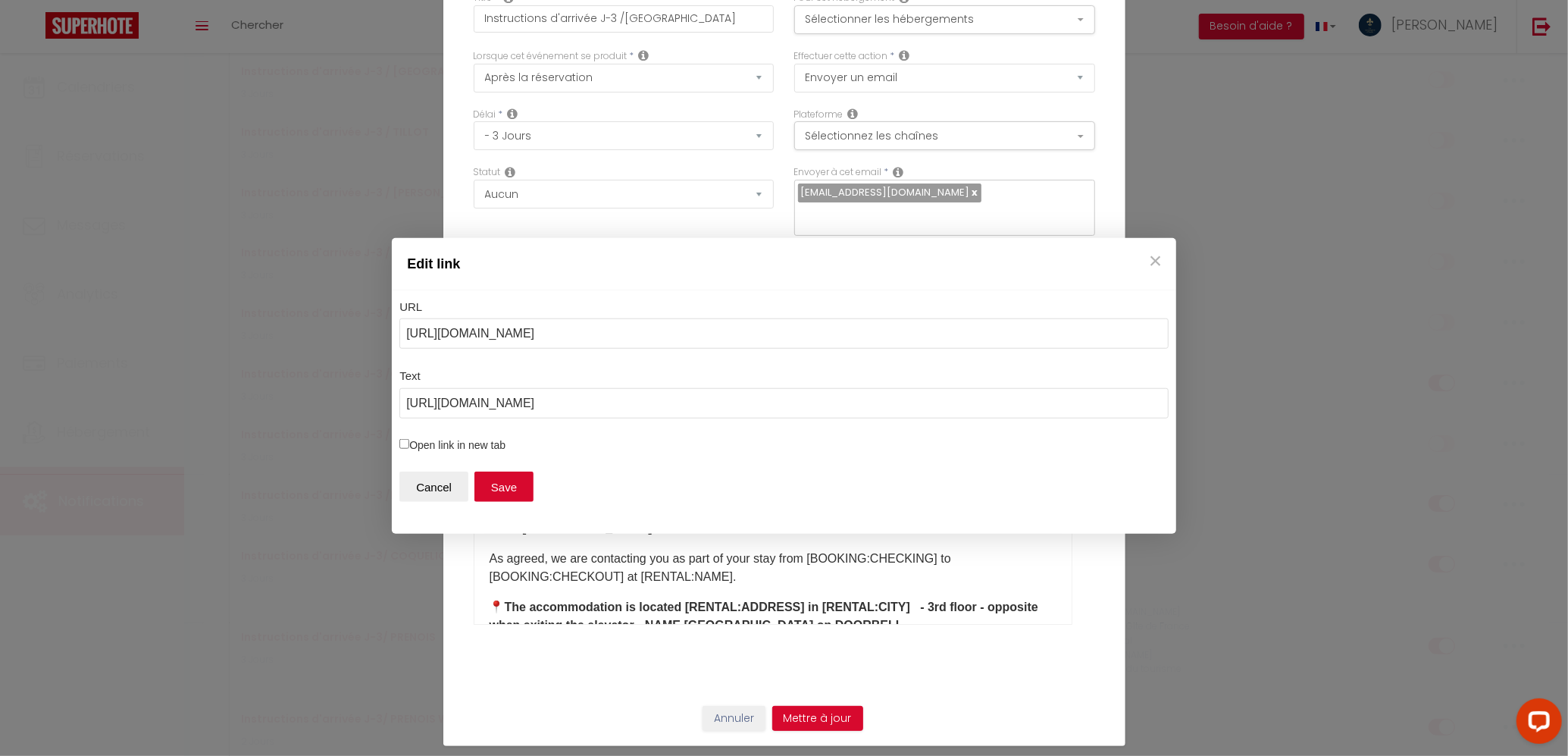 click on "URL [URL][DOMAIN_NAME] Text [URL][DOMAIN_NAME]  Open link in new tab Cancel Save" at bounding box center (784, 403) 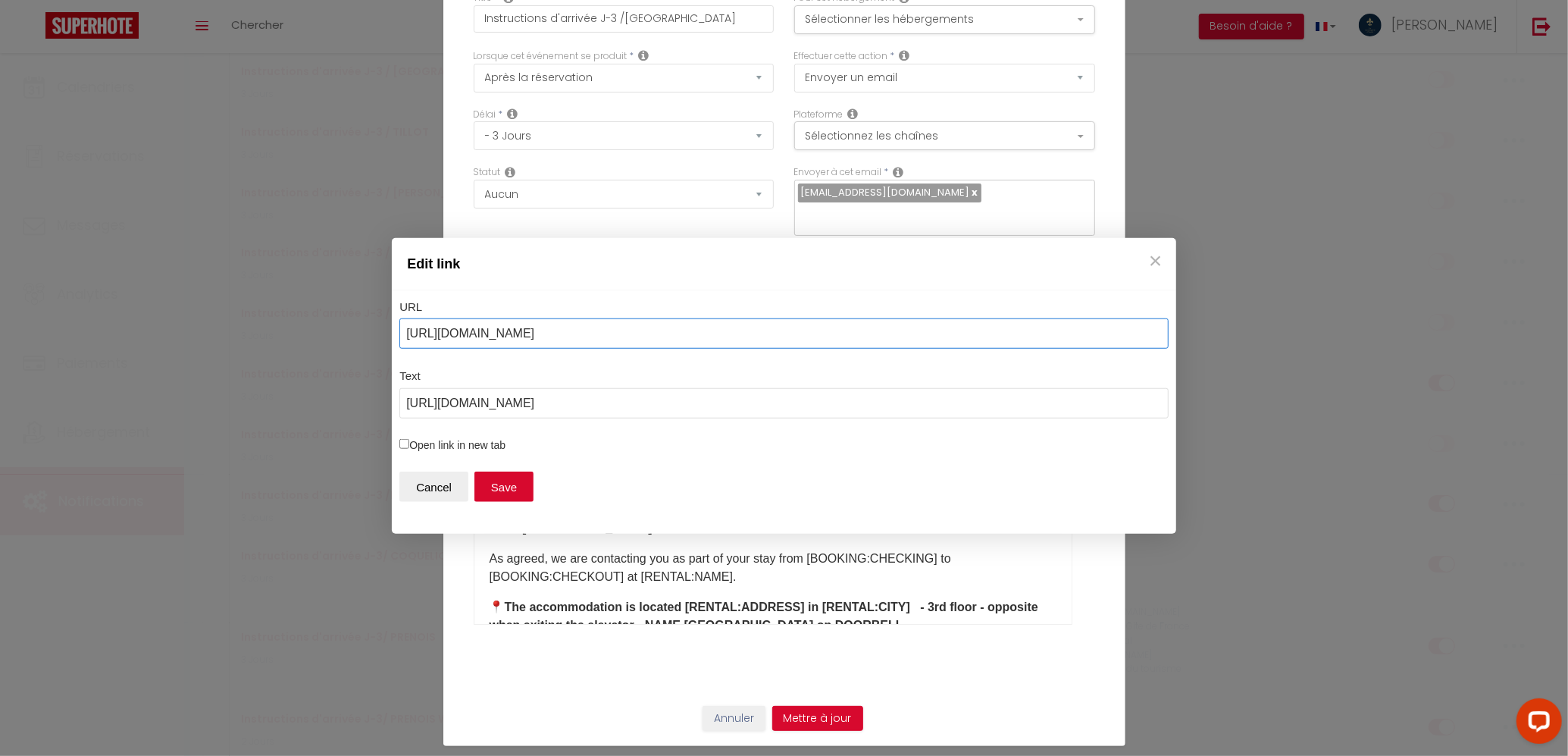 click on "[URL][DOMAIN_NAME]" at bounding box center [784, 334] 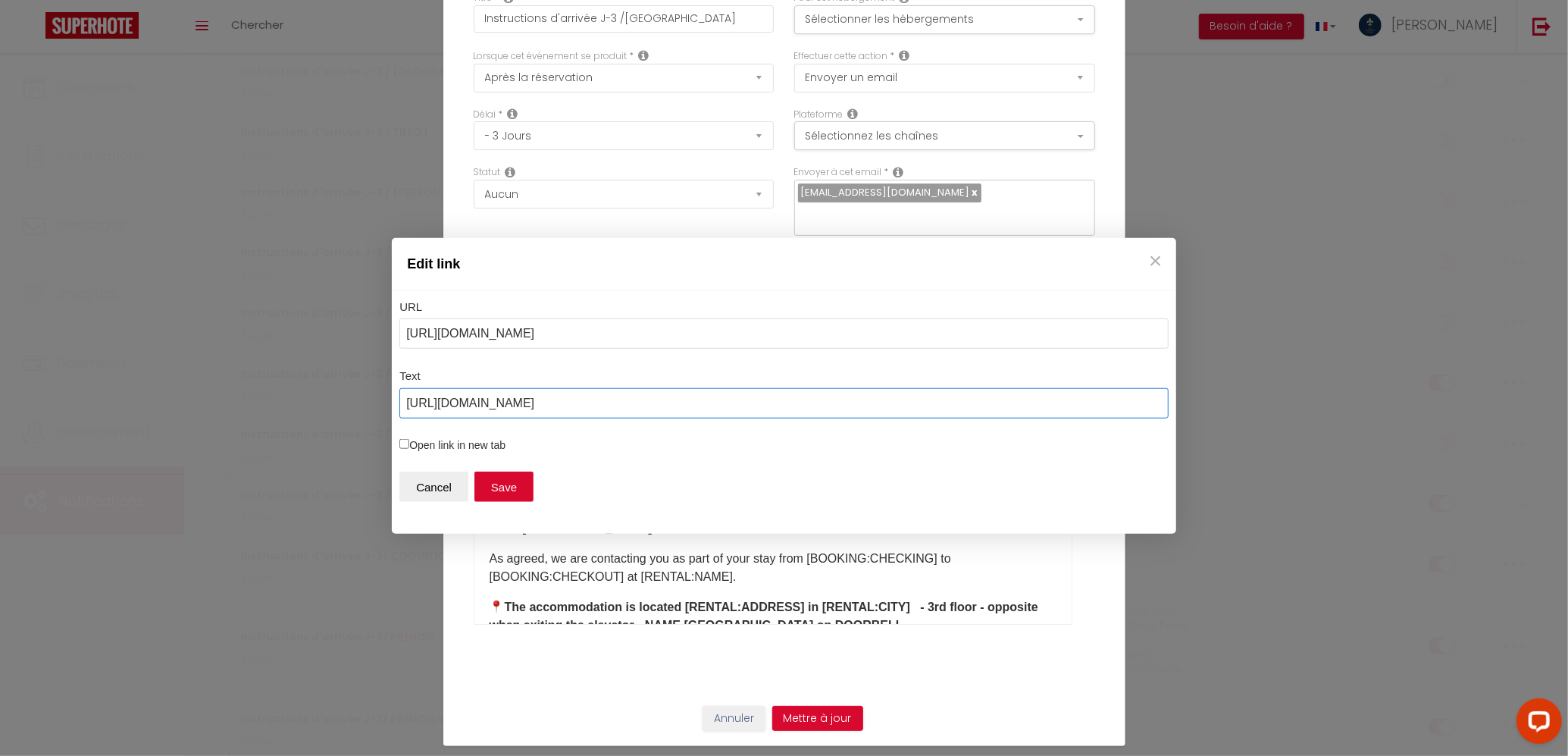 click on "[URL][DOMAIN_NAME]" at bounding box center [784, 403] 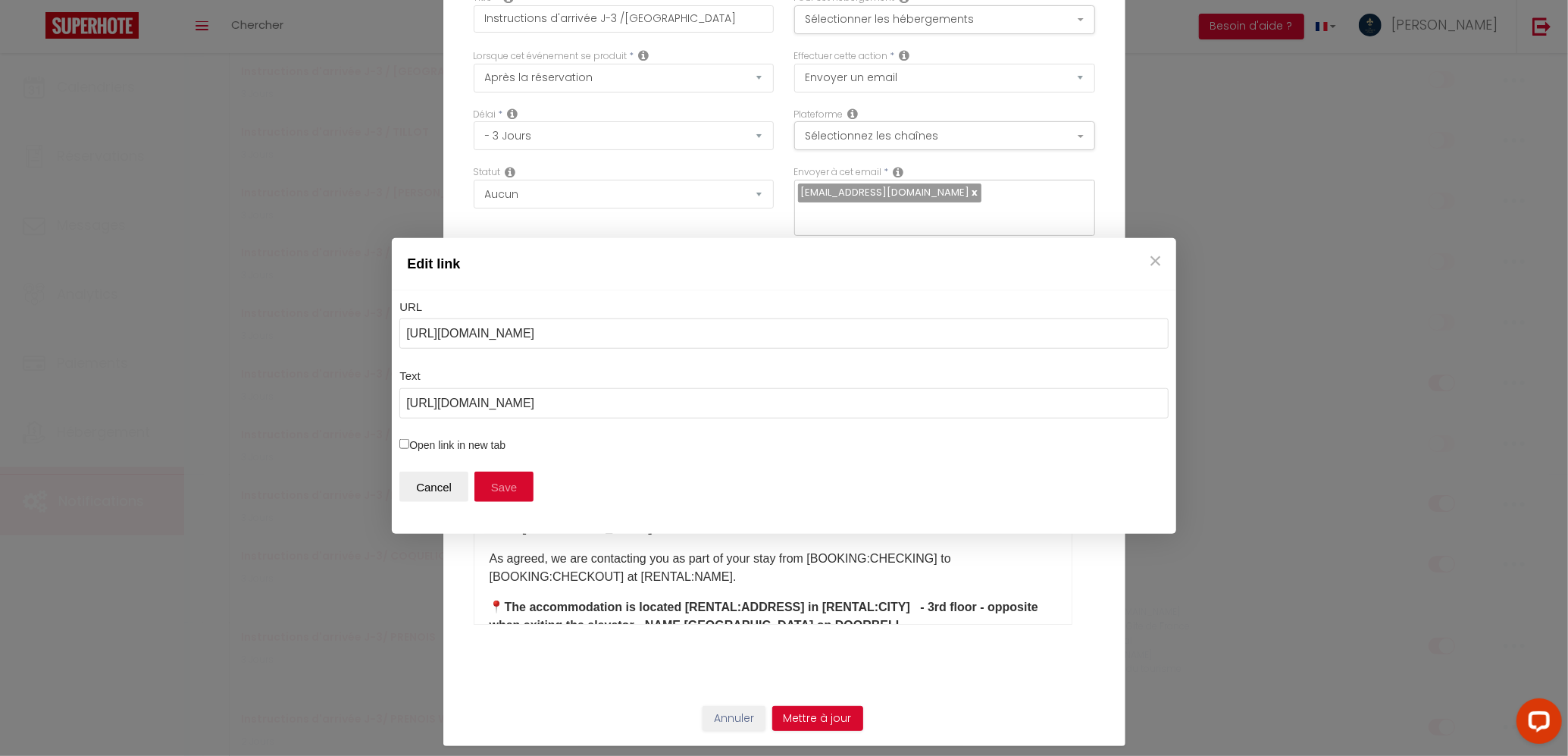 click on "Save" at bounding box center (504, 487) 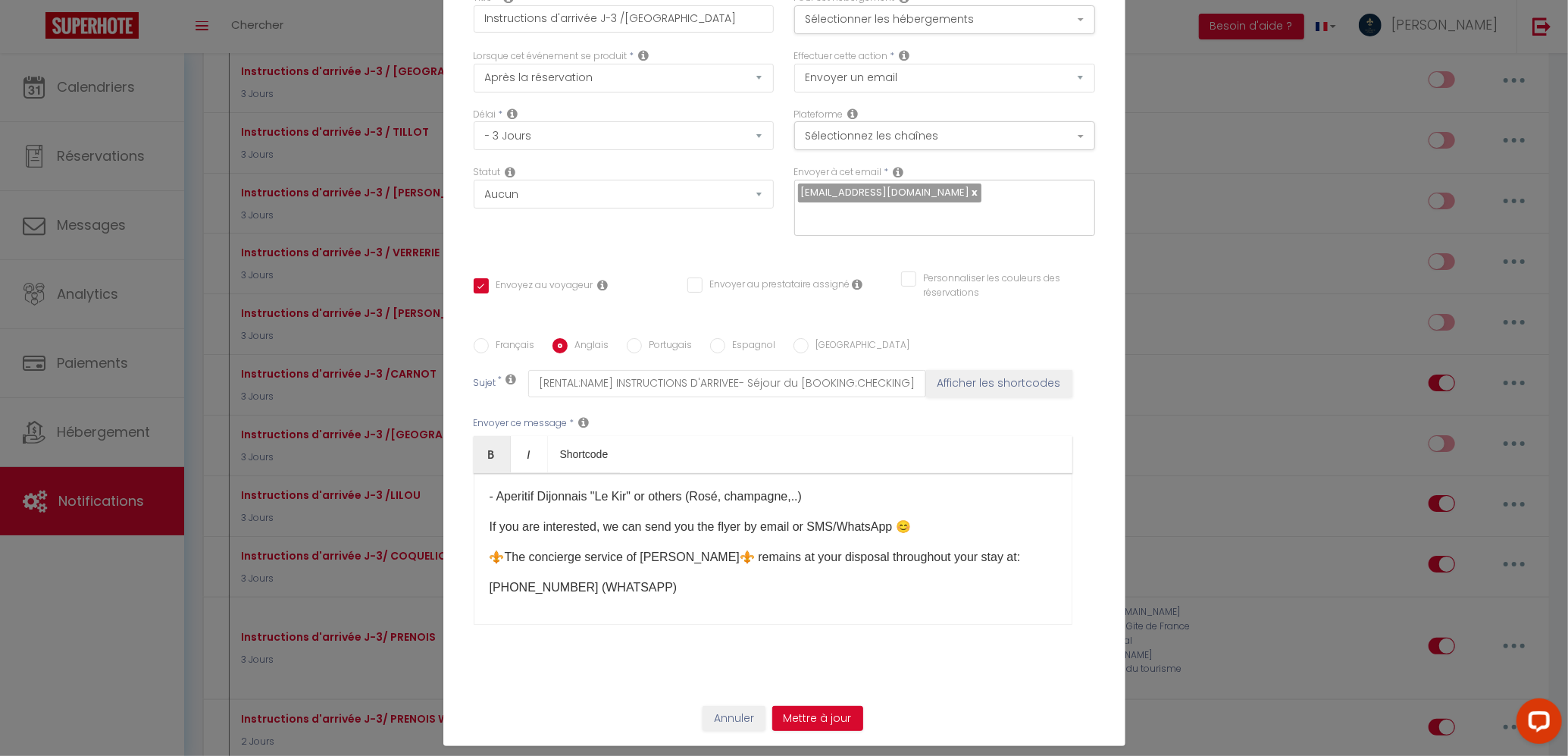 scroll, scrollTop: 1011, scrollLeft: 0, axis: vertical 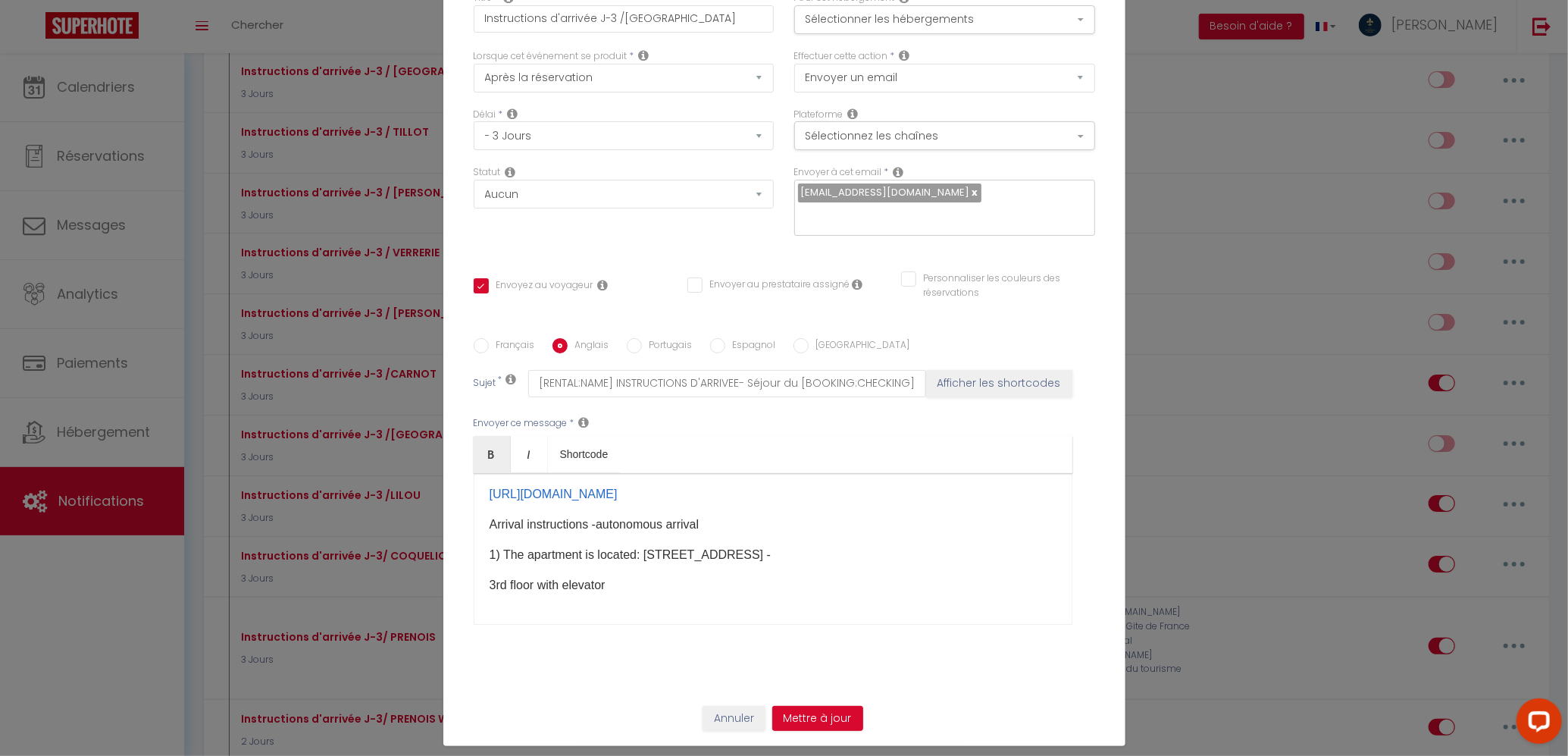 drag, startPoint x: 1008, startPoint y: 492, endPoint x: 429, endPoint y: 495, distance: 579.0078 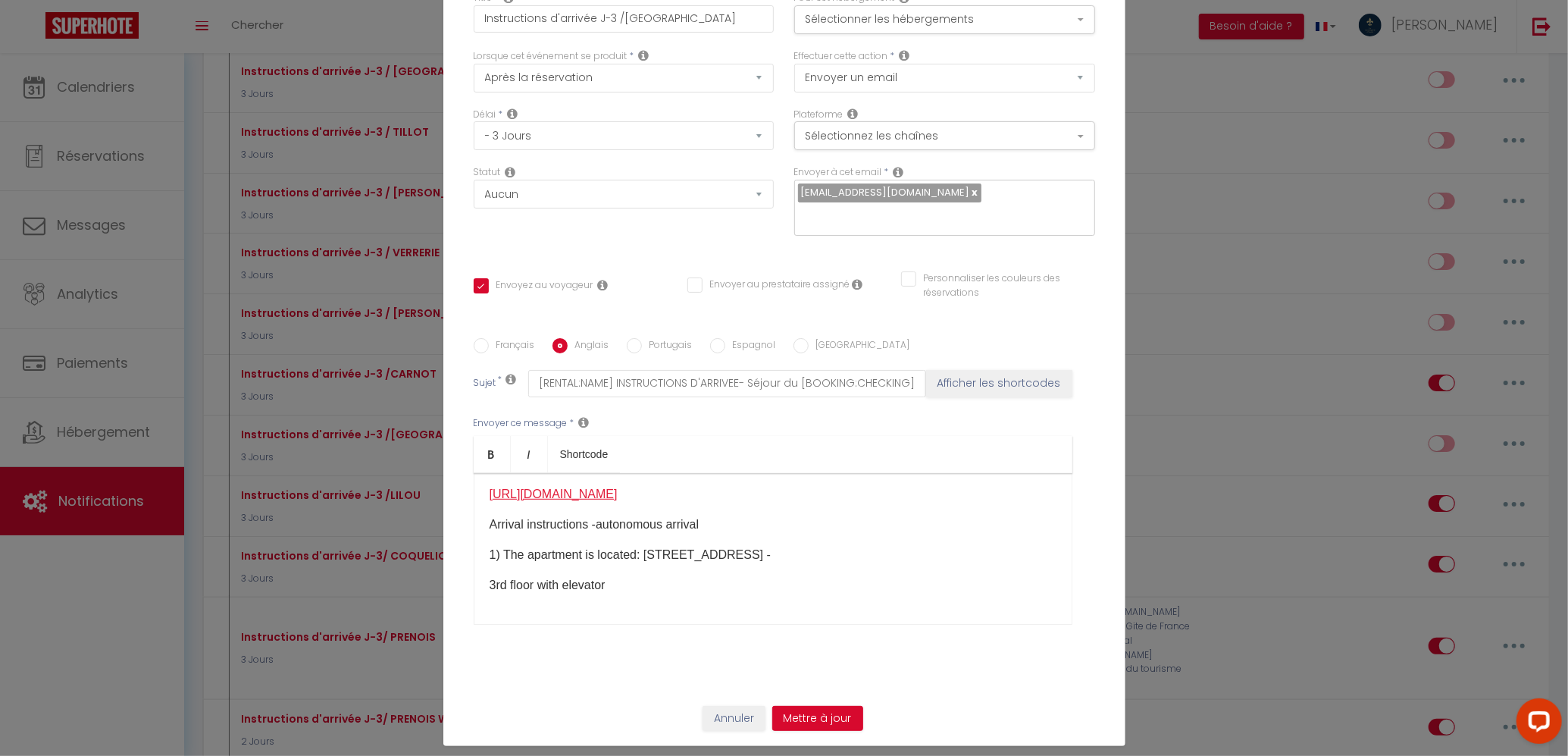 scroll, scrollTop: 1011, scrollLeft: 0, axis: vertical 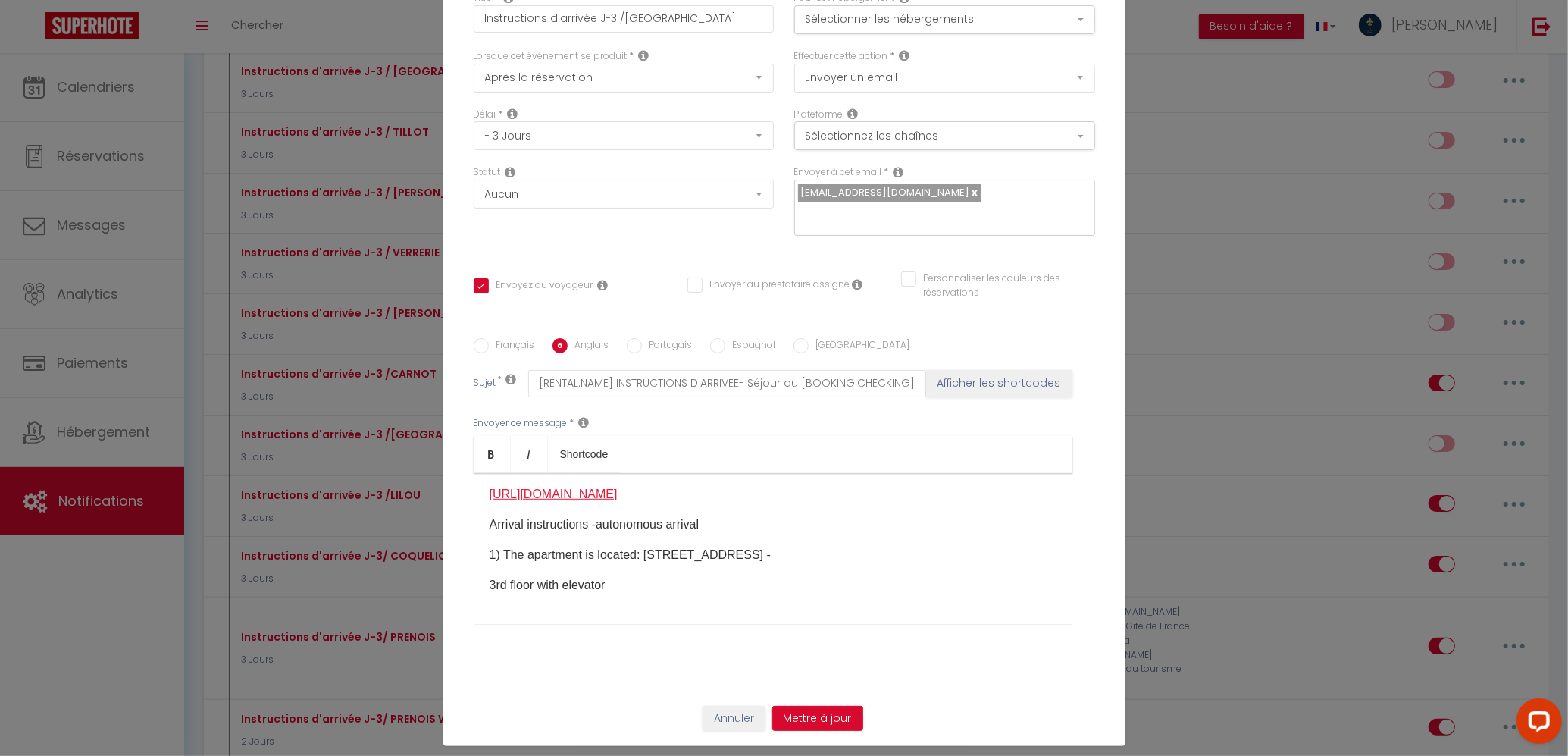 click on "[URL][DOMAIN_NAME]" at bounding box center [553, 494] 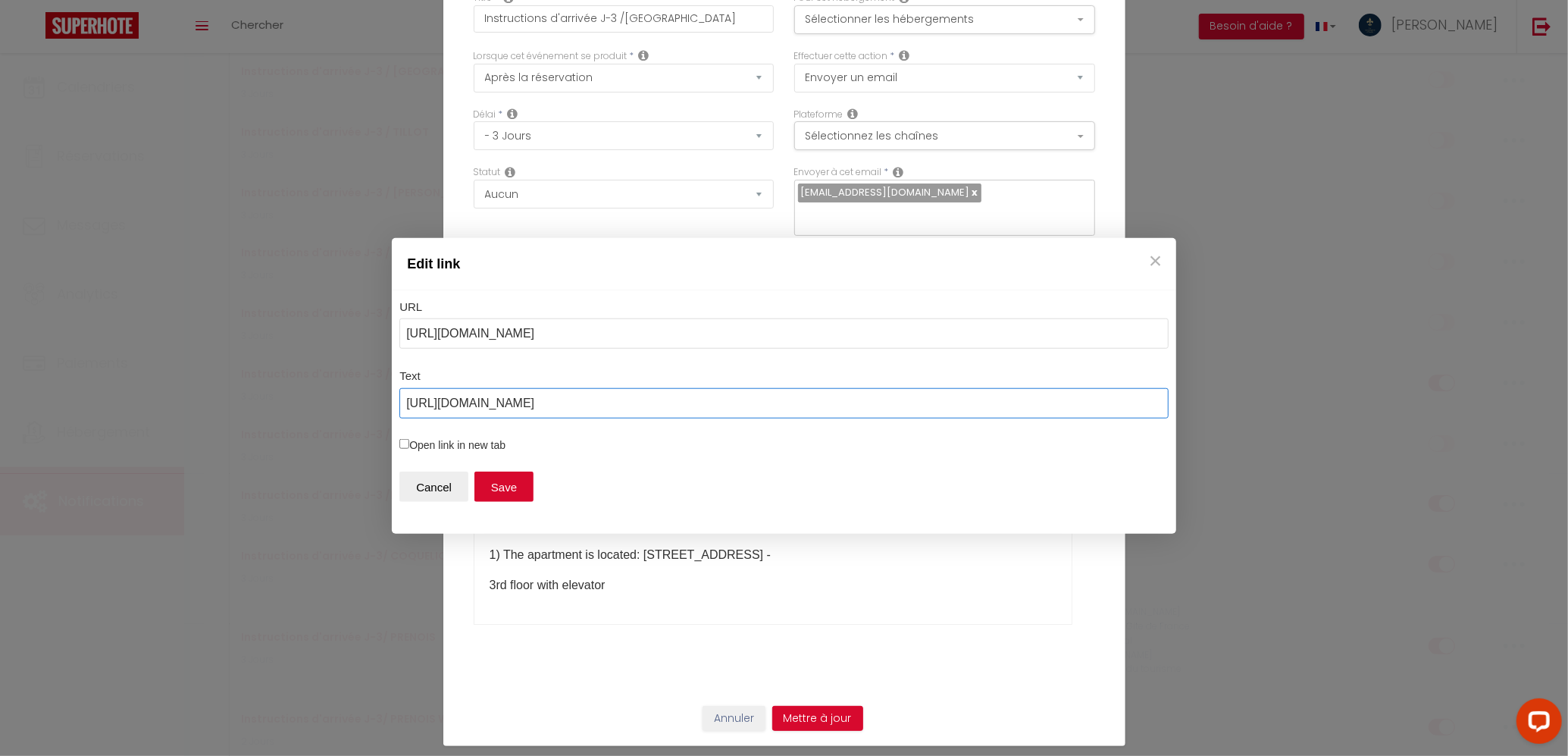 click on "[URL][DOMAIN_NAME]" at bounding box center [784, 403] 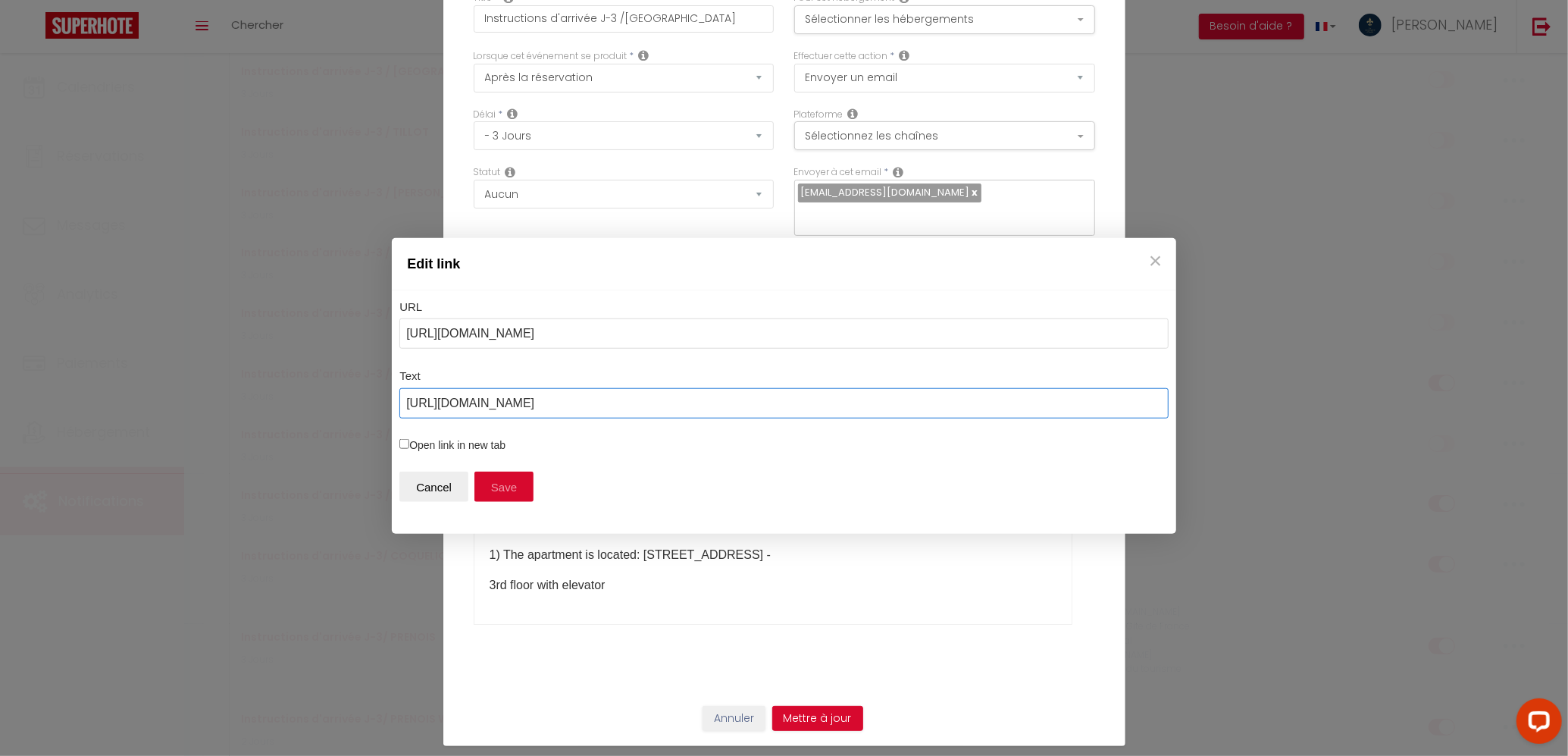 type on "[URL][DOMAIN_NAME]" 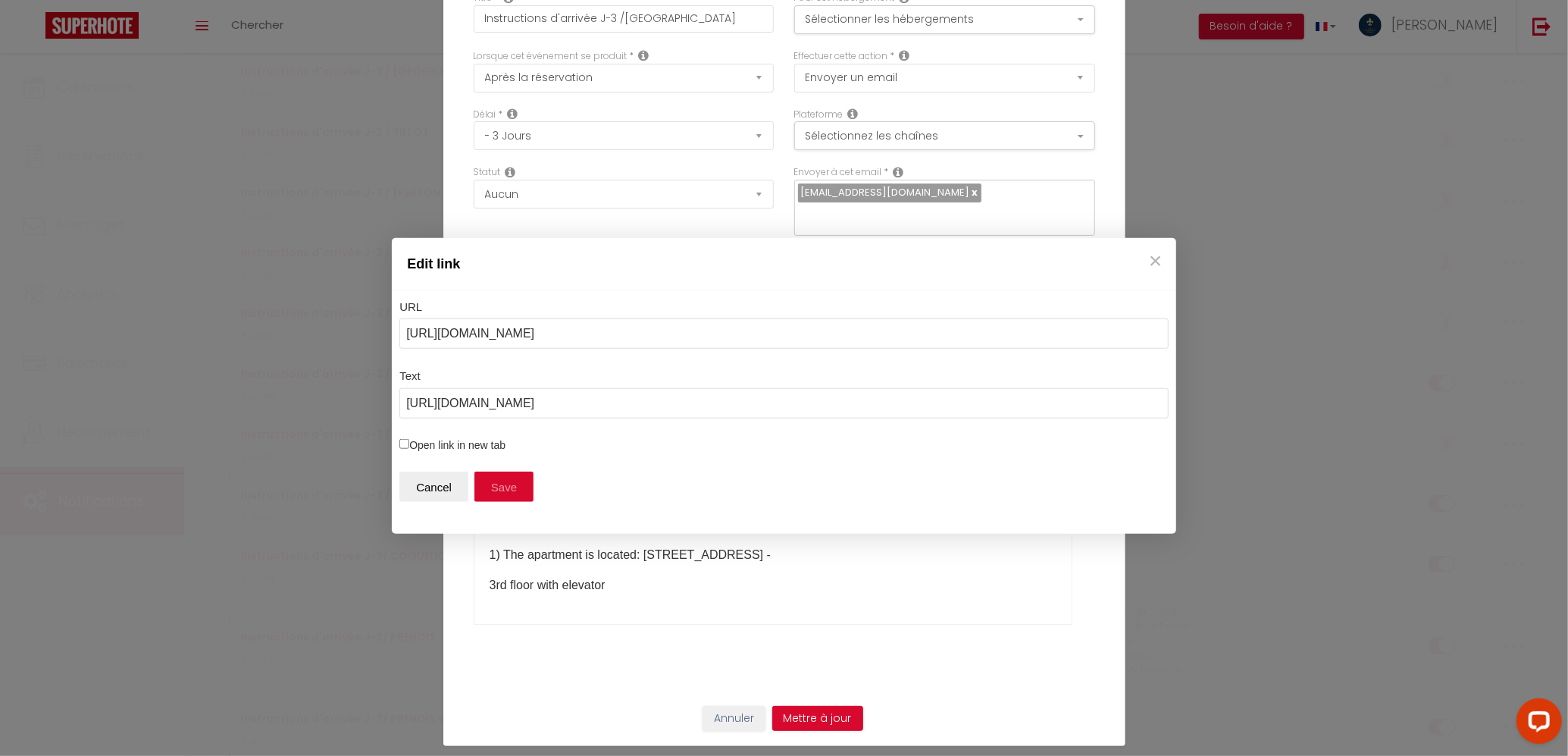 click on "Save" at bounding box center [504, 487] 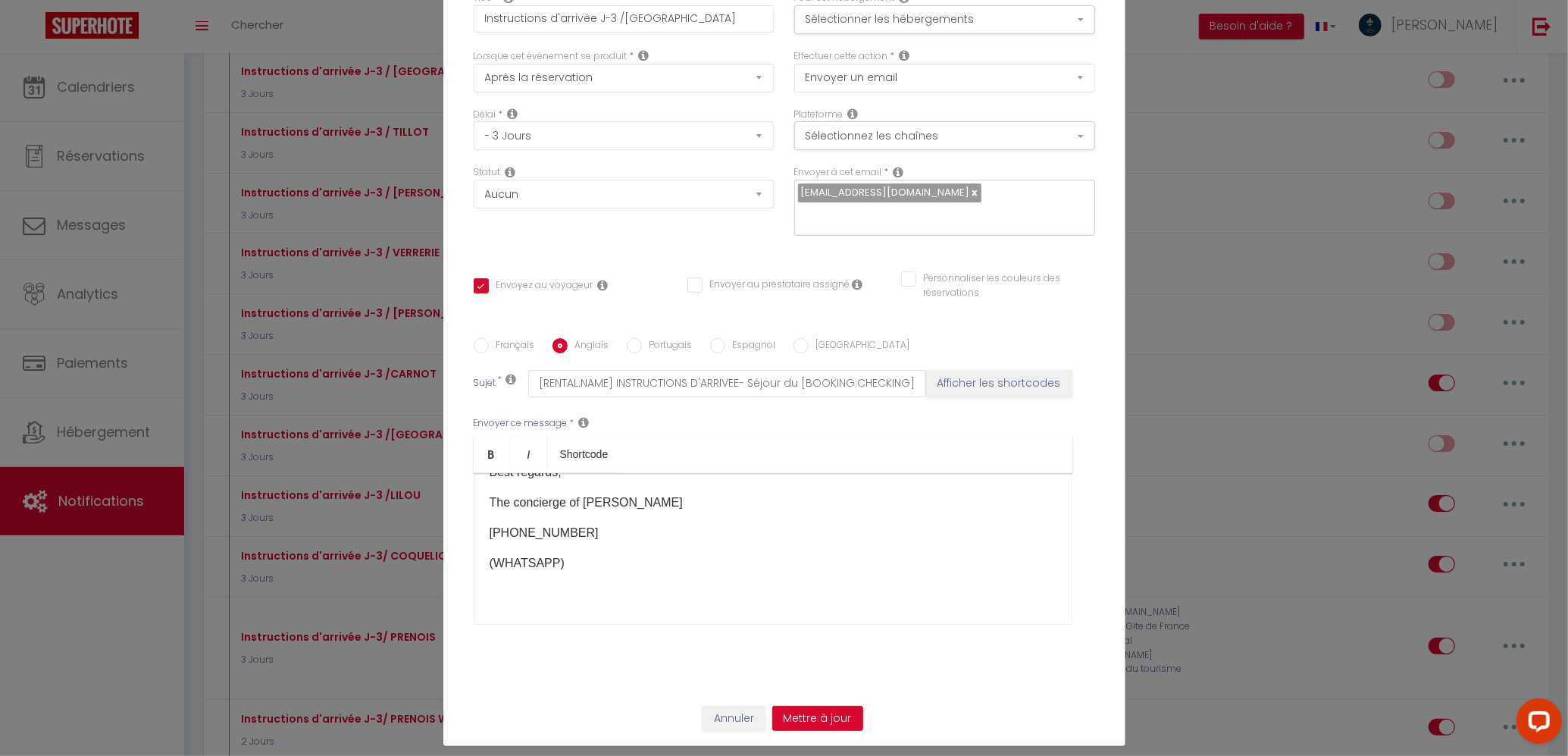 scroll, scrollTop: 1909, scrollLeft: 0, axis: vertical 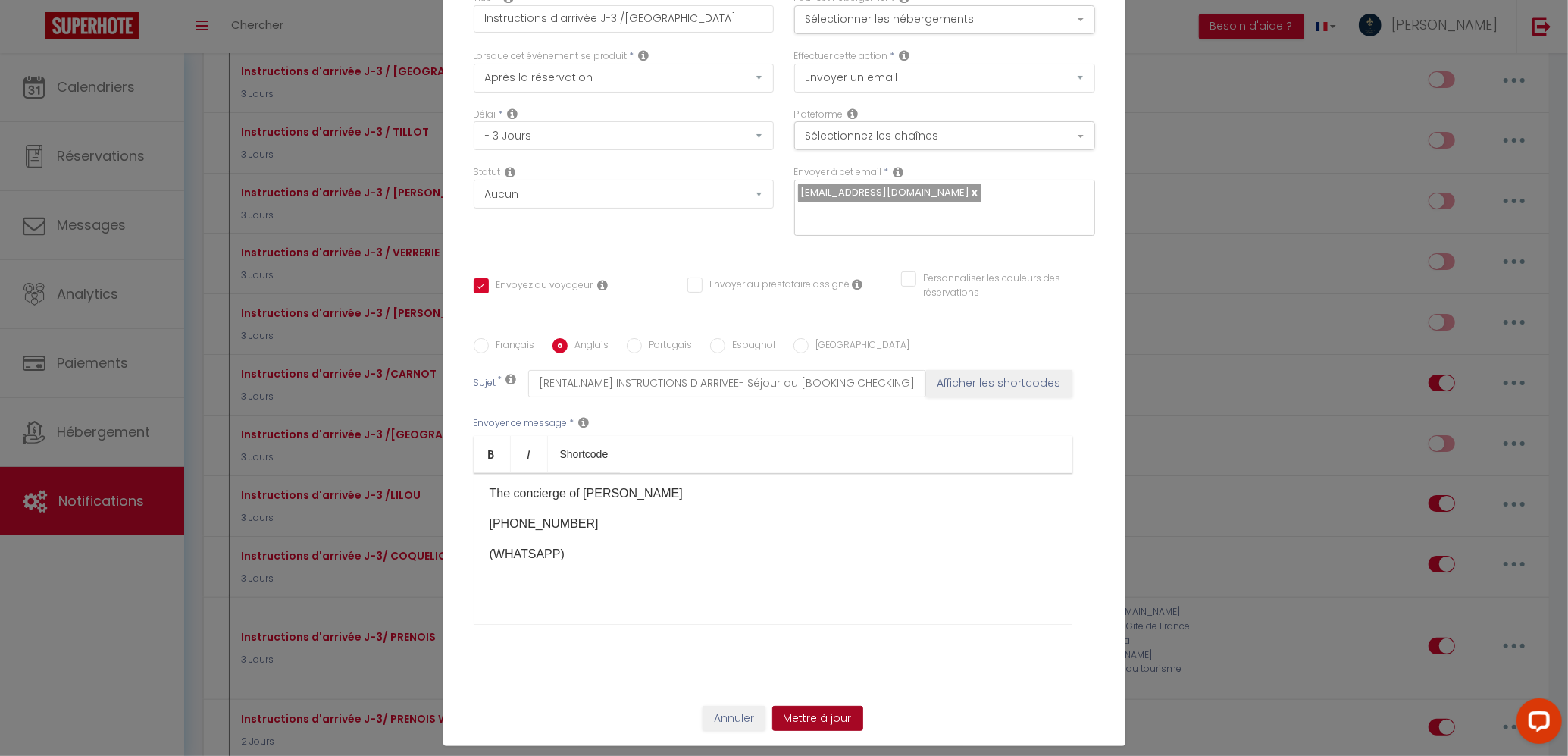 click on "Mettre à jour" at bounding box center (818, 719) 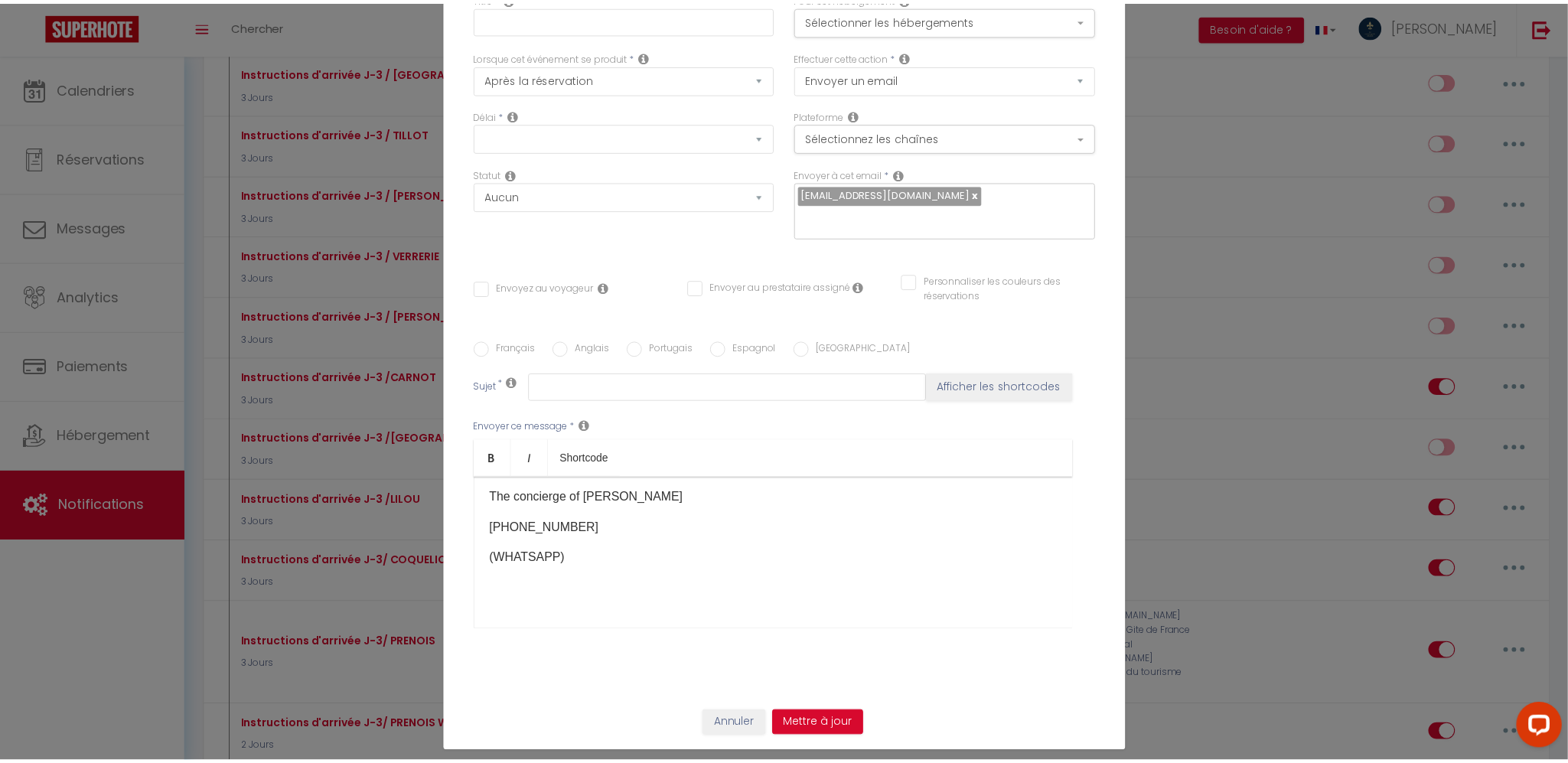 scroll, scrollTop: 0, scrollLeft: 0, axis: both 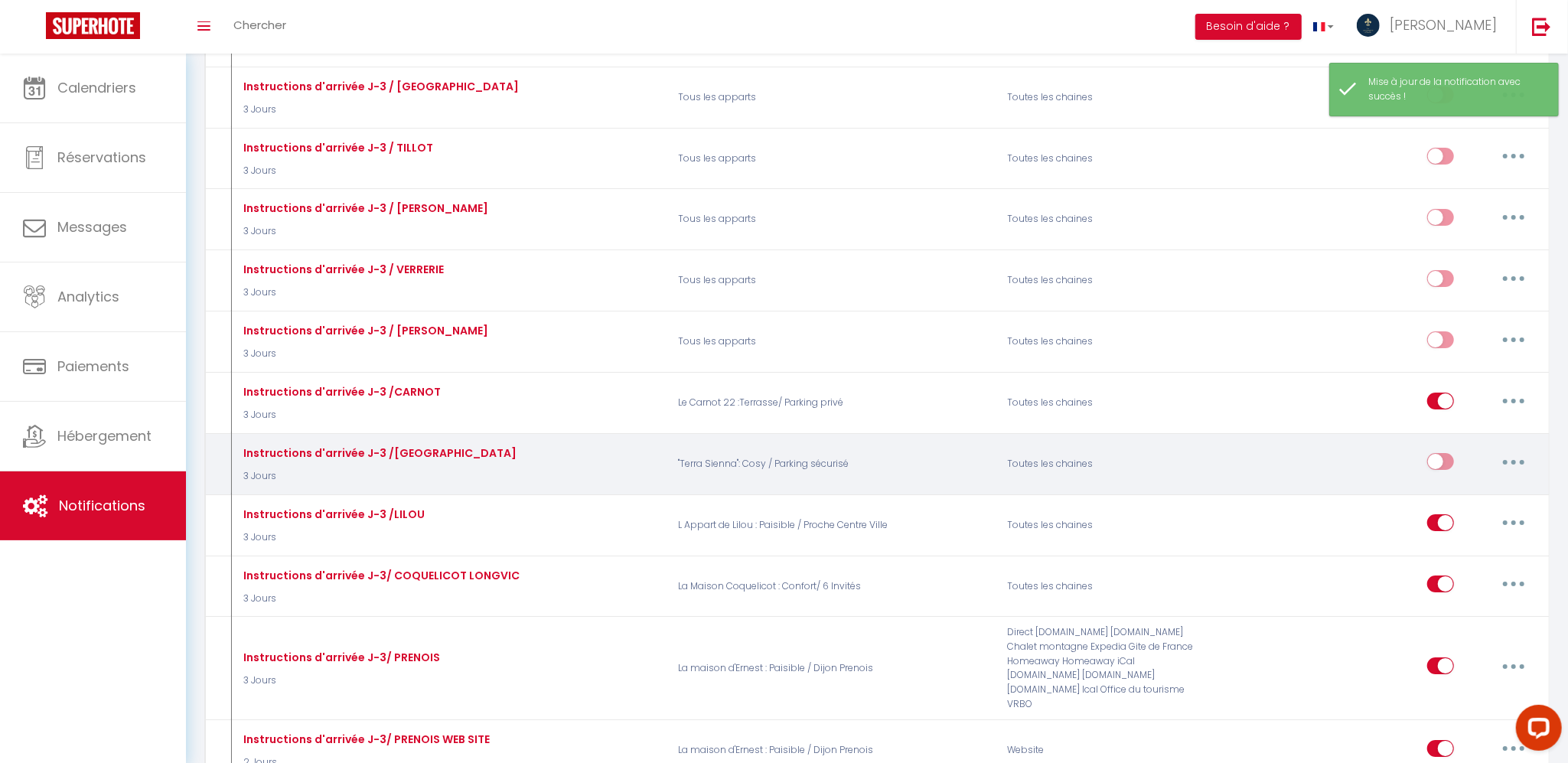 click at bounding box center (1440, 465) 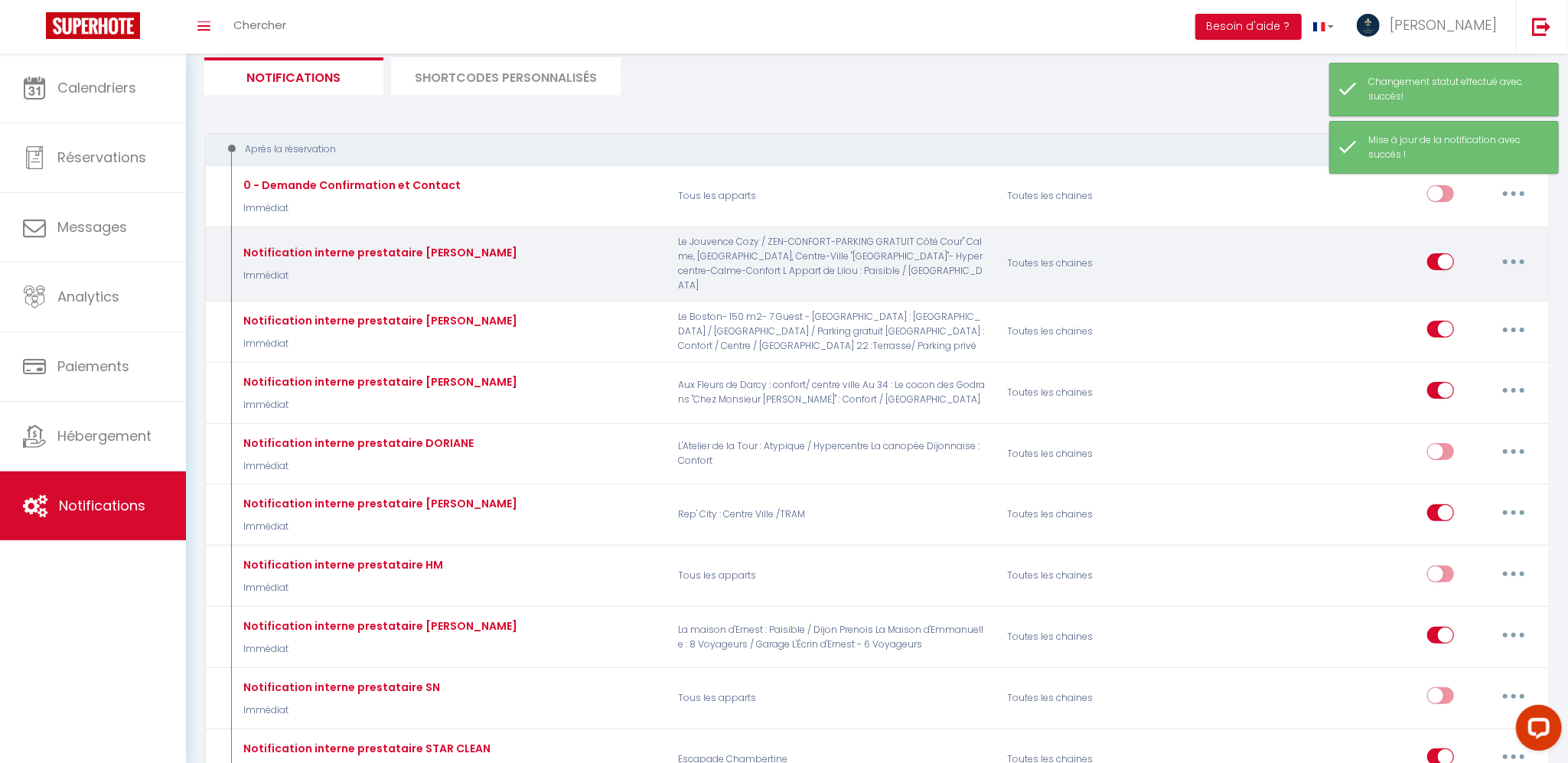 scroll, scrollTop: 0, scrollLeft: 0, axis: both 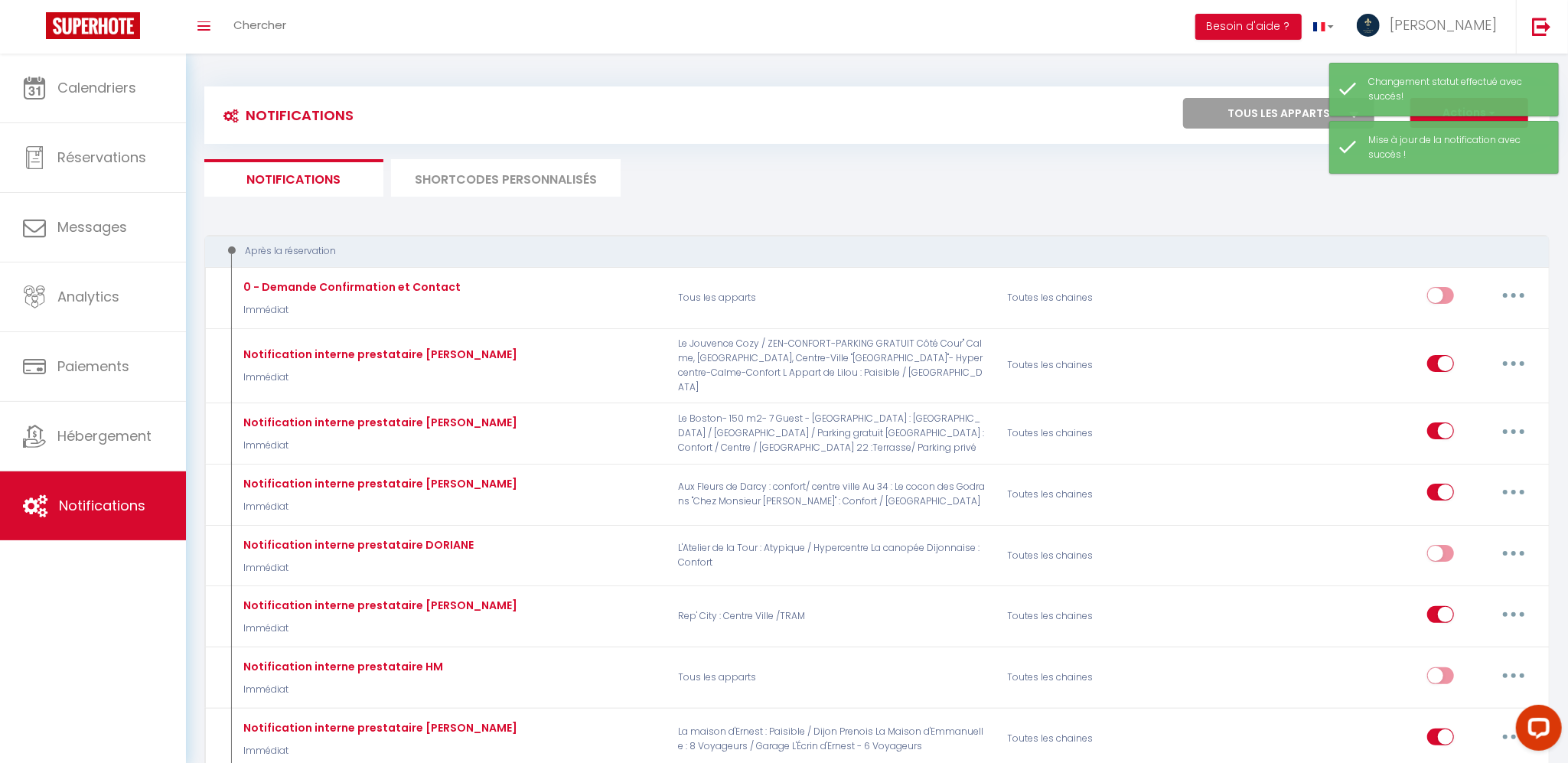 click on "Tous les apparts    Le Boston- 150 m2- 7 Guest - Downtown Aux Fleurs de [GEOGRAPHIC_DATA] : [GEOGRAPHIC_DATA]/ centre ville L'Atelier de la Tour : Atypique / Hypercentre Le Jouvence Cozy / ZEN-CONFORT-PARKING GRATUIT Côté Cour" Calme, [GEOGRAPHIC_DATA], Centre-Ville "L'Appart  66 " - Confort / Tramway/ Parkings free "[GEOGRAPHIC_DATA]"- Hypercentre-Calme-Confort "Chez Monsieur [PERSON_NAME]" : Confort / Centre [GEOGRAPHIC_DATA] Dijonnaise : Confort [GEOGRAPHIC_DATA] : Confort/ 6 Invités L Appart de Lilou : Paisible / [GEOGRAPHIC_DATA] Ville Au 34 : Le cocon des Godrans Le DK Loft : Confort / Terrasse / Parking gratuit [GEOGRAPHIC_DATA] : [GEOGRAPHIC_DATA] / Centre / [GEOGRAPHIC_DATA][PERSON_NAME] : Paisible / [GEOGRAPHIC_DATA] : Centre Ville /TRAM Le Carnot 22 :Terrasse/ Parking privé La Maison d'[PERSON_NAME] : 8 Voyageurs / Garage L'Écrin d'[PERSON_NAME] - 6 Voyageurs Escapade Chambertine "Terra Sienna": Cosy / Parking sécurisé" at bounding box center (1279, 113) 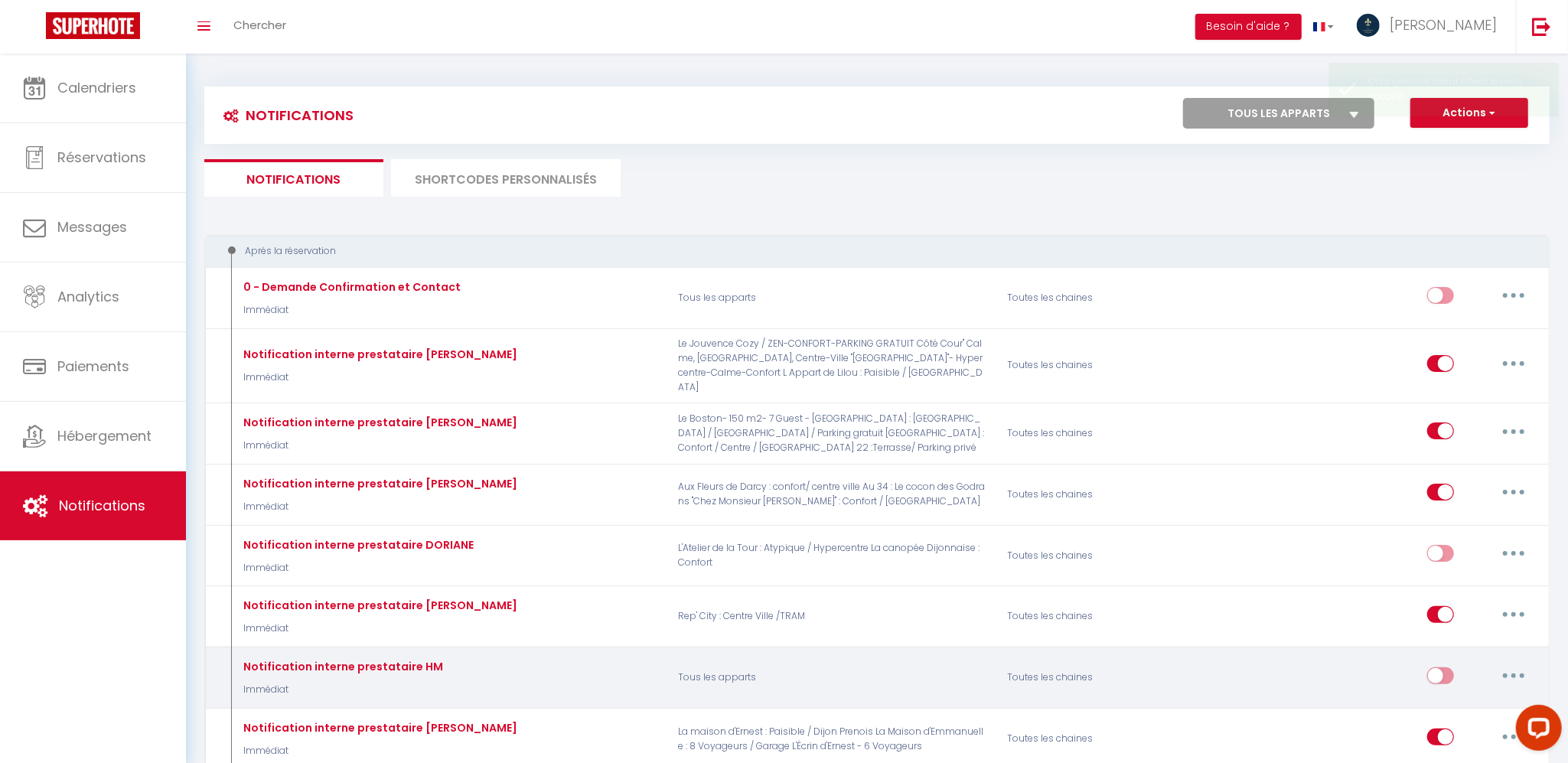 select on "72906" 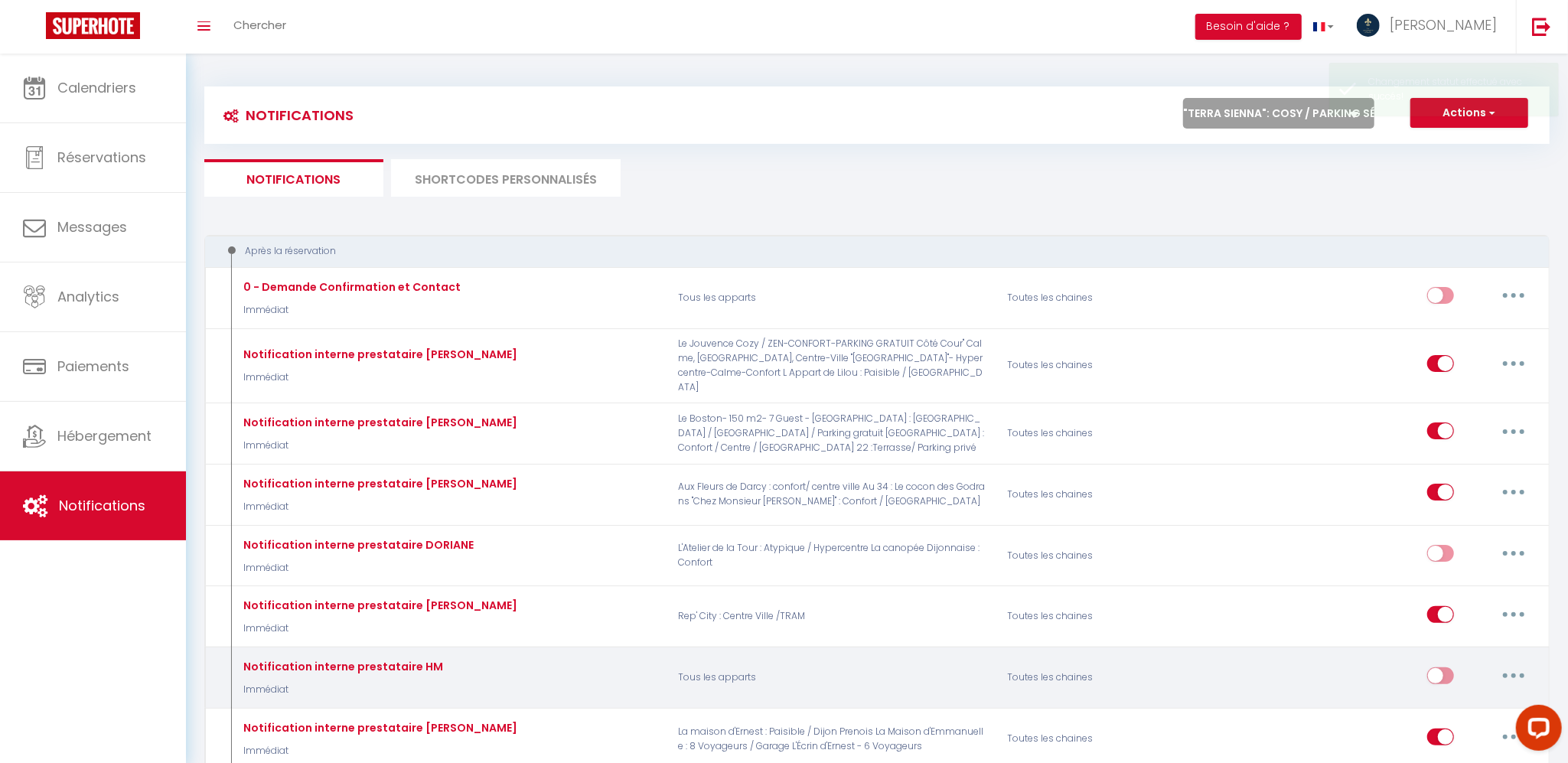 click on "Tous les apparts    Le Boston- 150 m2- 7 Guest - Downtown Aux Fleurs de [GEOGRAPHIC_DATA] : [GEOGRAPHIC_DATA]/ centre ville L'Atelier de la Tour : Atypique / Hypercentre Le Jouvence Cozy / ZEN-CONFORT-PARKING GRATUIT Côté Cour" Calme, [GEOGRAPHIC_DATA], Centre-Ville "L'Appart  66 " - Confort / Tramway/ Parkings free "[GEOGRAPHIC_DATA]"- Hypercentre-Calme-Confort "Chez Monsieur [PERSON_NAME]" : Confort / Centre [GEOGRAPHIC_DATA] Dijonnaise : Confort [GEOGRAPHIC_DATA] : Confort/ 6 Invités L Appart de Lilou : Paisible / [GEOGRAPHIC_DATA] Ville Au 34 : Le cocon des Godrans Le DK Loft : Confort / Terrasse / Parking gratuit [GEOGRAPHIC_DATA] : [GEOGRAPHIC_DATA] / Centre / [GEOGRAPHIC_DATA][PERSON_NAME] : Paisible / [GEOGRAPHIC_DATA] : Centre Ville /TRAM Le Carnot 22 :Terrasse/ Parking privé La Maison d'[PERSON_NAME] : 8 Voyageurs / Garage L'Écrin d'[PERSON_NAME] - 6 Voyageurs Escapade Chambertine "Terra Sienna": Cosy / Parking sécurisé" at bounding box center (1279, 113) 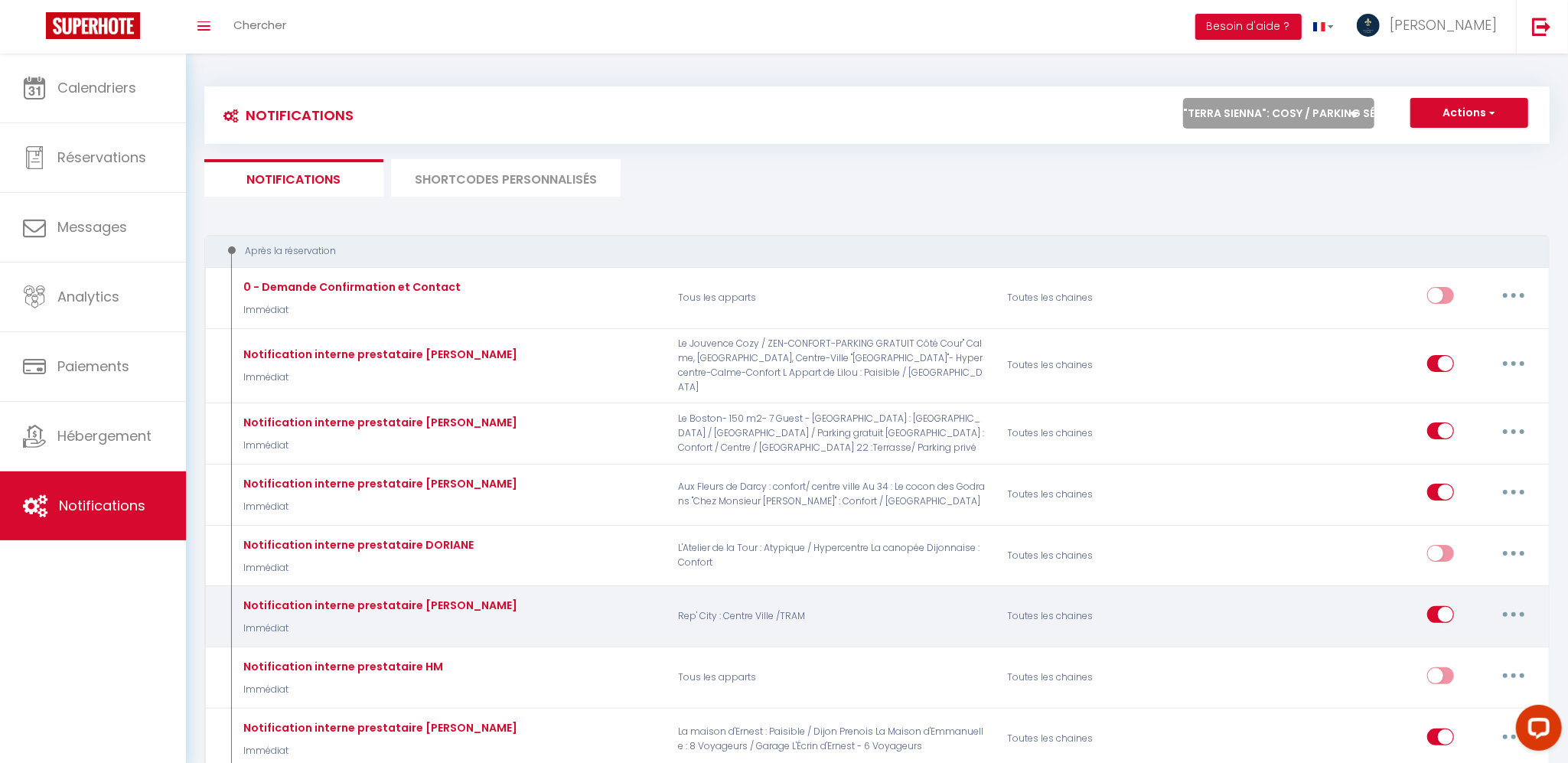 checkbox on "true" 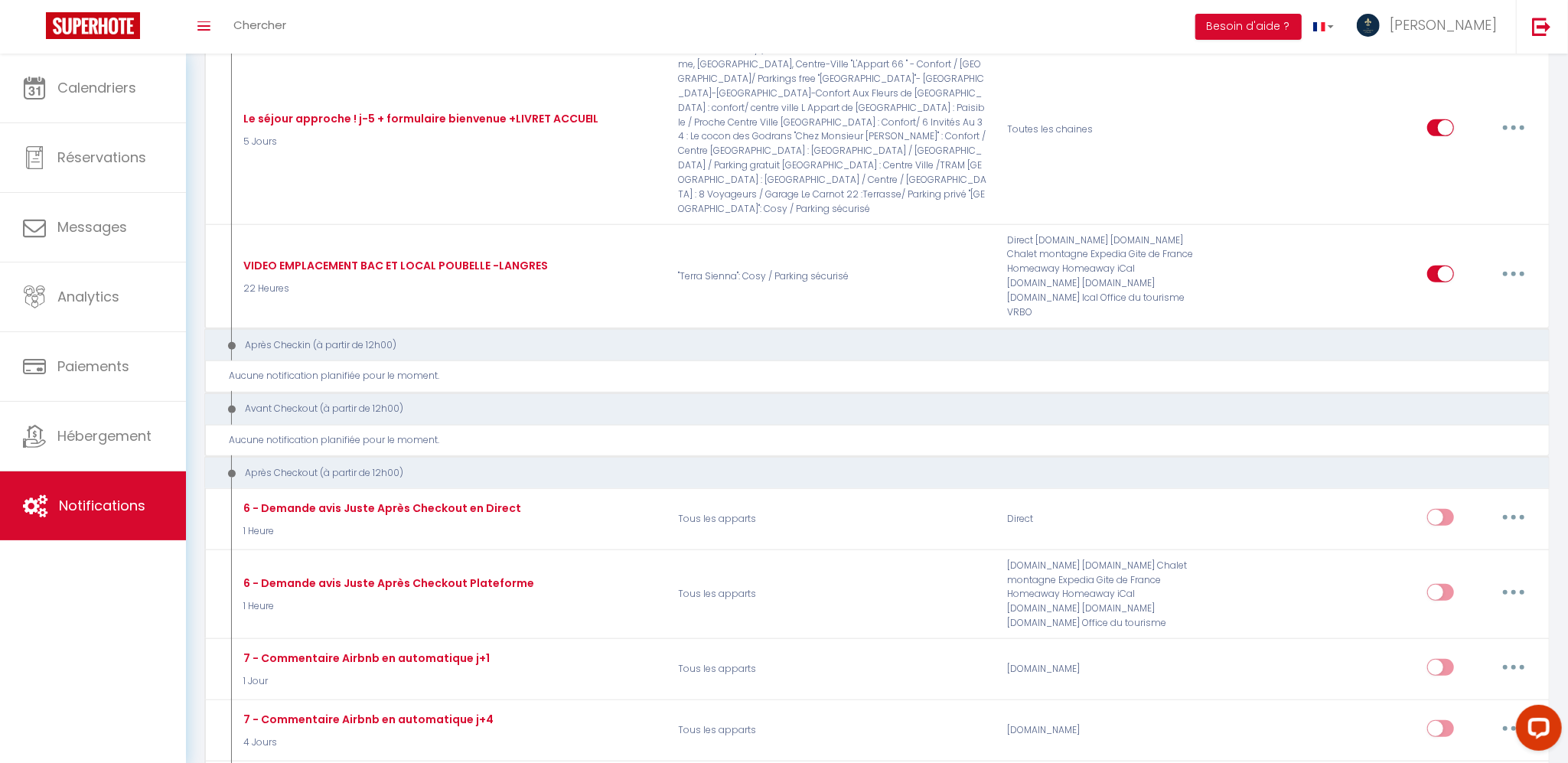 scroll, scrollTop: 0, scrollLeft: 0, axis: both 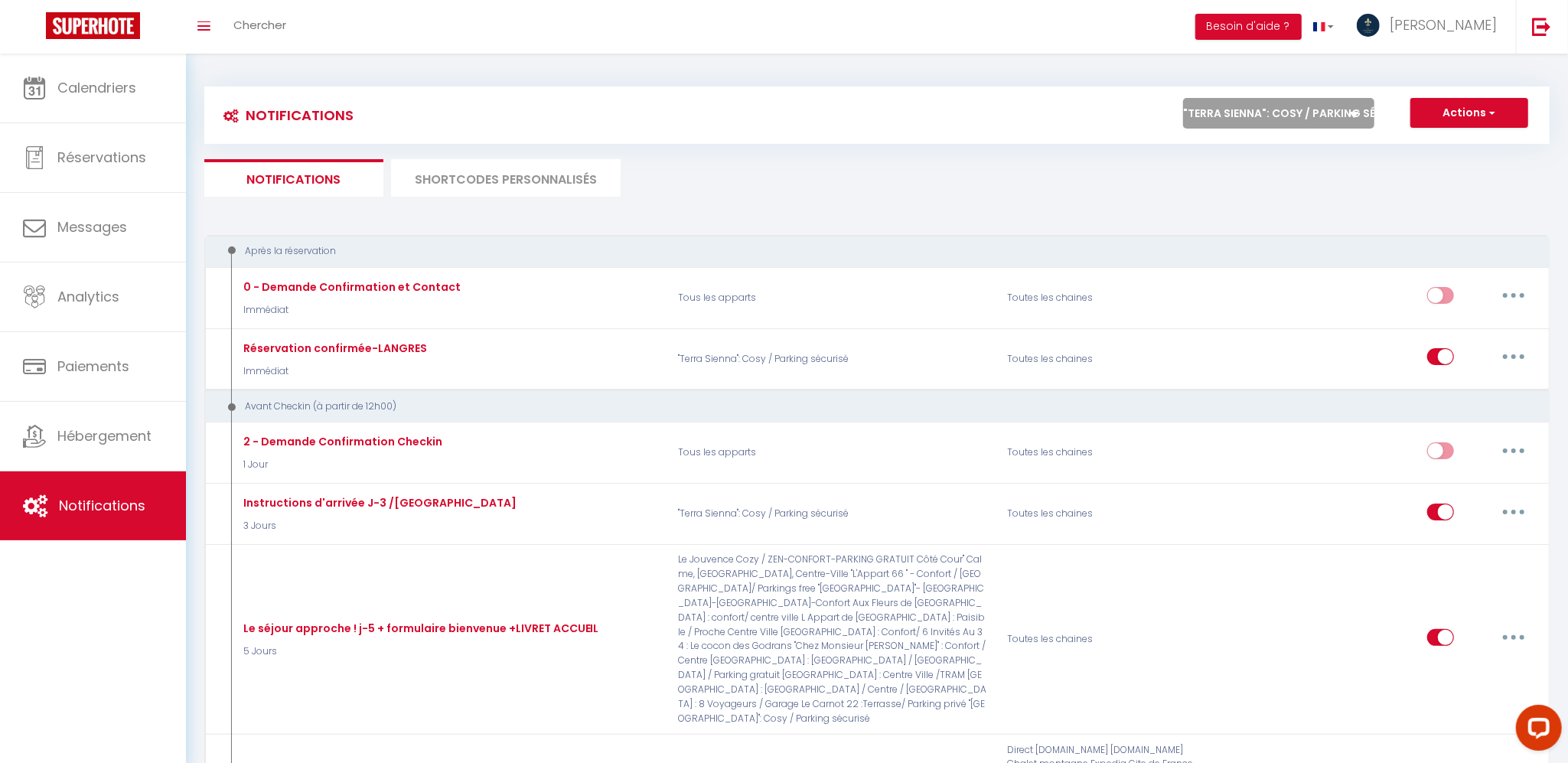 click on "Tous les apparts    Le Boston- 150 m2- 7 Guest - Downtown Aux Fleurs de [GEOGRAPHIC_DATA] : [GEOGRAPHIC_DATA]/ centre ville L'Atelier de la Tour : Atypique / Hypercentre Le Jouvence Cozy / ZEN-CONFORT-PARKING GRATUIT Côté Cour" Calme, [GEOGRAPHIC_DATA], Centre-Ville "L'Appart  66 " - Confort / Tramway/ Parkings free "[GEOGRAPHIC_DATA]"- Hypercentre-Calme-Confort "Chez Monsieur [PERSON_NAME]" : Confort / Centre [GEOGRAPHIC_DATA] Dijonnaise : Confort [GEOGRAPHIC_DATA] : Confort/ 6 Invités L Appart de Lilou : Paisible / [GEOGRAPHIC_DATA] Ville Au 34 : Le cocon des Godrans Le DK Loft : Confort / Terrasse / Parking gratuit [GEOGRAPHIC_DATA] : [GEOGRAPHIC_DATA] / Centre / [GEOGRAPHIC_DATA][PERSON_NAME] : Paisible / [GEOGRAPHIC_DATA] : Centre Ville /TRAM Le Carnot 22 :Terrasse/ Parking privé La Maison d'[PERSON_NAME] : 8 Voyageurs / Garage L'Écrin d'[PERSON_NAME] - 6 Voyageurs Escapade Chambertine "Terra Sienna": Cosy / Parking sécurisé" at bounding box center [1279, 113] 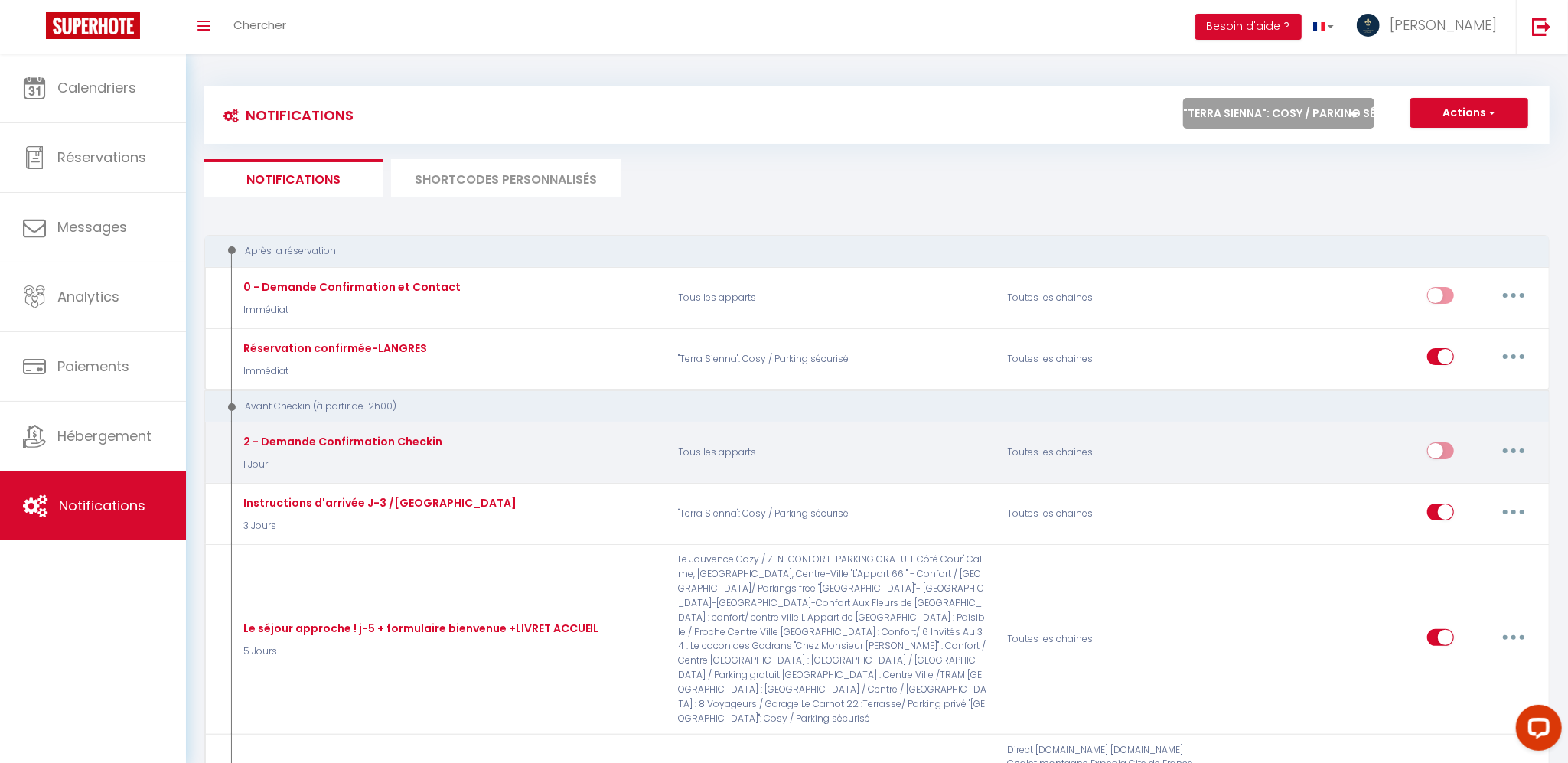 select on "72545" 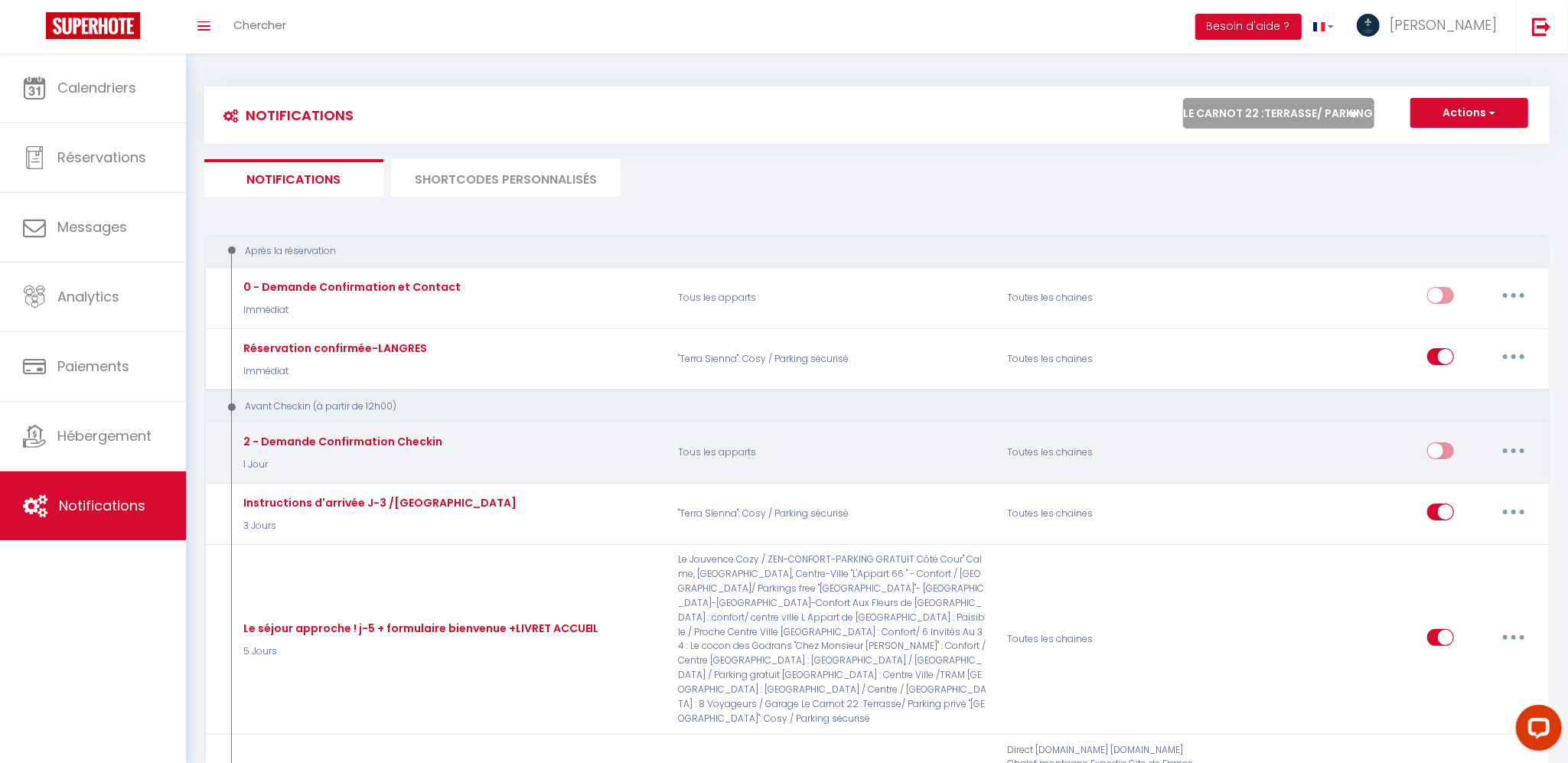 click on "Tous les apparts    Le Boston- 150 m2- 7 Guest - Downtown Aux Fleurs de [GEOGRAPHIC_DATA] : [GEOGRAPHIC_DATA]/ centre ville L'Atelier de la Tour : Atypique / Hypercentre Le Jouvence Cozy / ZEN-CONFORT-PARKING GRATUIT Côté Cour" Calme, [GEOGRAPHIC_DATA], Centre-Ville "L'Appart  66 " - Confort / Tramway/ Parkings free "[GEOGRAPHIC_DATA]"- Hypercentre-Calme-Confort "Chez Monsieur [PERSON_NAME]" : Confort / Centre [GEOGRAPHIC_DATA] Dijonnaise : Confort [GEOGRAPHIC_DATA] : Confort/ 6 Invités L Appart de Lilou : Paisible / [GEOGRAPHIC_DATA] Ville Au 34 : Le cocon des Godrans Le DK Loft : Confort / Terrasse / Parking gratuit [GEOGRAPHIC_DATA] : [GEOGRAPHIC_DATA] / Centre / [GEOGRAPHIC_DATA][PERSON_NAME] : Paisible / [GEOGRAPHIC_DATA] : Centre Ville /TRAM Le Carnot 22 :Terrasse/ Parking privé La Maison d'[PERSON_NAME] : 8 Voyageurs / Garage L'Écrin d'[PERSON_NAME] - 6 Voyageurs Escapade Chambertine "Terra Sienna": Cosy / Parking sécurisé" at bounding box center (1279, 113) 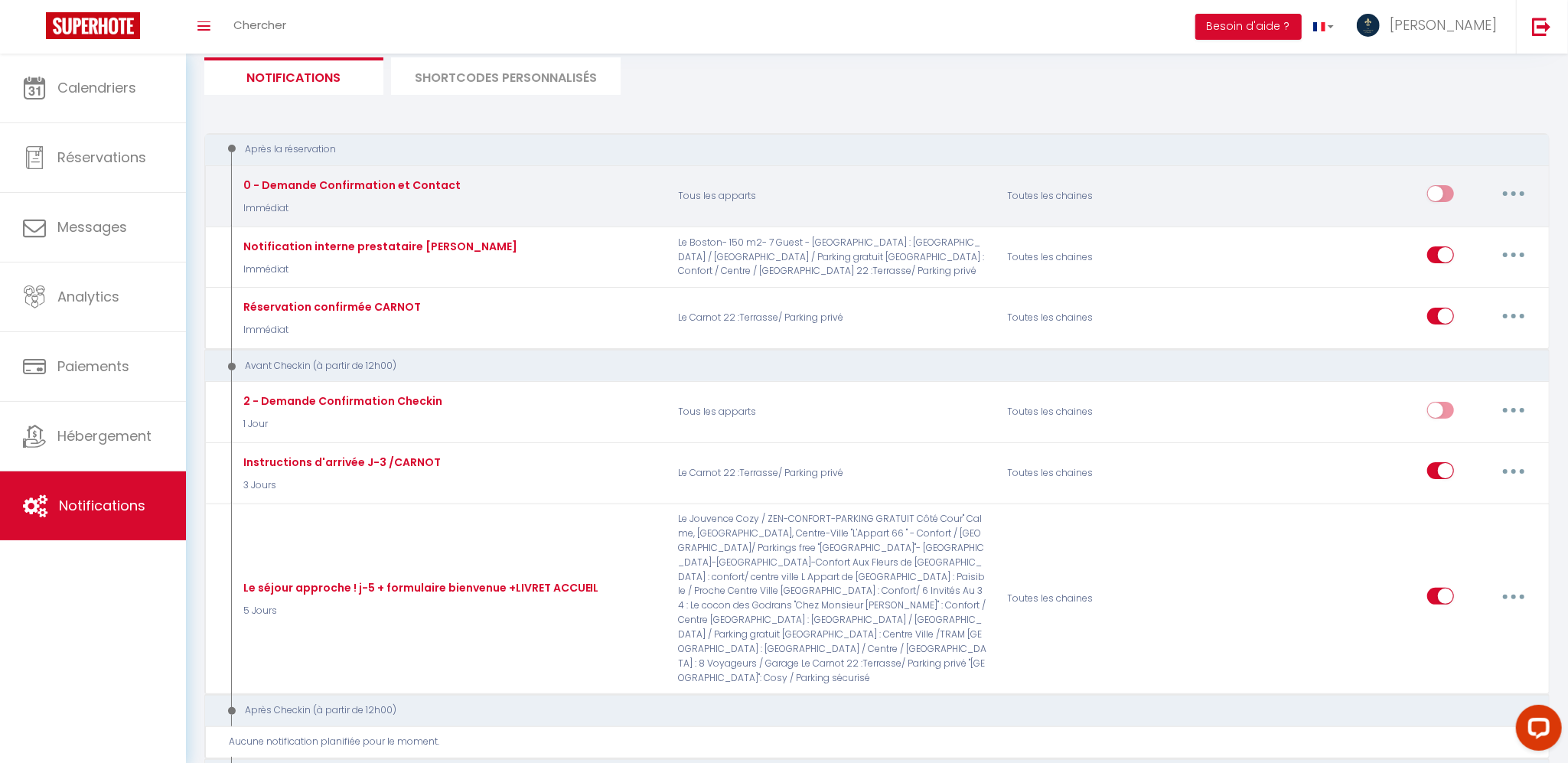 scroll, scrollTop: 0, scrollLeft: 0, axis: both 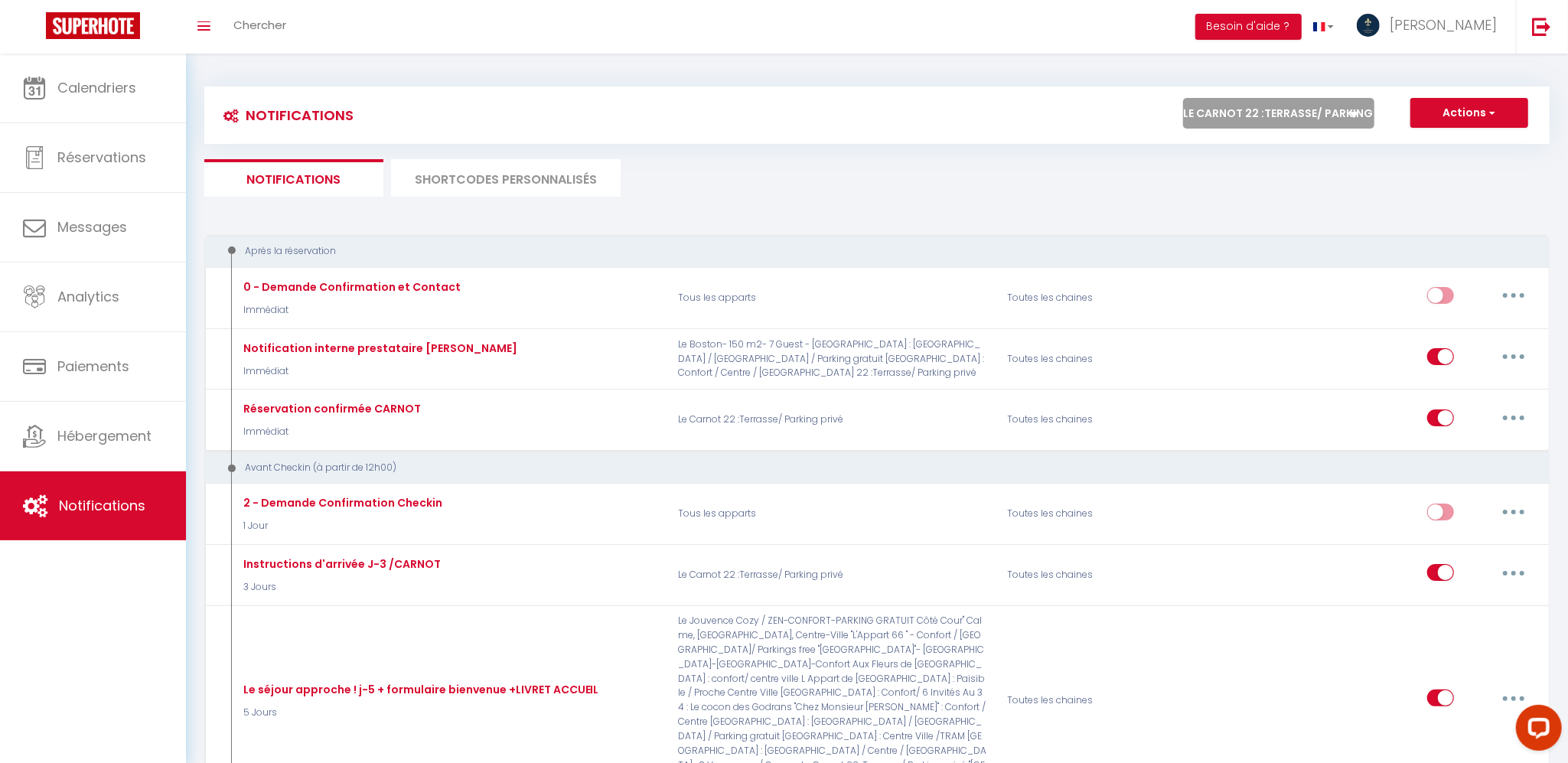 click on "Tous les apparts    Le Boston- 150 m2- 7 Guest - Downtown Aux Fleurs de [GEOGRAPHIC_DATA] : [GEOGRAPHIC_DATA]/ centre ville L'Atelier de la Tour : Atypique / Hypercentre Le Jouvence Cozy / ZEN-CONFORT-PARKING GRATUIT Côté Cour" Calme, [GEOGRAPHIC_DATA], Centre-Ville "L'Appart  66 " - Confort / Tramway/ Parkings free "[GEOGRAPHIC_DATA]"- Hypercentre-Calme-Confort "Chez Monsieur [PERSON_NAME]" : Confort / Centre [GEOGRAPHIC_DATA] Dijonnaise : Confort [GEOGRAPHIC_DATA] : Confort/ 6 Invités L Appart de Lilou : Paisible / [GEOGRAPHIC_DATA] Ville Au 34 : Le cocon des Godrans Le DK Loft : Confort / Terrasse / Parking gratuit [GEOGRAPHIC_DATA] : [GEOGRAPHIC_DATA] / Centre / [GEOGRAPHIC_DATA][PERSON_NAME] : Paisible / [GEOGRAPHIC_DATA] : Centre Ville /TRAM Le Carnot 22 :Terrasse/ Parking privé La Maison d'[PERSON_NAME] : 8 Voyageurs / Garage L'Écrin d'[PERSON_NAME] - 6 Voyageurs Escapade Chambertine "Terra Sienna": Cosy / Parking sécurisé" at bounding box center (1279, 113) 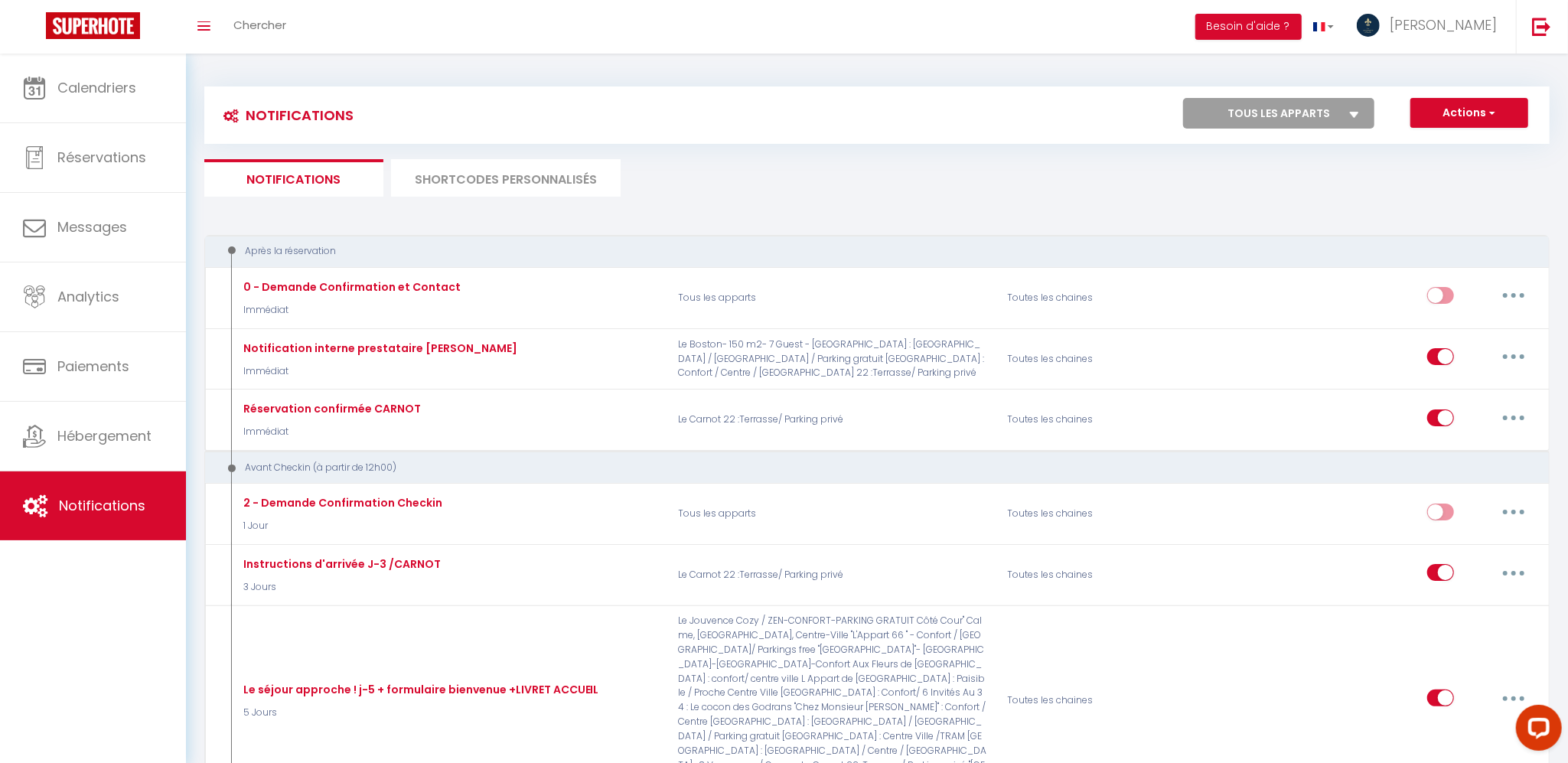 click on "Tous les apparts    Le Boston- 150 m2- 7 Guest - Downtown Aux Fleurs de [GEOGRAPHIC_DATA] : [GEOGRAPHIC_DATA]/ centre ville L'Atelier de la Tour : Atypique / Hypercentre Le Jouvence Cozy / ZEN-CONFORT-PARKING GRATUIT Côté Cour" Calme, [GEOGRAPHIC_DATA], Centre-Ville "L'Appart  66 " - Confort / Tramway/ Parkings free "[GEOGRAPHIC_DATA]"- Hypercentre-Calme-Confort "Chez Monsieur [PERSON_NAME]" : Confort / Centre [GEOGRAPHIC_DATA] Dijonnaise : Confort [GEOGRAPHIC_DATA] : Confort/ 6 Invités L Appart de Lilou : Paisible / [GEOGRAPHIC_DATA] Ville Au 34 : Le cocon des Godrans Le DK Loft : Confort / Terrasse / Parking gratuit [GEOGRAPHIC_DATA] : [GEOGRAPHIC_DATA] / Centre / [GEOGRAPHIC_DATA][PERSON_NAME] : Paisible / [GEOGRAPHIC_DATA] : Centre Ville /TRAM Le Carnot 22 :Terrasse/ Parking privé La Maison d'[PERSON_NAME] : 8 Voyageurs / Garage L'Écrin d'[PERSON_NAME] - 6 Voyageurs Escapade Chambertine "Terra Sienna": Cosy / Parking sécurisé" at bounding box center [1279, 113] 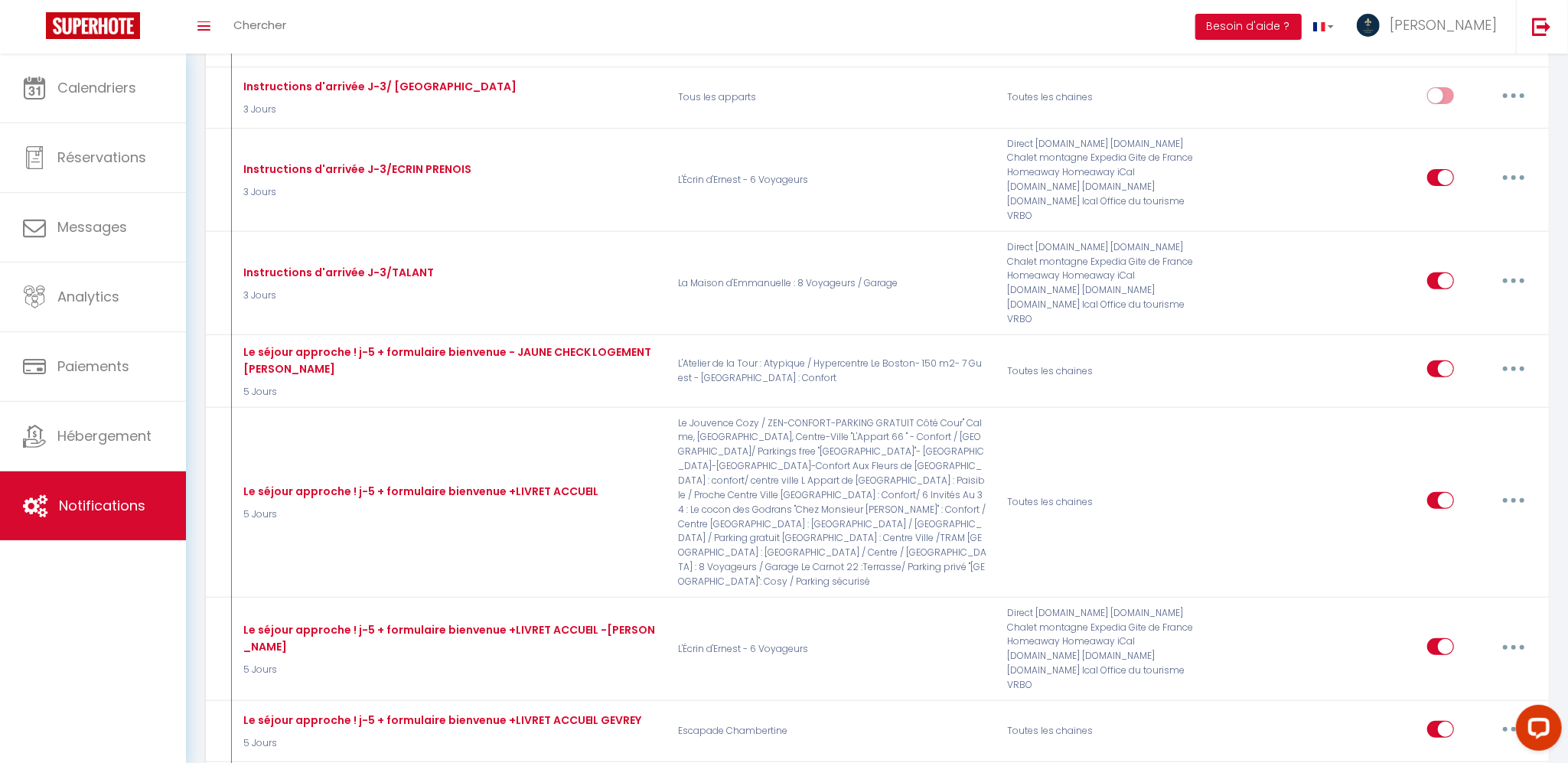 scroll, scrollTop: 4489, scrollLeft: 0, axis: vertical 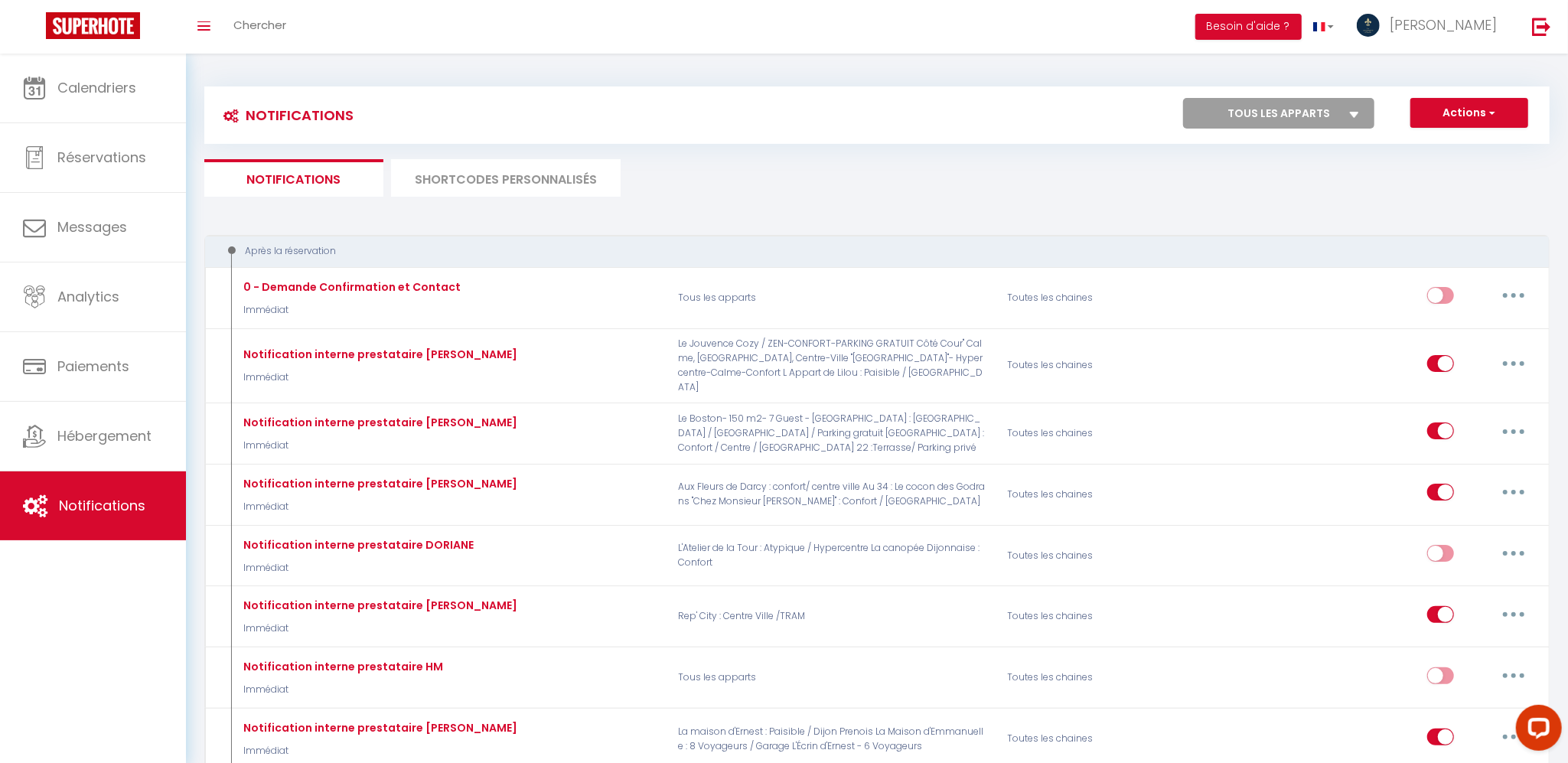 click on "Tous les apparts    Le Boston- 150 m2- 7 Guest - Downtown Aux Fleurs de [GEOGRAPHIC_DATA] : [GEOGRAPHIC_DATA]/ centre ville L'Atelier de la Tour : Atypique / Hypercentre Le Jouvence Cozy / ZEN-CONFORT-PARKING GRATUIT Côté Cour" Calme, [GEOGRAPHIC_DATA], Centre-Ville "L'Appart  66 " - Confort / Tramway/ Parkings free "[GEOGRAPHIC_DATA]"- Hypercentre-Calme-Confort "Chez Monsieur [PERSON_NAME]" : Confort / Centre [GEOGRAPHIC_DATA] Dijonnaise : Confort [GEOGRAPHIC_DATA] : Confort/ 6 Invités L Appart de Lilou : Paisible / [GEOGRAPHIC_DATA] Ville Au 34 : Le cocon des Godrans Le DK Loft : Confort / Terrasse / Parking gratuit [GEOGRAPHIC_DATA] : [GEOGRAPHIC_DATA] / Centre / [GEOGRAPHIC_DATA][PERSON_NAME] : Paisible / [GEOGRAPHIC_DATA] : Centre Ville /TRAM Le Carnot 22 :Terrasse/ Parking privé La Maison d'[PERSON_NAME] : 8 Voyageurs / Garage L'Écrin d'[PERSON_NAME] - 6 Voyageurs Escapade Chambertine "Terra Sienna": Cosy / Parking sécurisé" at bounding box center [1279, 113] 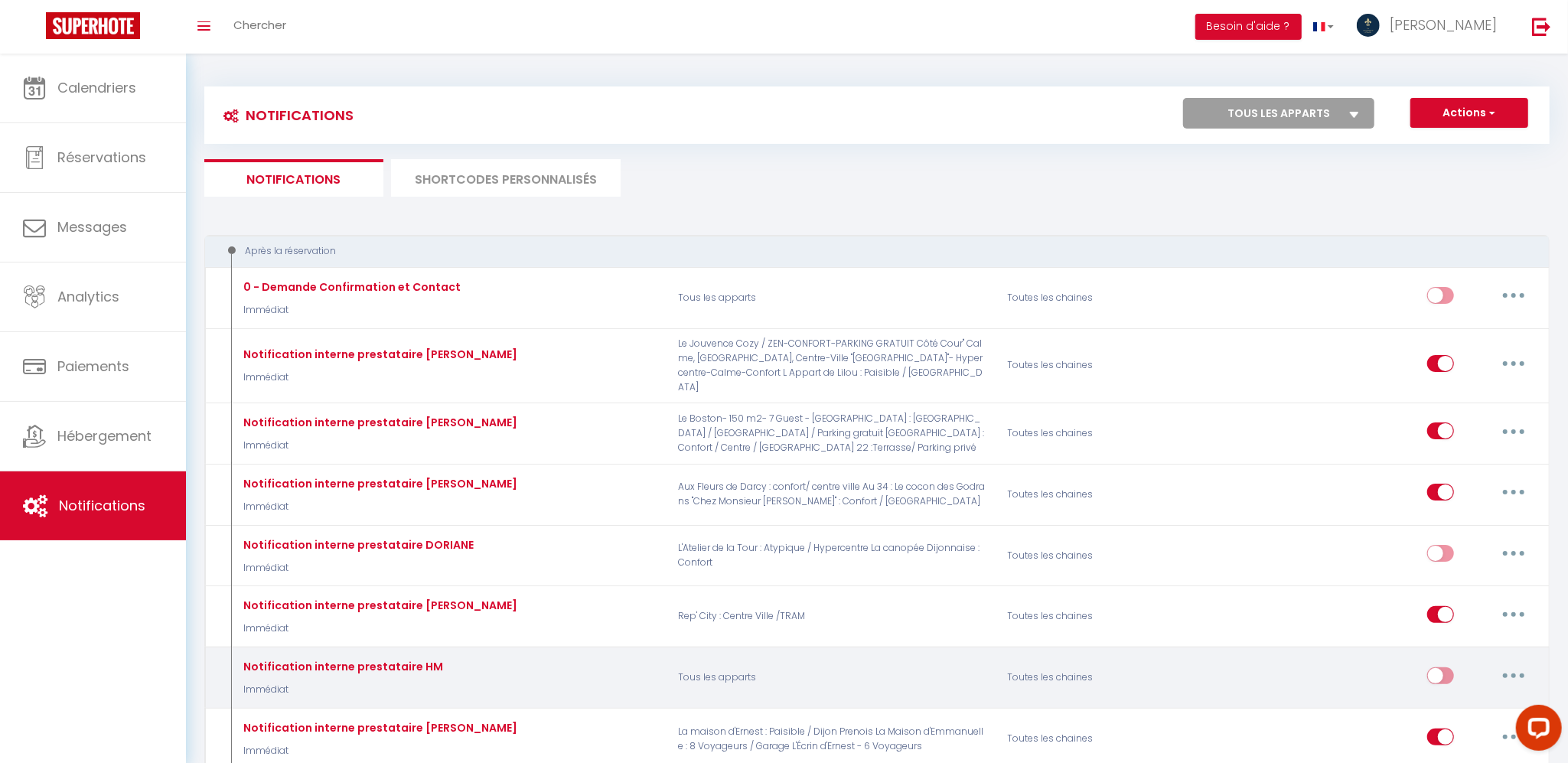 select on "72446" 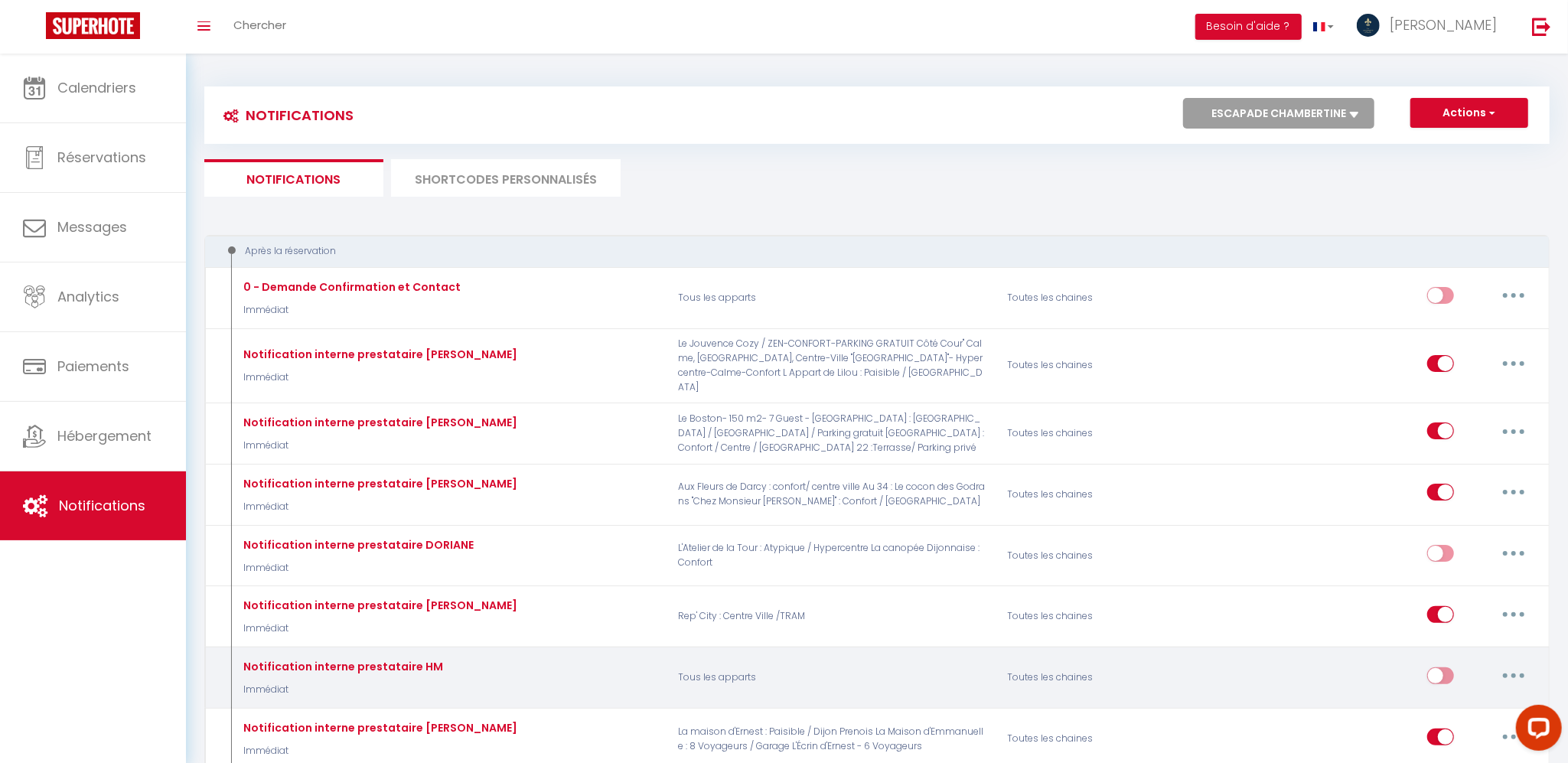click on "Tous les apparts    Le Boston- 150 m2- 7 Guest - Downtown Aux Fleurs de [GEOGRAPHIC_DATA] : [GEOGRAPHIC_DATA]/ centre ville L'Atelier de la Tour : Atypique / Hypercentre Le Jouvence Cozy / ZEN-CONFORT-PARKING GRATUIT Côté Cour" Calme, [GEOGRAPHIC_DATA], Centre-Ville "L'Appart  66 " - Confort / Tramway/ Parkings free "[GEOGRAPHIC_DATA]"- Hypercentre-Calme-Confort "Chez Monsieur [PERSON_NAME]" : Confort / Centre [GEOGRAPHIC_DATA] Dijonnaise : Confort [GEOGRAPHIC_DATA] : Confort/ 6 Invités L Appart de Lilou : Paisible / [GEOGRAPHIC_DATA] Ville Au 34 : Le cocon des Godrans Le DK Loft : Confort / Terrasse / Parking gratuit [GEOGRAPHIC_DATA] : [GEOGRAPHIC_DATA] / Centre / [GEOGRAPHIC_DATA][PERSON_NAME] : Paisible / [GEOGRAPHIC_DATA] : Centre Ville /TRAM Le Carnot 22 :Terrasse/ Parking privé La Maison d'[PERSON_NAME] : 8 Voyageurs / Garage L'Écrin d'[PERSON_NAME] - 6 Voyageurs Escapade Chambertine "Terra Sienna": Cosy / Parking sécurisé" at bounding box center [1279, 113] 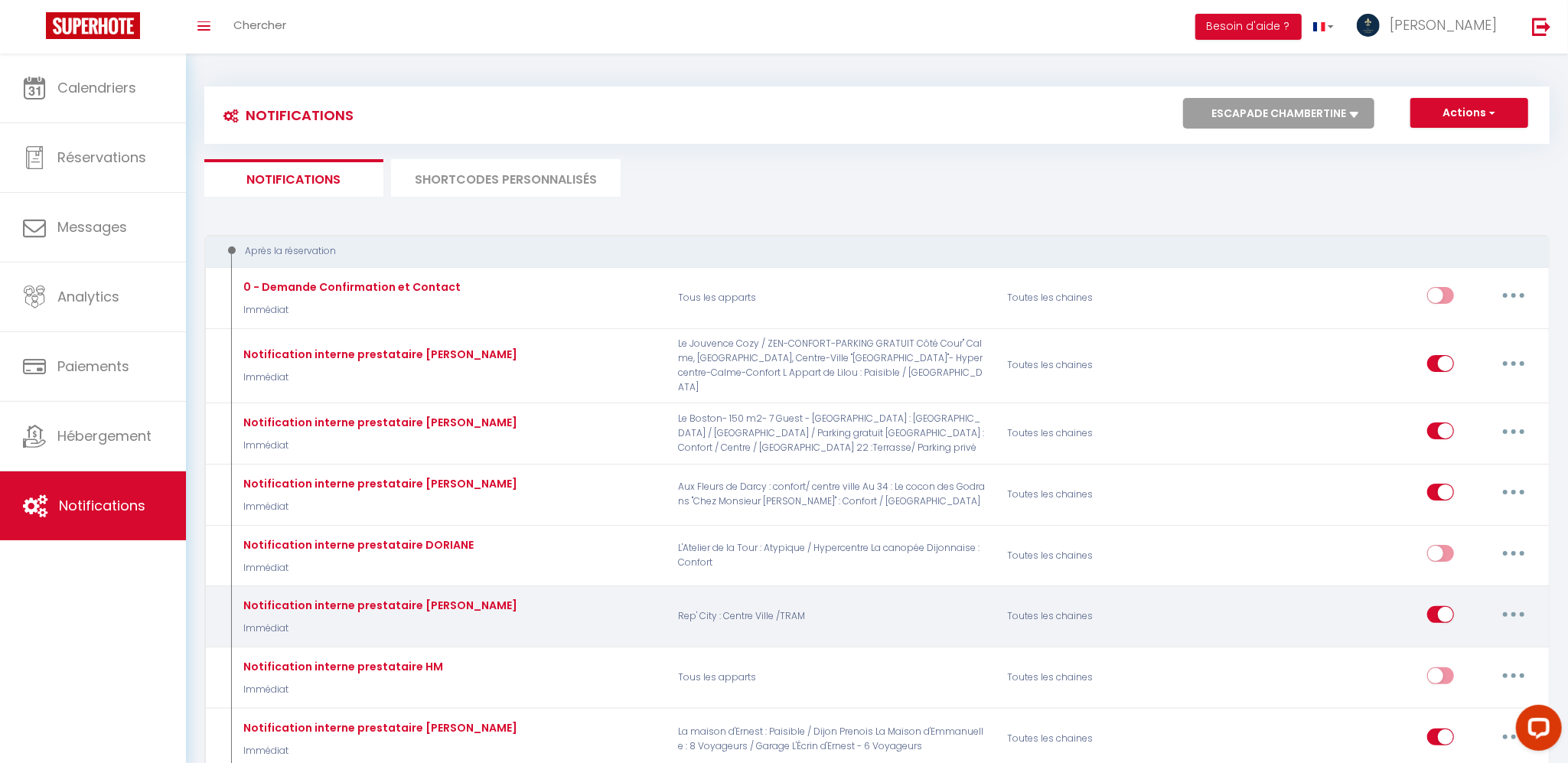 checkbox on "true" 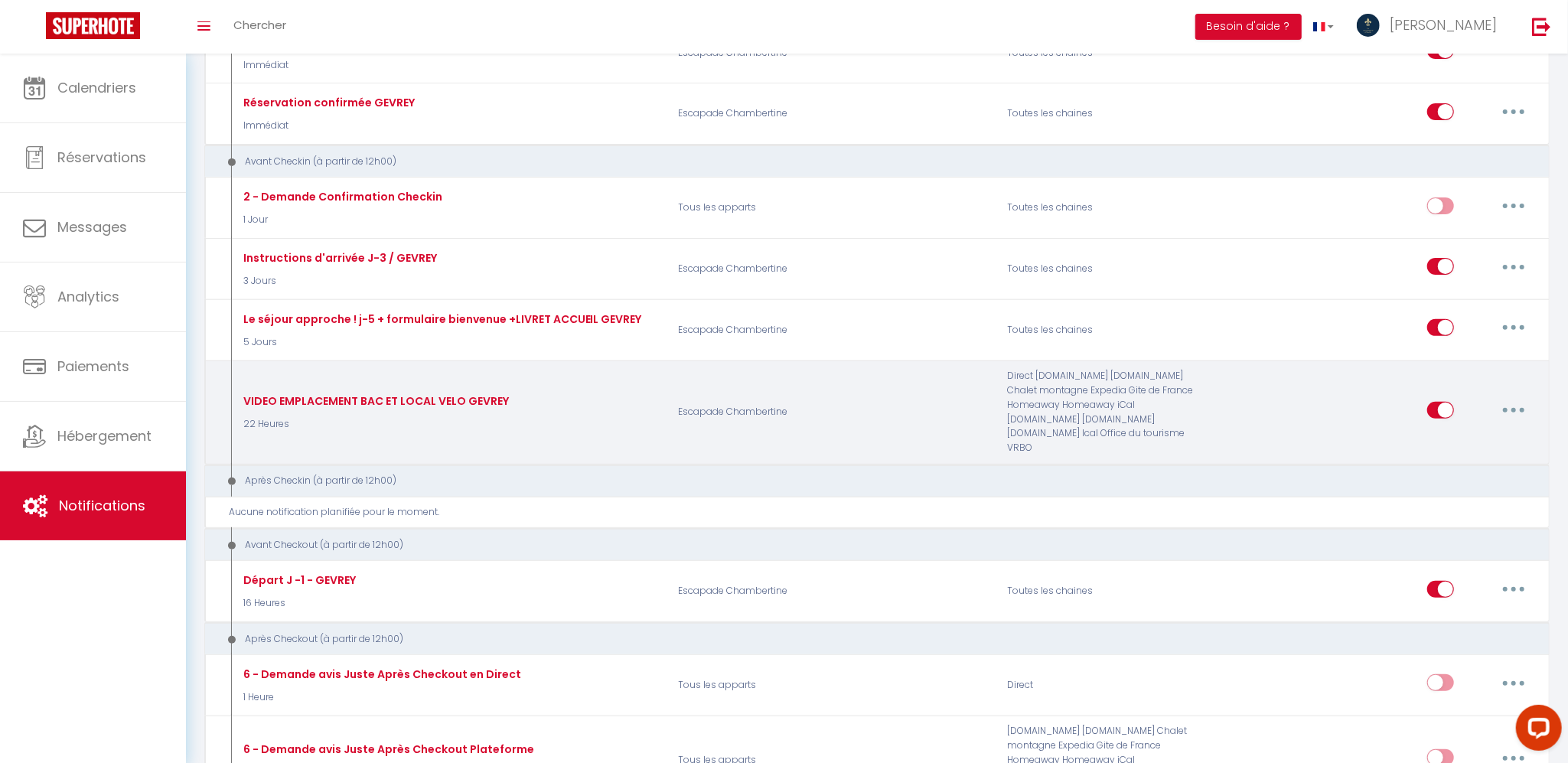 scroll, scrollTop: 0, scrollLeft: 0, axis: both 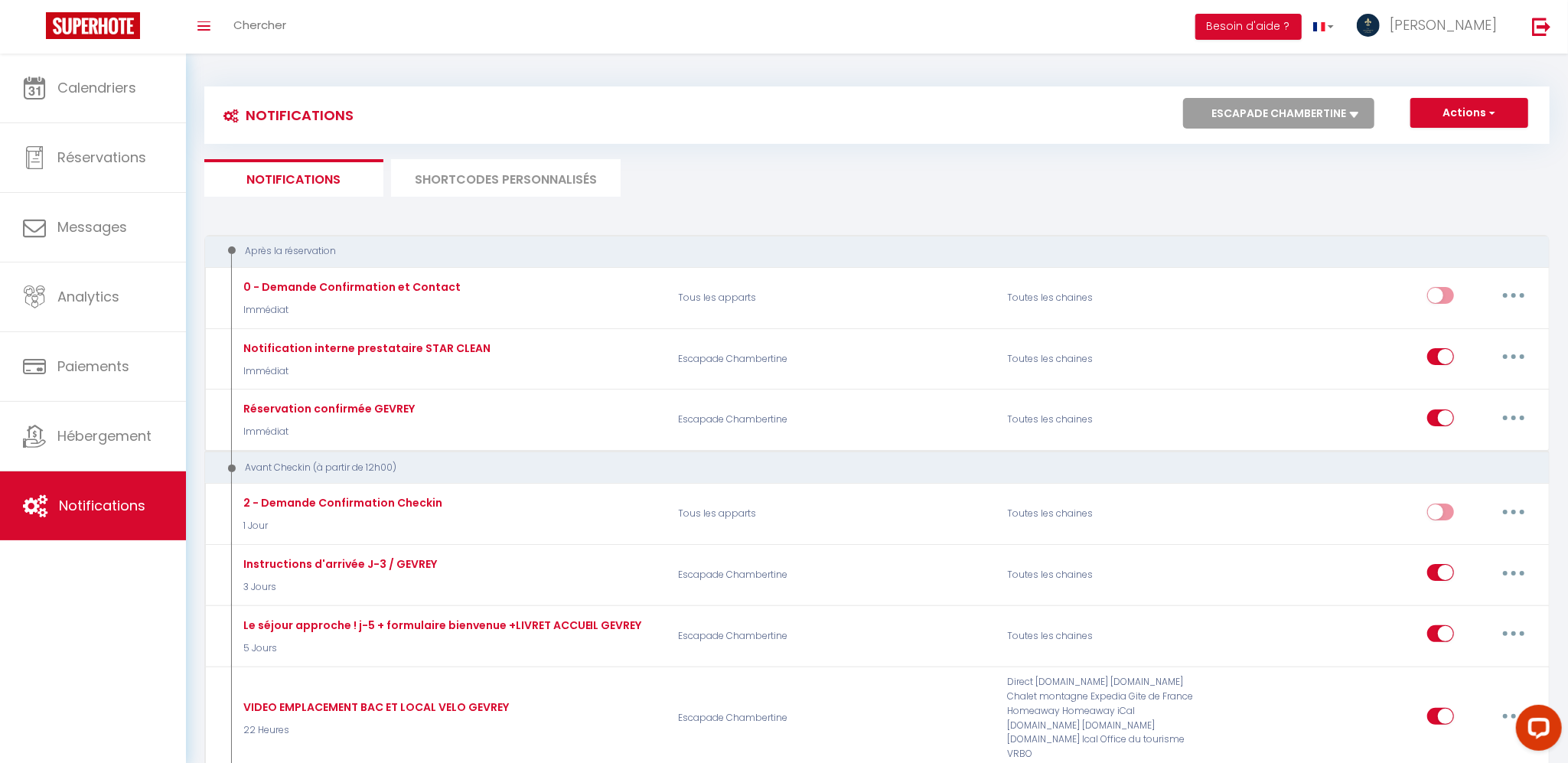 click on "Tous les apparts    Le Boston- 150 m2- 7 Guest - Downtown Aux Fleurs de [GEOGRAPHIC_DATA] : [GEOGRAPHIC_DATA]/ centre ville L'Atelier de la Tour : Atypique / Hypercentre Le Jouvence Cozy / ZEN-CONFORT-PARKING GRATUIT Côté Cour" Calme, [GEOGRAPHIC_DATA], Centre-Ville "L'Appart  66 " - Confort / Tramway/ Parkings free "[GEOGRAPHIC_DATA]"- Hypercentre-Calme-Confort "Chez Monsieur [PERSON_NAME]" : Confort / Centre [GEOGRAPHIC_DATA] Dijonnaise : Confort [GEOGRAPHIC_DATA] : Confort/ 6 Invités L Appart de Lilou : Paisible / [GEOGRAPHIC_DATA] Ville Au 34 : Le cocon des Godrans Le DK Loft : Confort / Terrasse / Parking gratuit [GEOGRAPHIC_DATA] : [GEOGRAPHIC_DATA] / Centre / [GEOGRAPHIC_DATA][PERSON_NAME] : Paisible / [GEOGRAPHIC_DATA] : Centre Ville /TRAM Le Carnot 22 :Terrasse/ Parking privé La Maison d'[PERSON_NAME] : 8 Voyageurs / Garage L'Écrin d'[PERSON_NAME] - 6 Voyageurs Escapade Chambertine "Terra Sienna": Cosy / Parking sécurisé" at bounding box center [1279, 113] 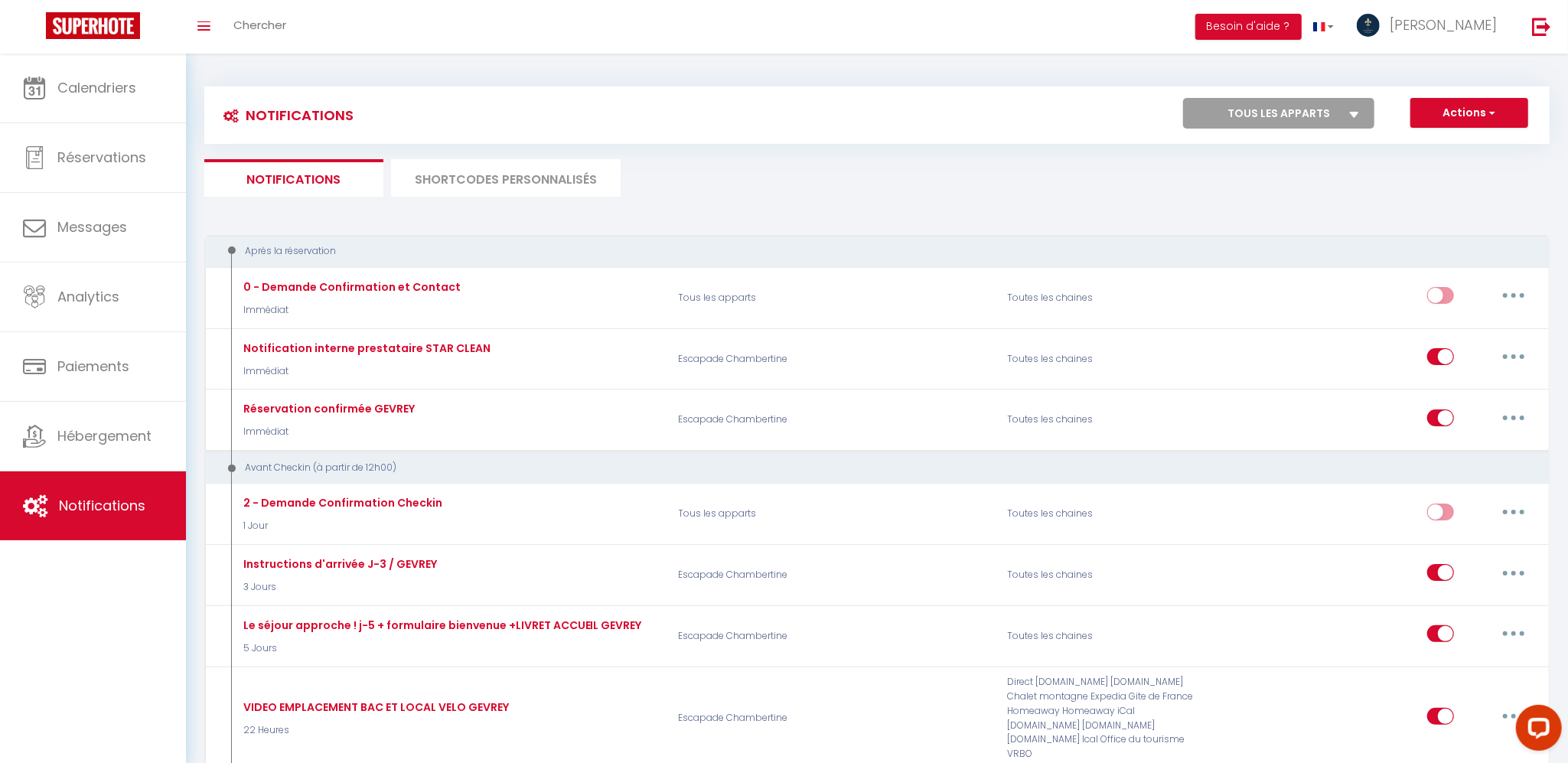 click on "Tous les apparts    Le Boston- 150 m2- 7 Guest - Downtown Aux Fleurs de [GEOGRAPHIC_DATA] : [GEOGRAPHIC_DATA]/ centre ville L'Atelier de la Tour : Atypique / Hypercentre Le Jouvence Cozy / ZEN-CONFORT-PARKING GRATUIT Côté Cour" Calme, [GEOGRAPHIC_DATA], Centre-Ville "L'Appart  66 " - Confort / Tramway/ Parkings free "[GEOGRAPHIC_DATA]"- Hypercentre-Calme-Confort "Chez Monsieur [PERSON_NAME]" : Confort / Centre [GEOGRAPHIC_DATA] Dijonnaise : Confort [GEOGRAPHIC_DATA] : Confort/ 6 Invités L Appart de Lilou : Paisible / [GEOGRAPHIC_DATA] Ville Au 34 : Le cocon des Godrans Le DK Loft : Confort / Terrasse / Parking gratuit [GEOGRAPHIC_DATA] : [GEOGRAPHIC_DATA] / Centre / [GEOGRAPHIC_DATA][PERSON_NAME] : Paisible / [GEOGRAPHIC_DATA] : Centre Ville /TRAM Le Carnot 22 :Terrasse/ Parking privé La Maison d'[PERSON_NAME] : 8 Voyageurs / Garage L'Écrin d'[PERSON_NAME] - 6 Voyageurs Escapade Chambertine "Terra Sienna": Cosy / Parking sécurisé" at bounding box center (1279, 113) 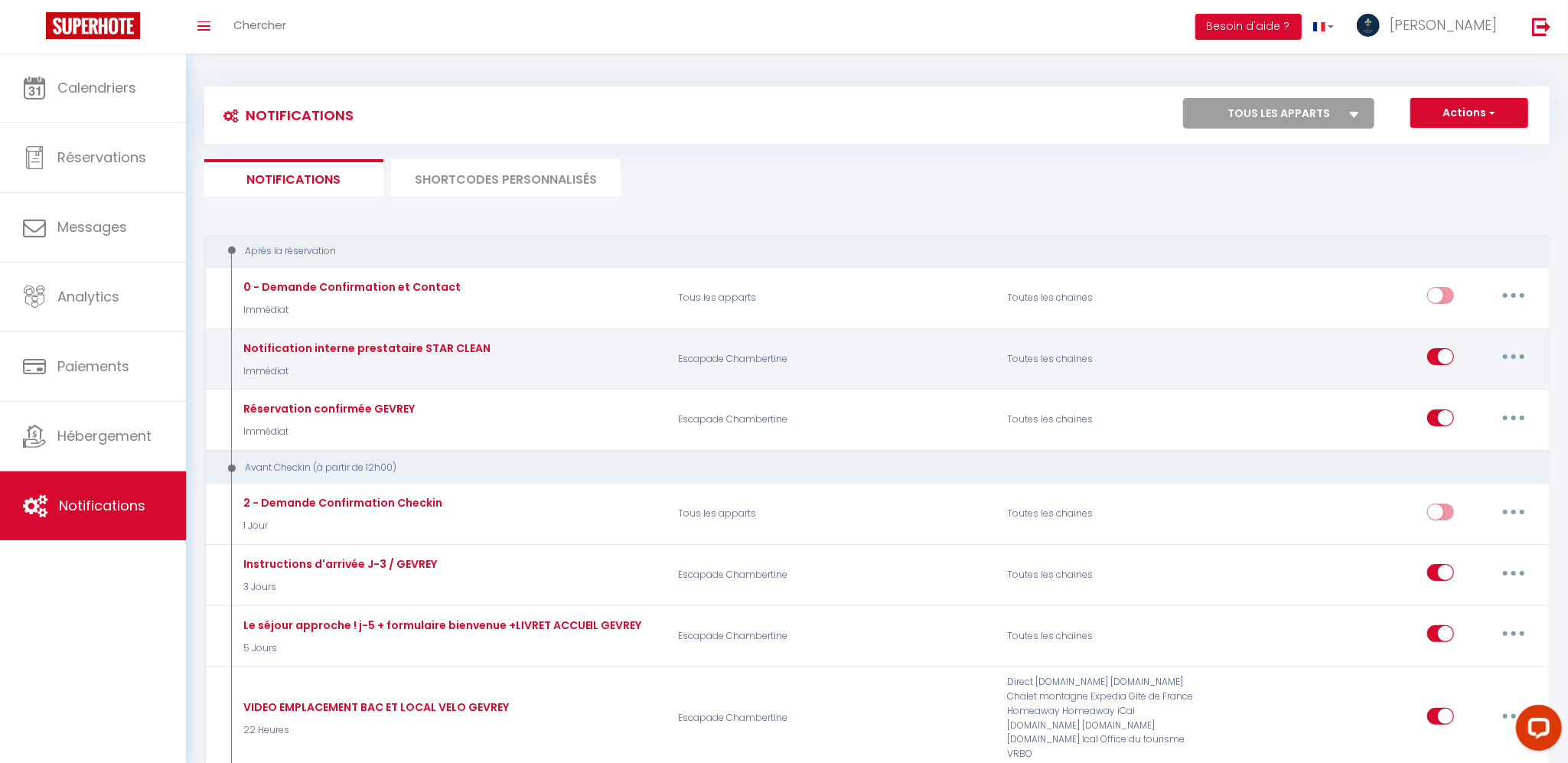checkbox on "false" 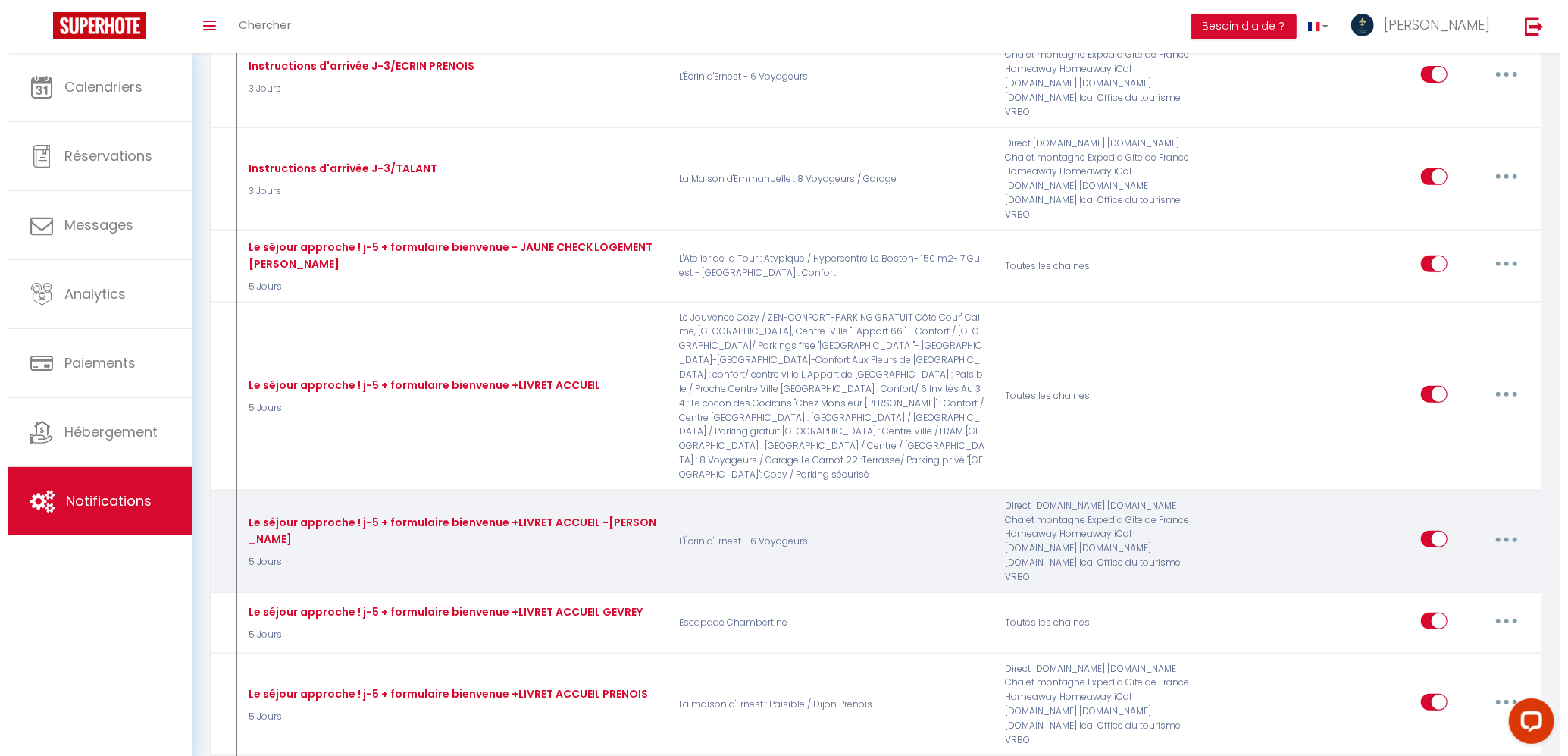 scroll, scrollTop: 5560, scrollLeft: 0, axis: vertical 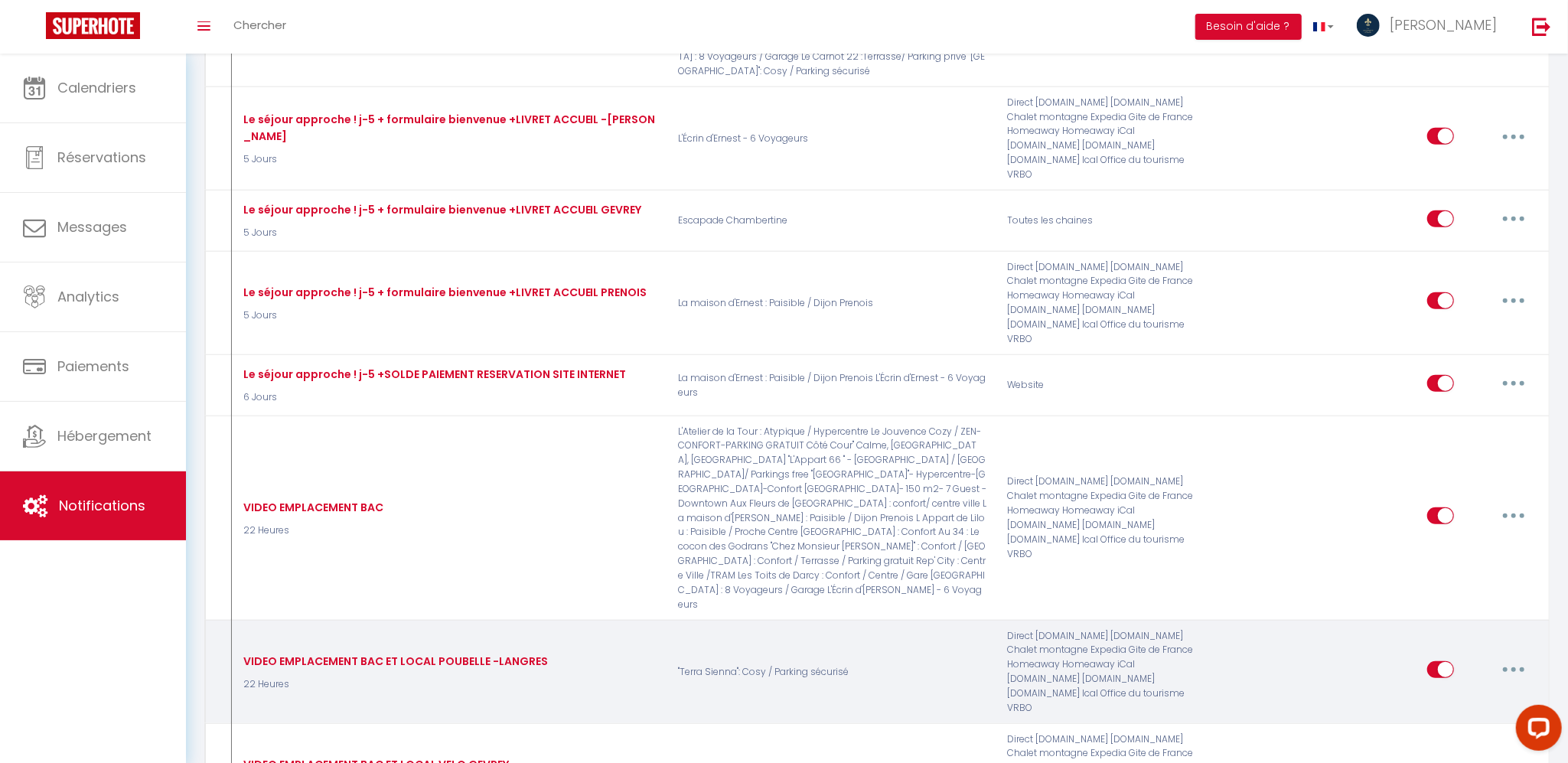 click at bounding box center (1514, 670) 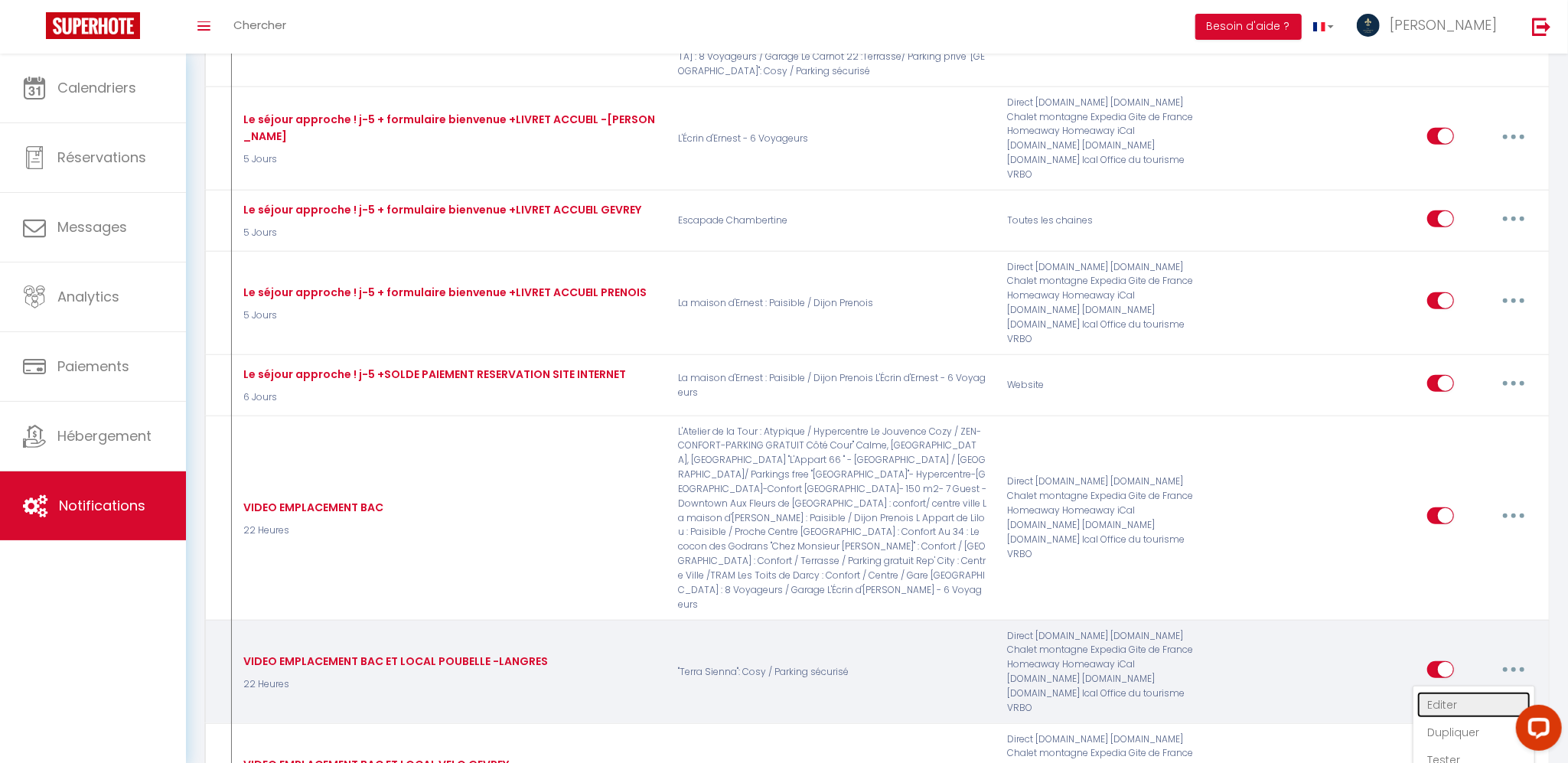 click on "Editer" at bounding box center (1474, 705) 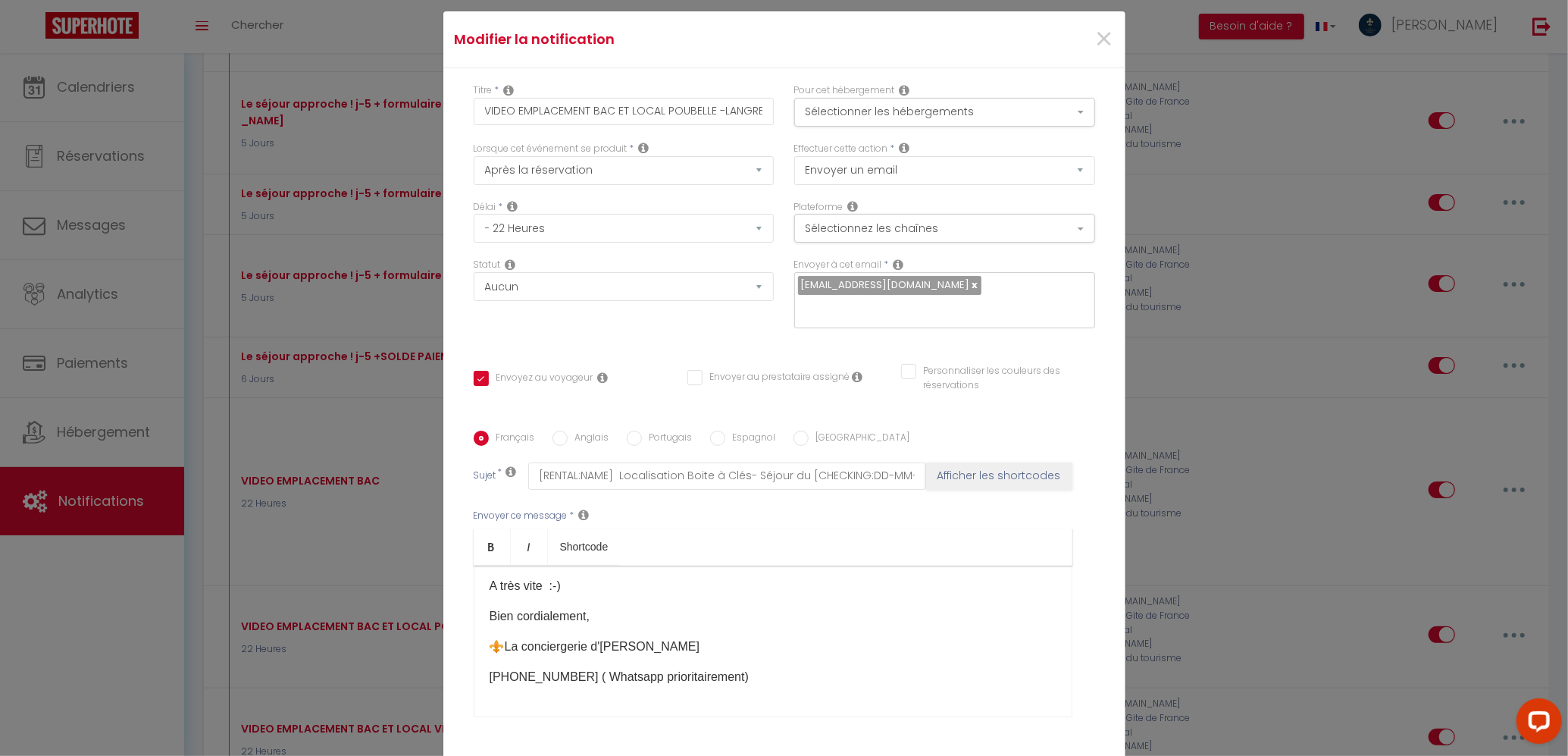 scroll, scrollTop: 0, scrollLeft: 0, axis: both 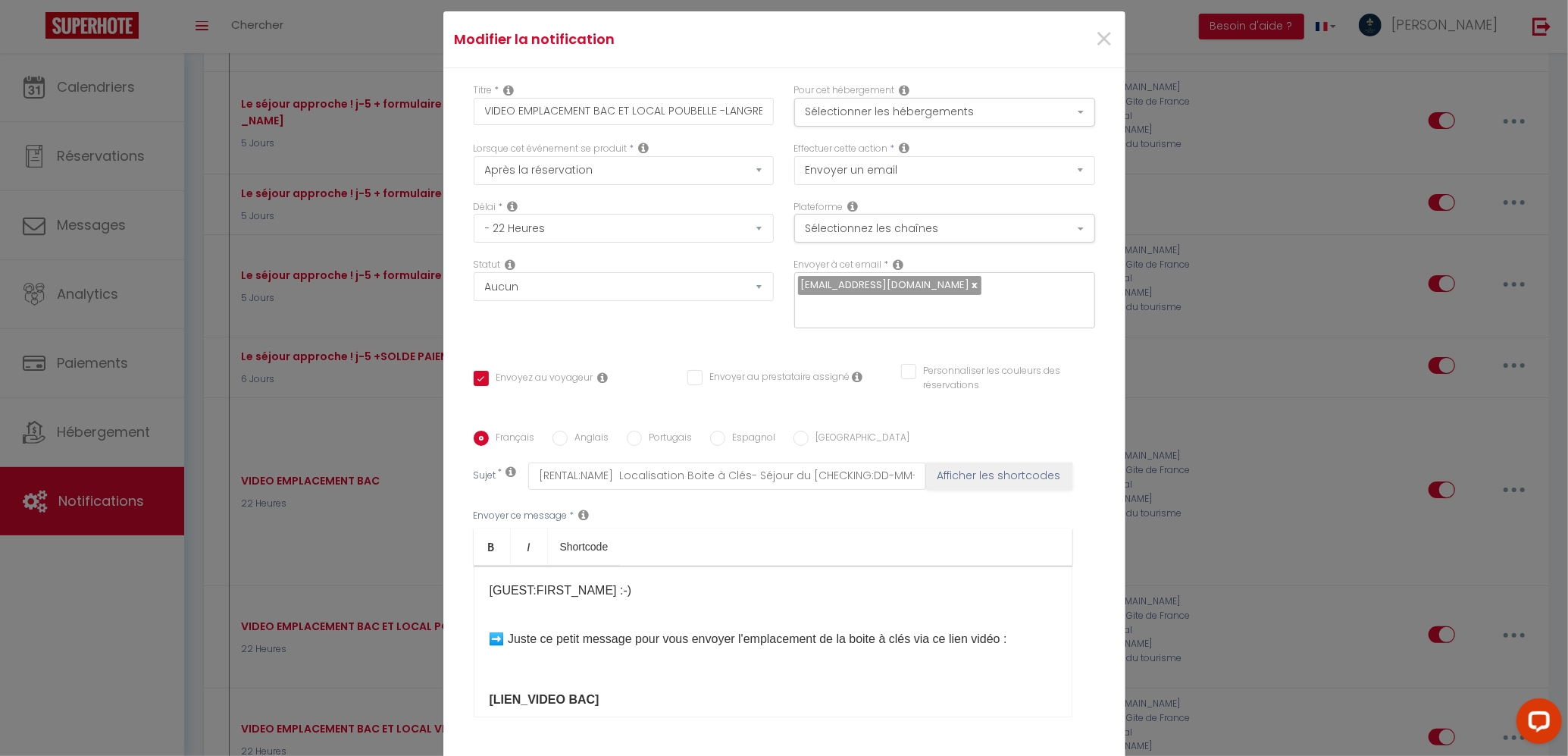 click on "Mettre à jour" at bounding box center [818, 811] 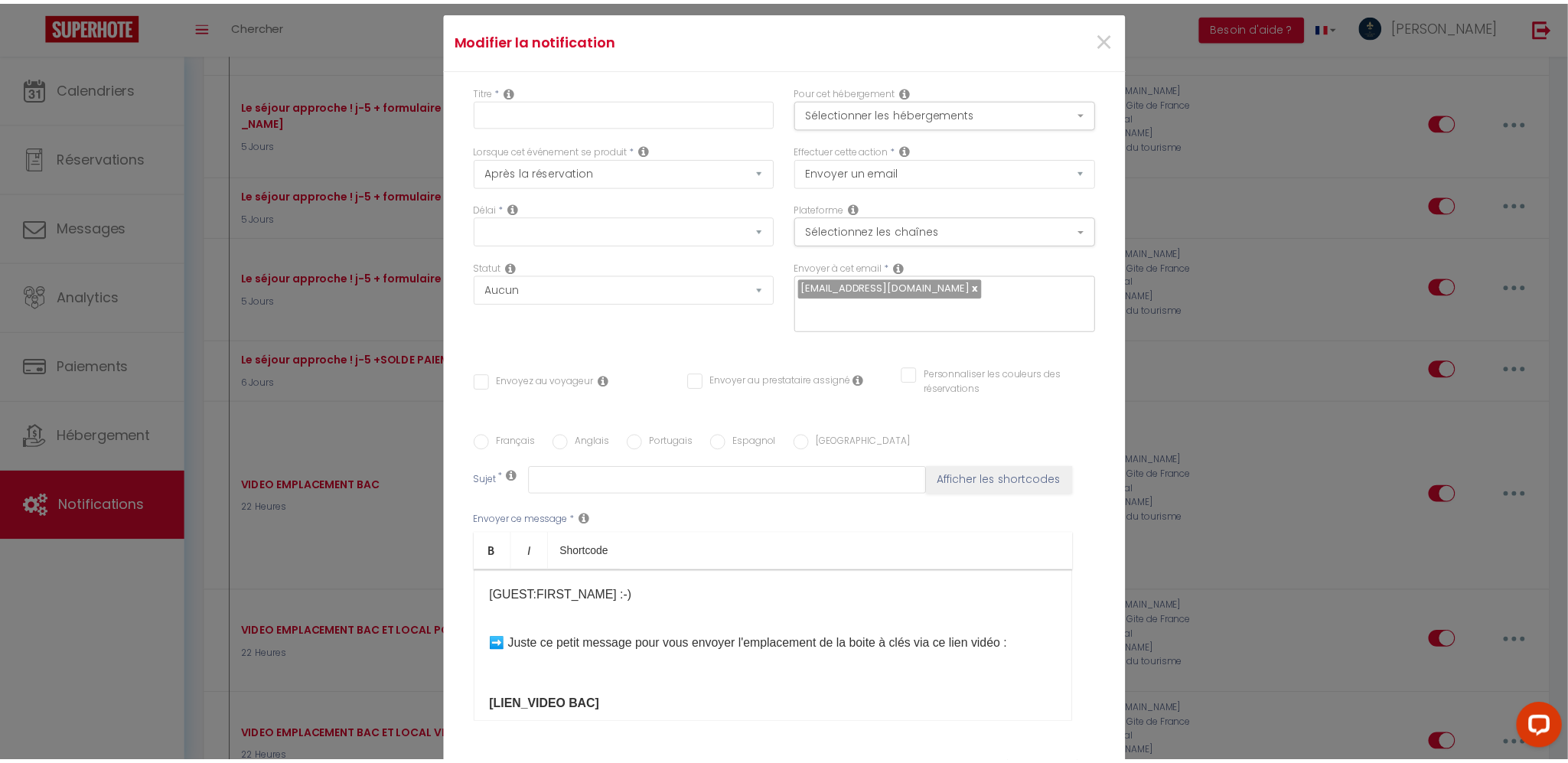 scroll, scrollTop: 0, scrollLeft: 0, axis: both 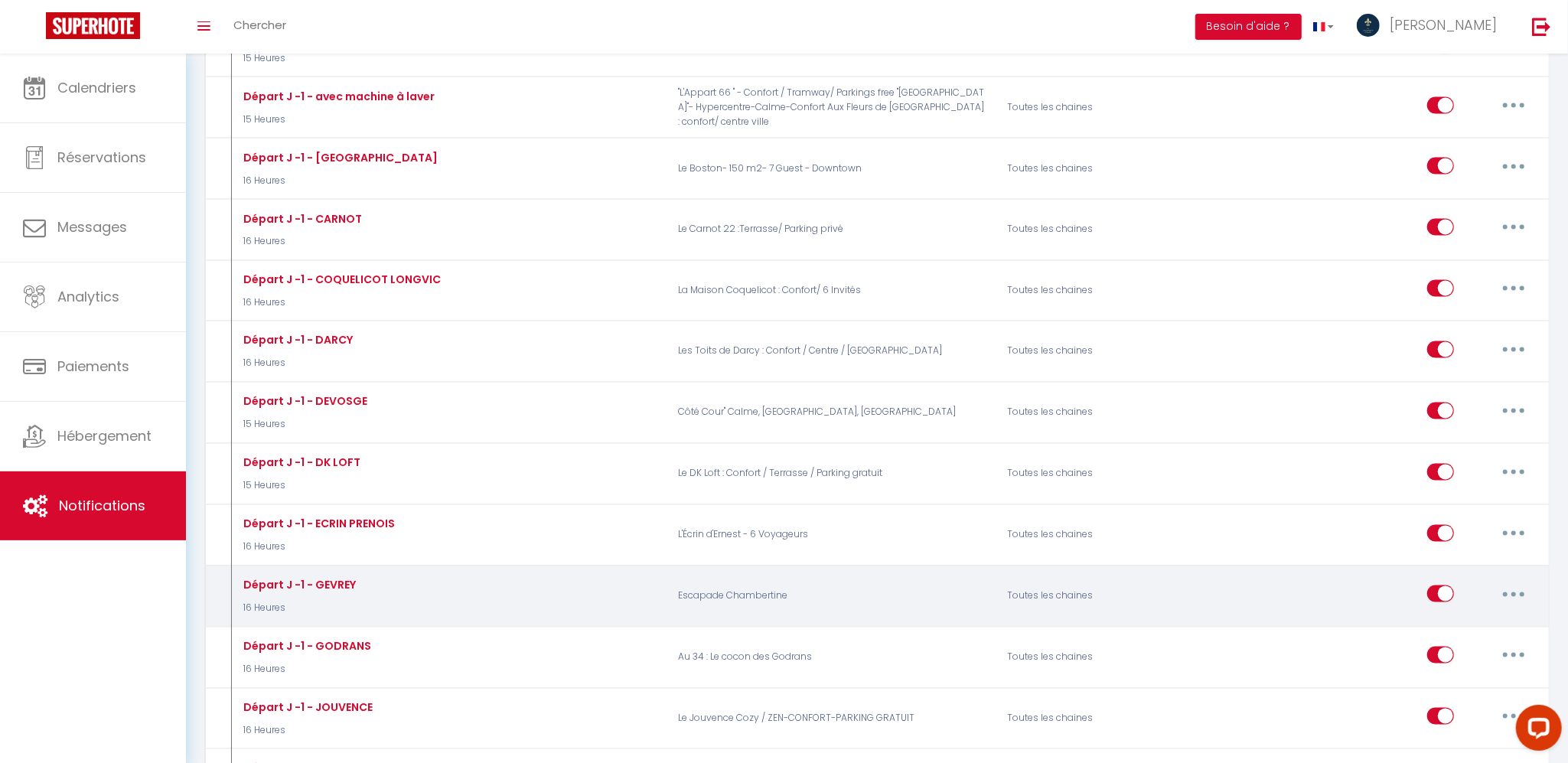 click at bounding box center (1514, 594) 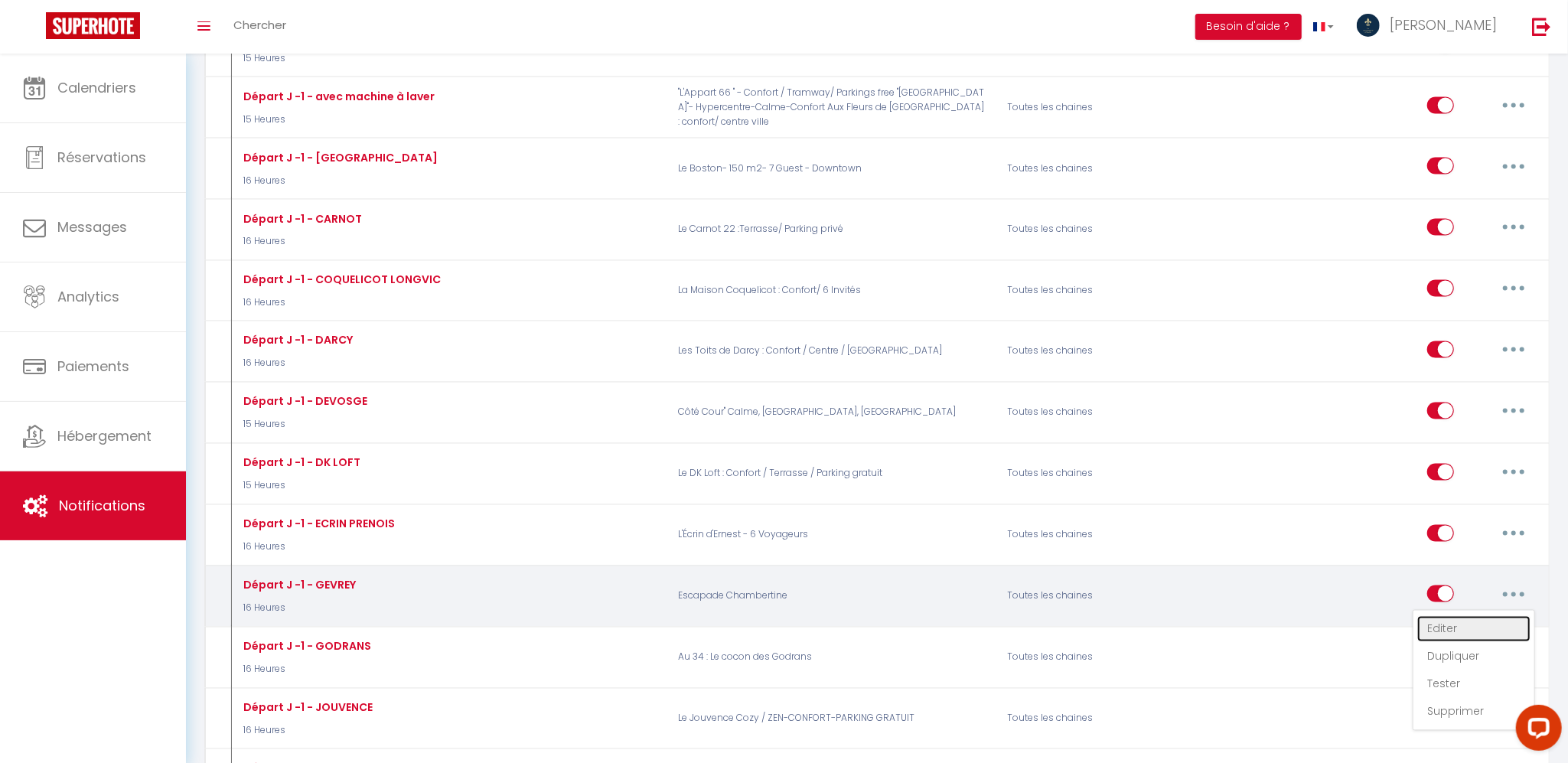 click on "Editer" at bounding box center (1474, 629) 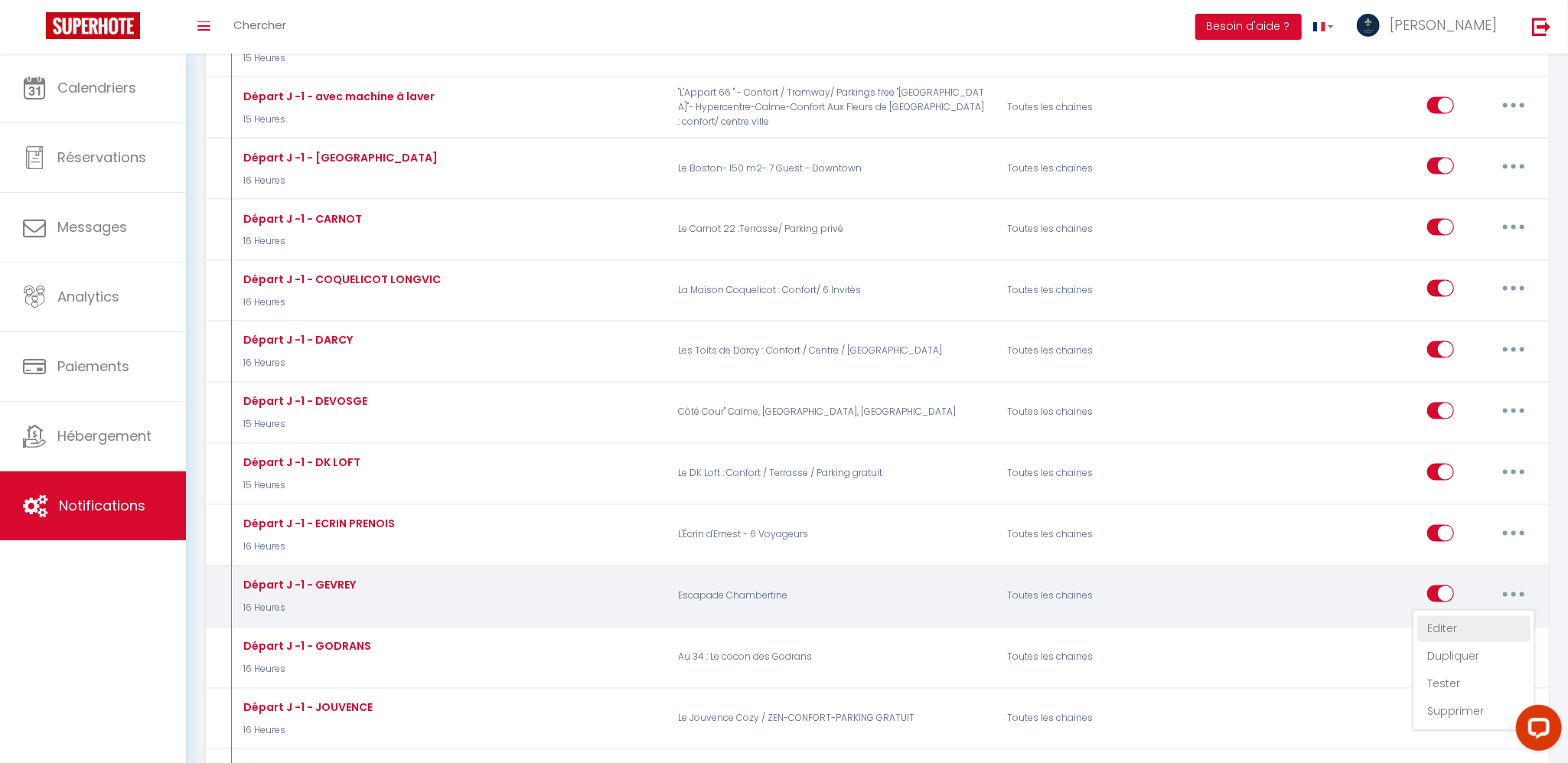 type on "Départ J -1 - GEVREY" 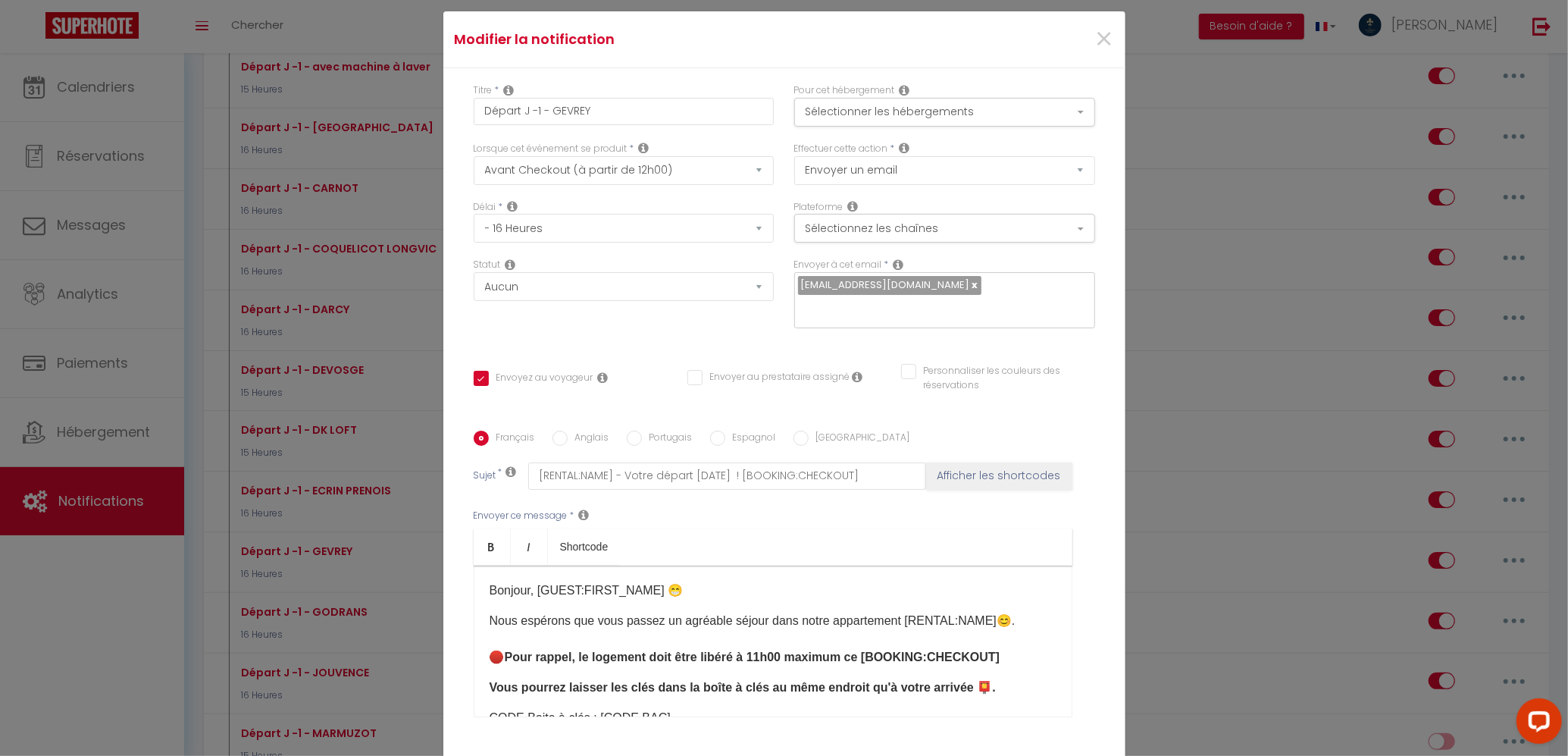 scroll, scrollTop: 0, scrollLeft: 0, axis: both 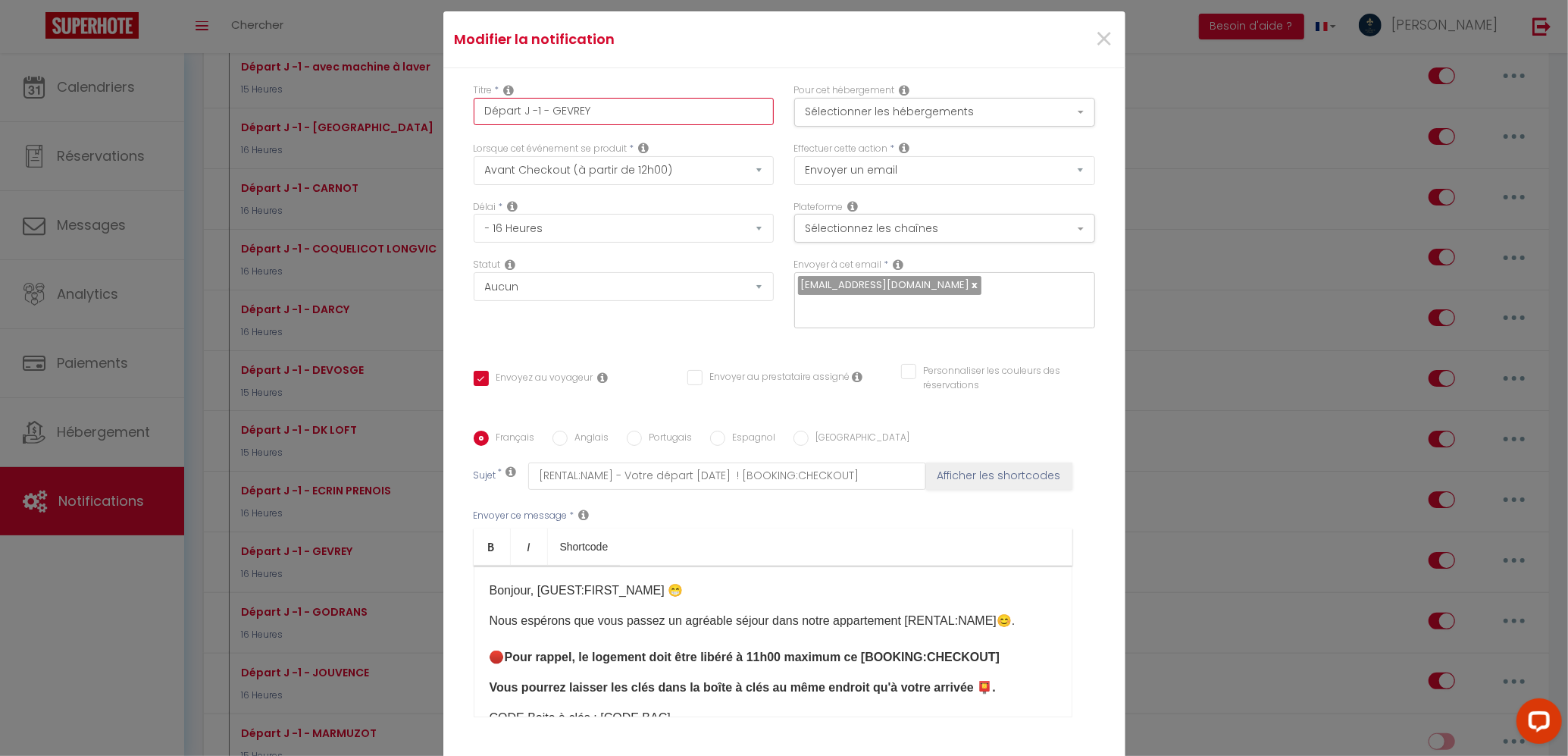click on "Départ J -1 - GEVREY" at bounding box center [624, 111] 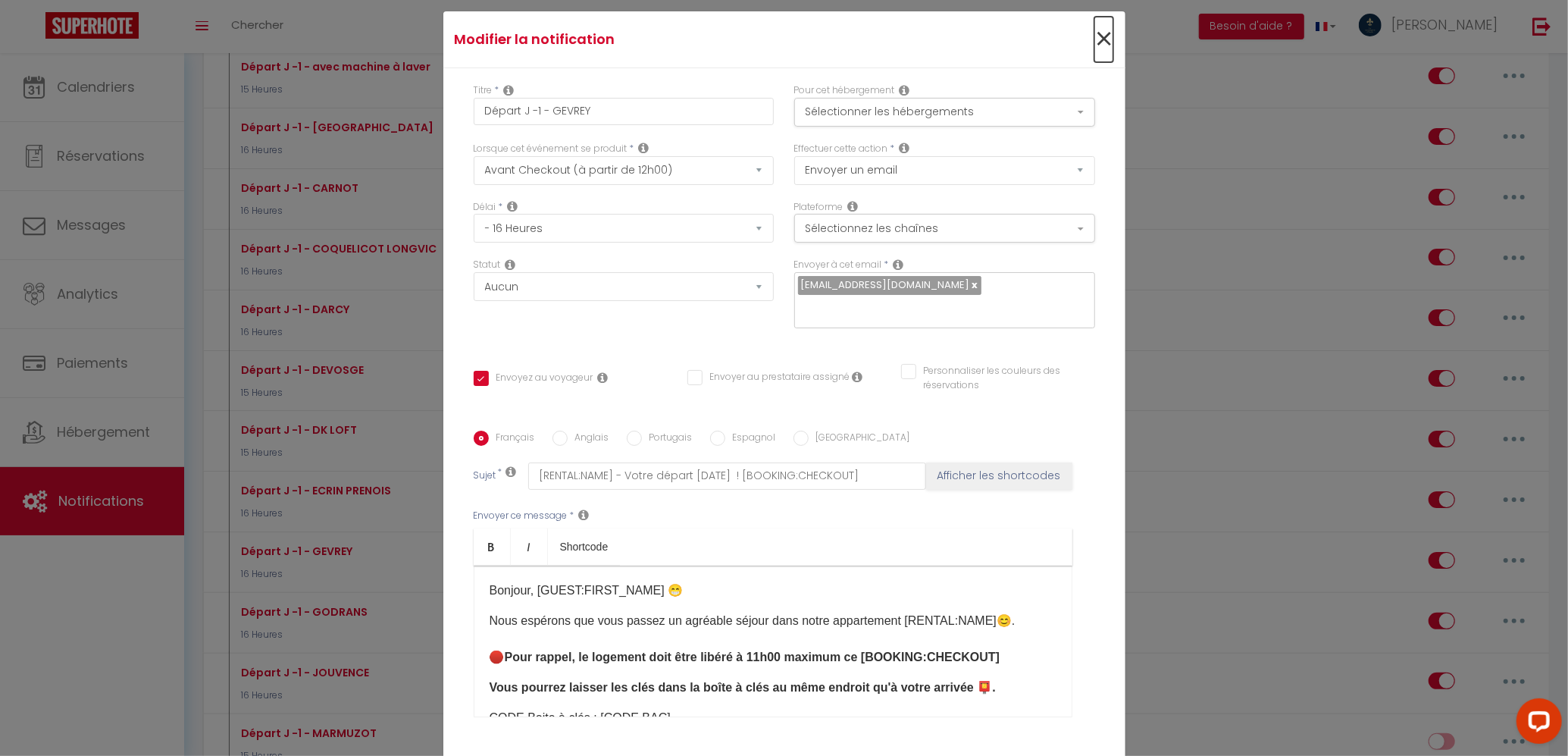 click on "×" at bounding box center (1103, 39) 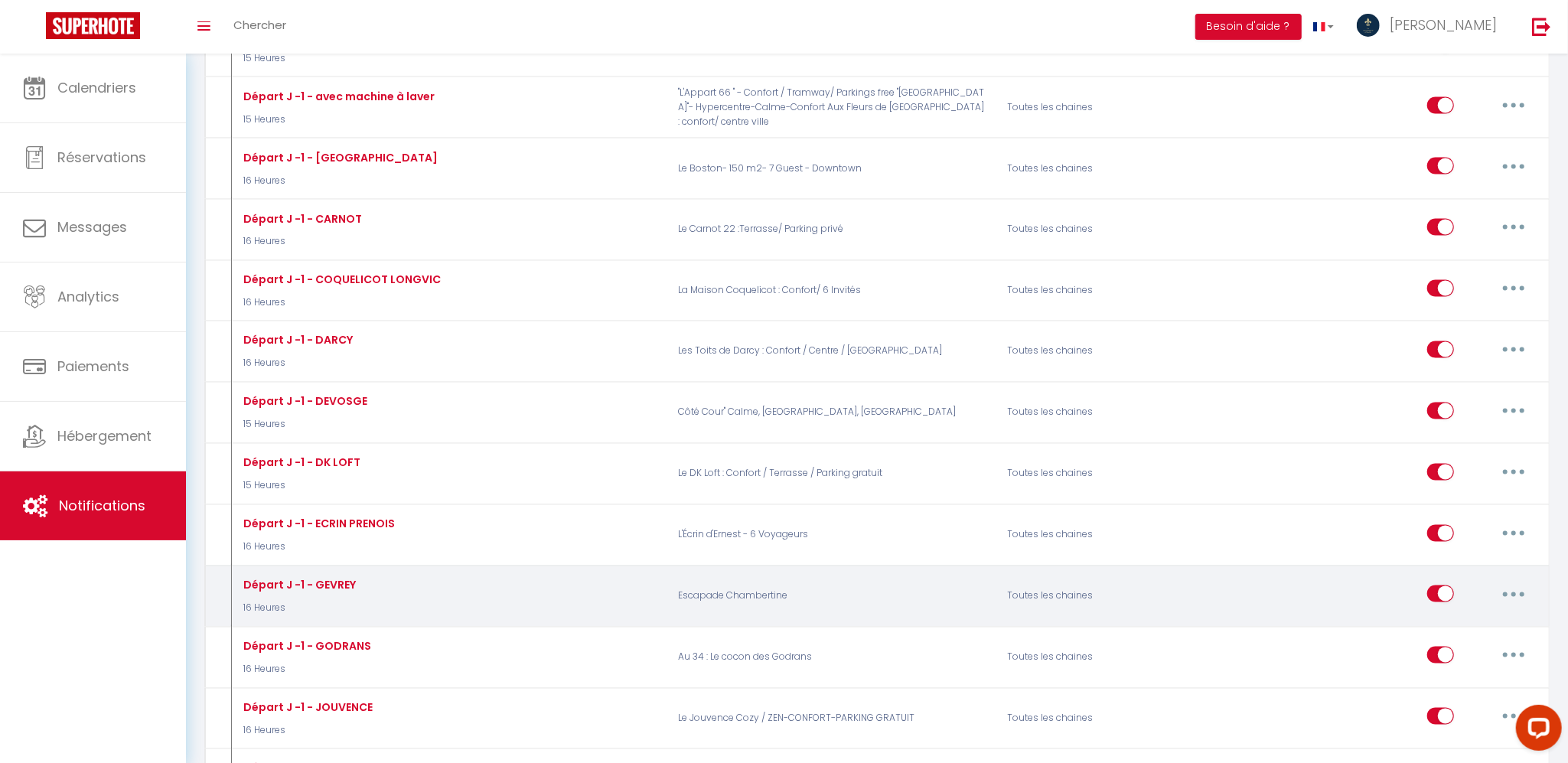 click at bounding box center (1514, 595) 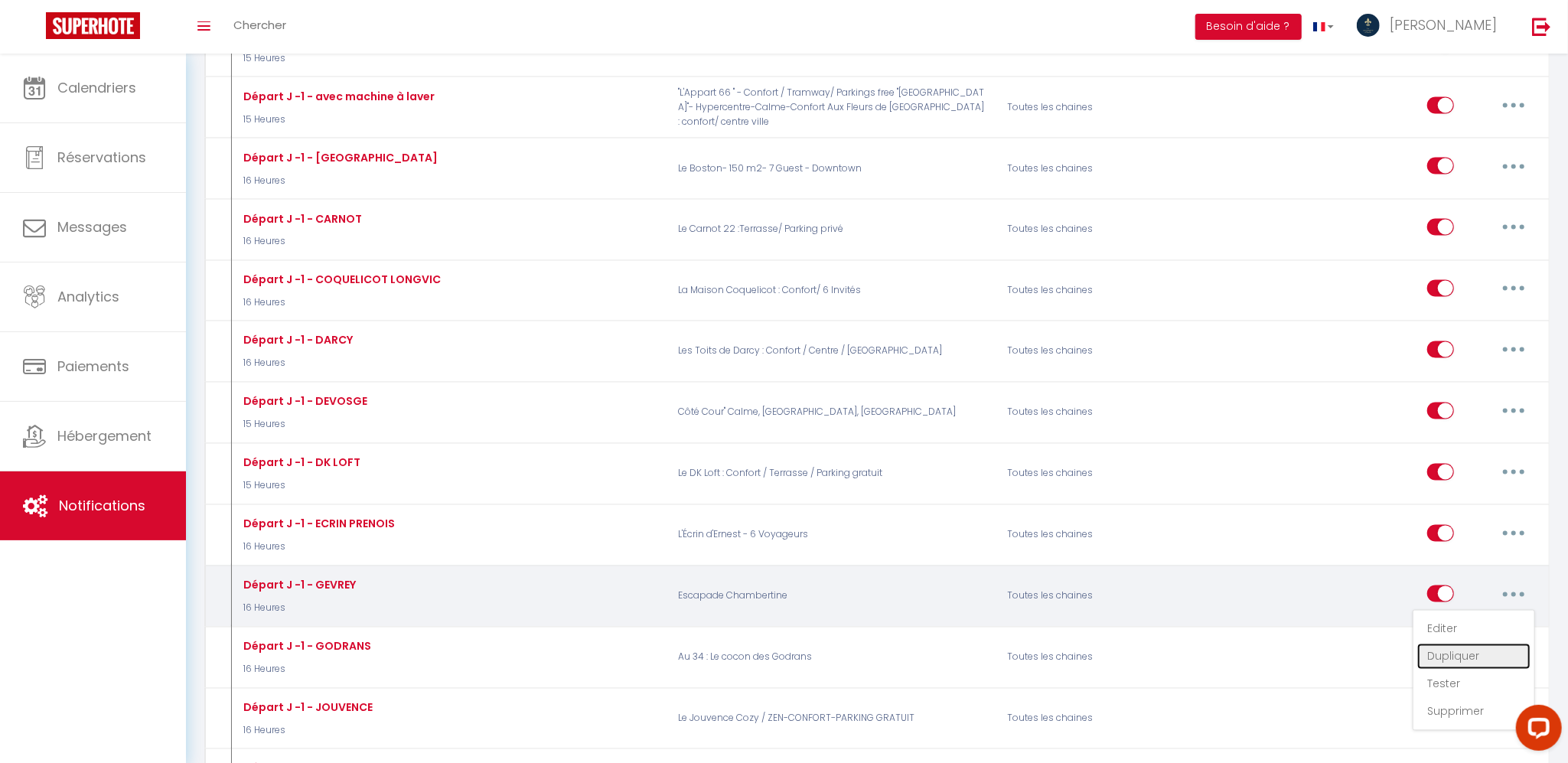 click on "Dupliquer" at bounding box center (1474, 657) 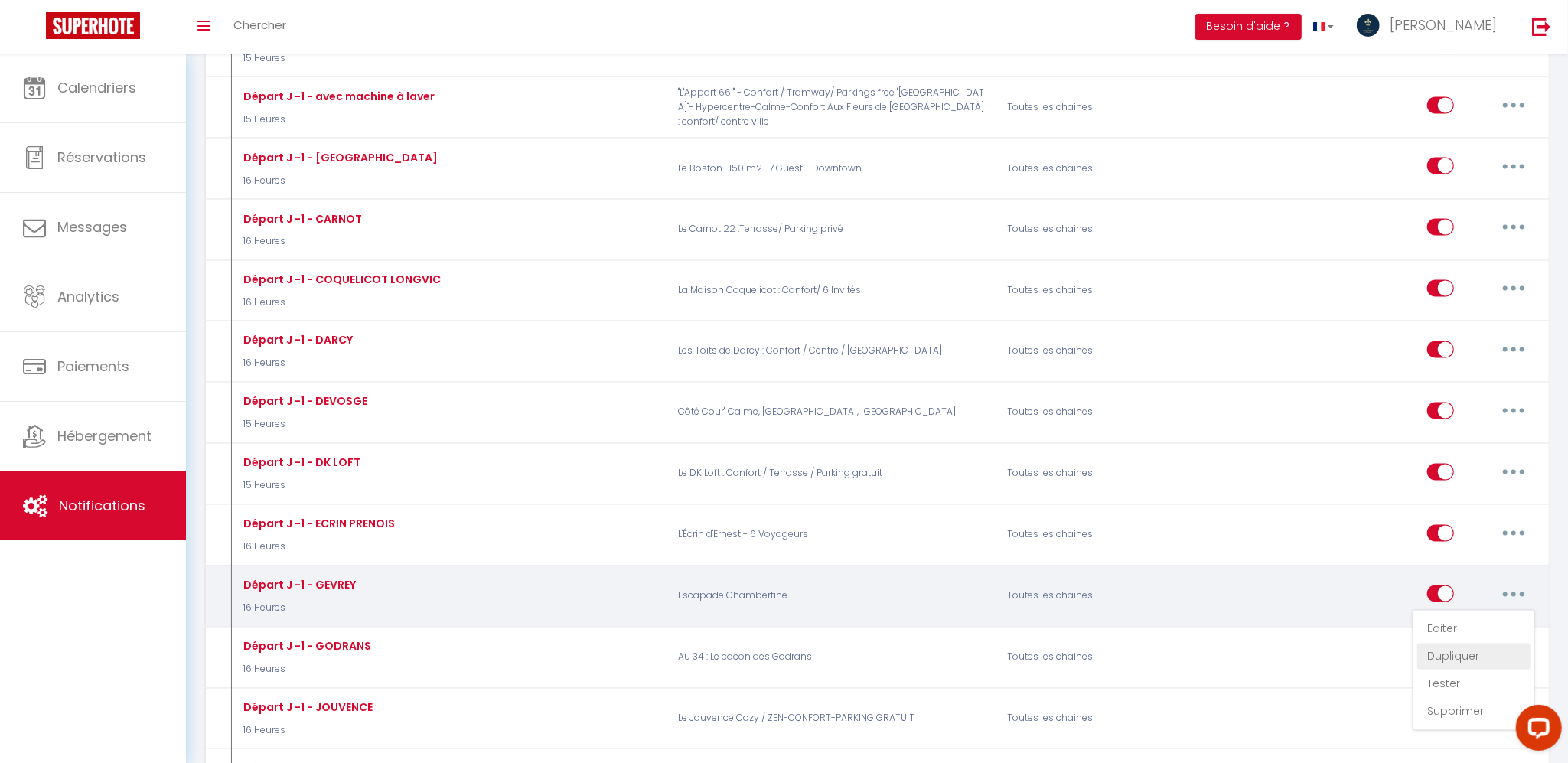 select on "4" 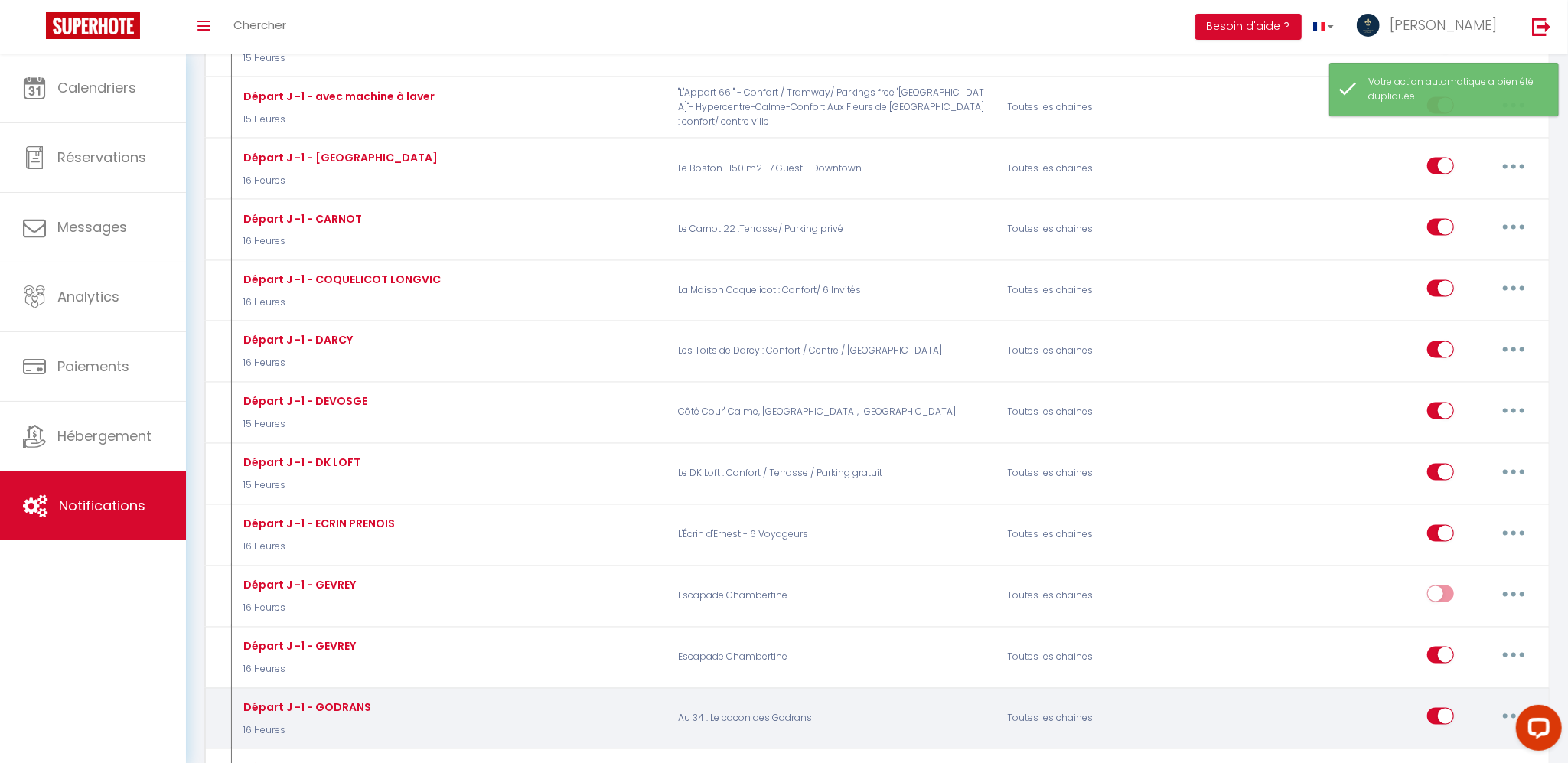checkbox on "false" 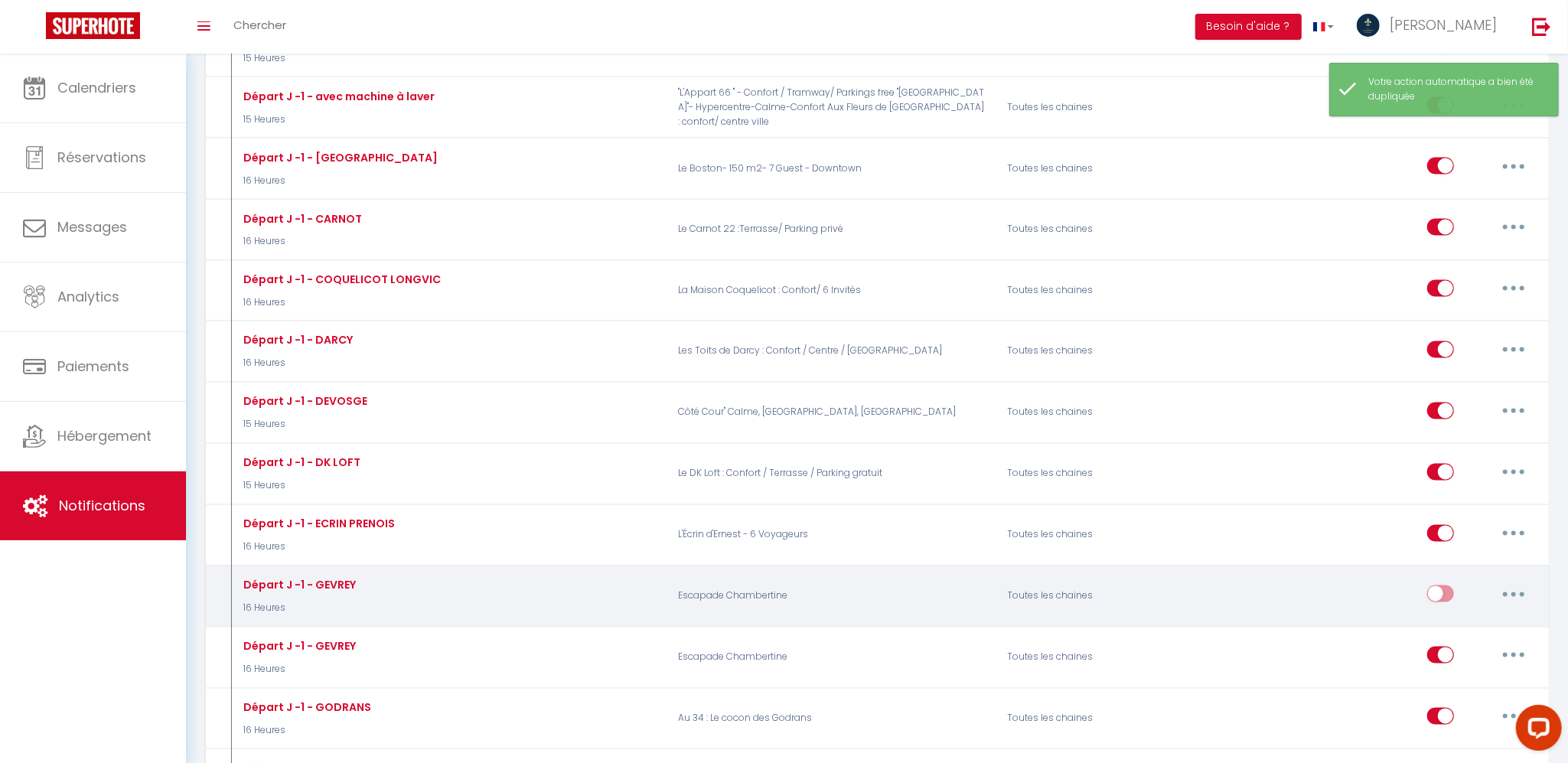 click at bounding box center [1514, 595] 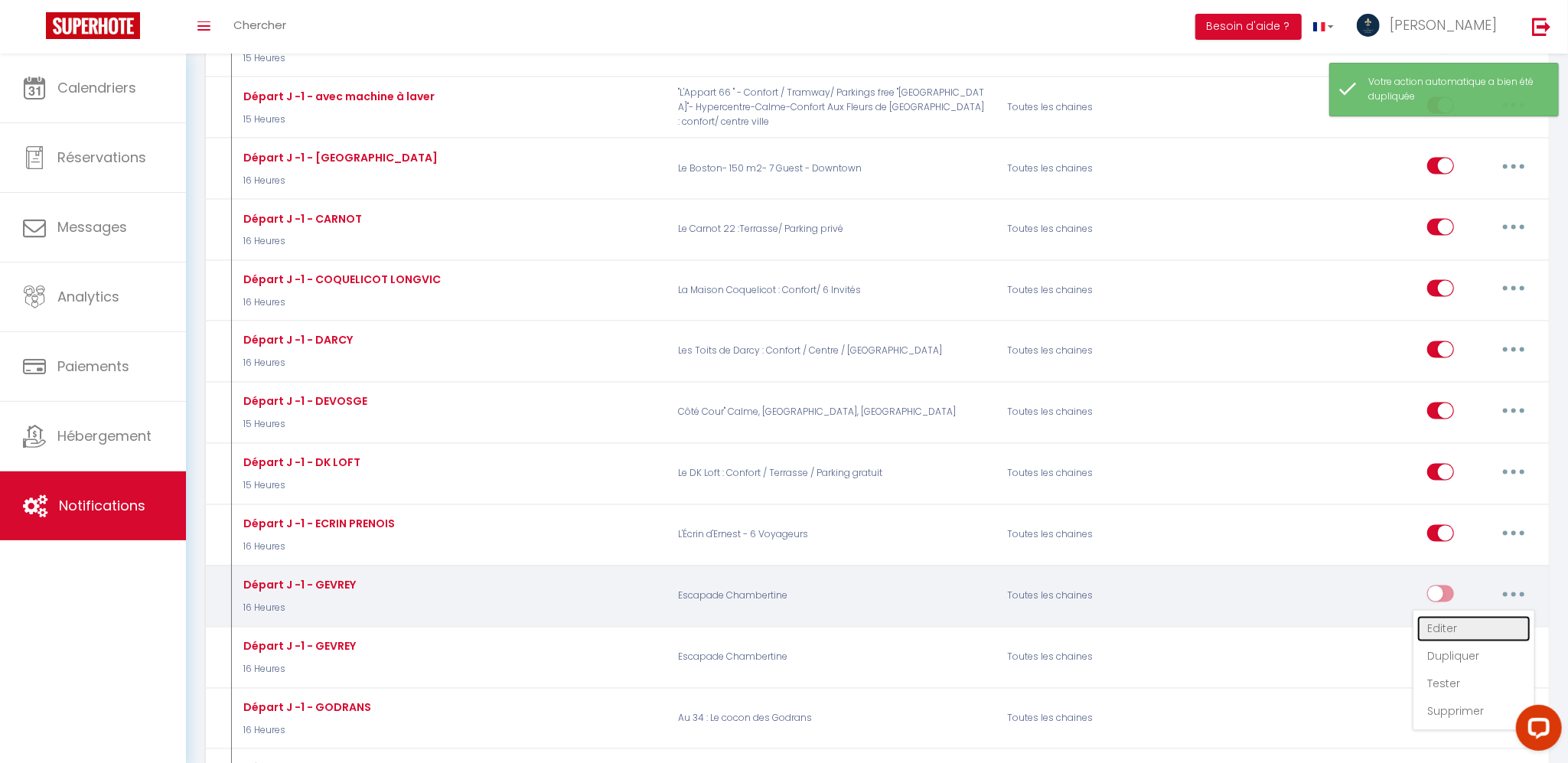 click on "Editer" at bounding box center (1474, 629) 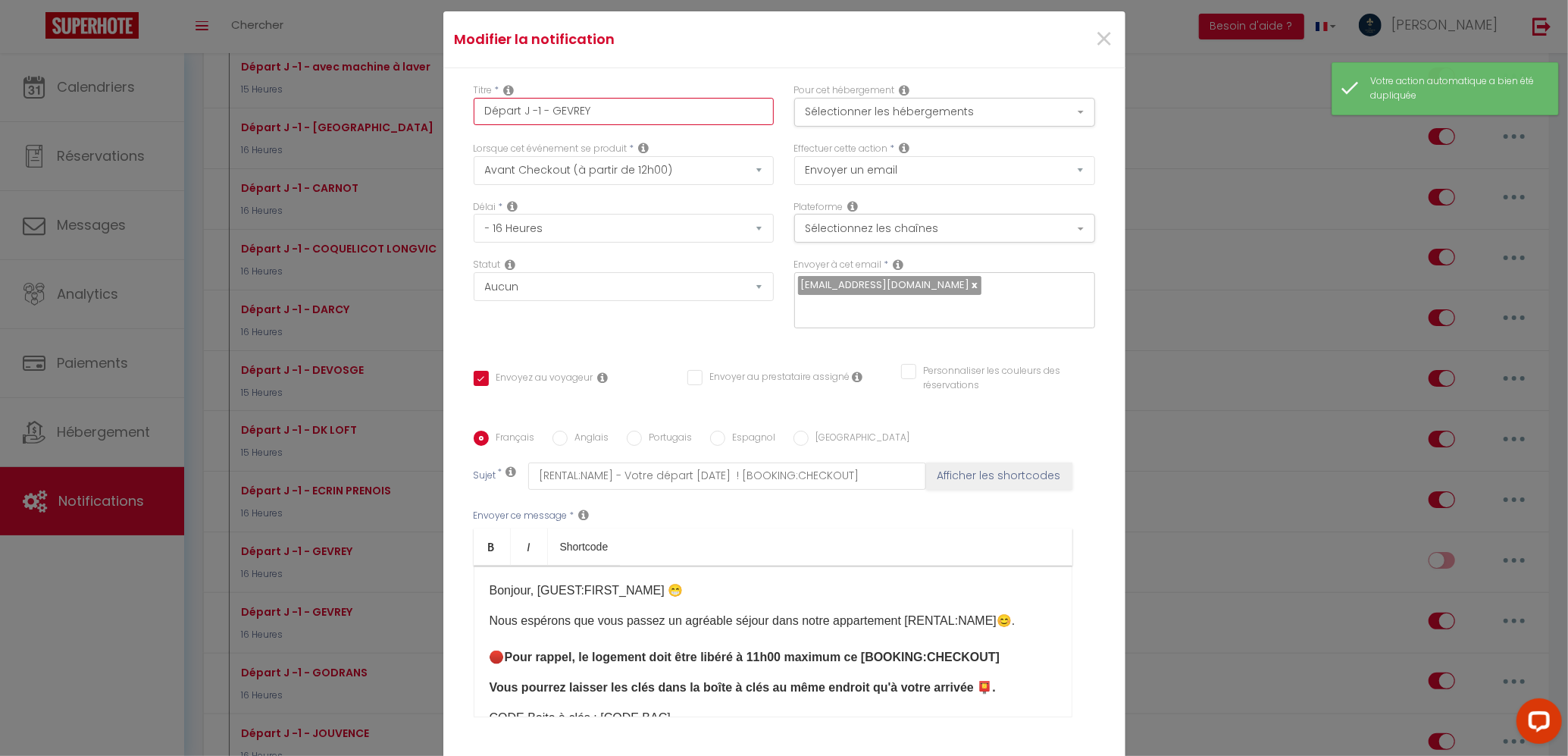click on "Départ J -1 - GEVREY" at bounding box center [624, 111] 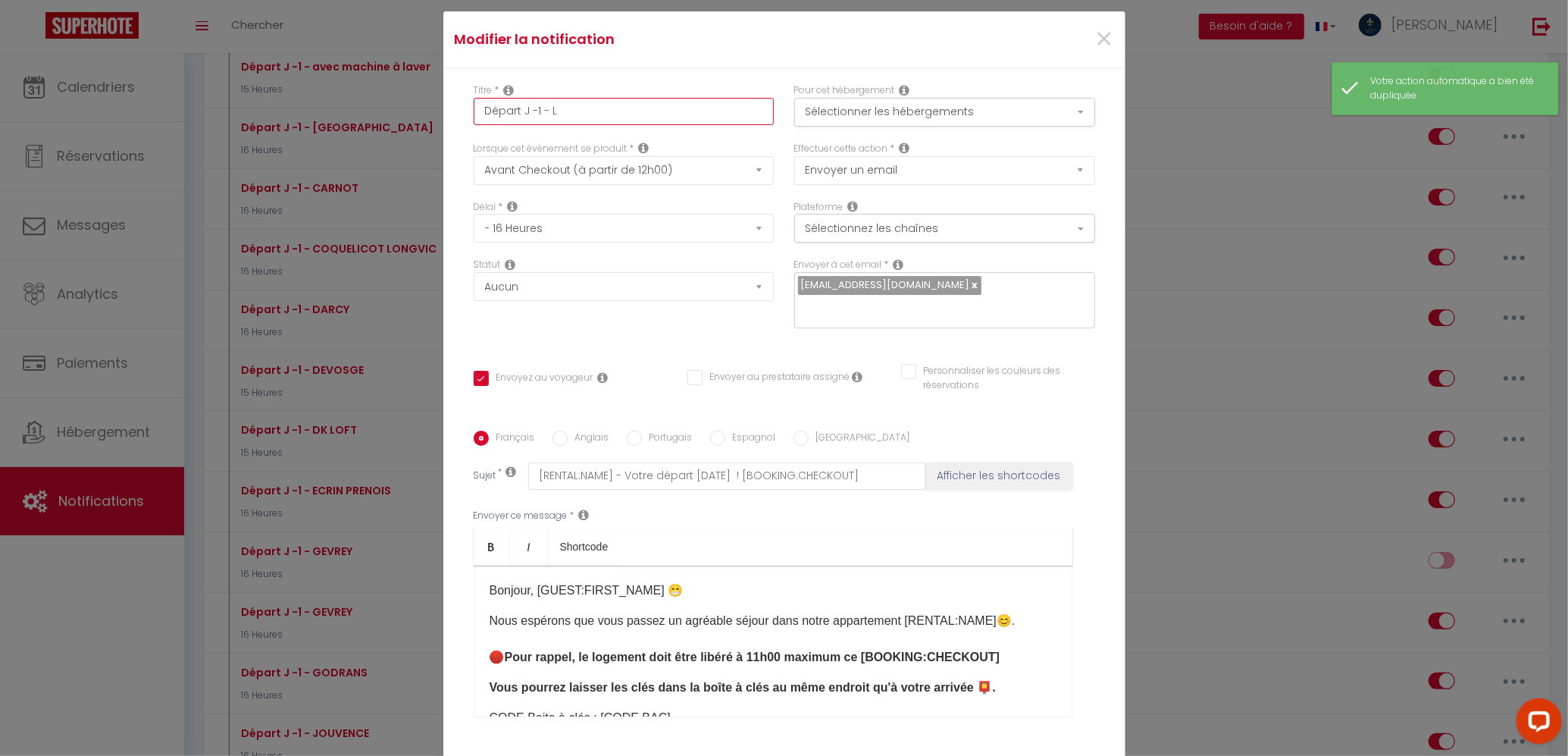 checkbox on "true" 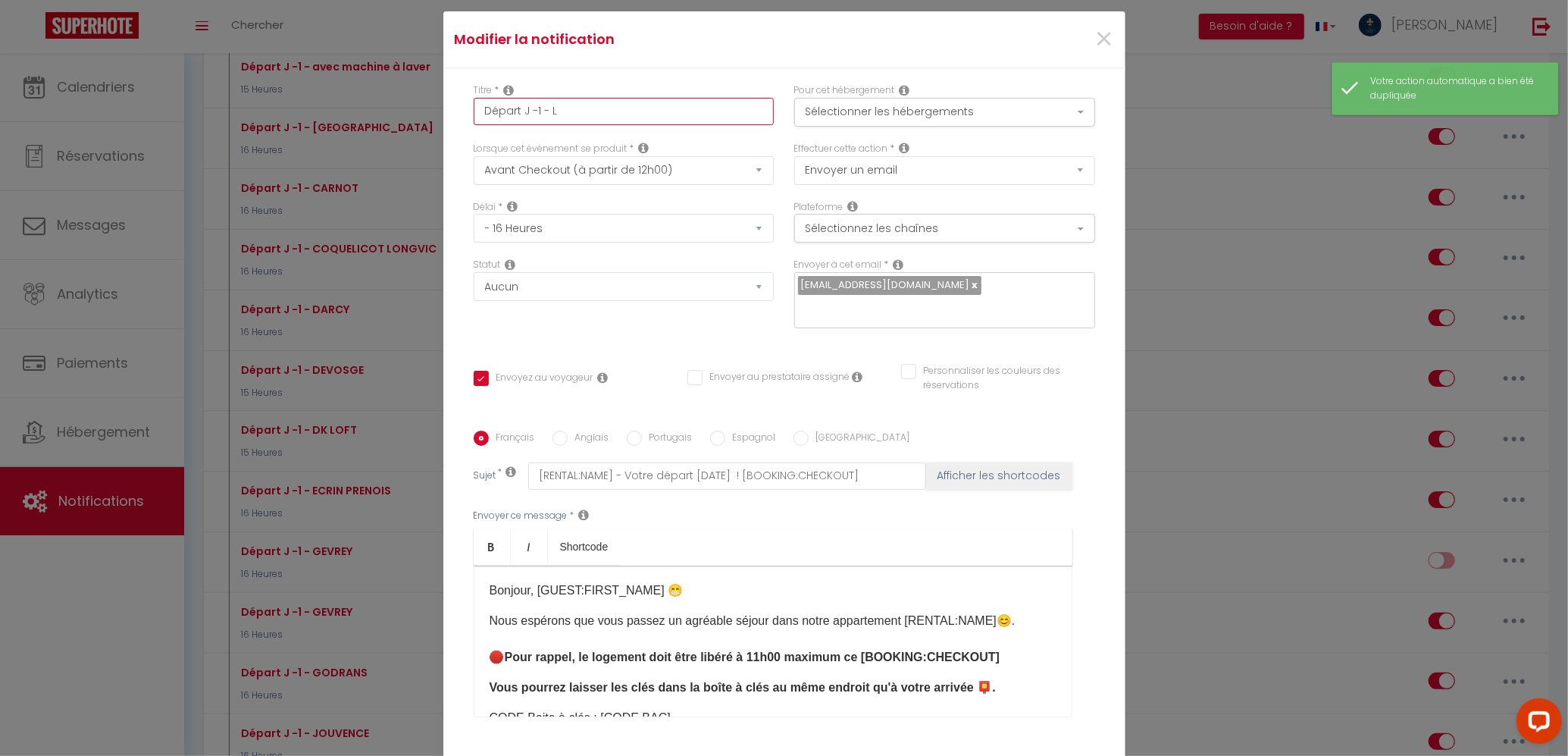 type on "Départ J -1 -" 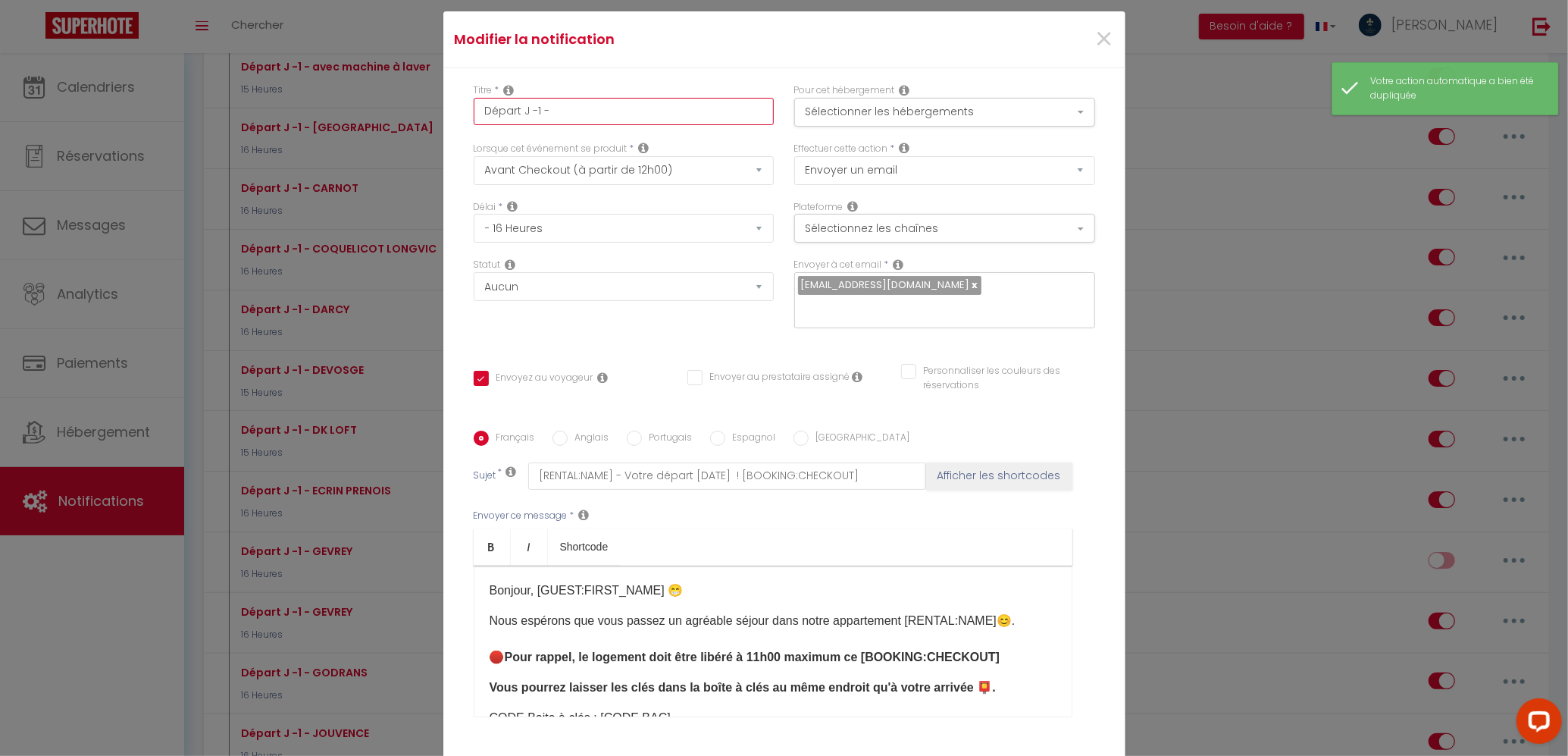checkbox on "true" 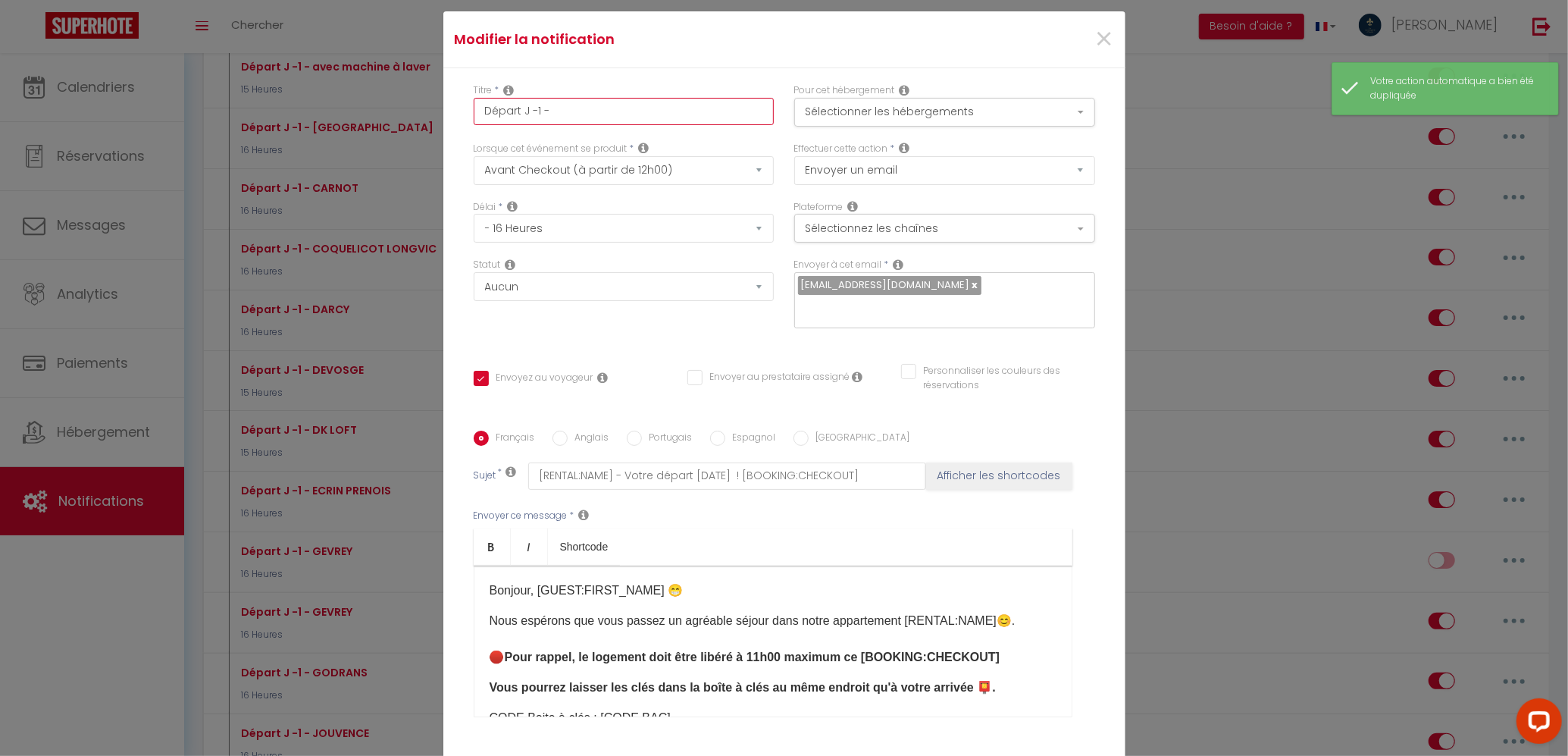 type on "Départ J -1 - K" 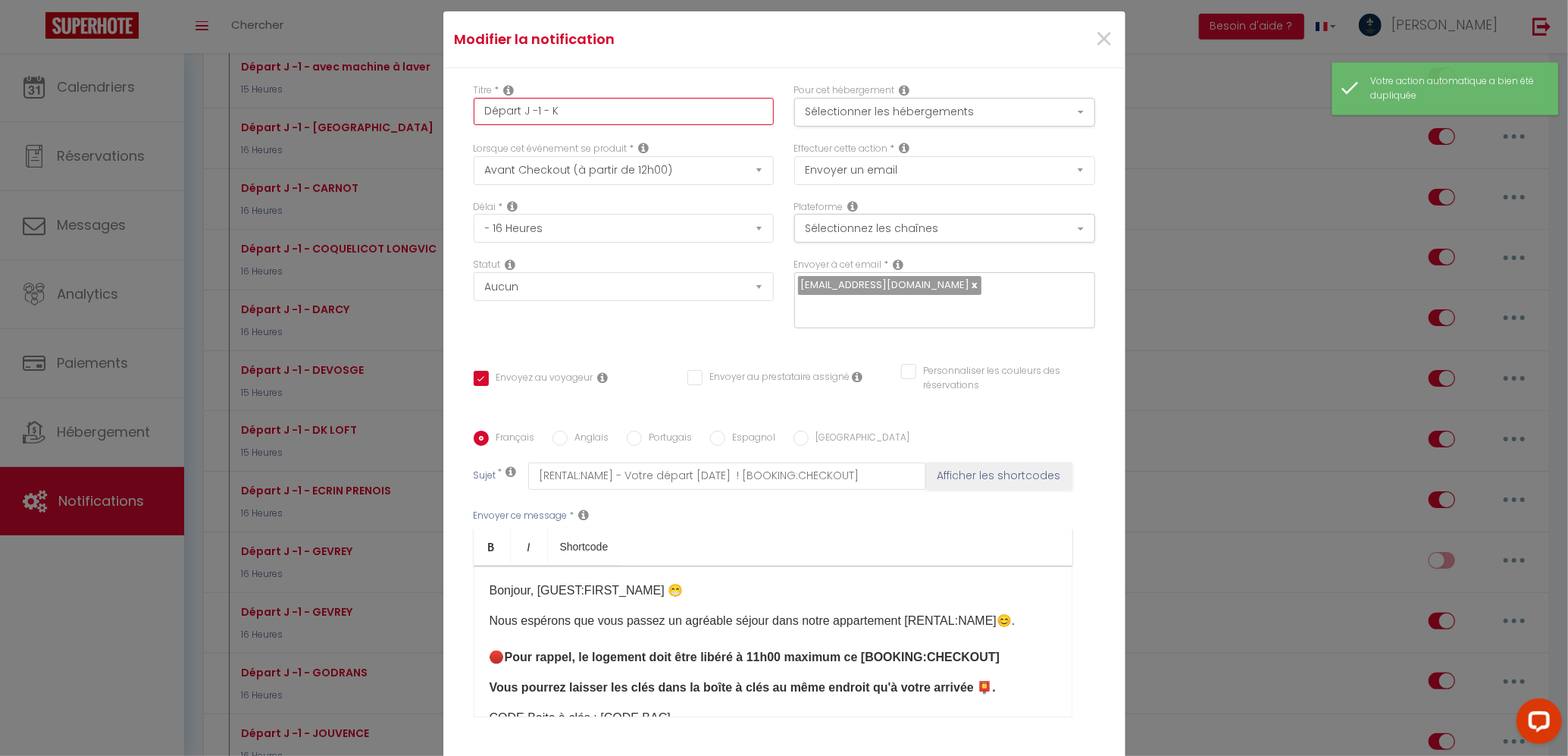 checkbox on "true" 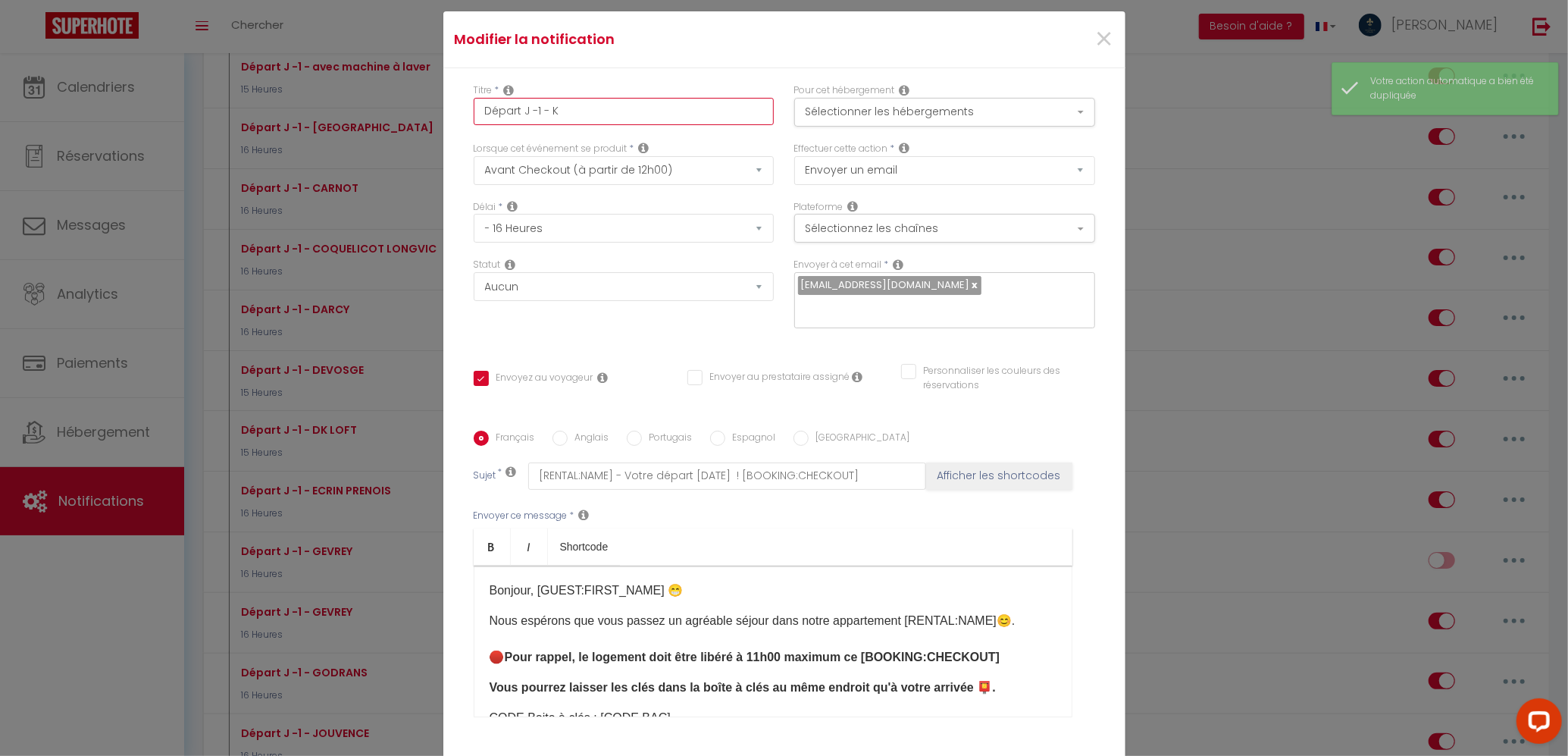 type on "Départ J -1 - KA" 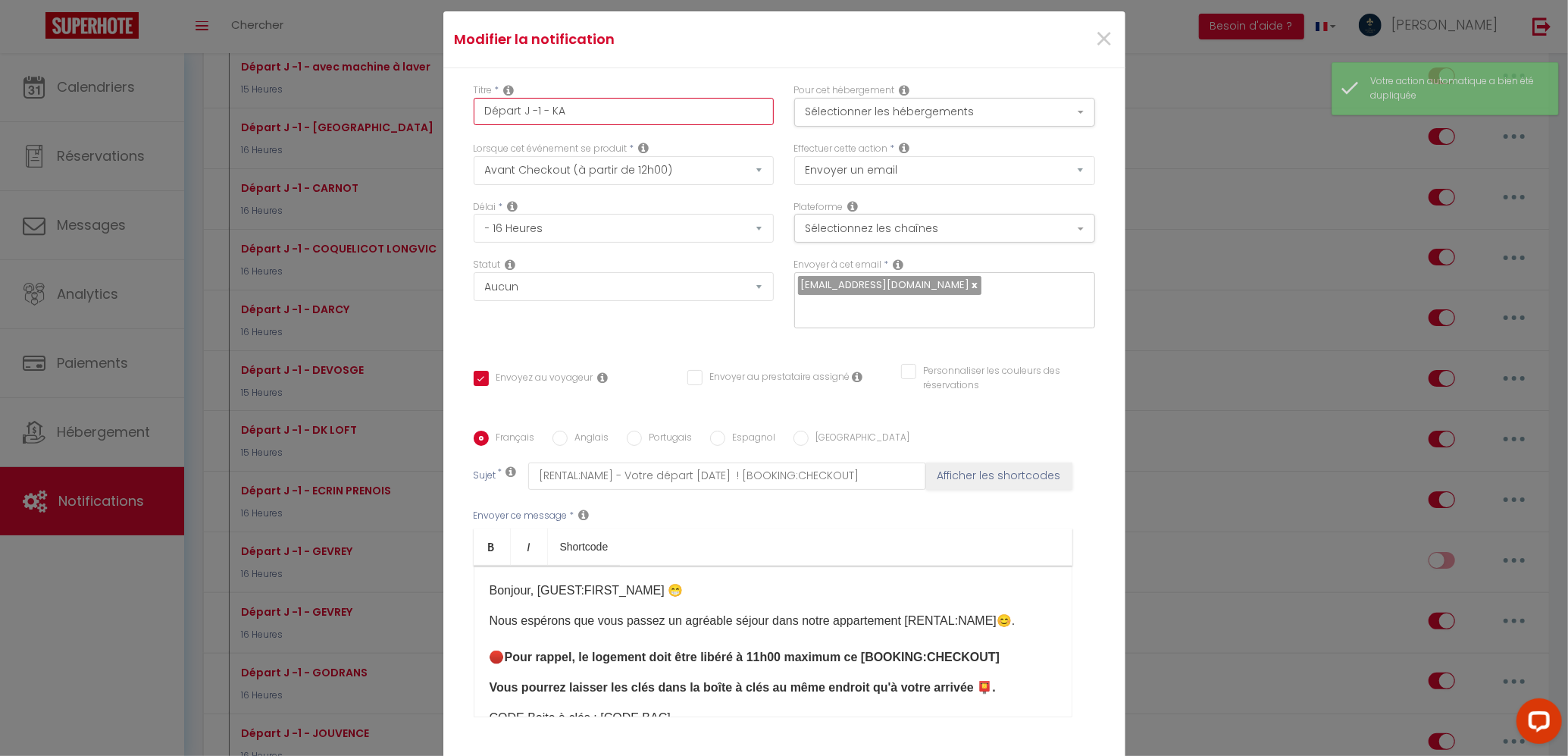 checkbox on "true" 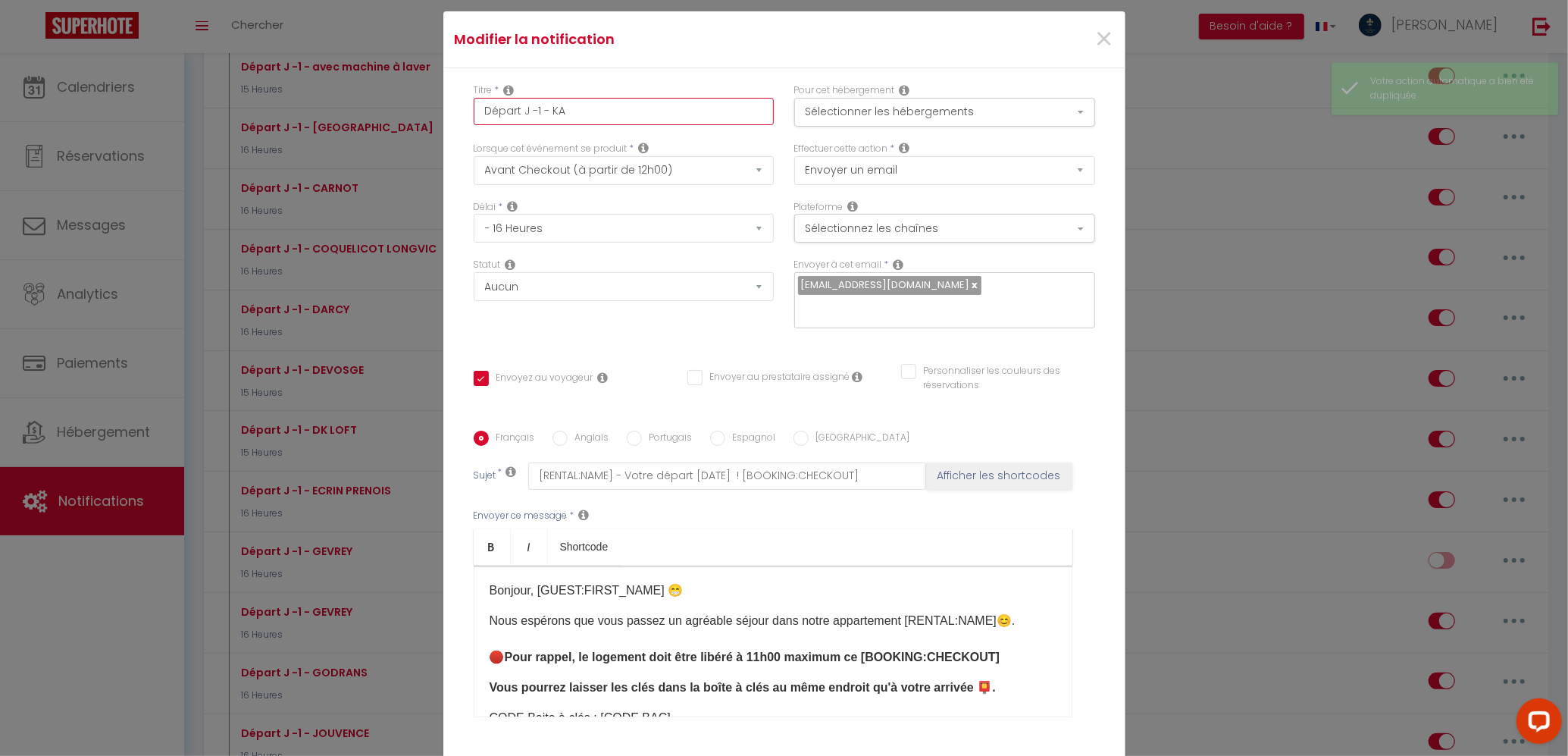 type on "Départ J -1 - K" 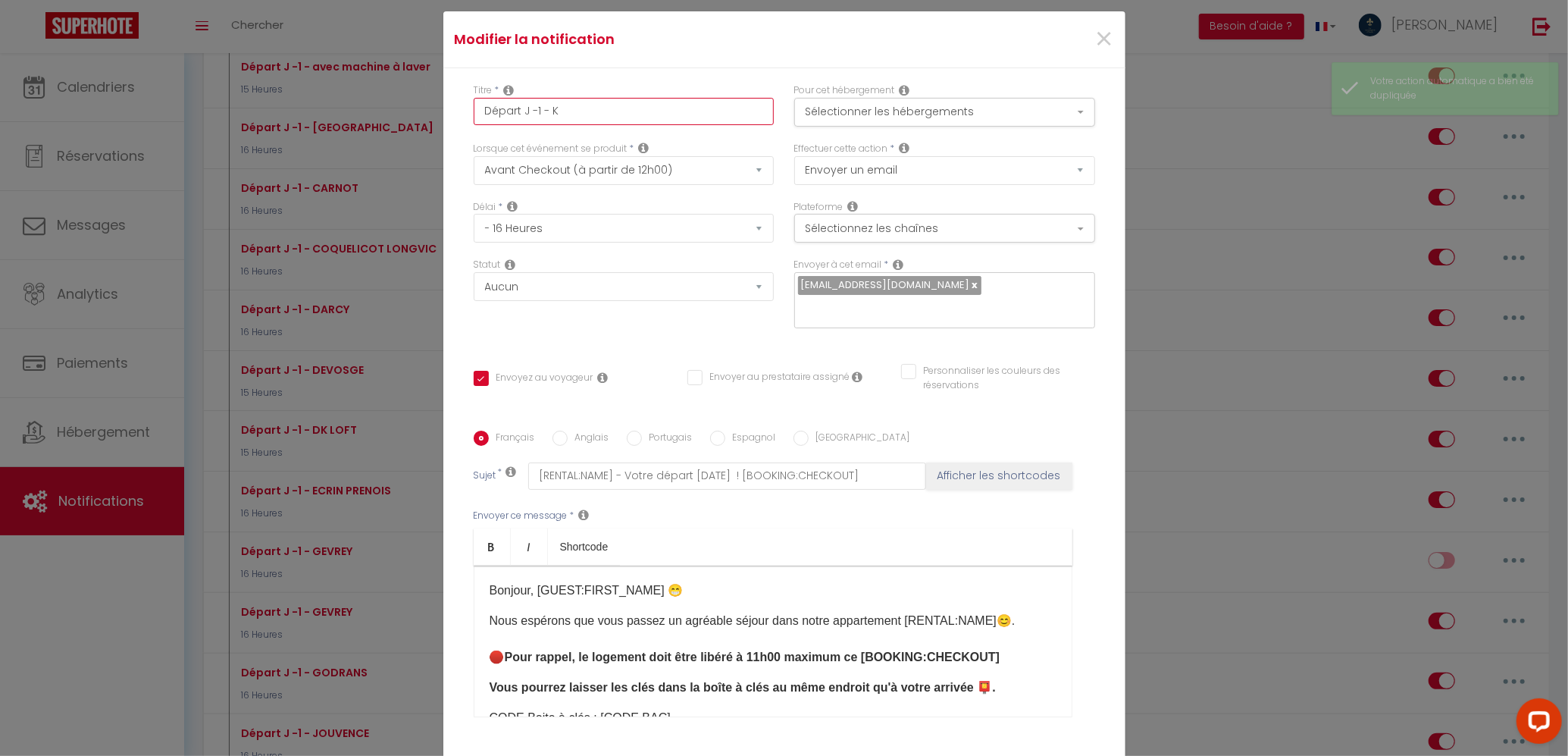 checkbox on "true" 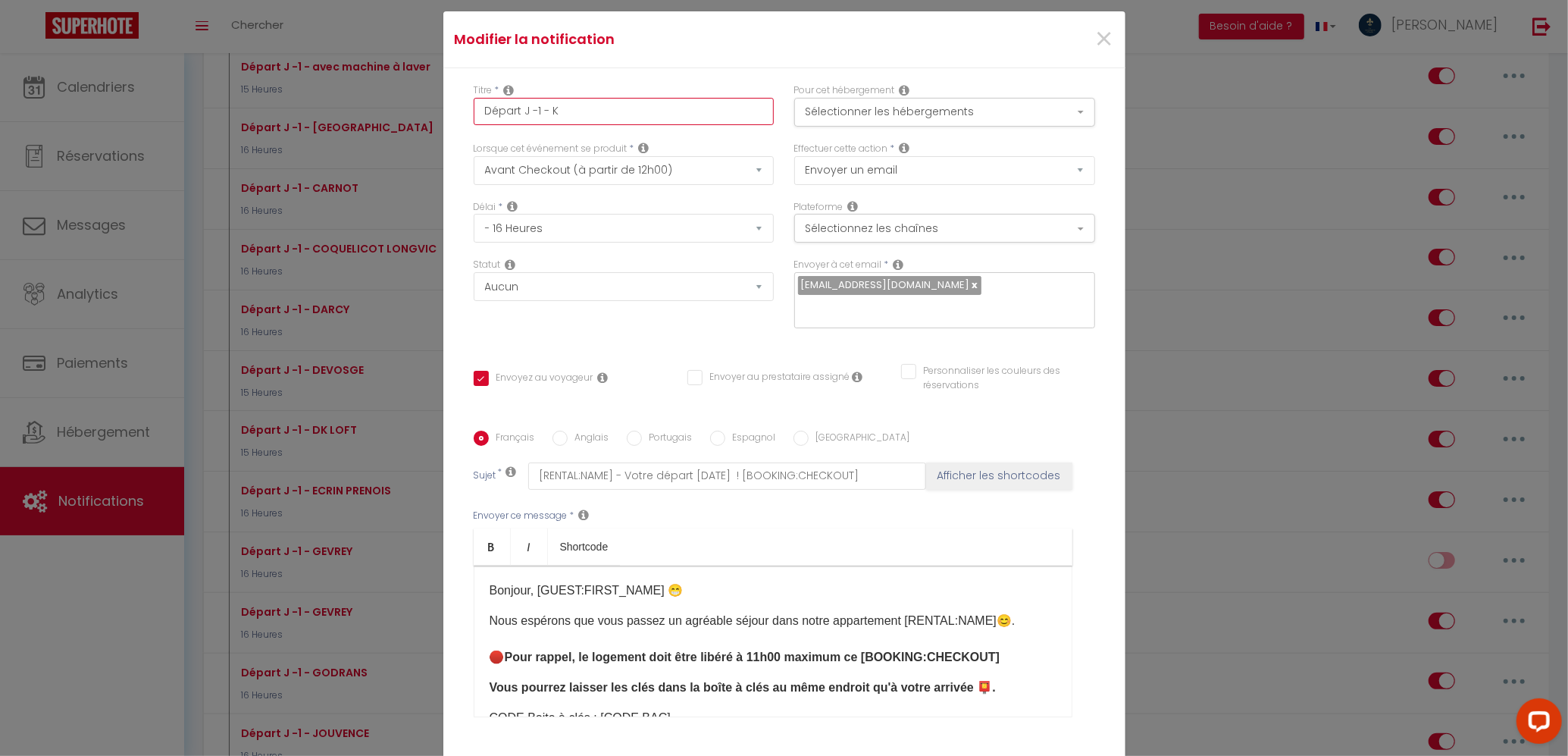 type on "Départ J -1 -" 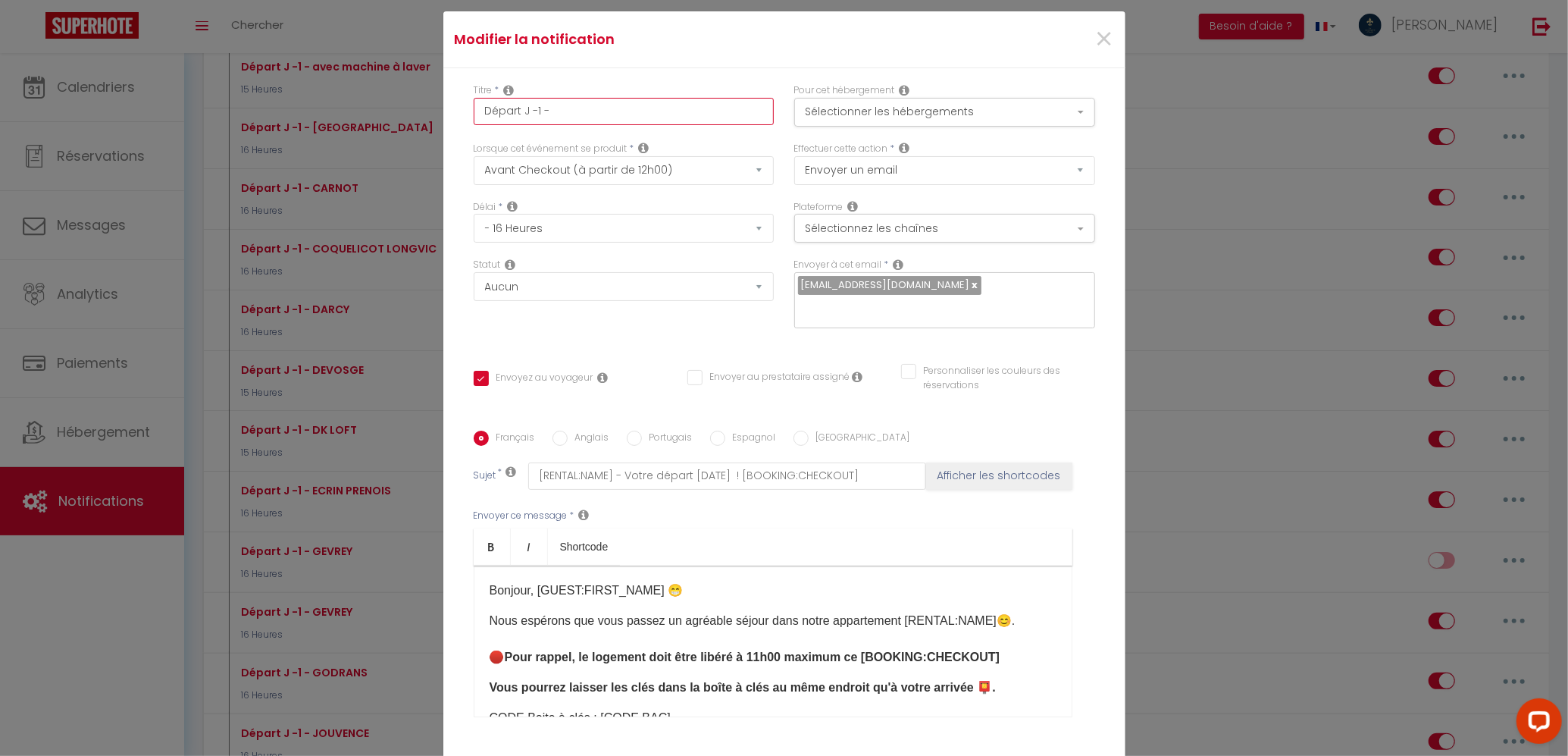 checkbox on "true" 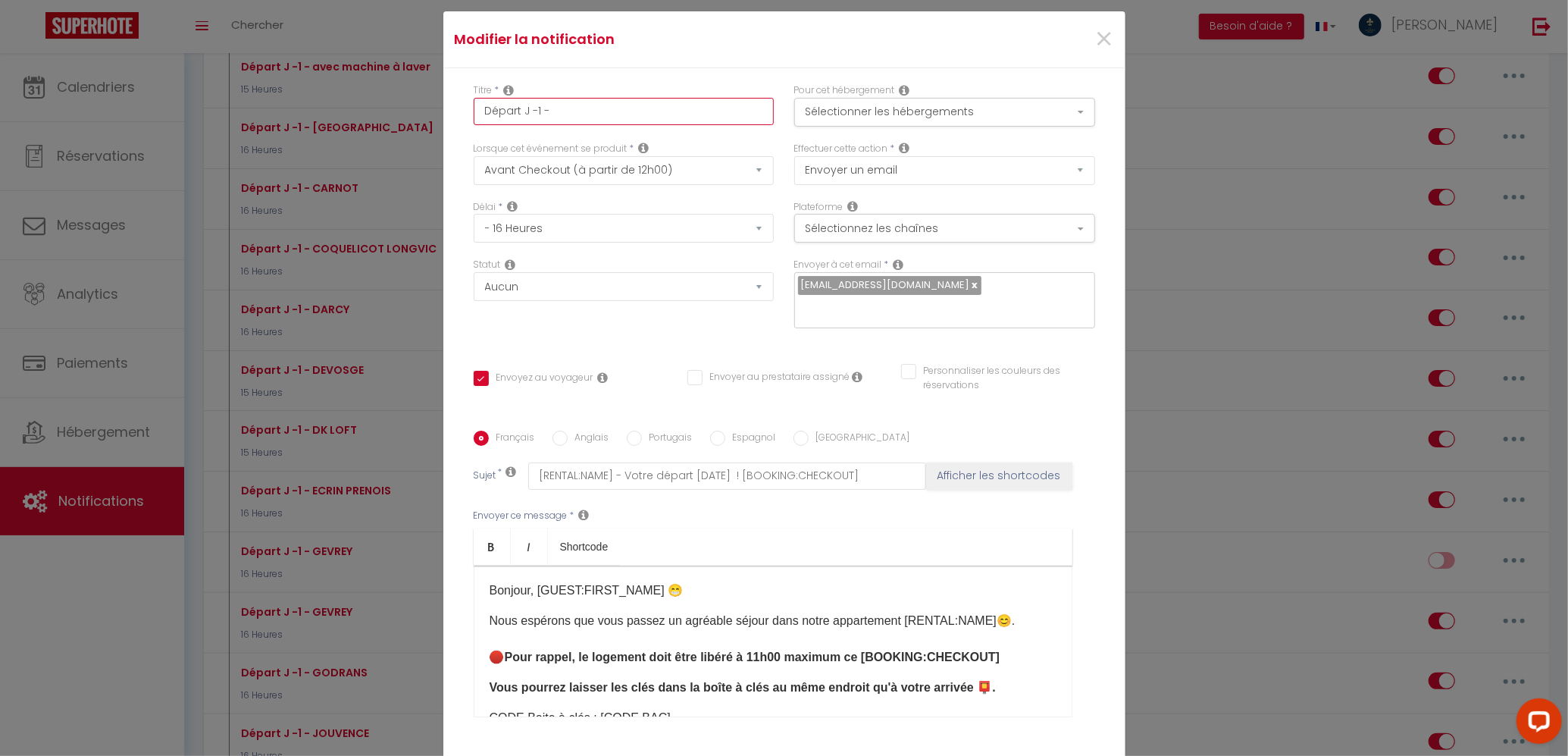 checkbox on "false" 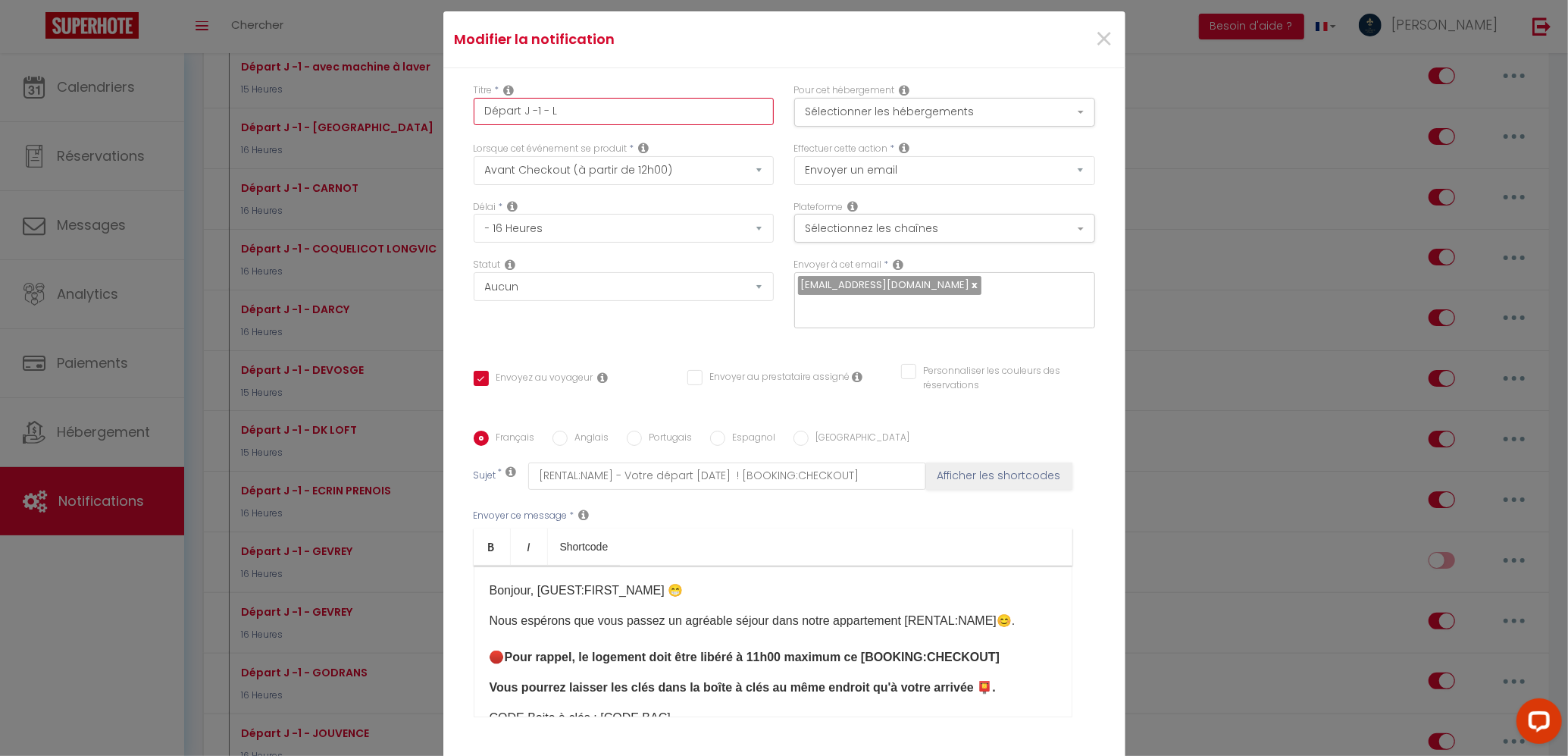 checkbox on "true" 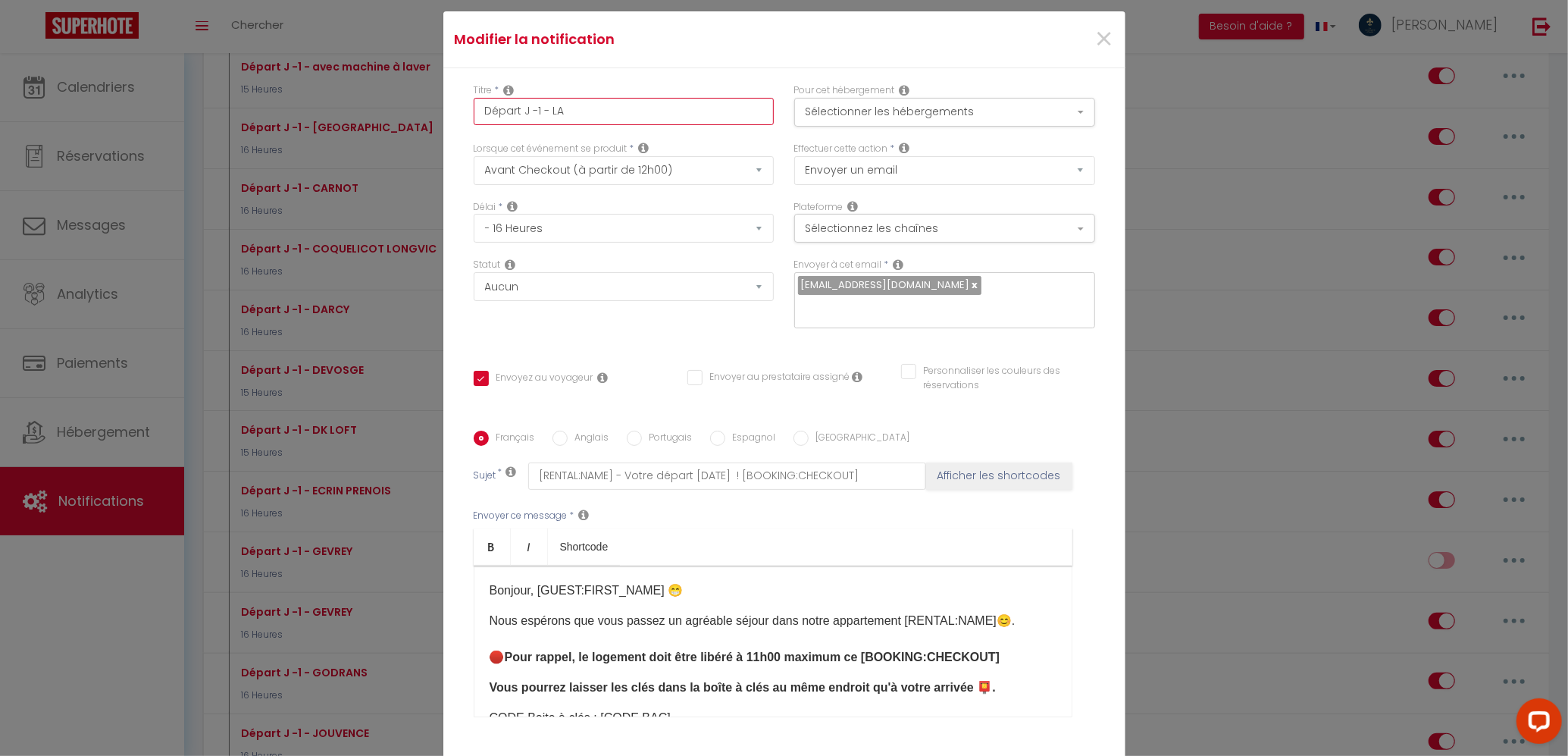 checkbox on "true" 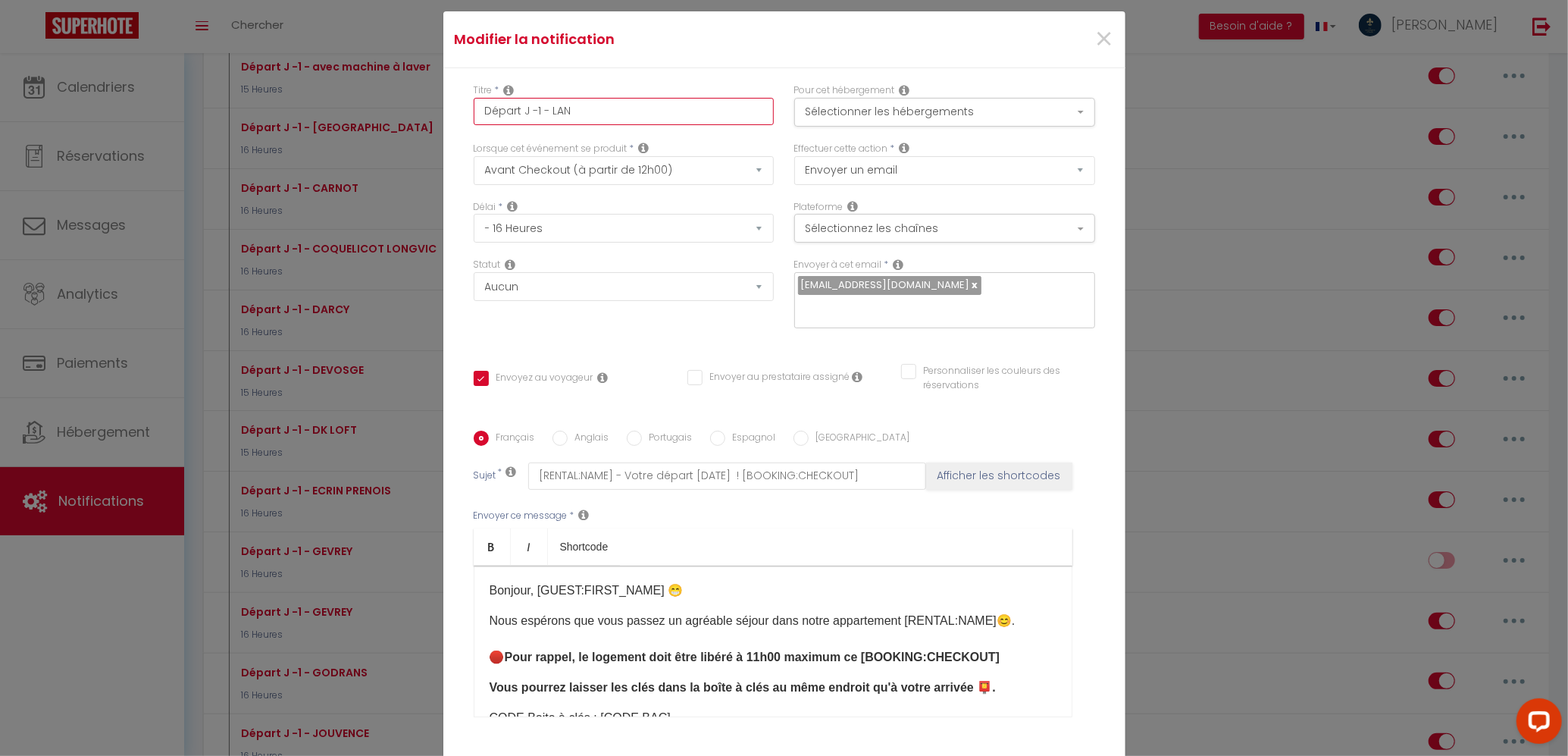 checkbox on "true" 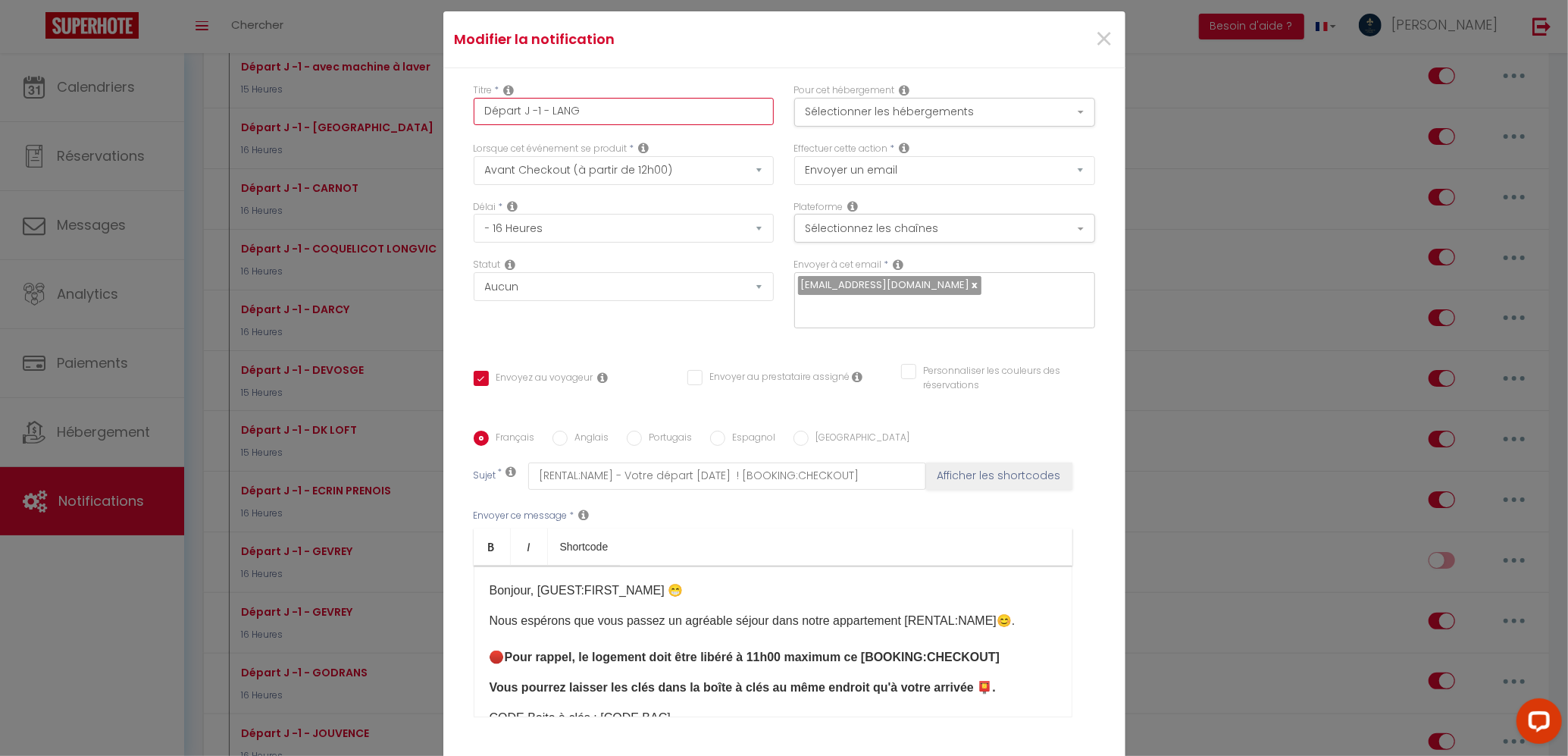 checkbox on "true" 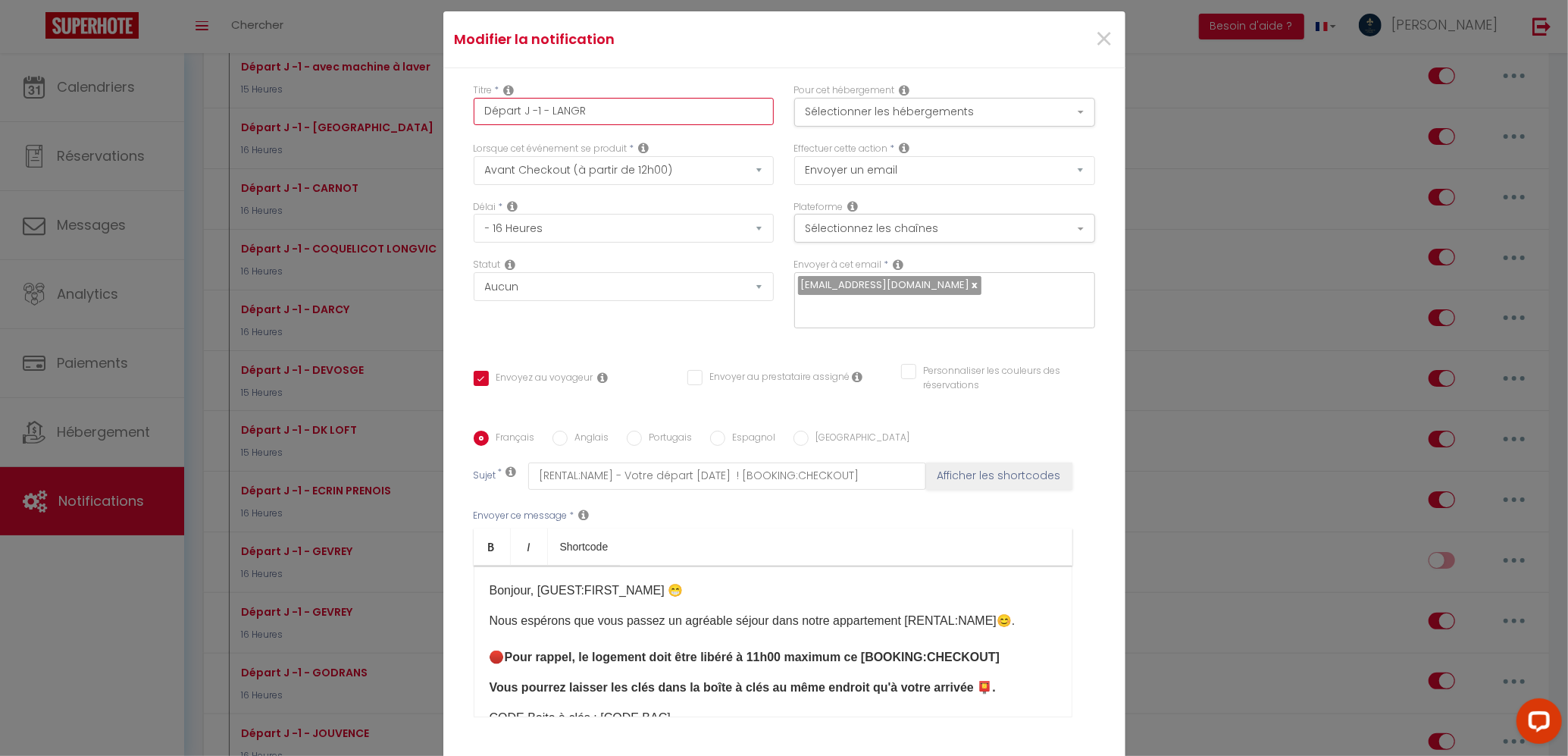 checkbox on "true" 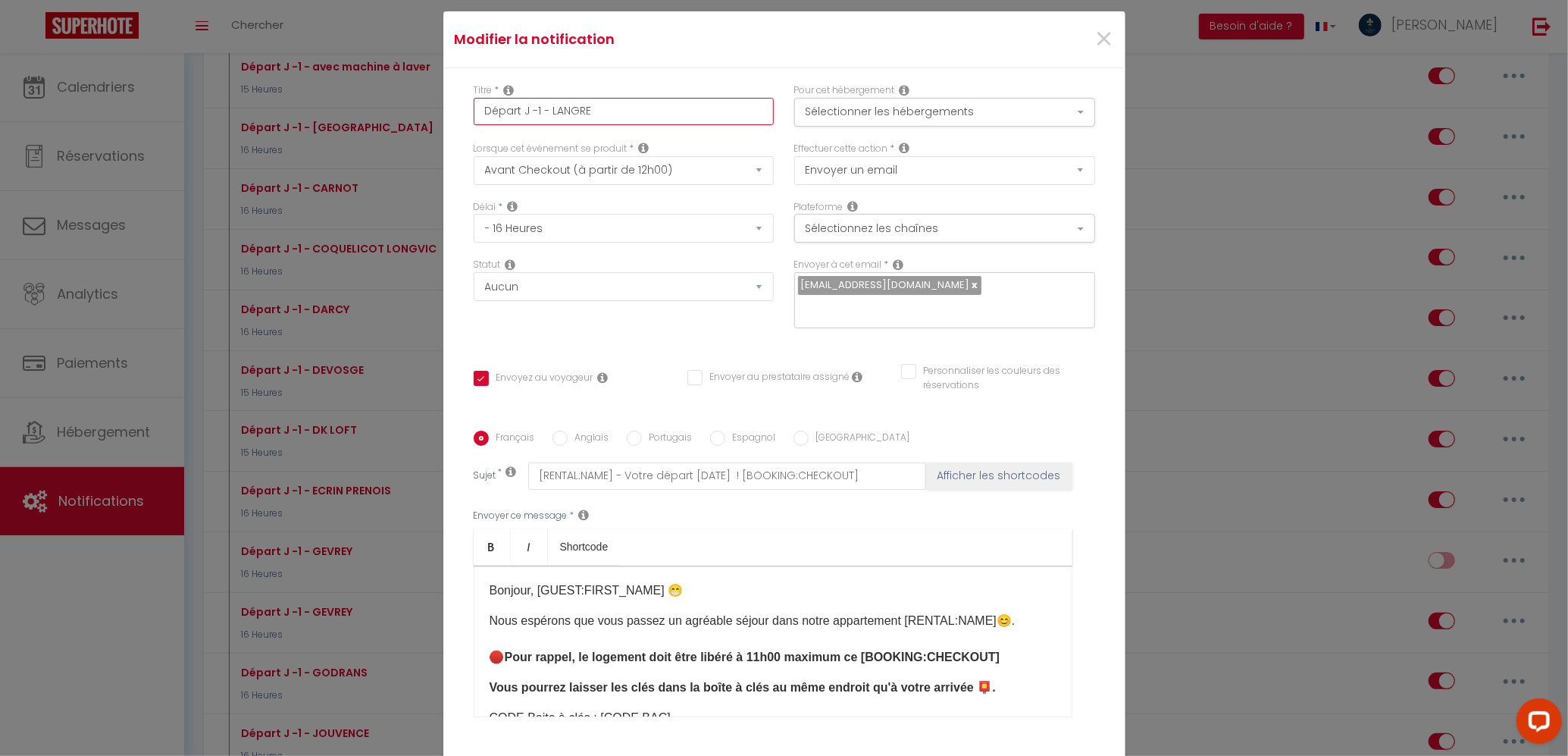 checkbox on "true" 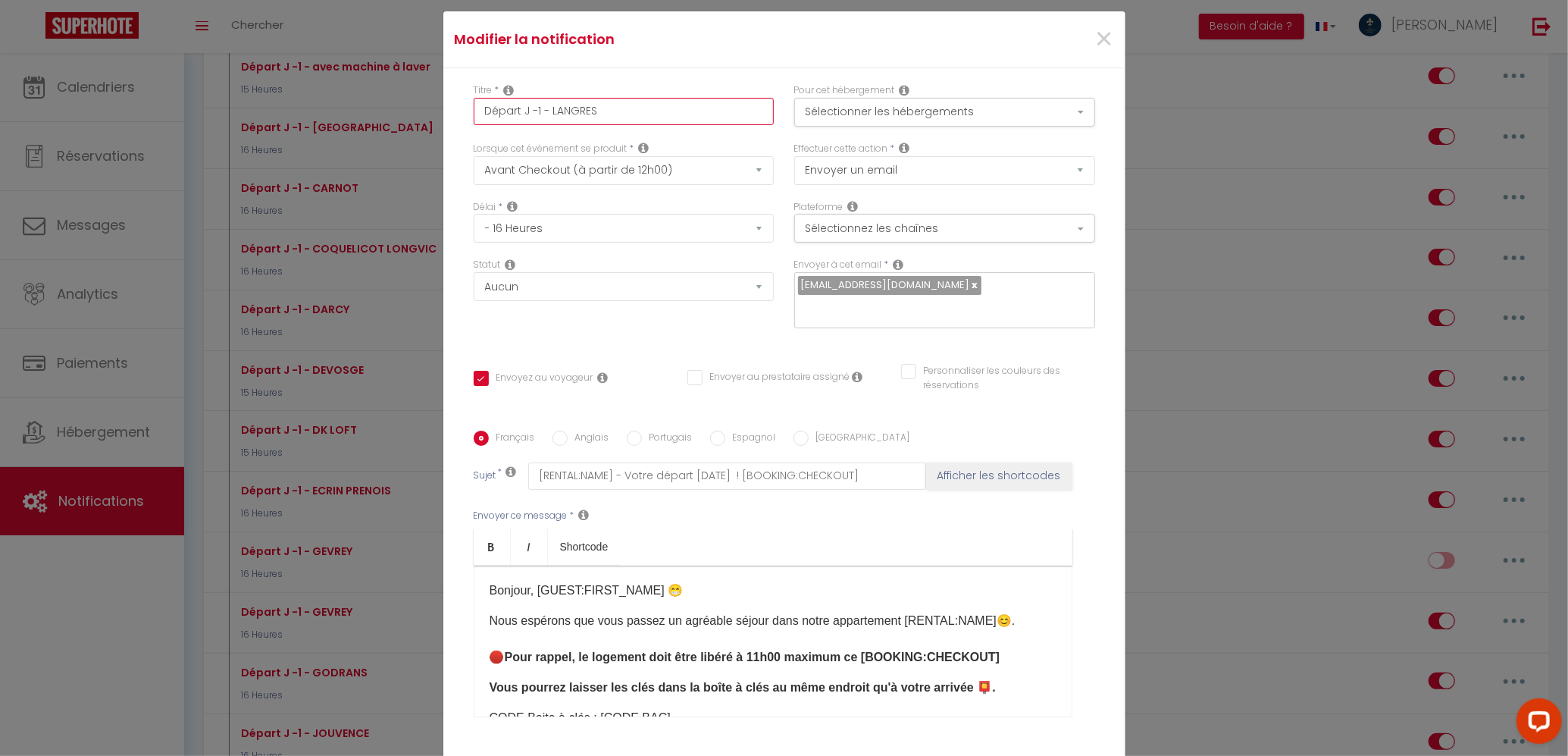 checkbox on "true" 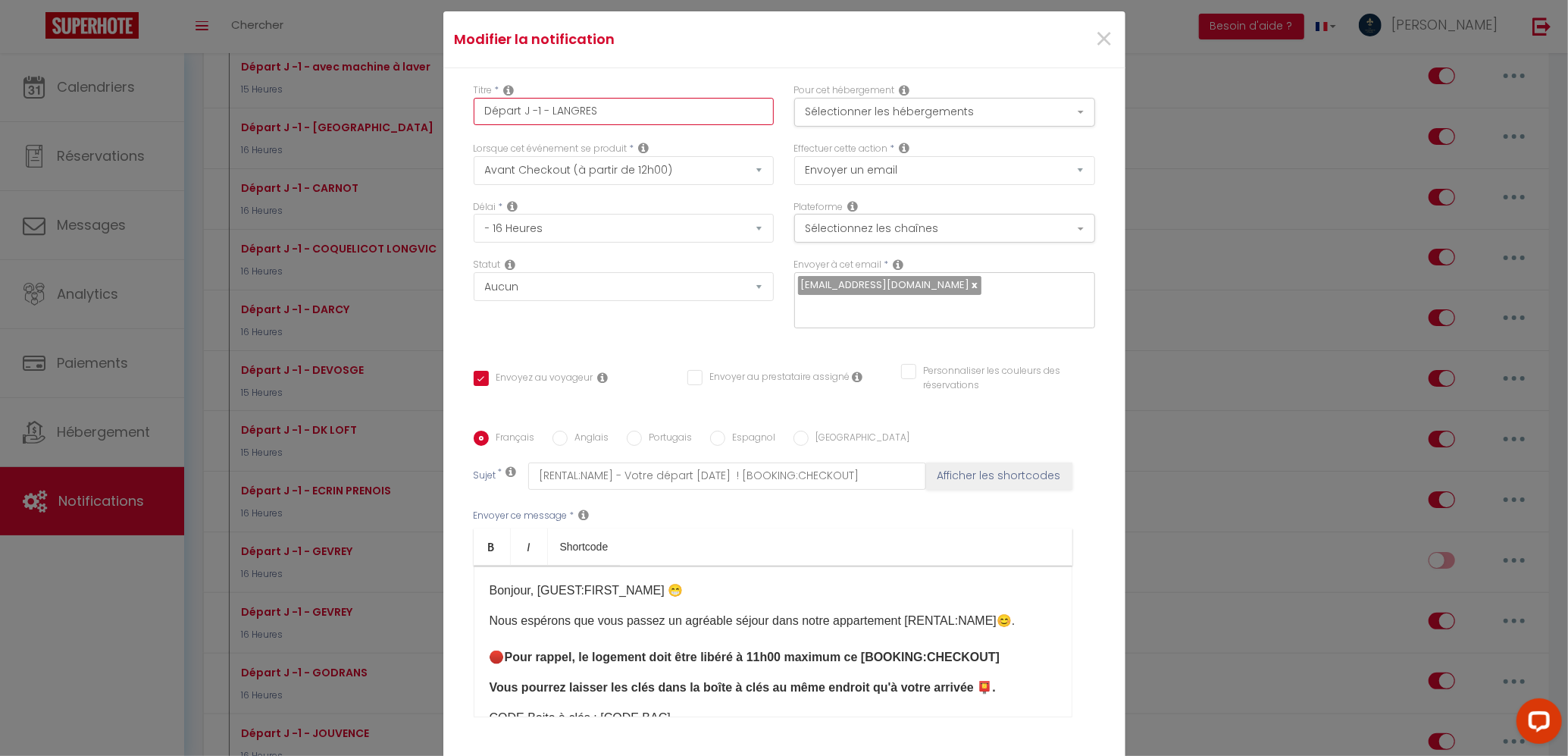 type on "Départ J -1 - LANGRES" 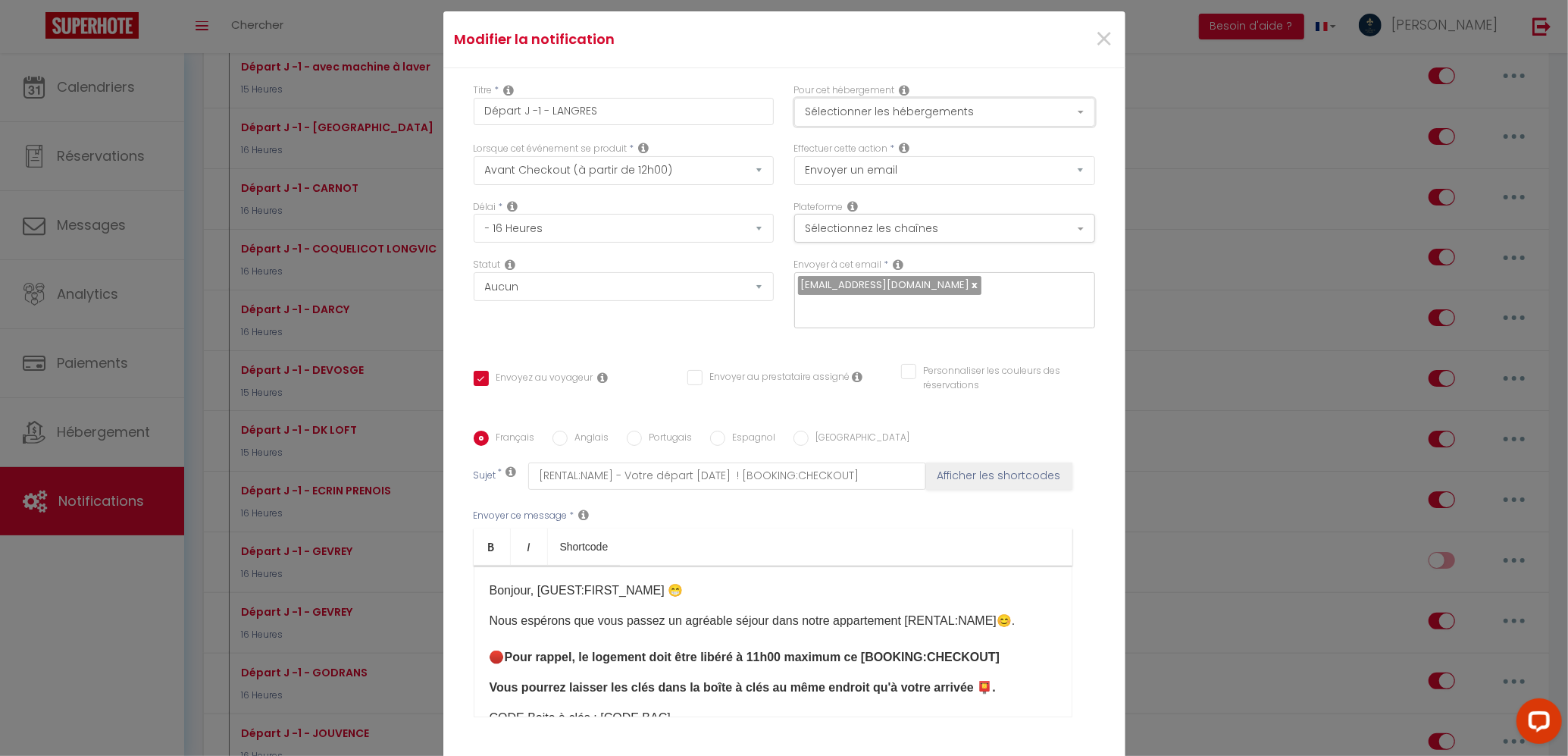 drag, startPoint x: 885, startPoint y: 114, endPoint x: 888, endPoint y: 124, distance: 10.44031 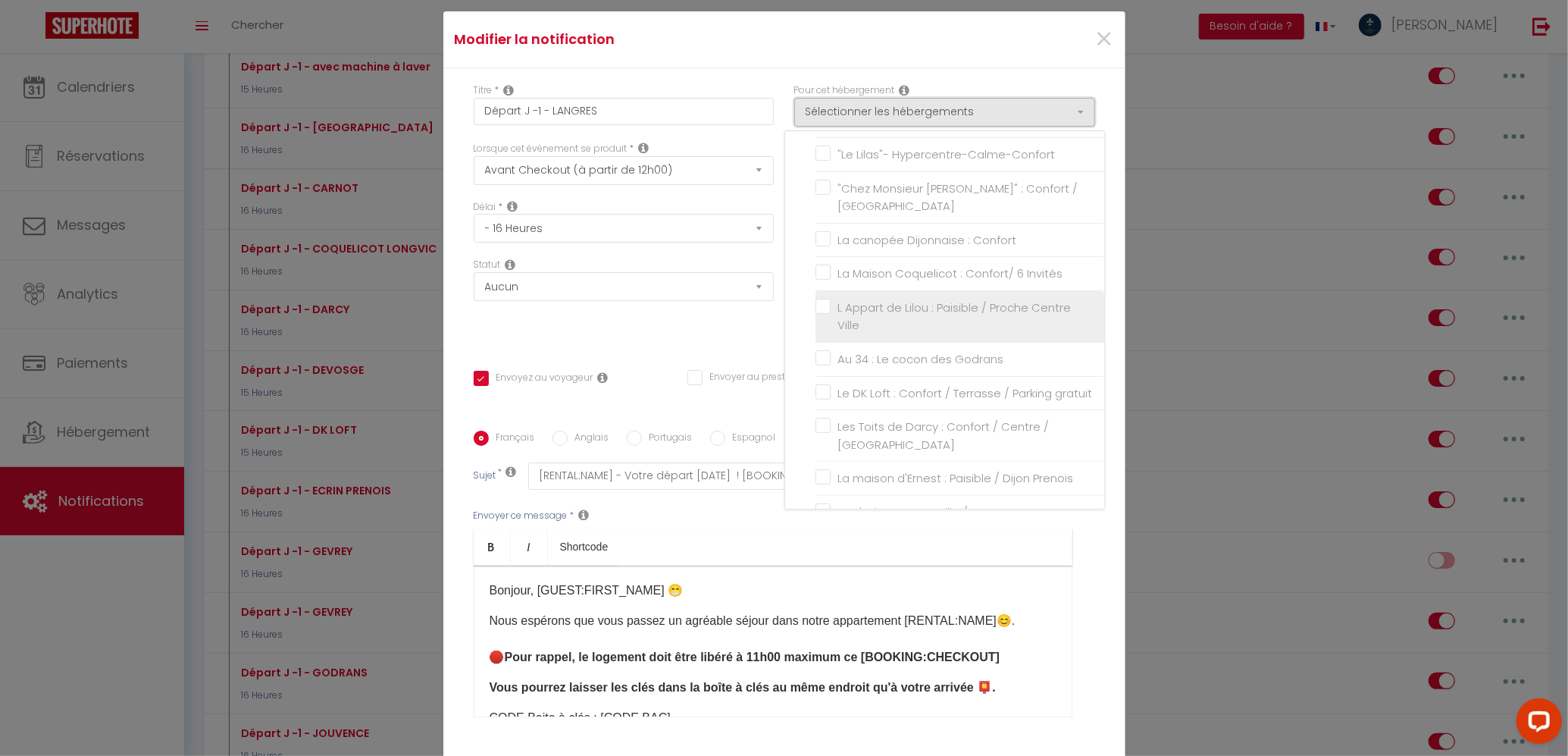 scroll, scrollTop: 508, scrollLeft: 0, axis: vertical 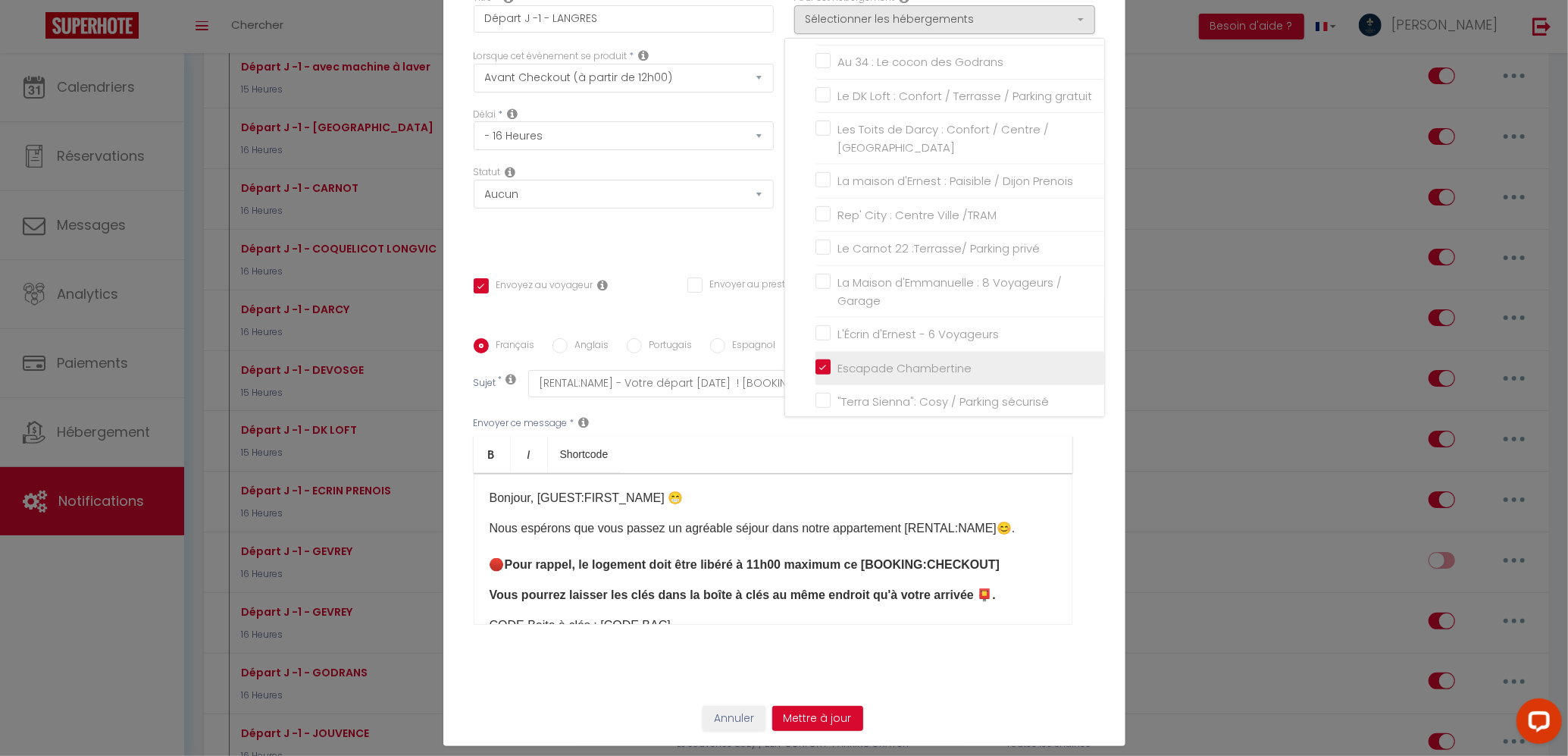 click on "Escapade Chambertine" at bounding box center (959, 368) 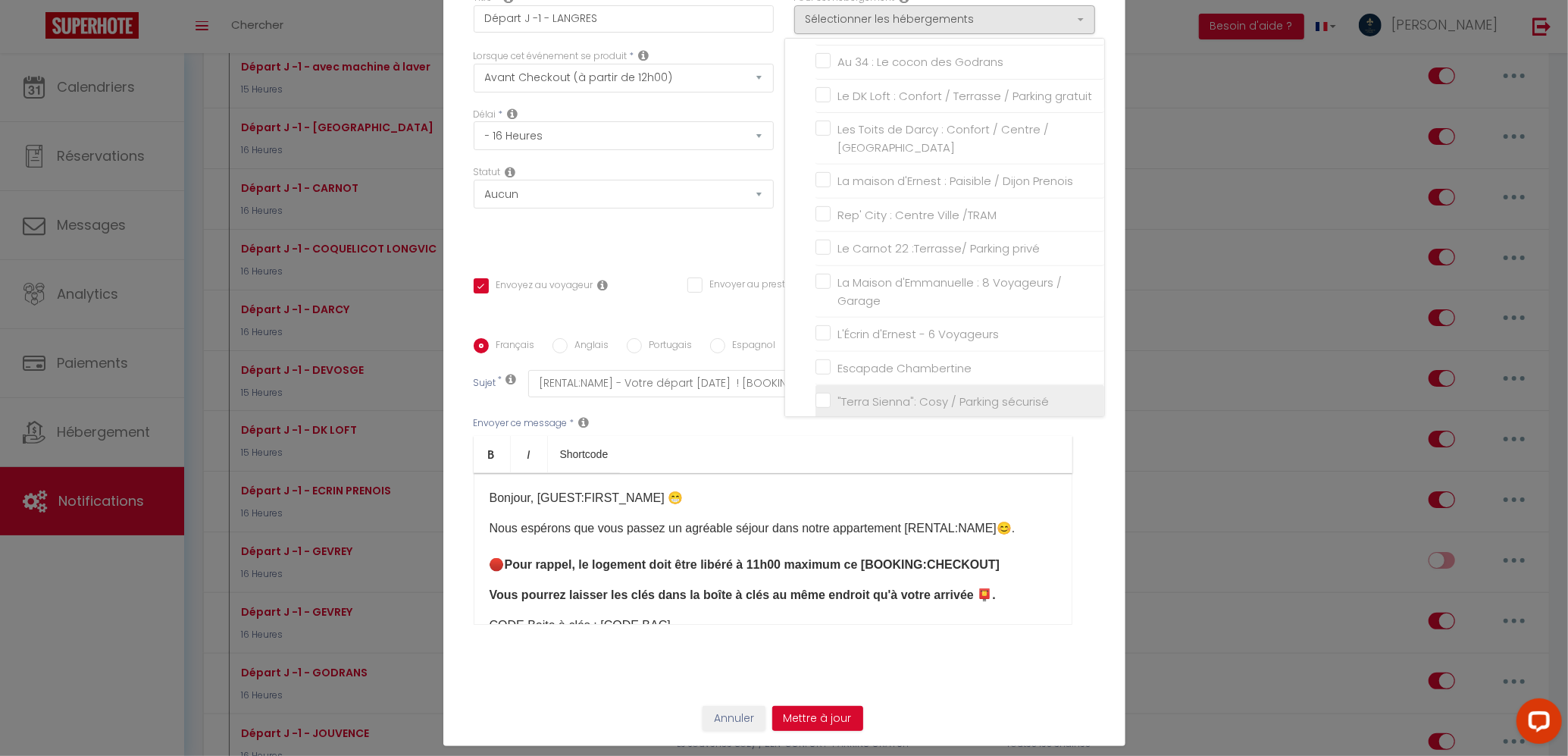 click on ""Terra Sienna": Cosy / Parking sécurisé" at bounding box center [959, 402] 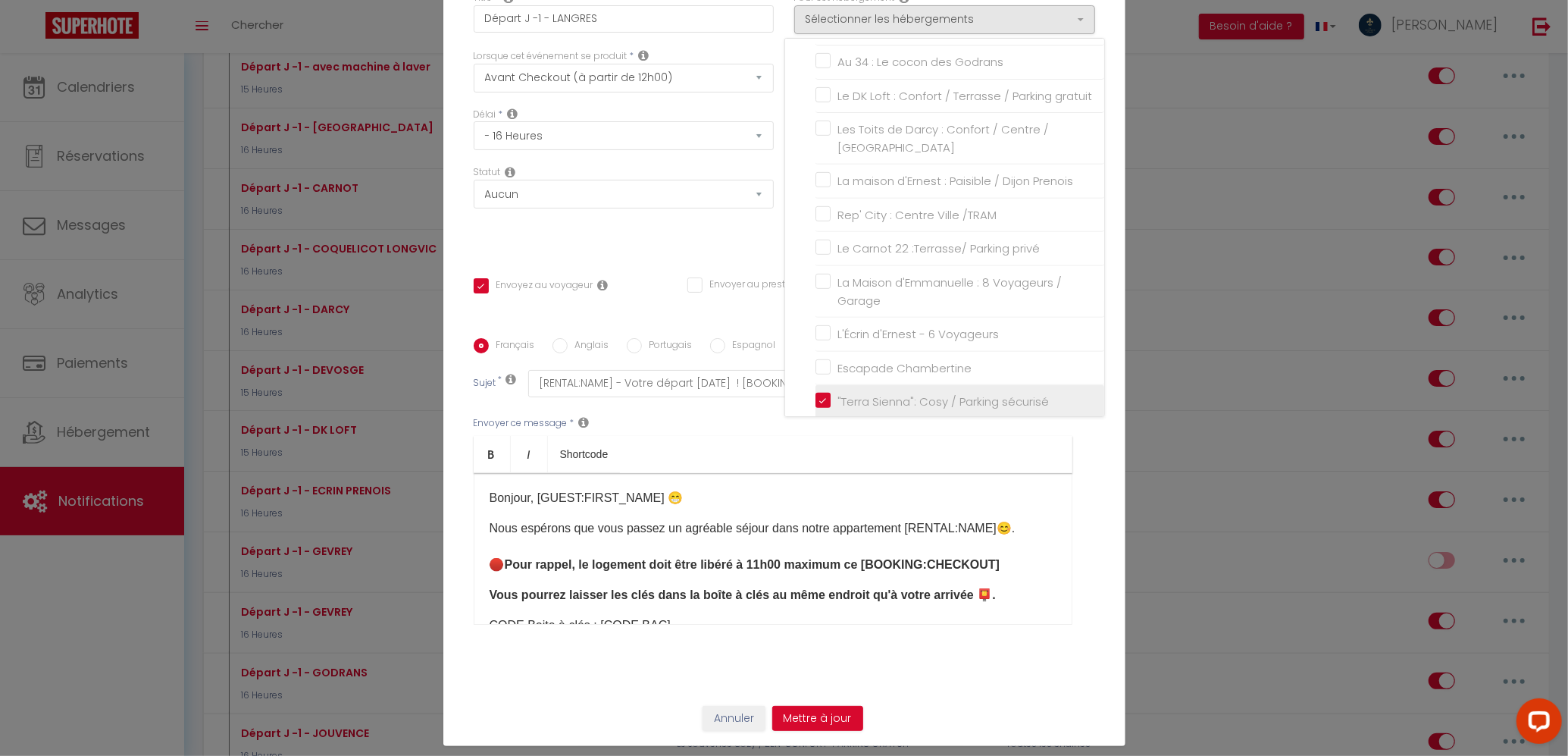 checkbox on "false" 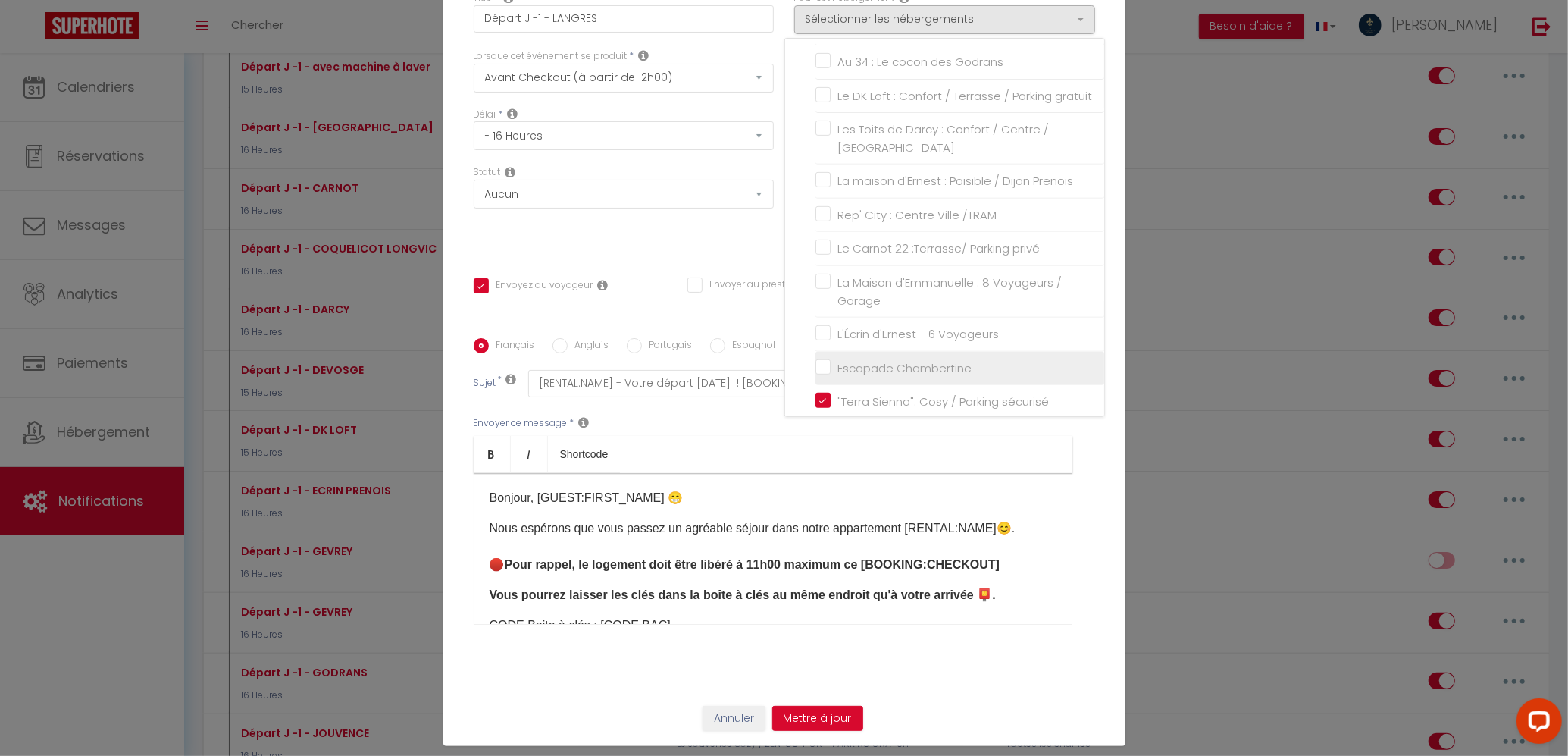 scroll, scrollTop: 3, scrollLeft: 0, axis: vertical 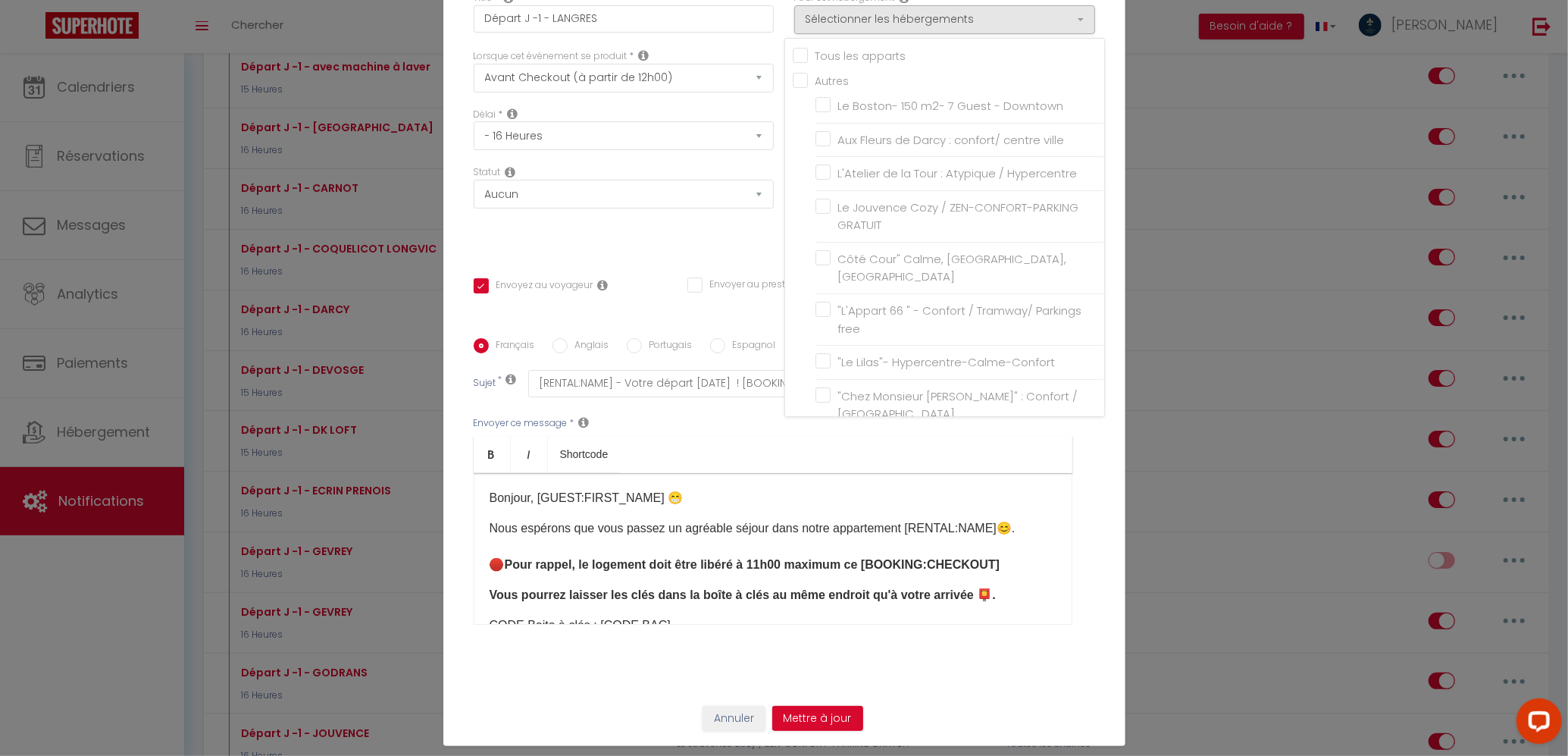 click on "Nous espérons que vous passez un agréable séjour dans notre appartement [RENTAL:NAME]​😊. 🔴Pour rappel, le logement doit être libéré à 11h00 maximum ce [BOOKING:CHECKOUT]​" at bounding box center (773, 547) 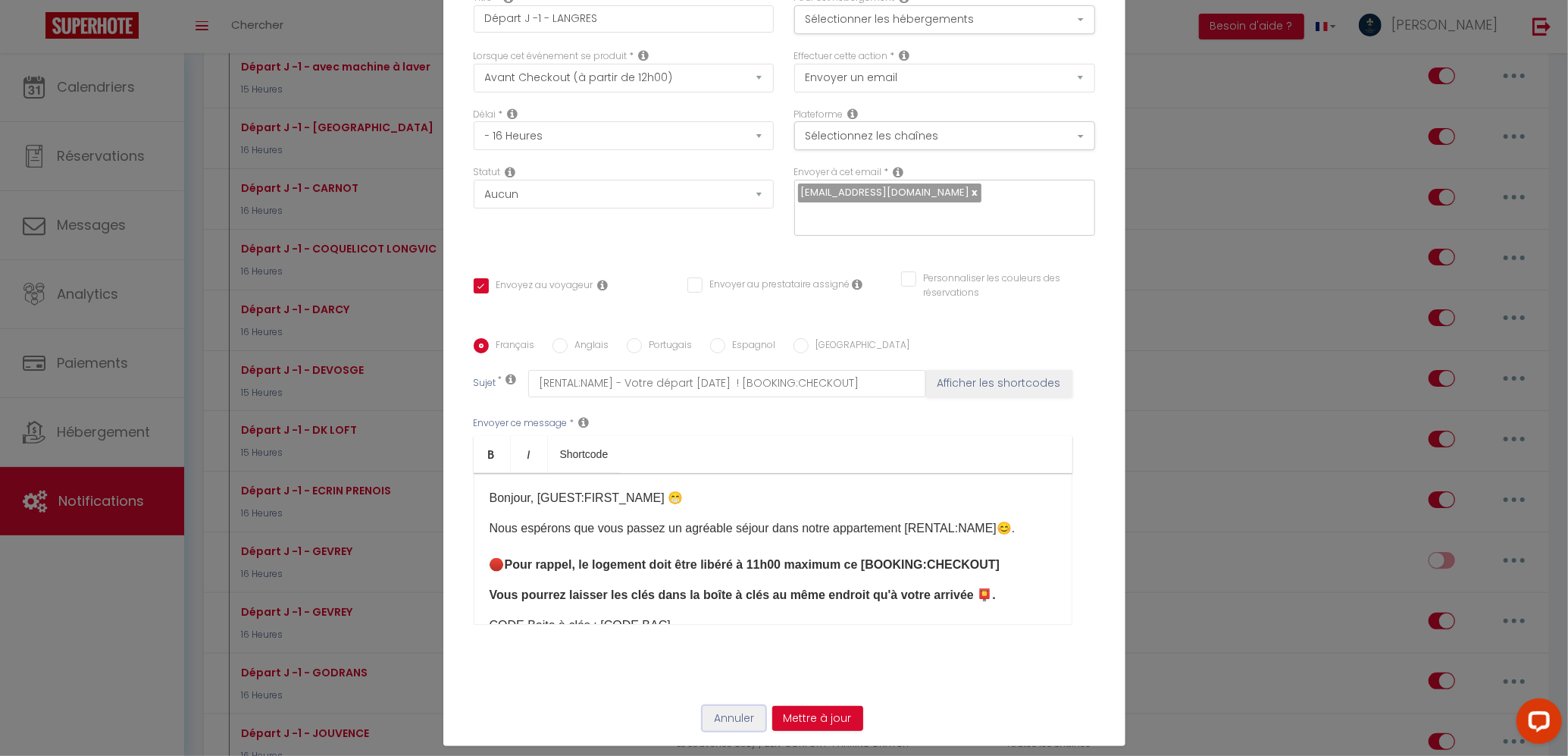 click on "Annuler" at bounding box center (734, 719) 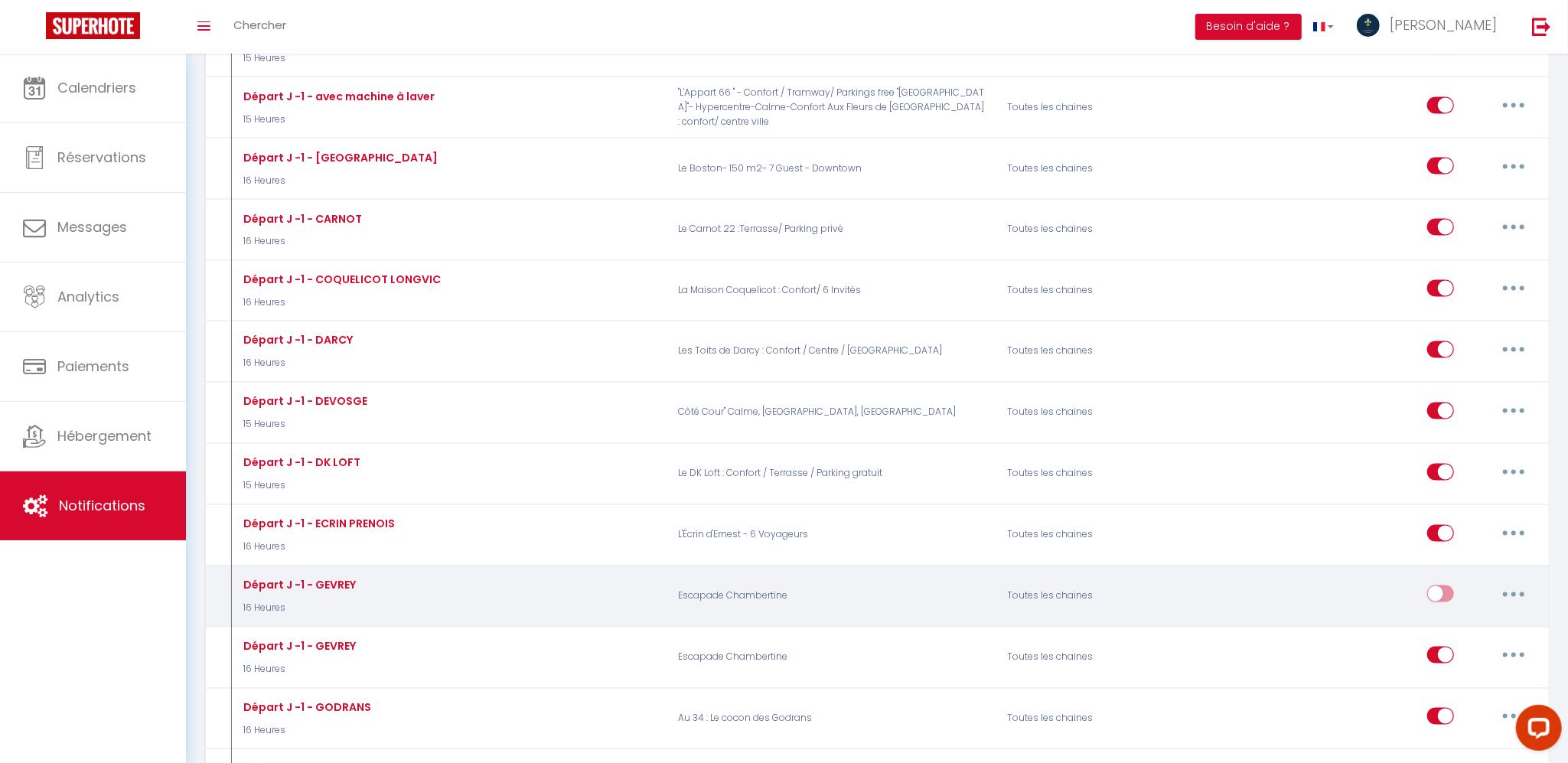 click on "Editer   Dupliquer   Tester   Supprimer" at bounding box center [1381, 596] 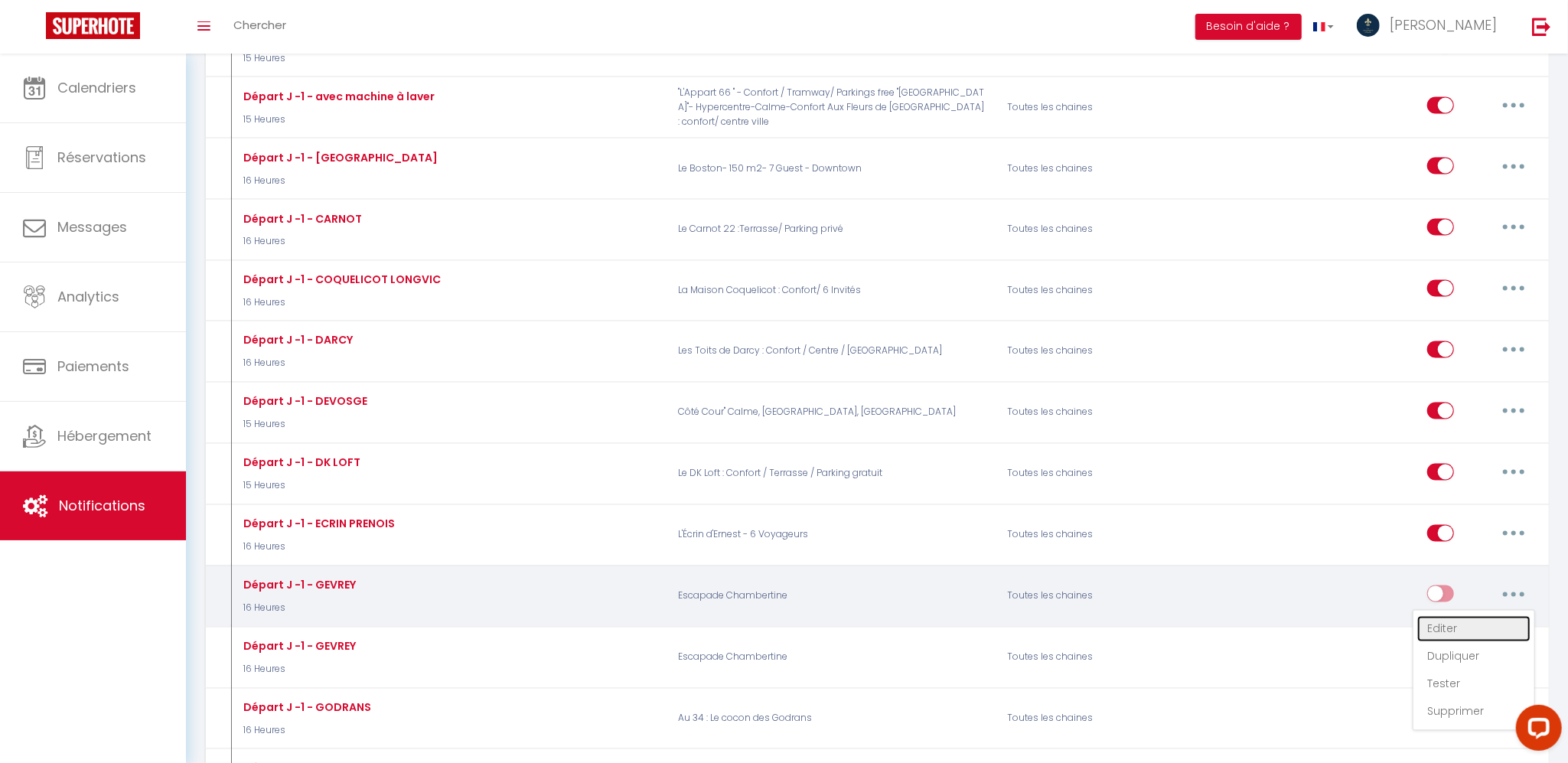 click on "Editer" at bounding box center [1474, 629] 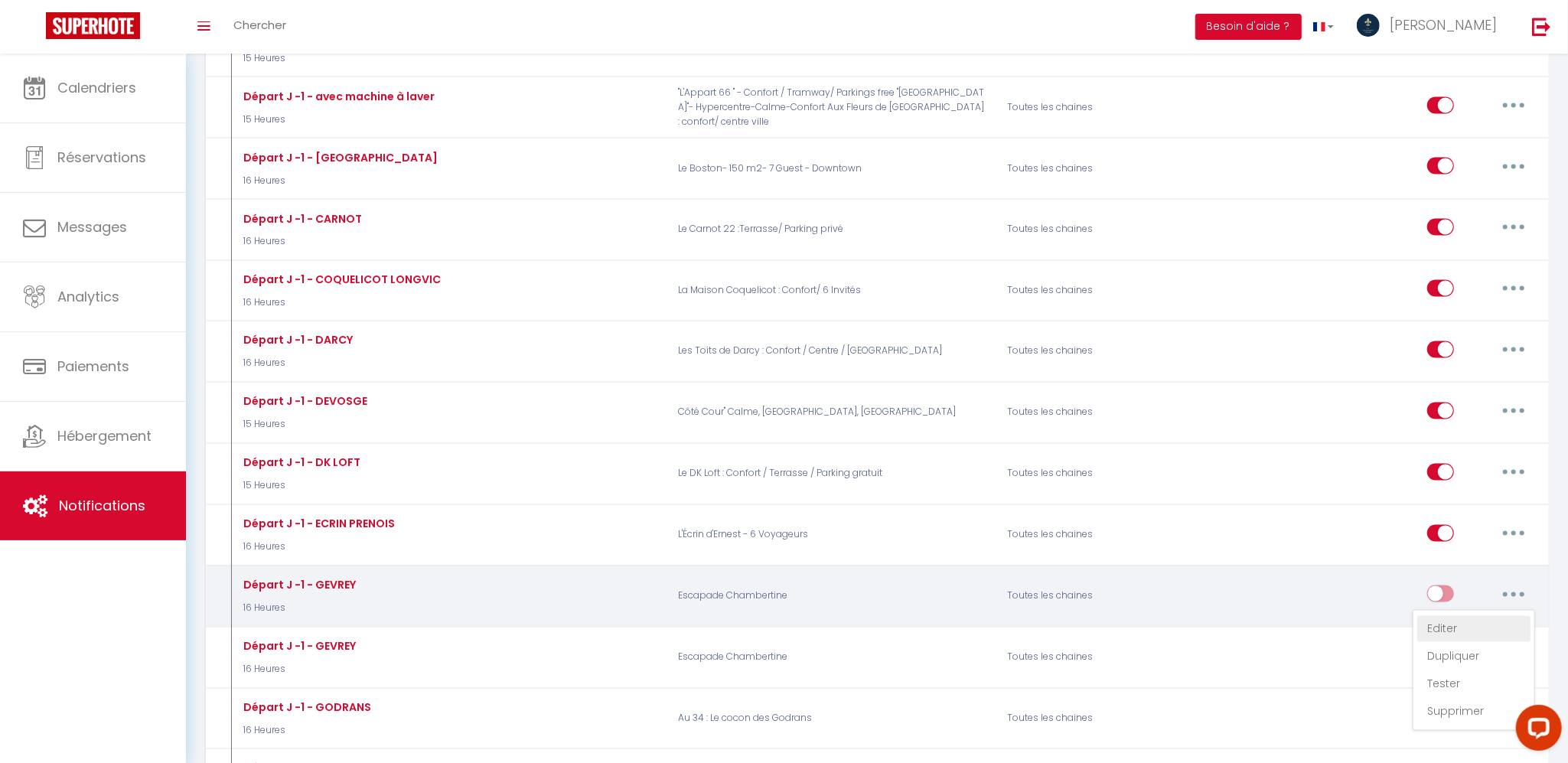 type on "Départ J -1 - GEVREY" 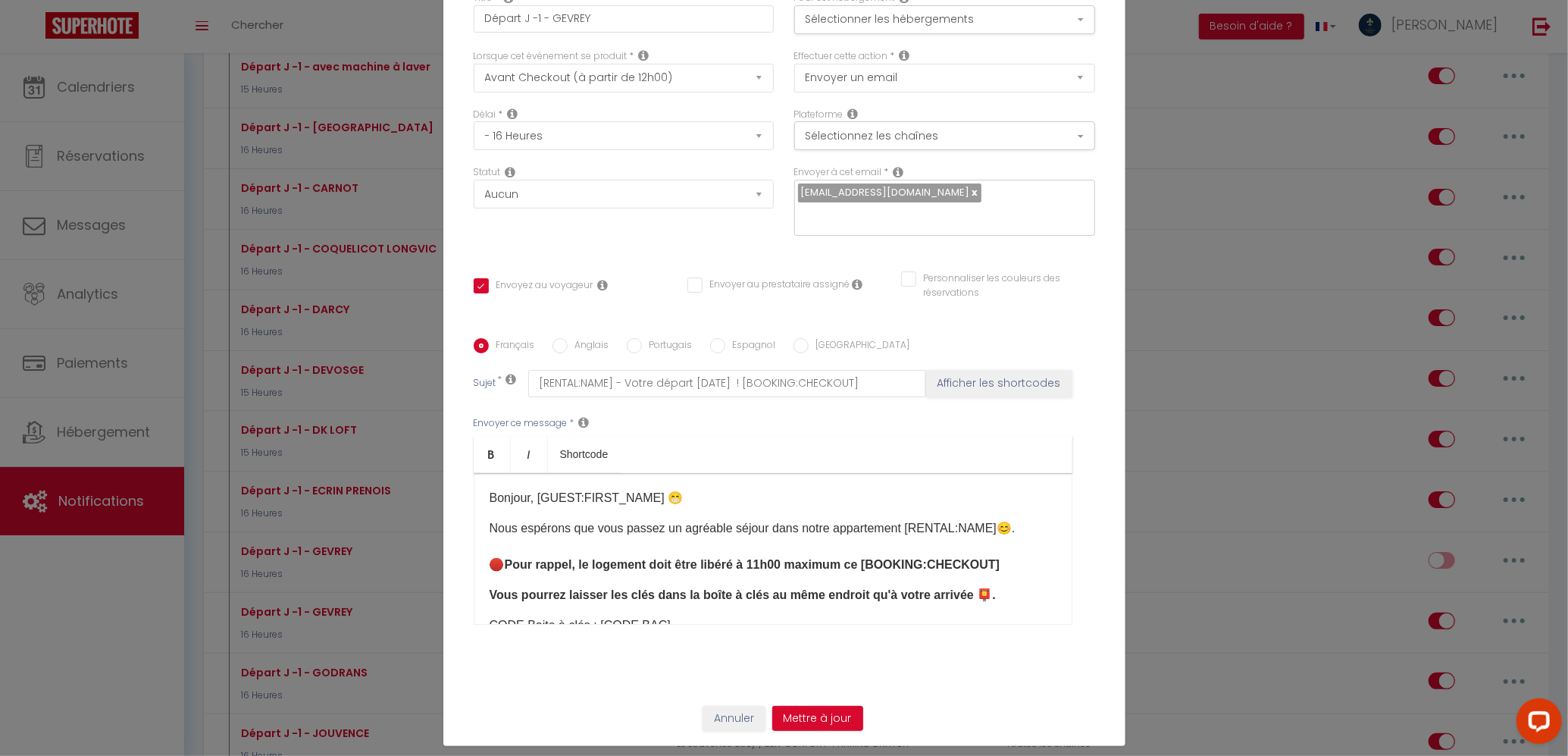 scroll, scrollTop: 0, scrollLeft: 0, axis: both 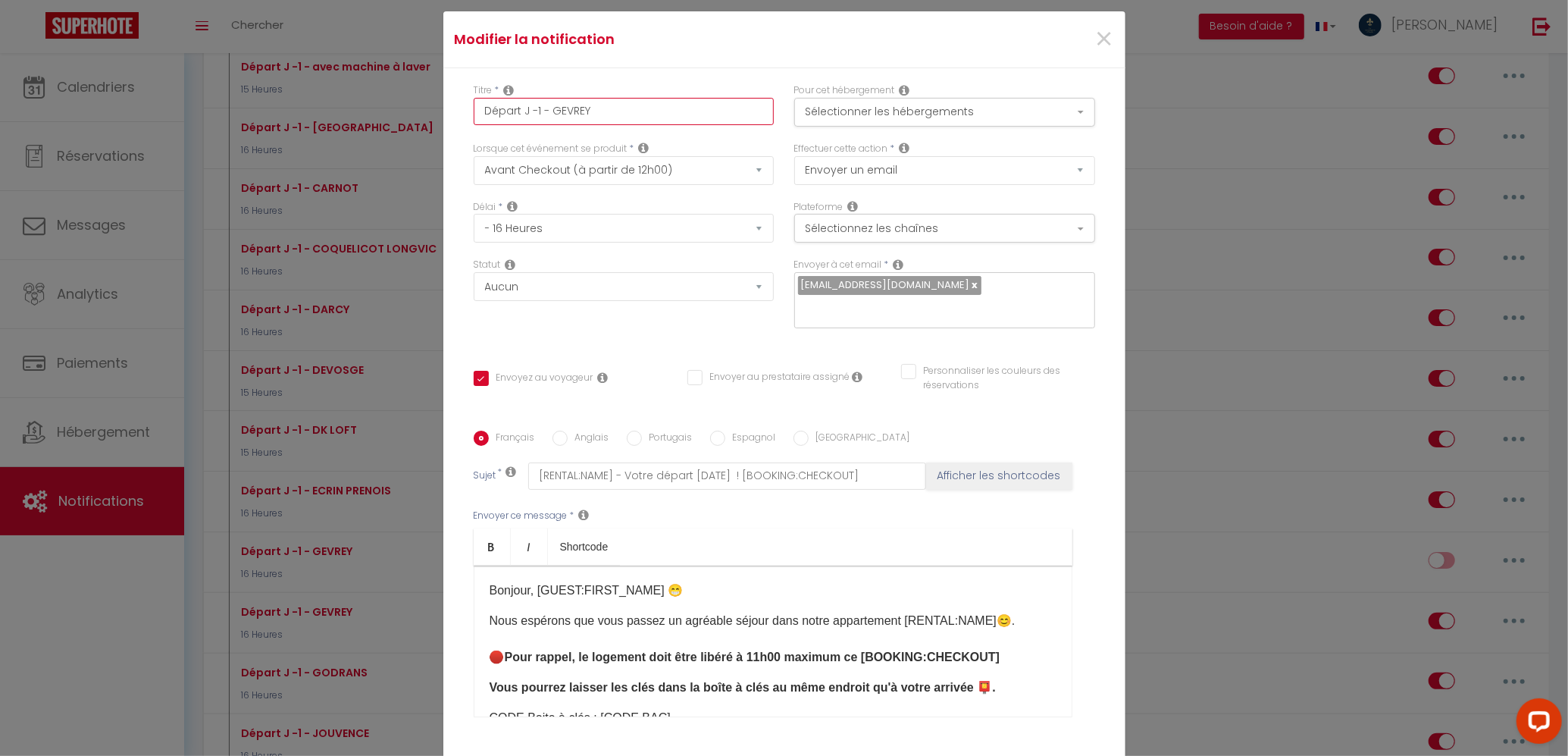 click on "Départ J -1 - GEVREY" at bounding box center (624, 111) 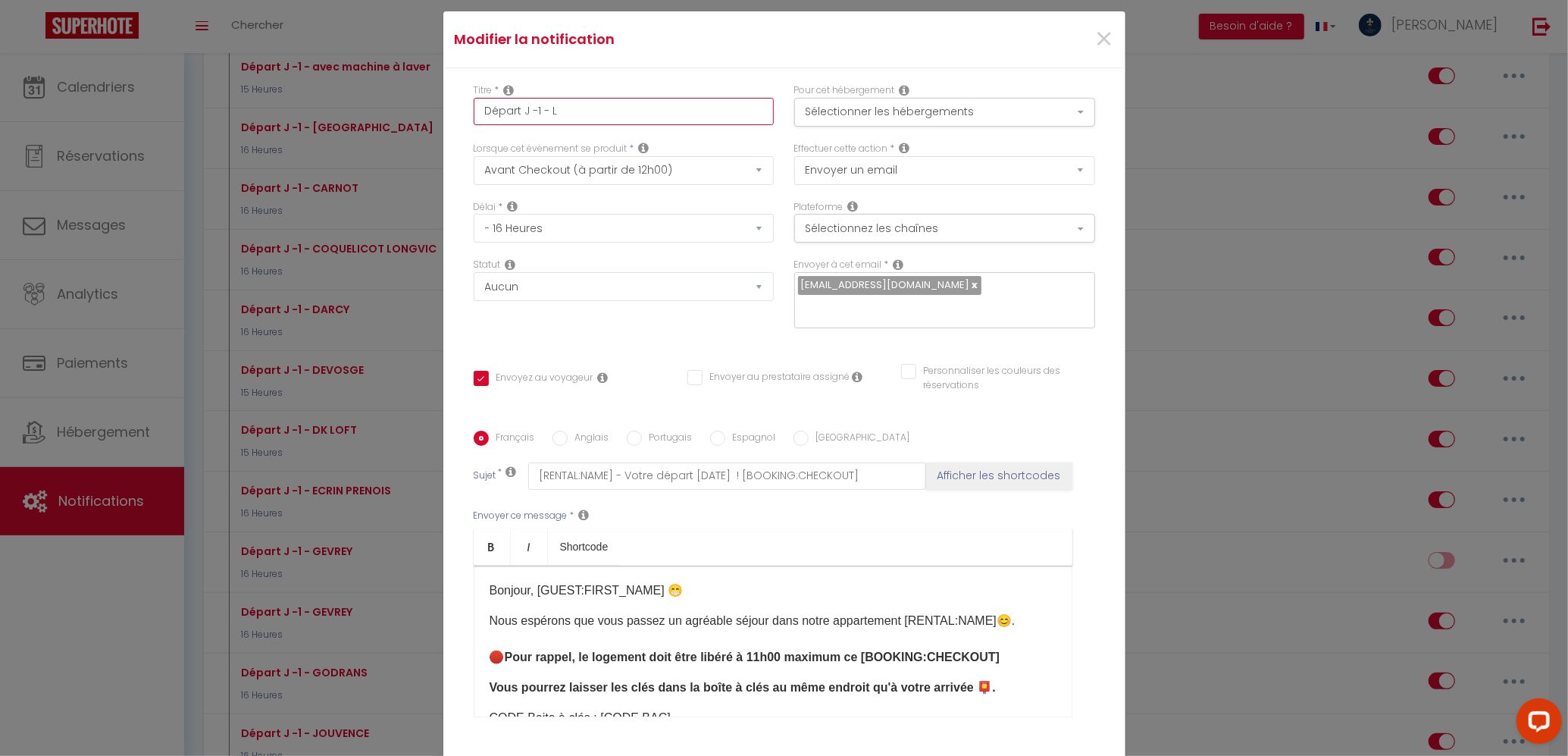 checkbox on "false" 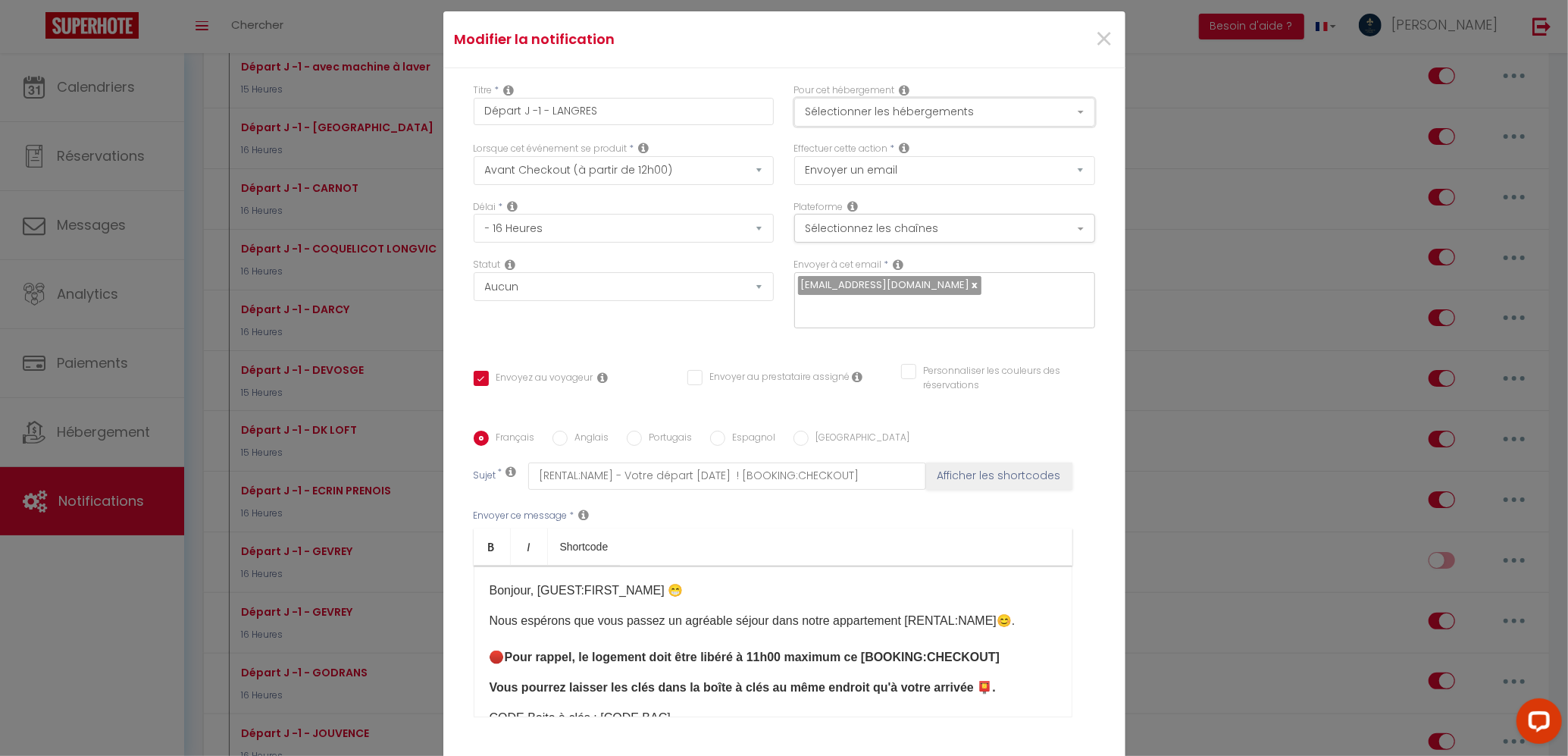 click on "Sélectionner les hébergements" at bounding box center (944, 112) 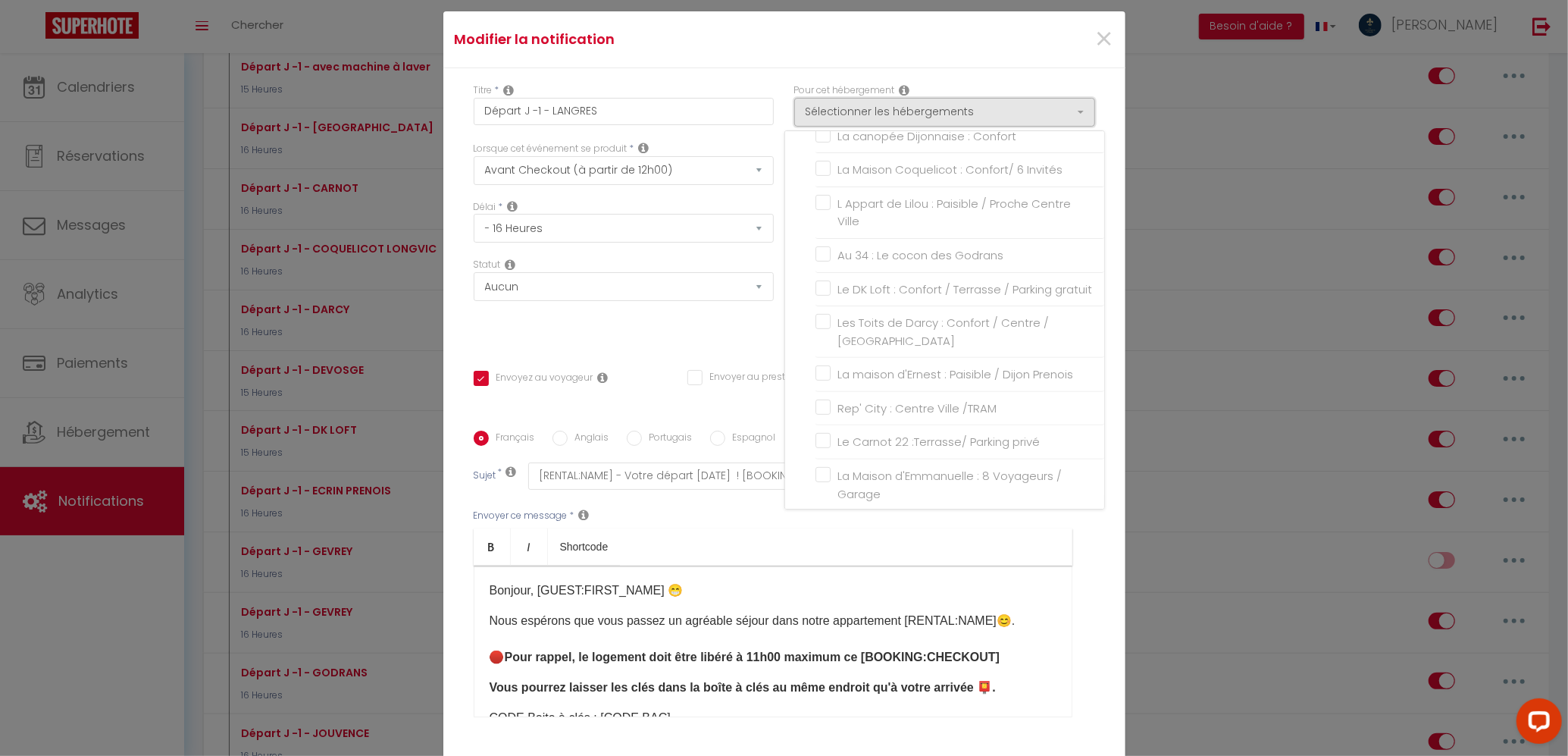 scroll, scrollTop: 508, scrollLeft: 0, axis: vertical 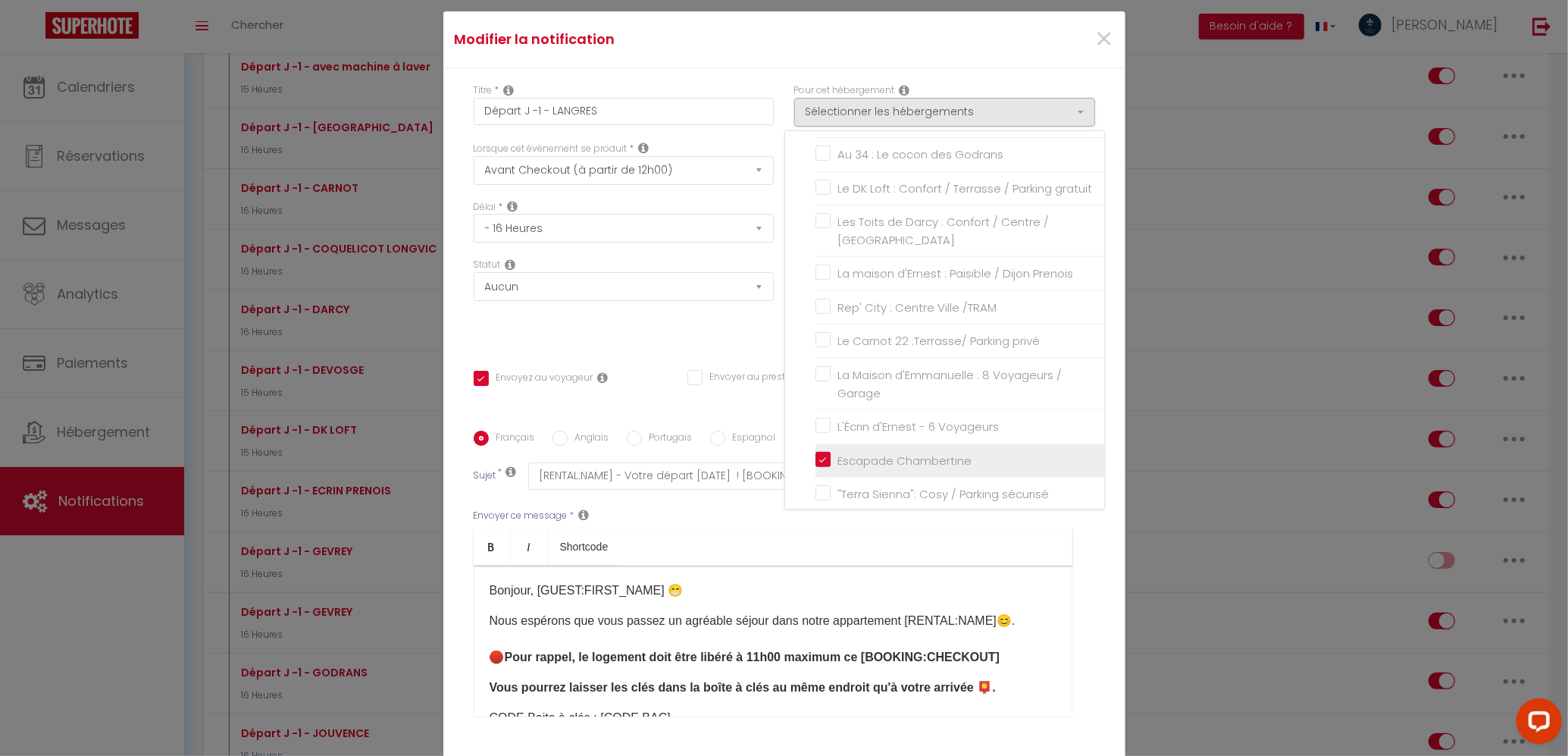 click on "Escapade Chambertine" at bounding box center (959, 460) 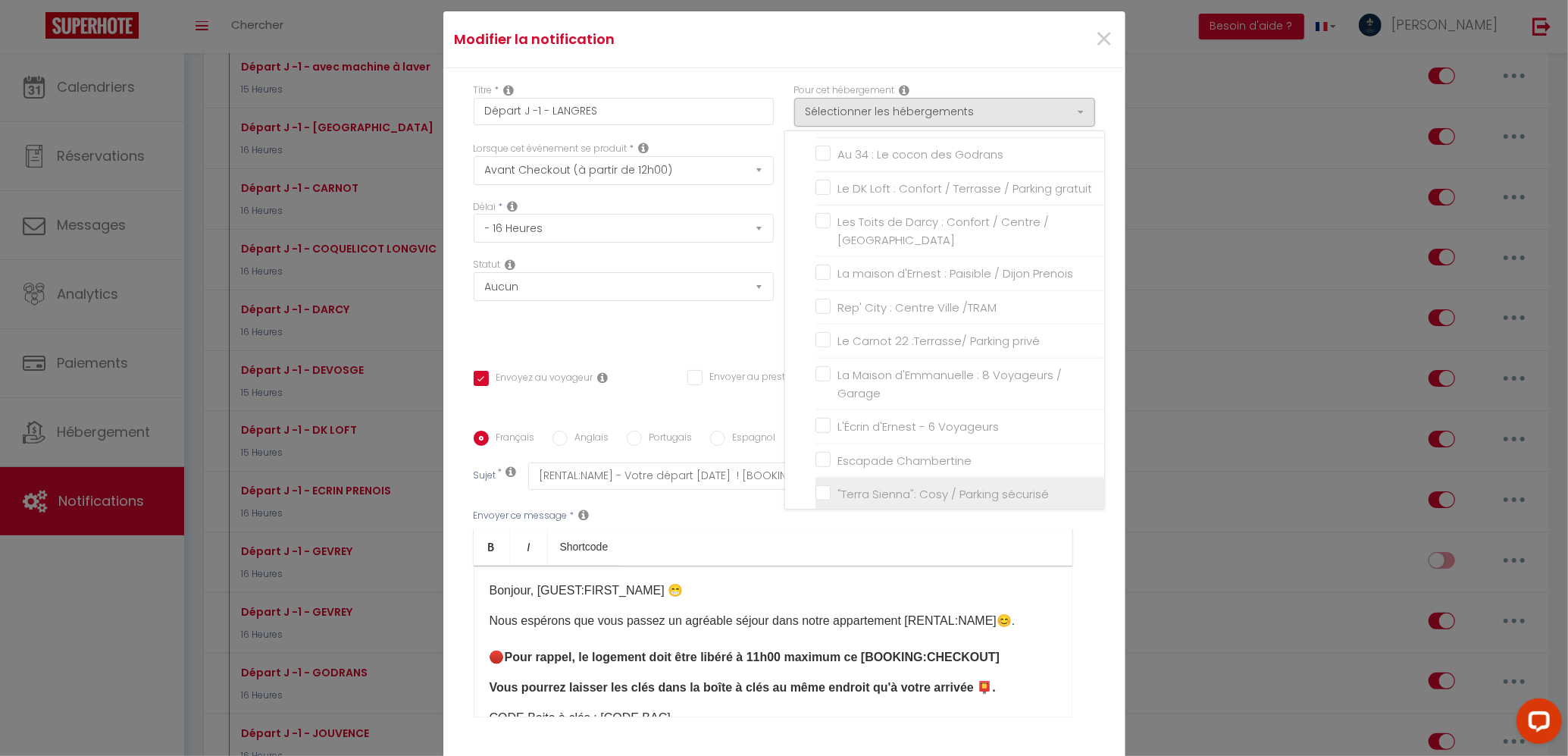 click on ""Terra Sienna": Cosy / Parking sécurisé" at bounding box center [959, 494] 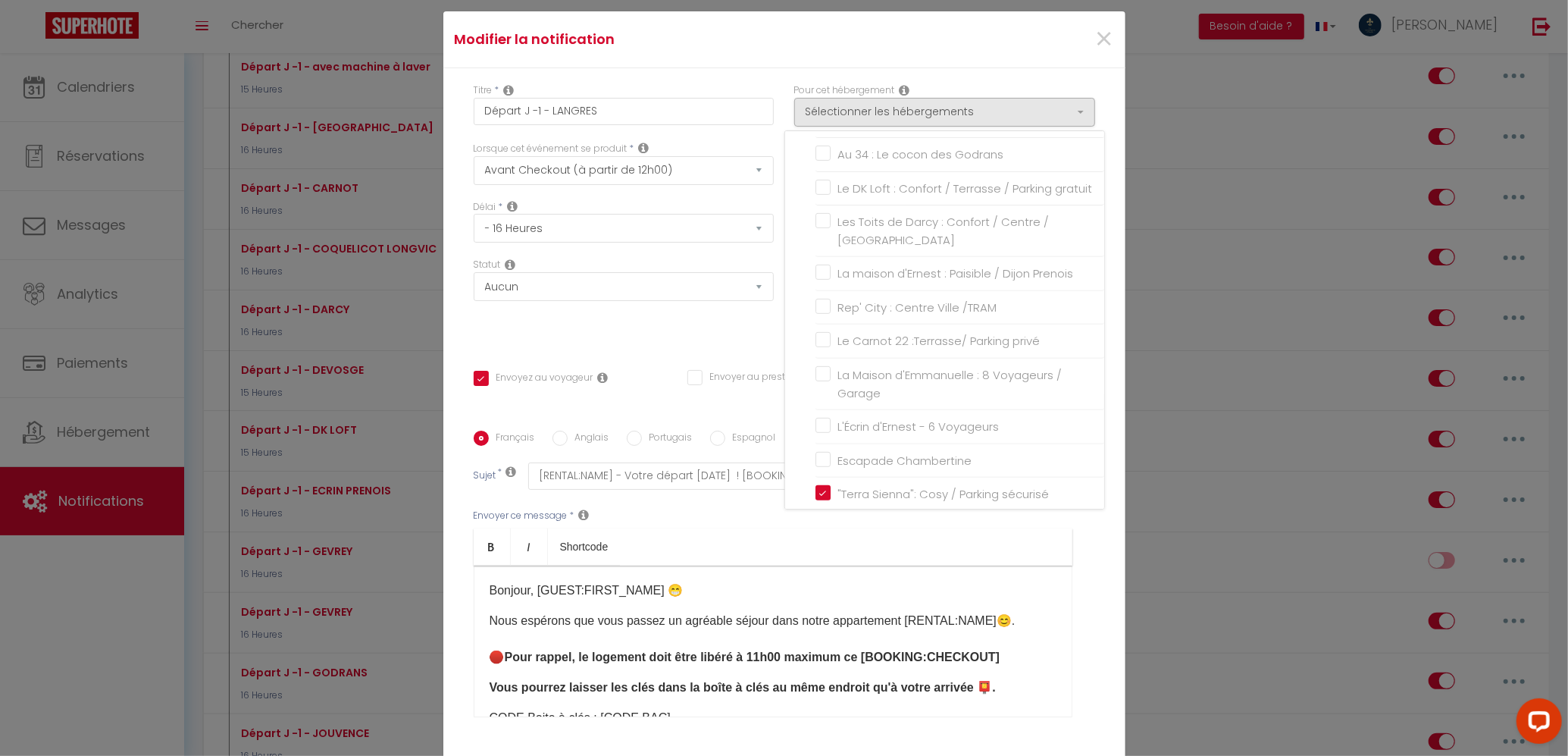 click on "Titre   *     Départ J -1 - LANGRES   Pour cet hébergement
Sélectionner les hébergements
Tous les apparts
Autres
Le Boston- 150 m2- 7 Guest - Downtown
Aux Fleurs de [GEOGRAPHIC_DATA] : confort/ centre ville
L'Atelier de la Tour : Atypique / Hypercentre
Le Jouvence Cozy / ZEN-CONFORT-PARKING GRATUIT
Côté Cour" Calme, [GEOGRAPHIC_DATA], [GEOGRAPHIC_DATA]
"Le Lilas"- Hypercentre-Calme-[GEOGRAPHIC_DATA]" at bounding box center [784, 431] 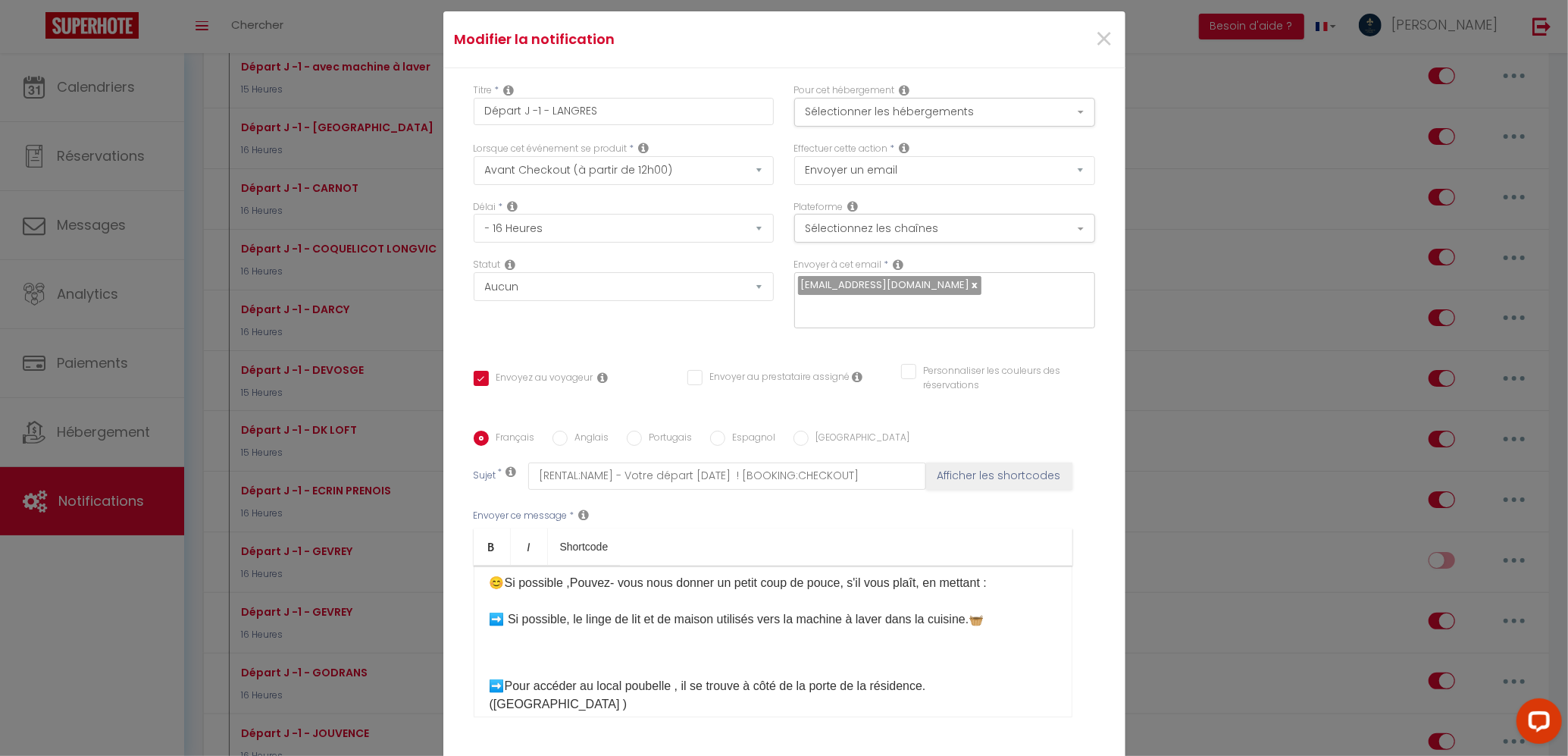scroll, scrollTop: 243, scrollLeft: 0, axis: vertical 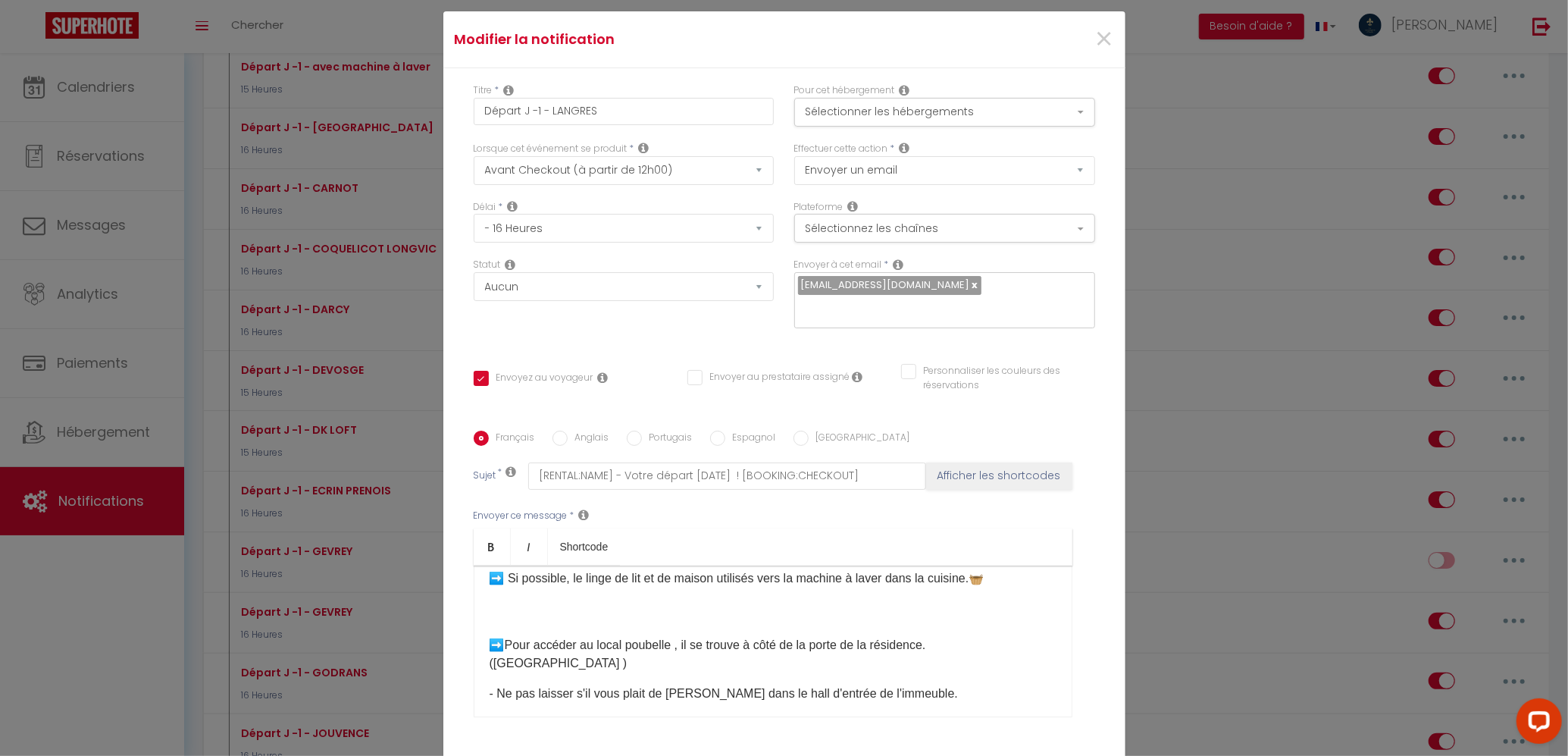 click on "➡️  Pour accéder au local poubelle , il se trouve à côté de la porte de la résidence. ([GEOGRAPHIC_DATA] )" at bounding box center (773, 636) 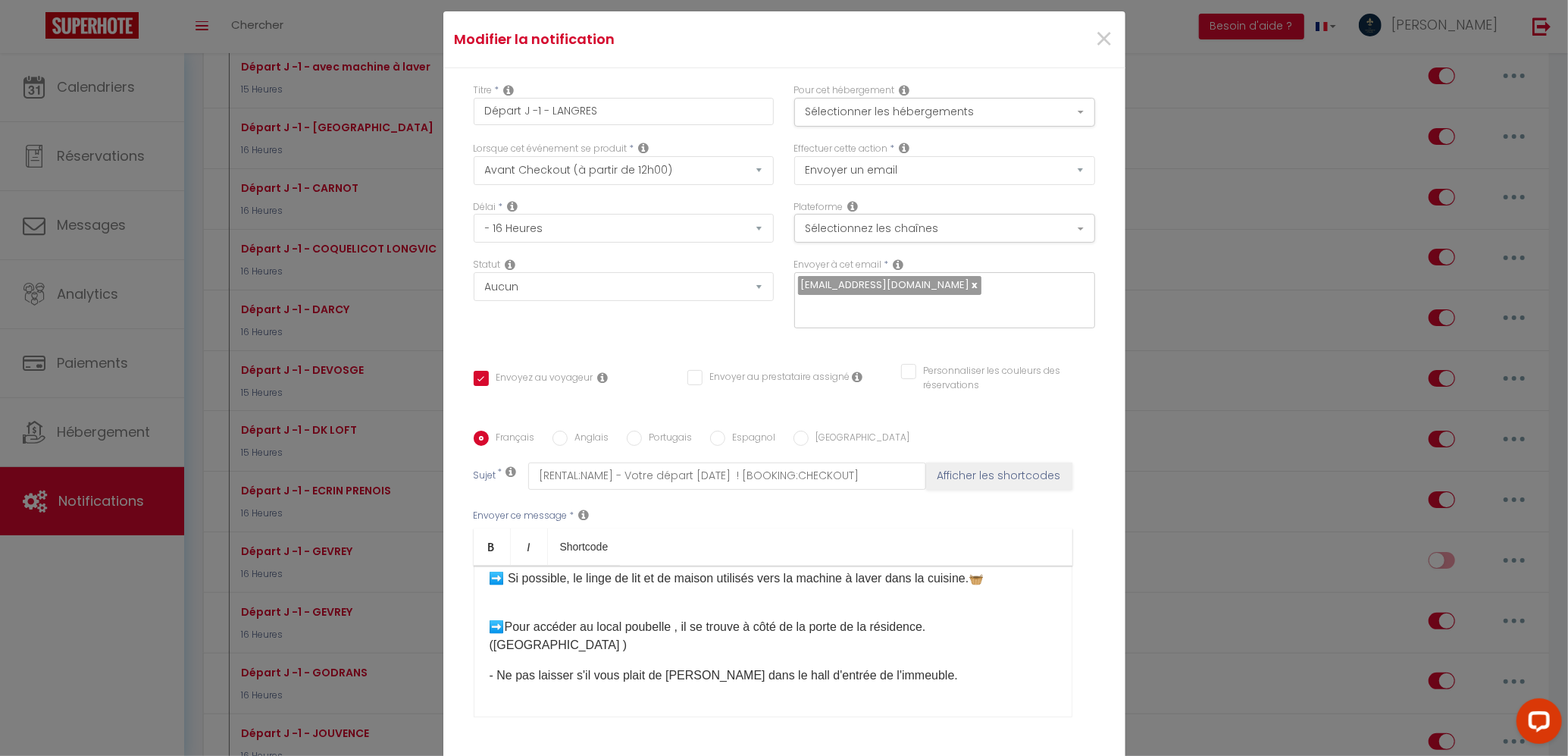 scroll, scrollTop: 93, scrollLeft: 0, axis: vertical 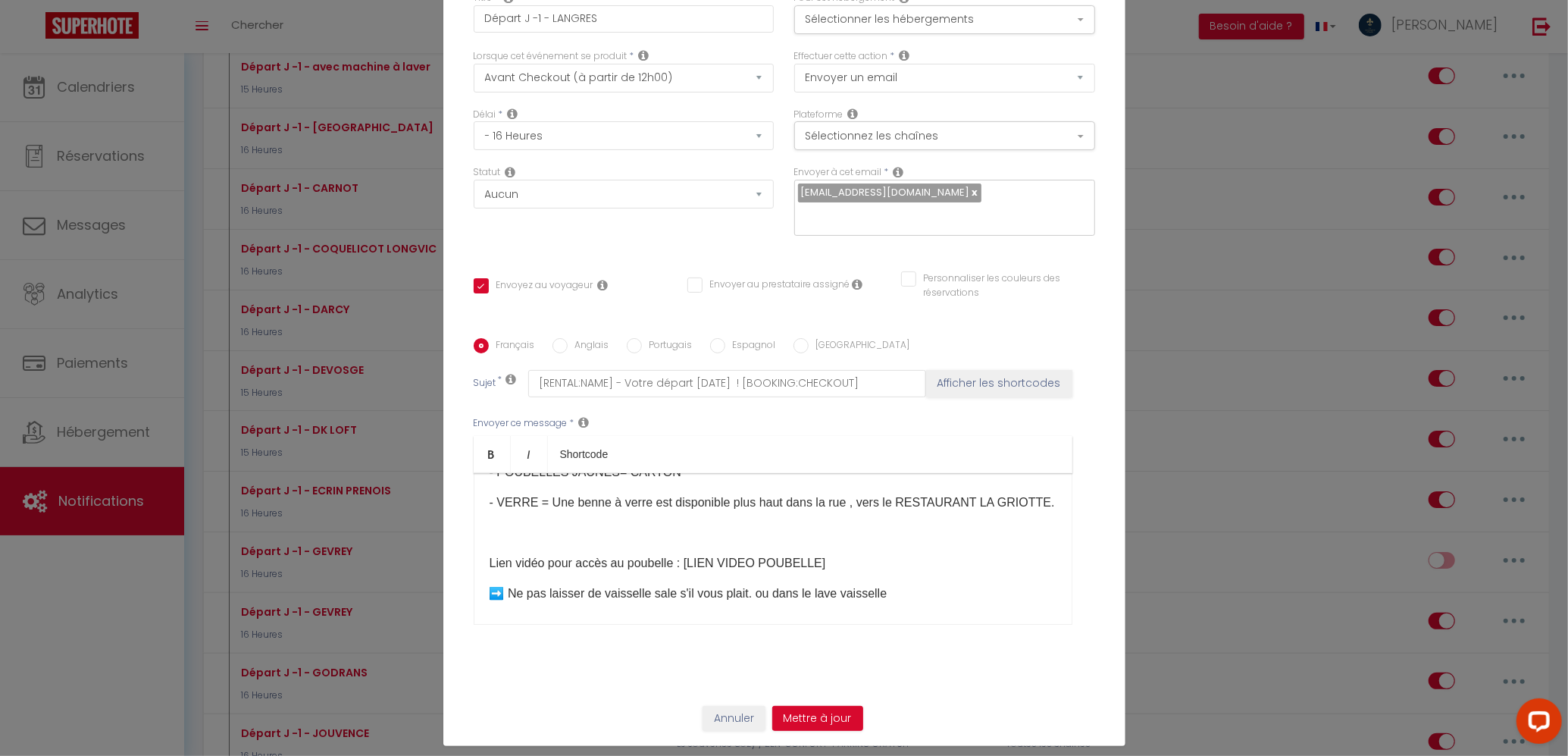 click on "Lien vidéo pour accès au poubelle : [LIEN VIDEO POUBELLE]​ ​​" at bounding box center [773, 563] 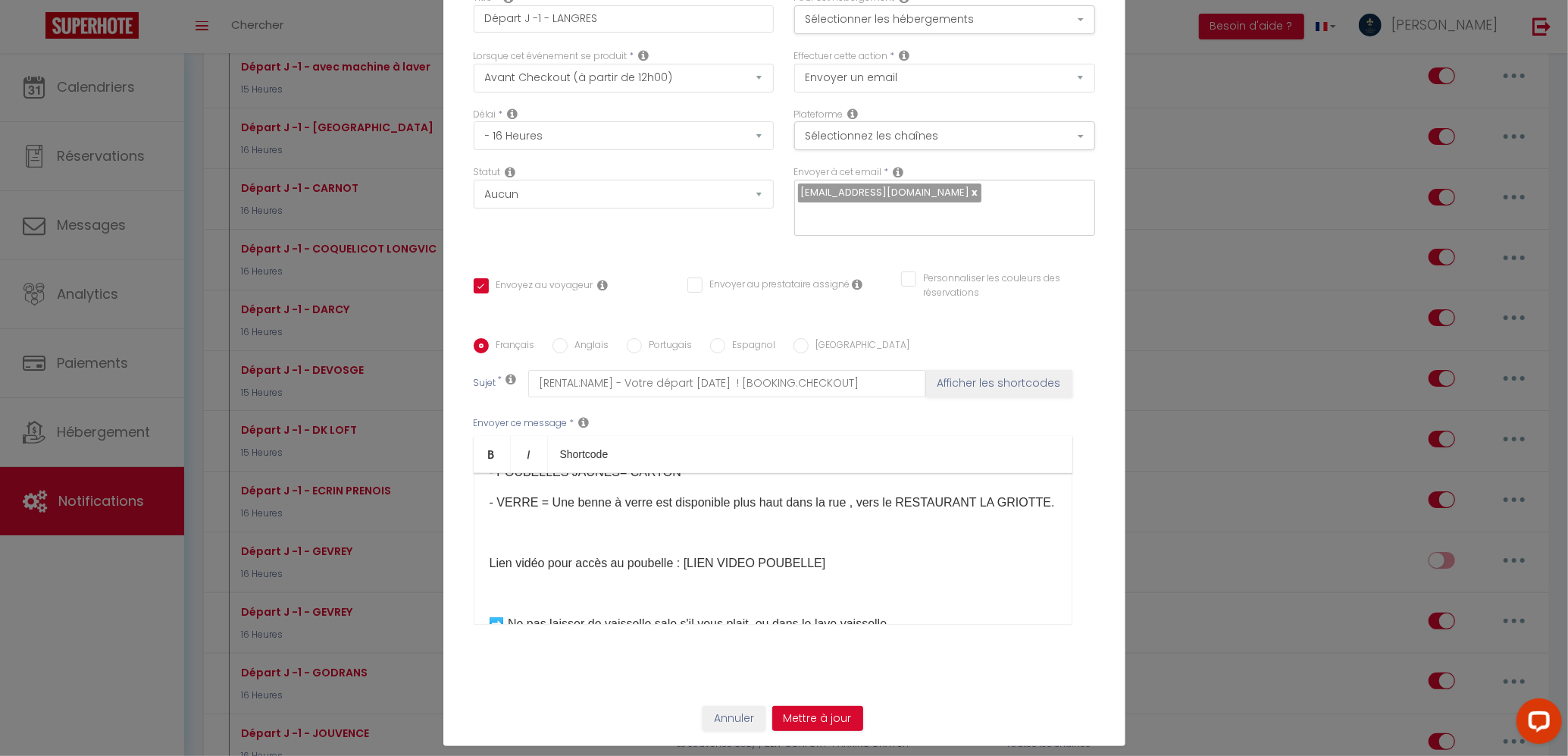 scroll, scrollTop: 546, scrollLeft: 0, axis: vertical 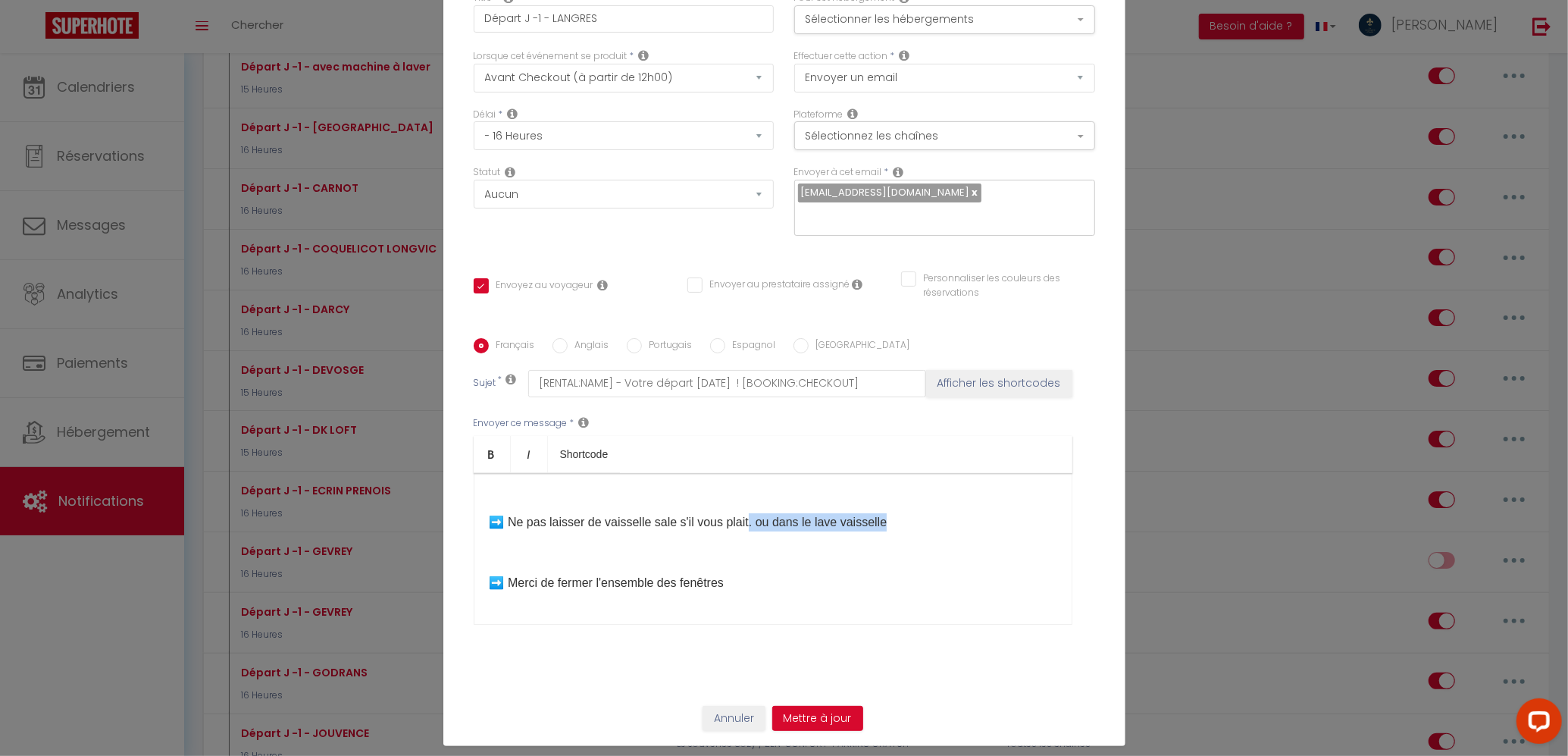 drag, startPoint x: 910, startPoint y: 507, endPoint x: 743, endPoint y: 500, distance: 167.14664 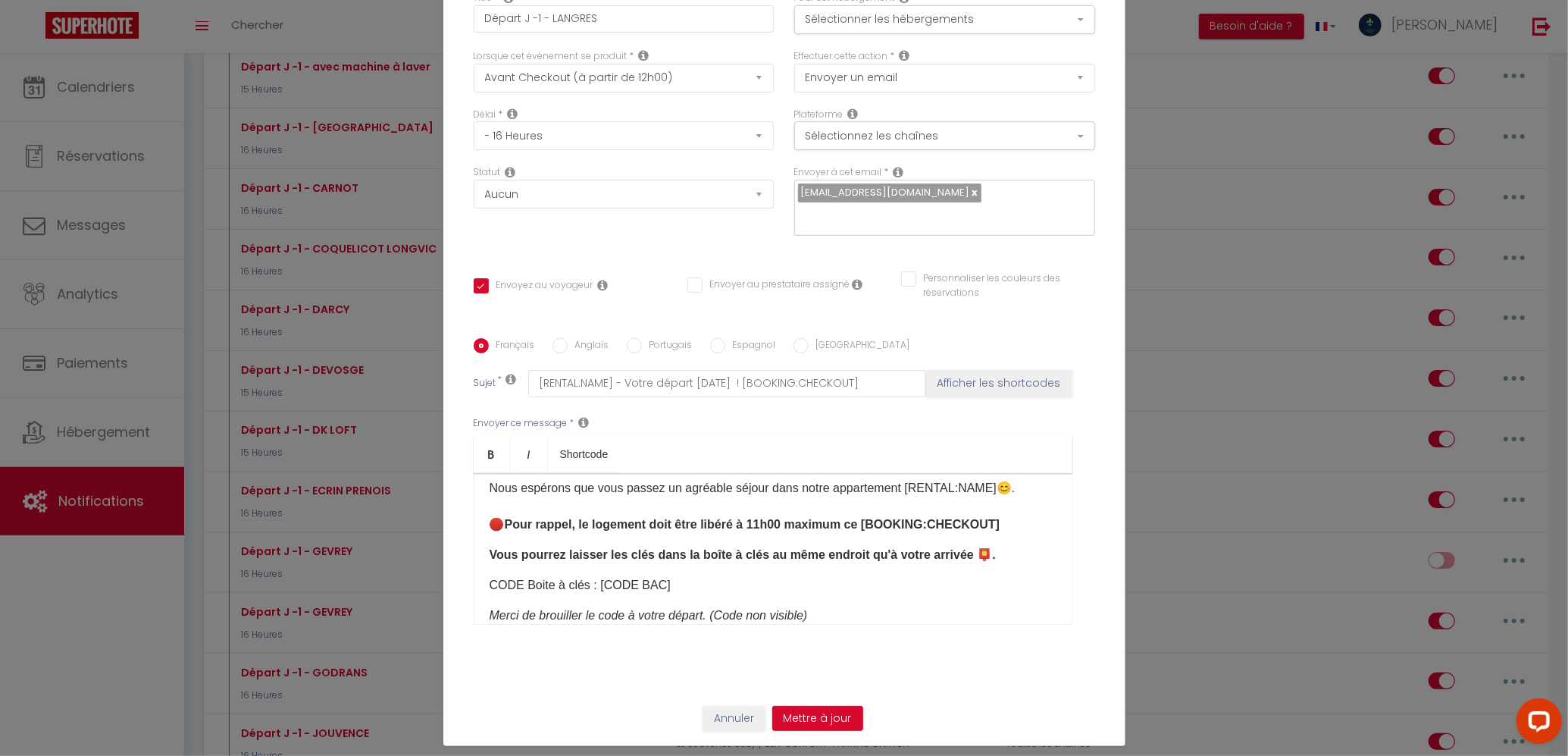 scroll, scrollTop: 343, scrollLeft: 0, axis: vertical 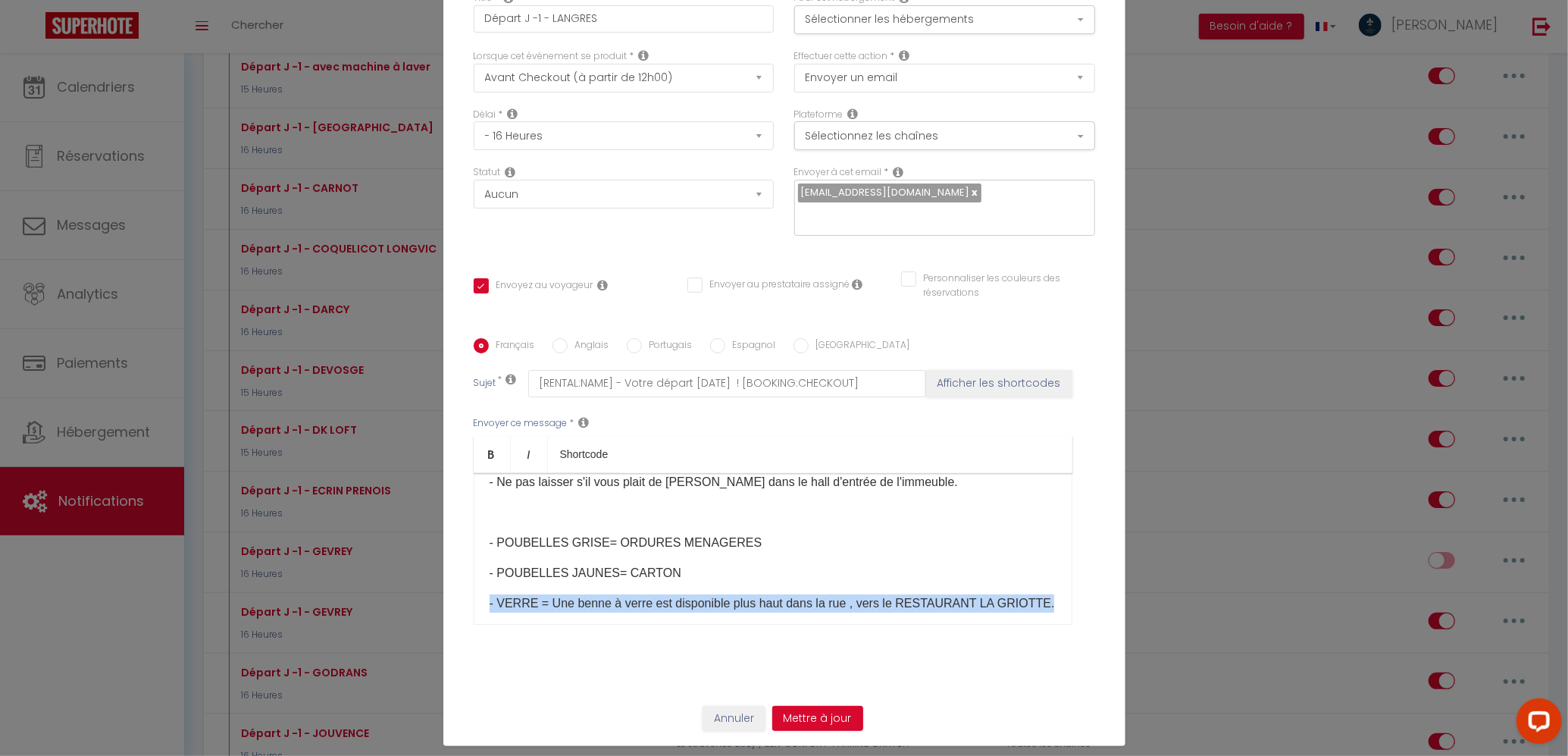 drag, startPoint x: 1031, startPoint y: 582, endPoint x: 465, endPoint y: 587, distance: 566.0221 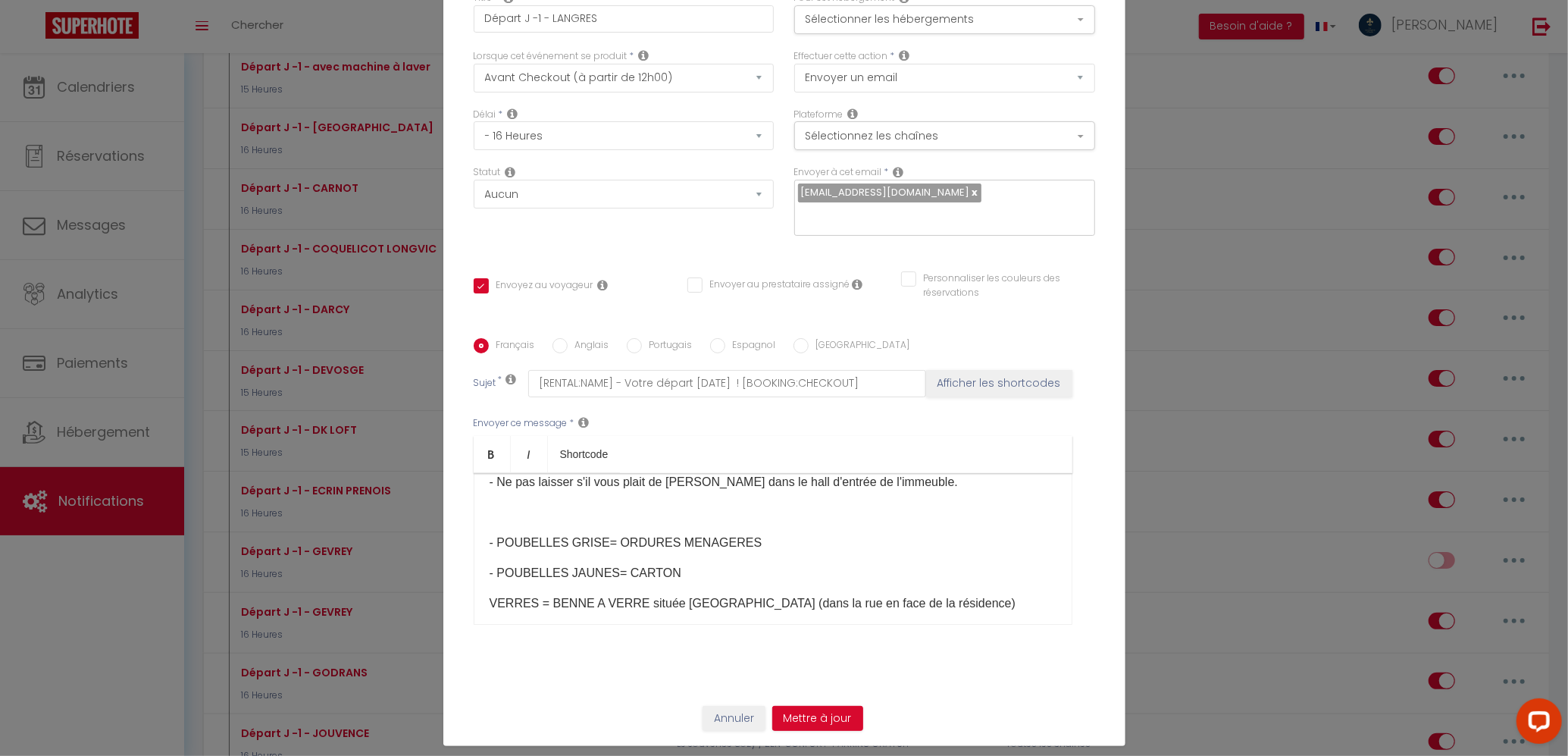 scroll, scrollTop: 343, scrollLeft: 0, axis: vertical 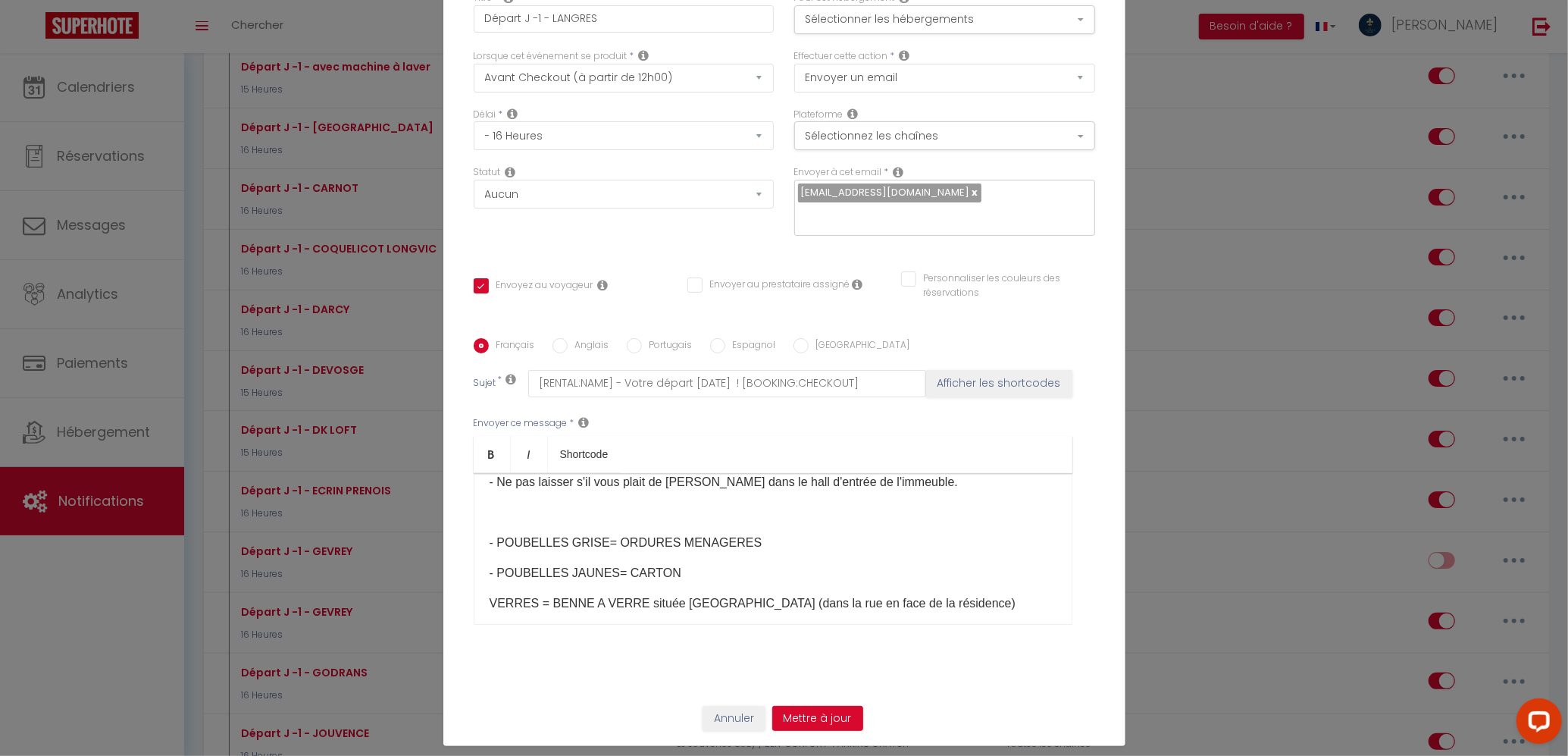 click on "Bonjour, [GUEST:FIRST_NAME] ​😁 Nous espérons que vous passez un agréable séjour dans notre appartement [RENTAL:NAME]​😊. 🔴Pour rappel, le logement doit être libéré à 11h00 maximum ce [BOOKING:CHECKOUT]​  Vous pourrez laisser les clés dans la boîte à clés au même endroit qu'à votre arrivée 📮. CODE Boite à clés : [CODE BAC]​  Merci de brouiller le code à votre départ. (Code non visible)   😊Si possible ,​Pouvez- vous nous donner un petit coup de pouce, s'il vous plaît, en mettant :  ➡️ Si possible, le linge de lit et de maison utilisés vers la machine à laver dans la cuisine.🧺 ➡️  Pour accéder au local poubelle , il se trouve à côté de la porte de la résidence. (porte rouge ) - Ne pas laisser s'il vous plait de poubelles dans le hall d'entrée de l'immeuble. - POUBELLES GRISE= ORDURES MENAGERES - POUBELLES JAUNES= CARTON  VERRES = BENNE A VERRE située [GEOGRAPHIC_DATA] (dans la rue en face de la résidence) ​ ​​ Bien cordialement" at bounding box center [773, 549] 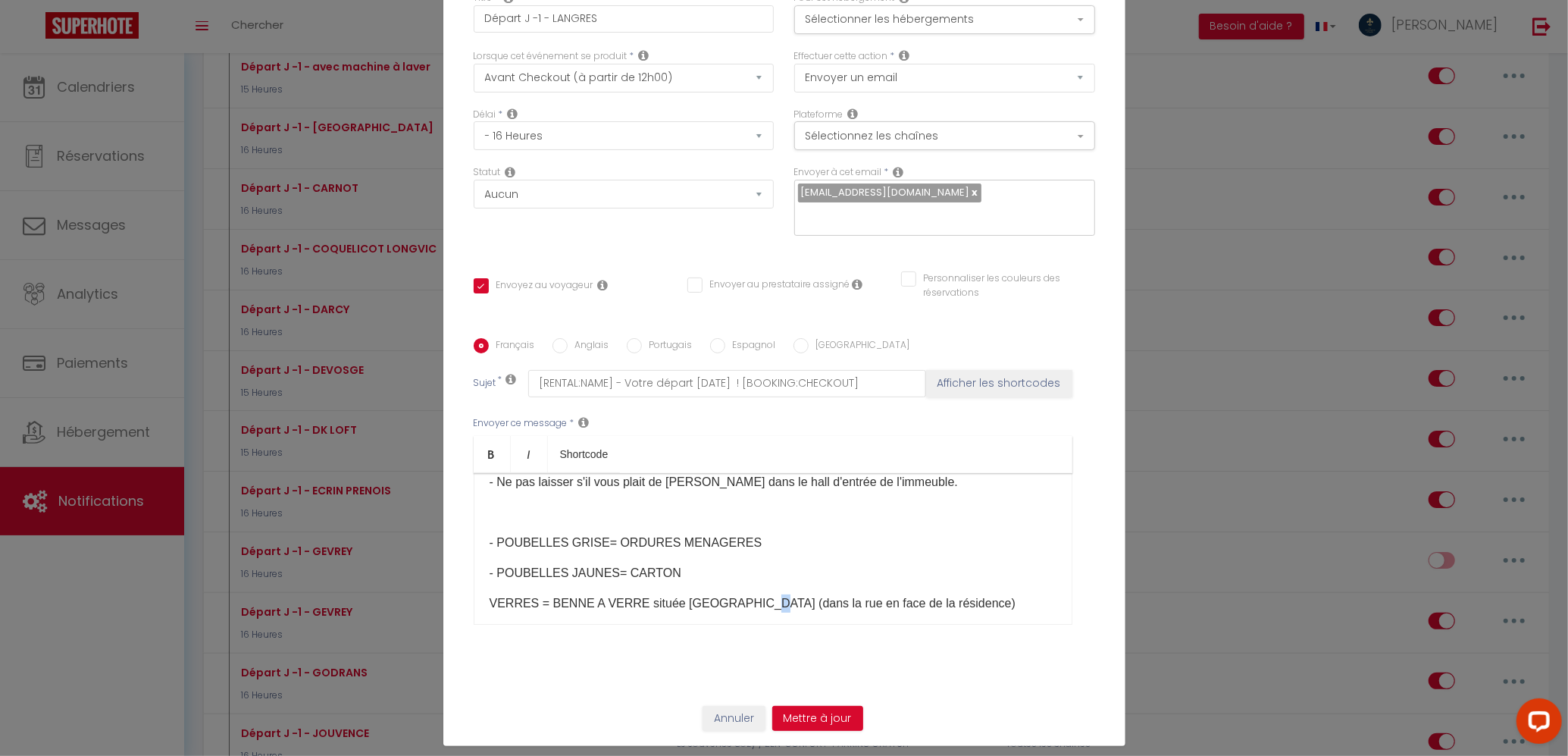 click on "VERRES = BENNE A VERRE située [GEOGRAPHIC_DATA] (dans la rue en face de la résidence)" 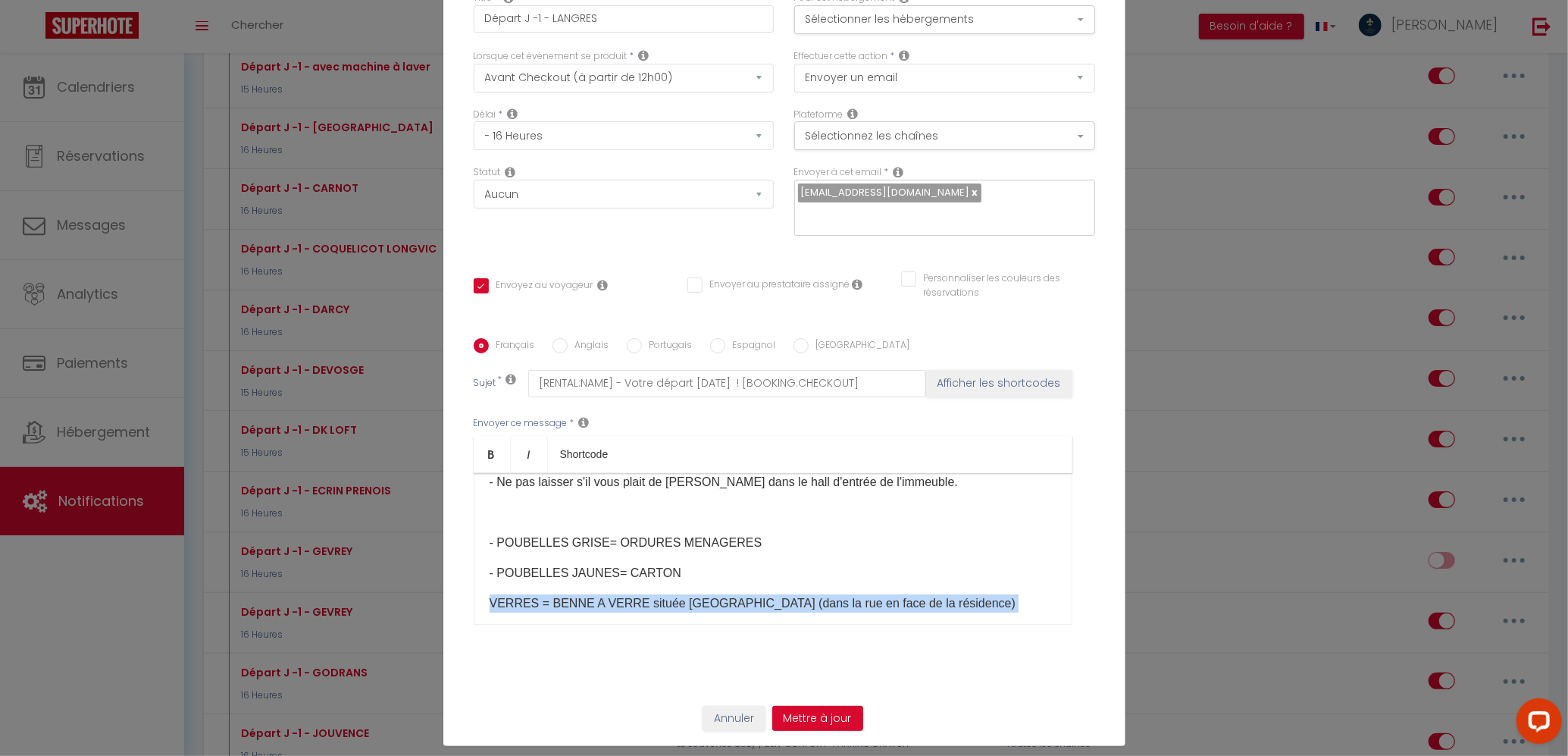 click on "VERRES = BENNE A VERRE située [GEOGRAPHIC_DATA] (dans la rue en face de la résidence)" 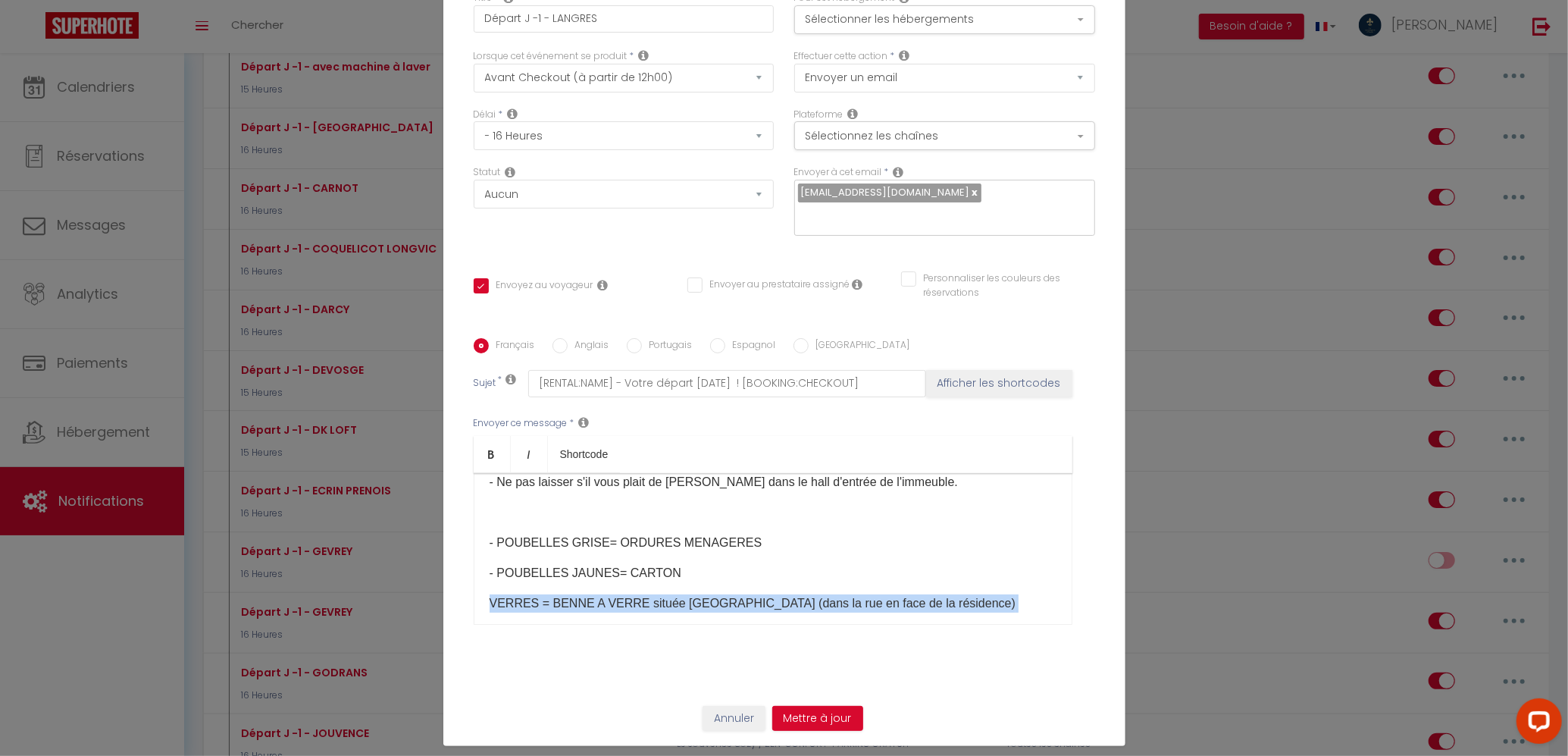 click on "Anglais" at bounding box center [560, 346] 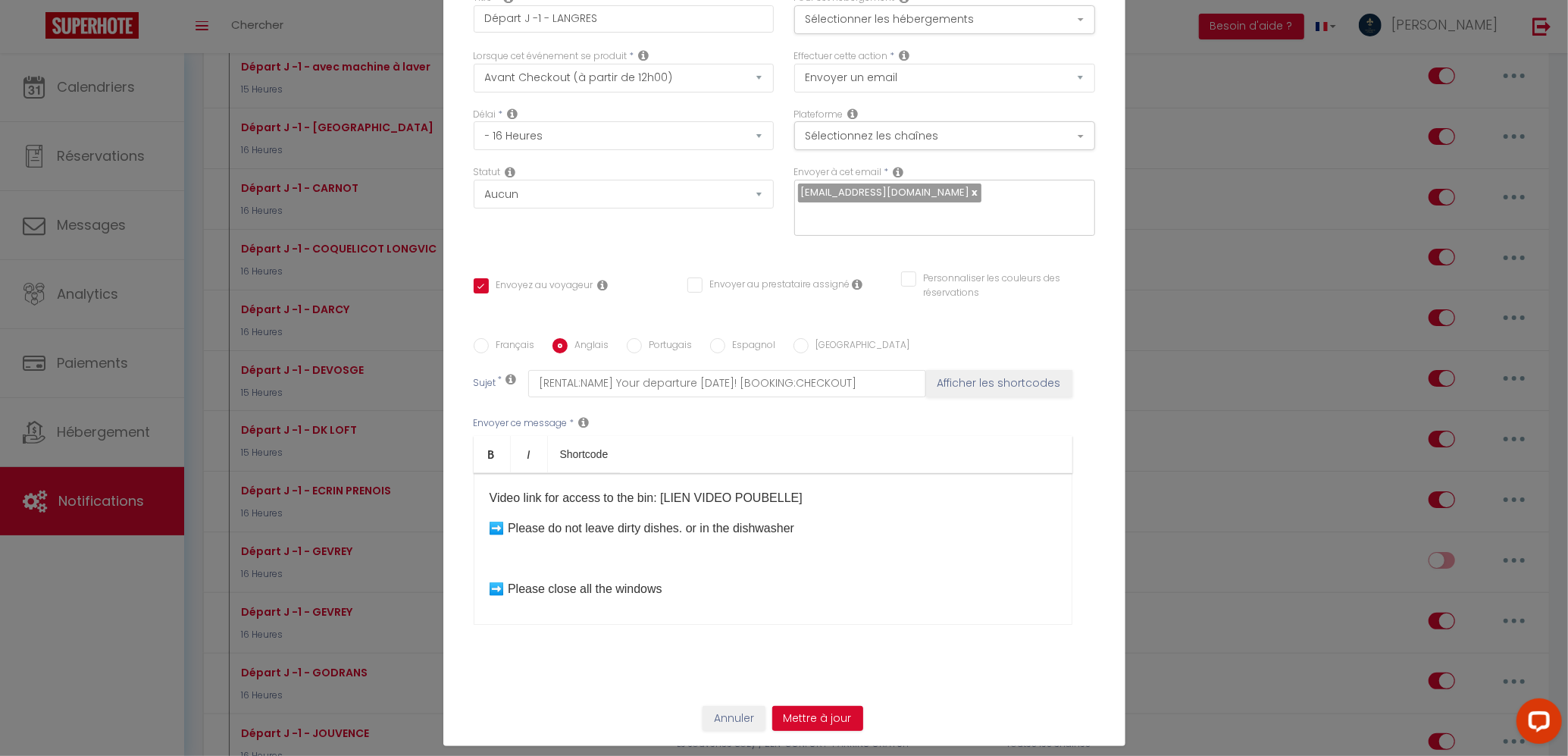scroll, scrollTop: 444, scrollLeft: 0, axis: vertical 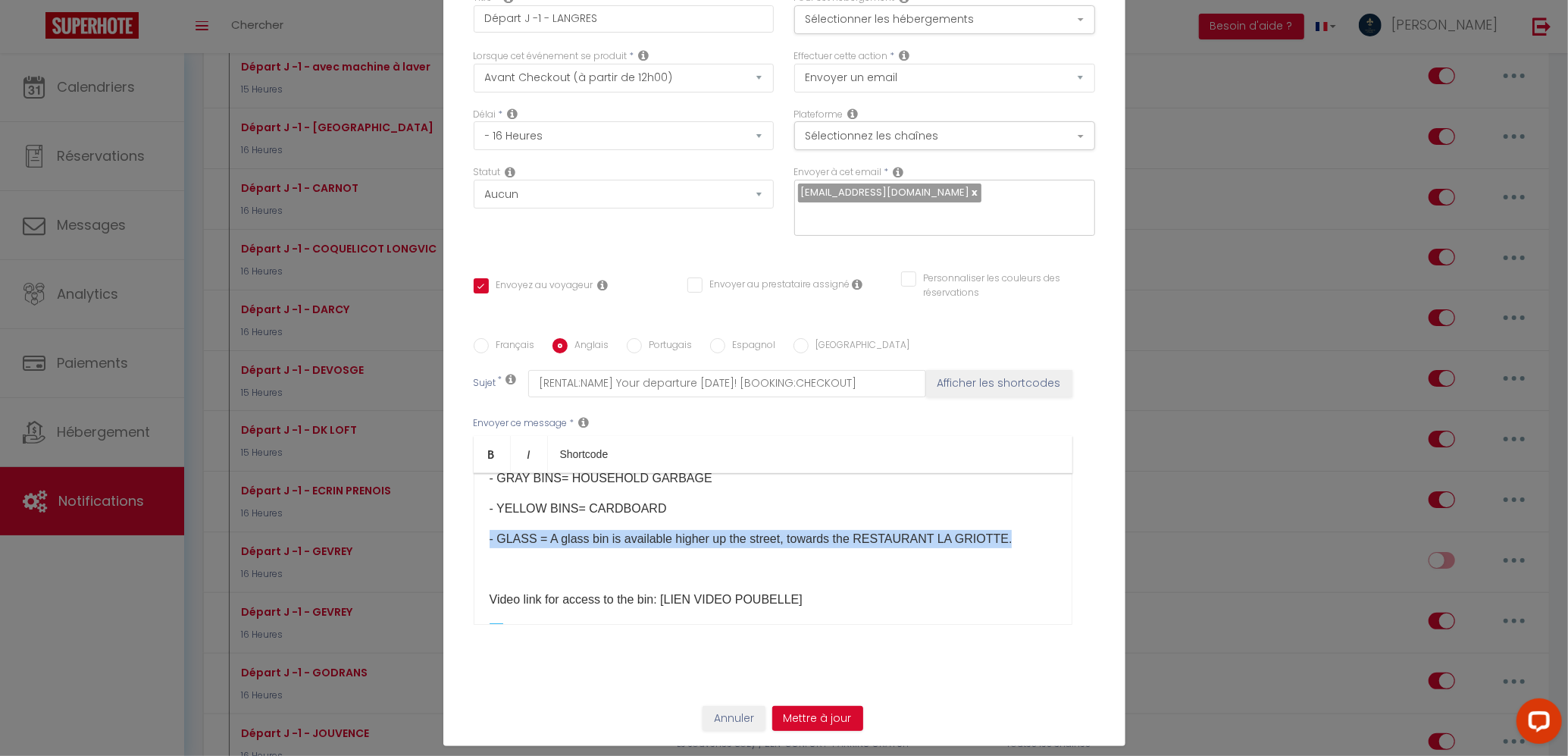 drag, startPoint x: 935, startPoint y: 554, endPoint x: 467, endPoint y: 552, distance: 468.00427 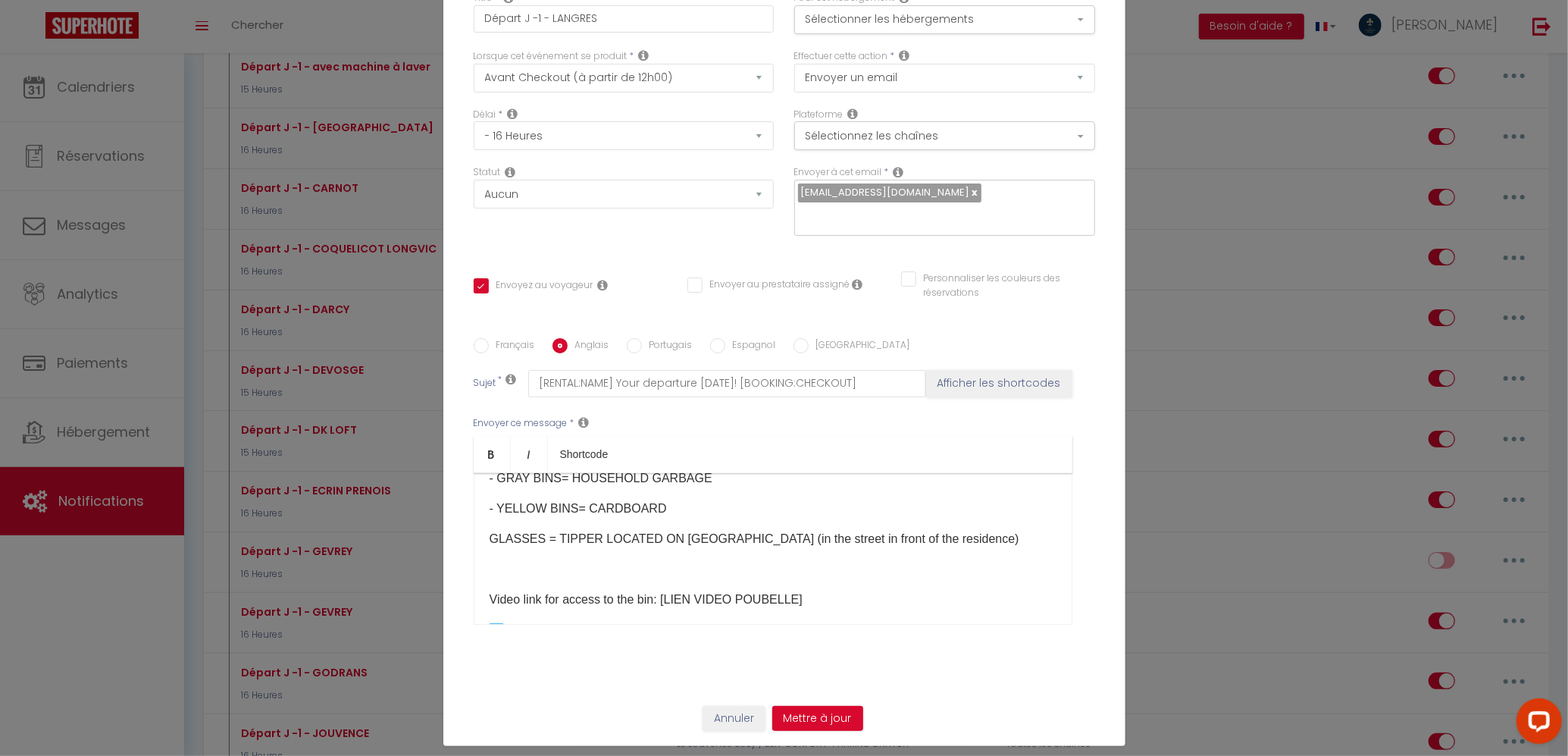 scroll, scrollTop: 546, scrollLeft: 0, axis: vertical 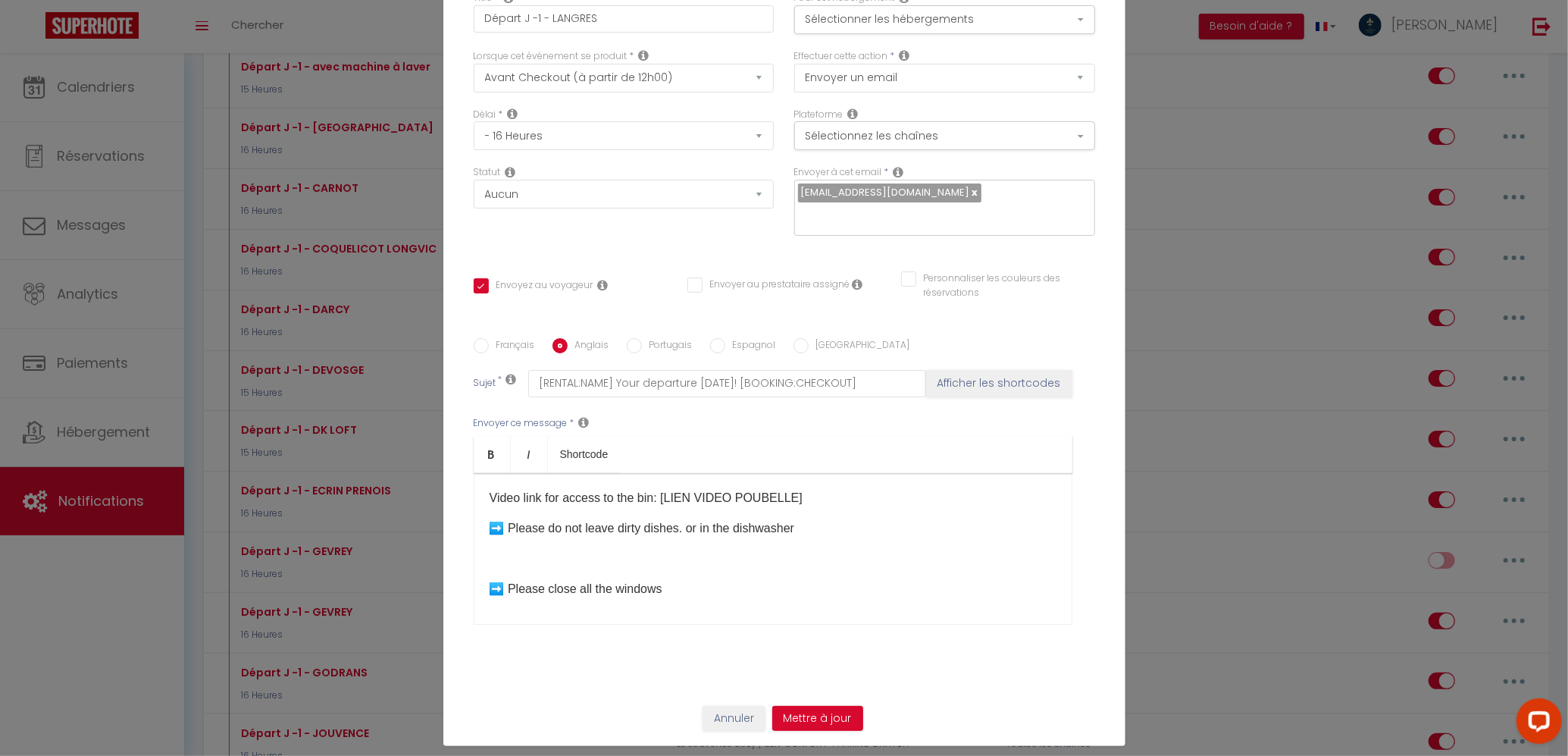 click on "Video link for access to the bin: [LIEN VIDEO POUBELLE]​" at bounding box center (773, 498) 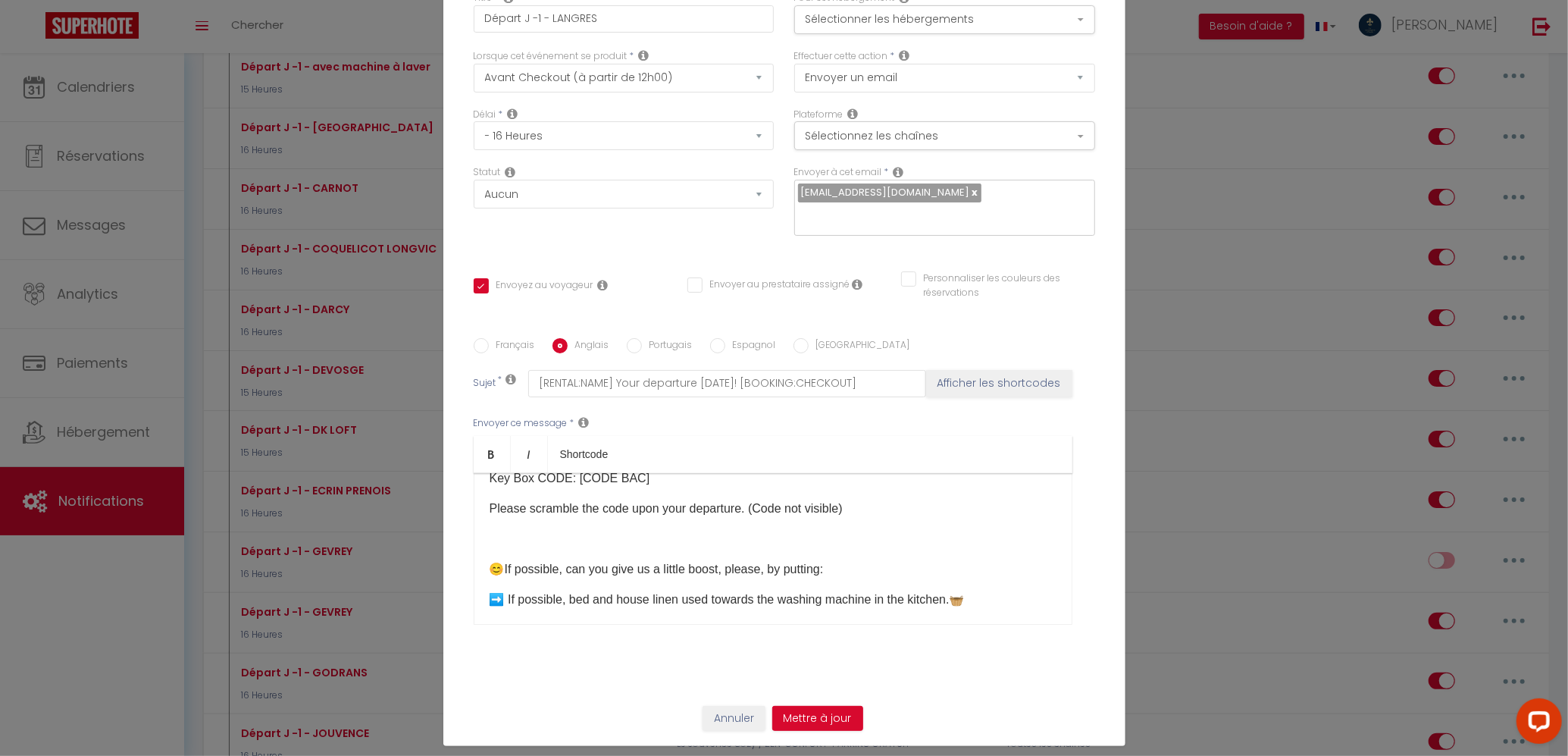 scroll, scrollTop: 0, scrollLeft: 0, axis: both 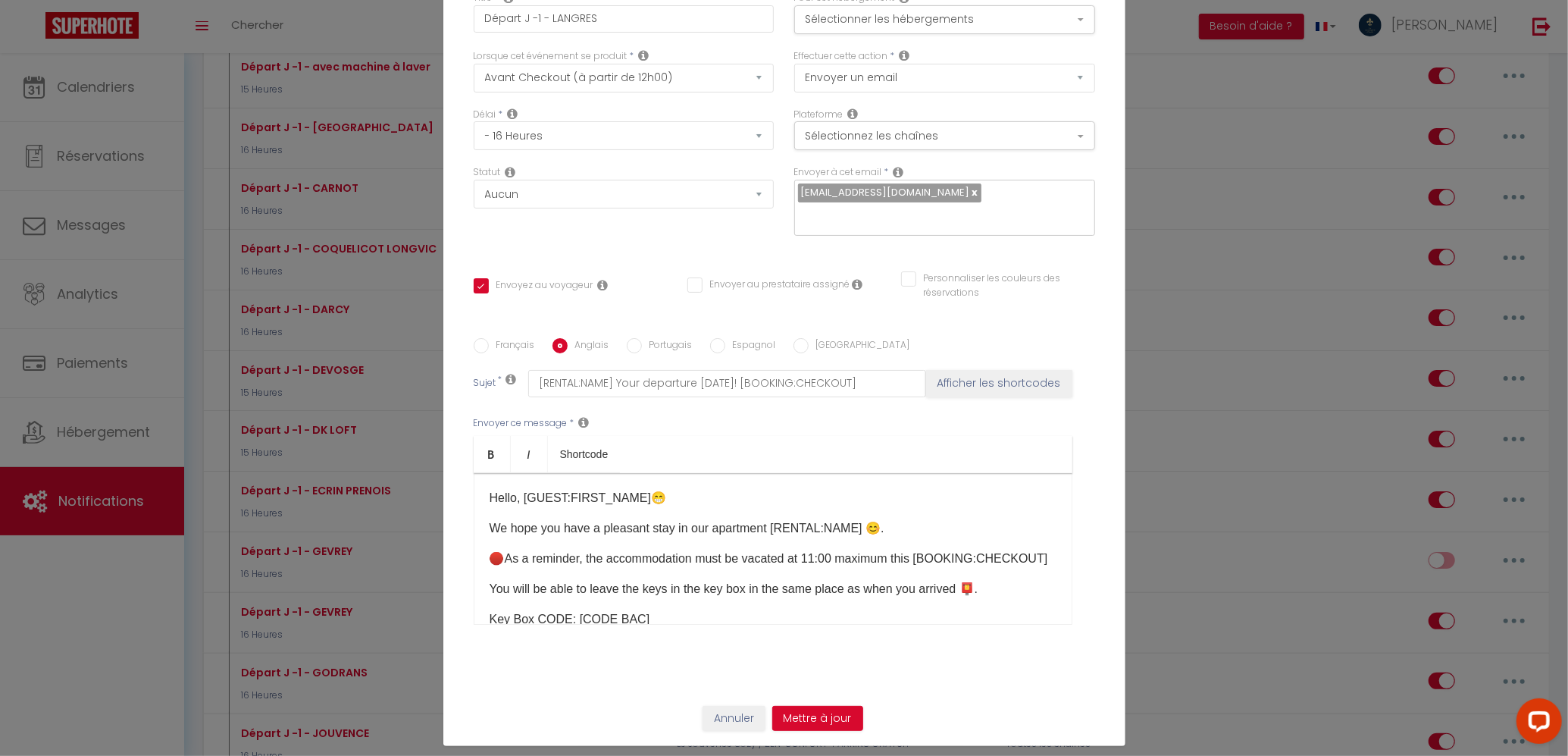 click on "Hello, [GUEST:FIRST_NAME]😁" at bounding box center (773, 498) 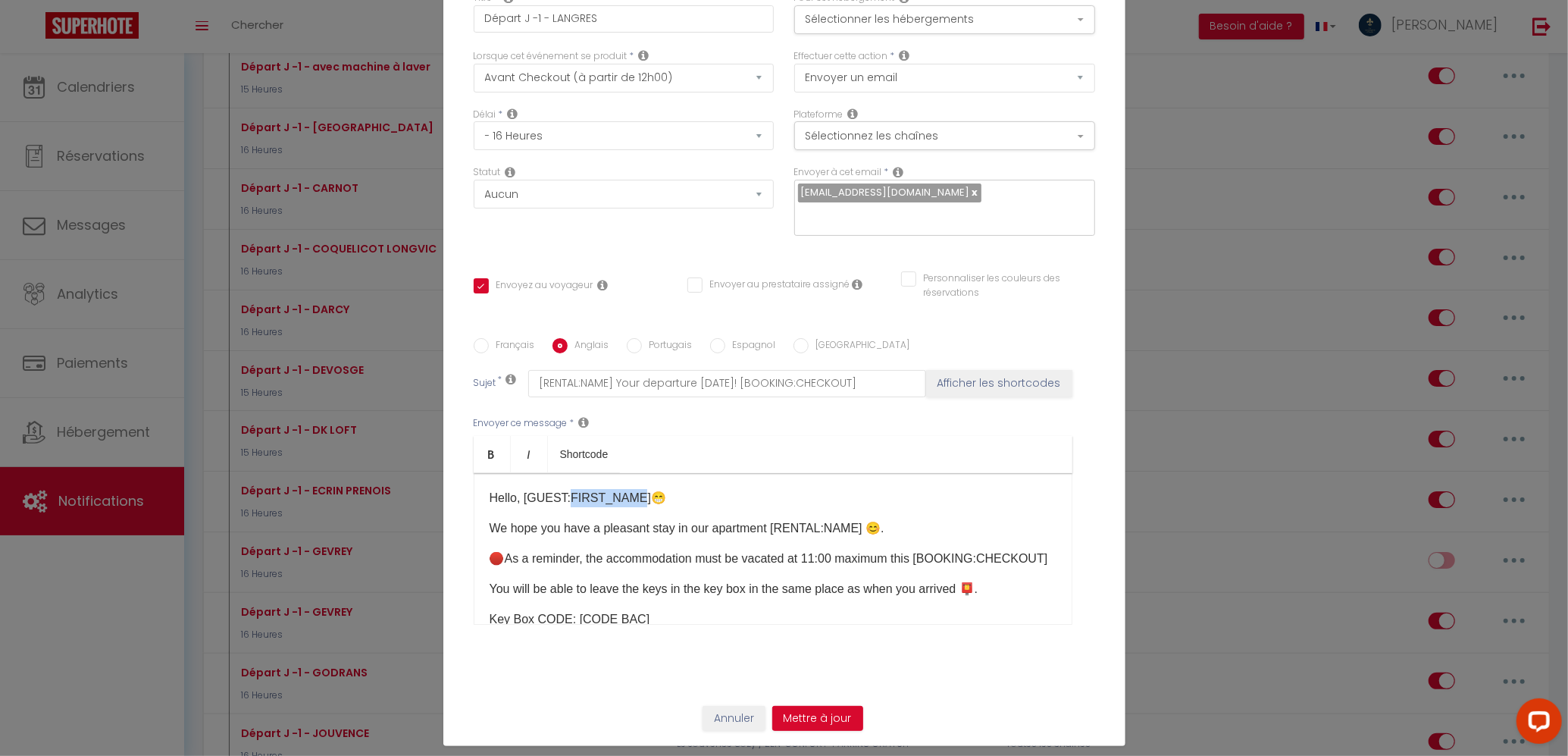 click on "Hello, [GUEST:FIRST_NAME]😁" at bounding box center [773, 498] 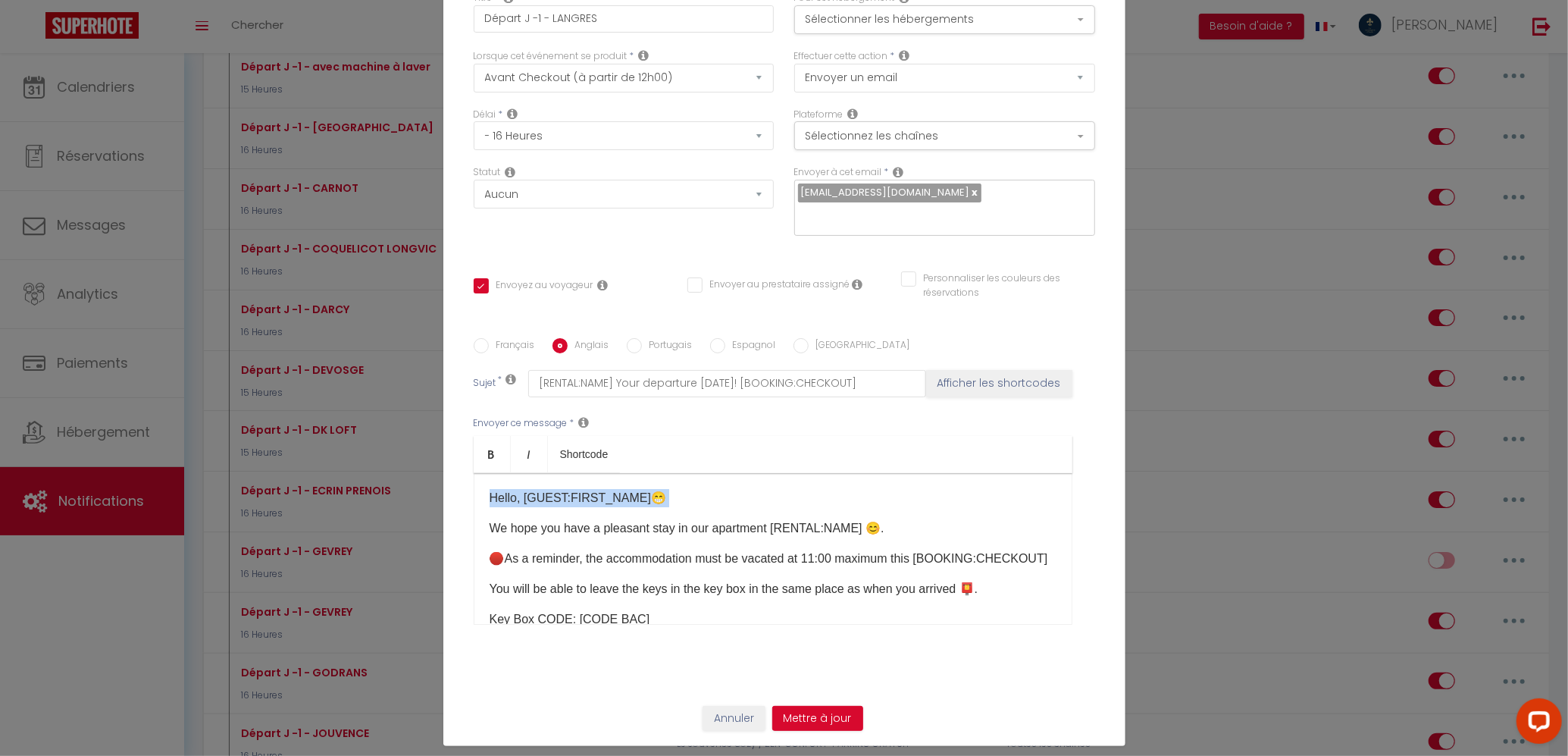 click on "Hello, [GUEST:FIRST_NAME]😁" at bounding box center (773, 498) 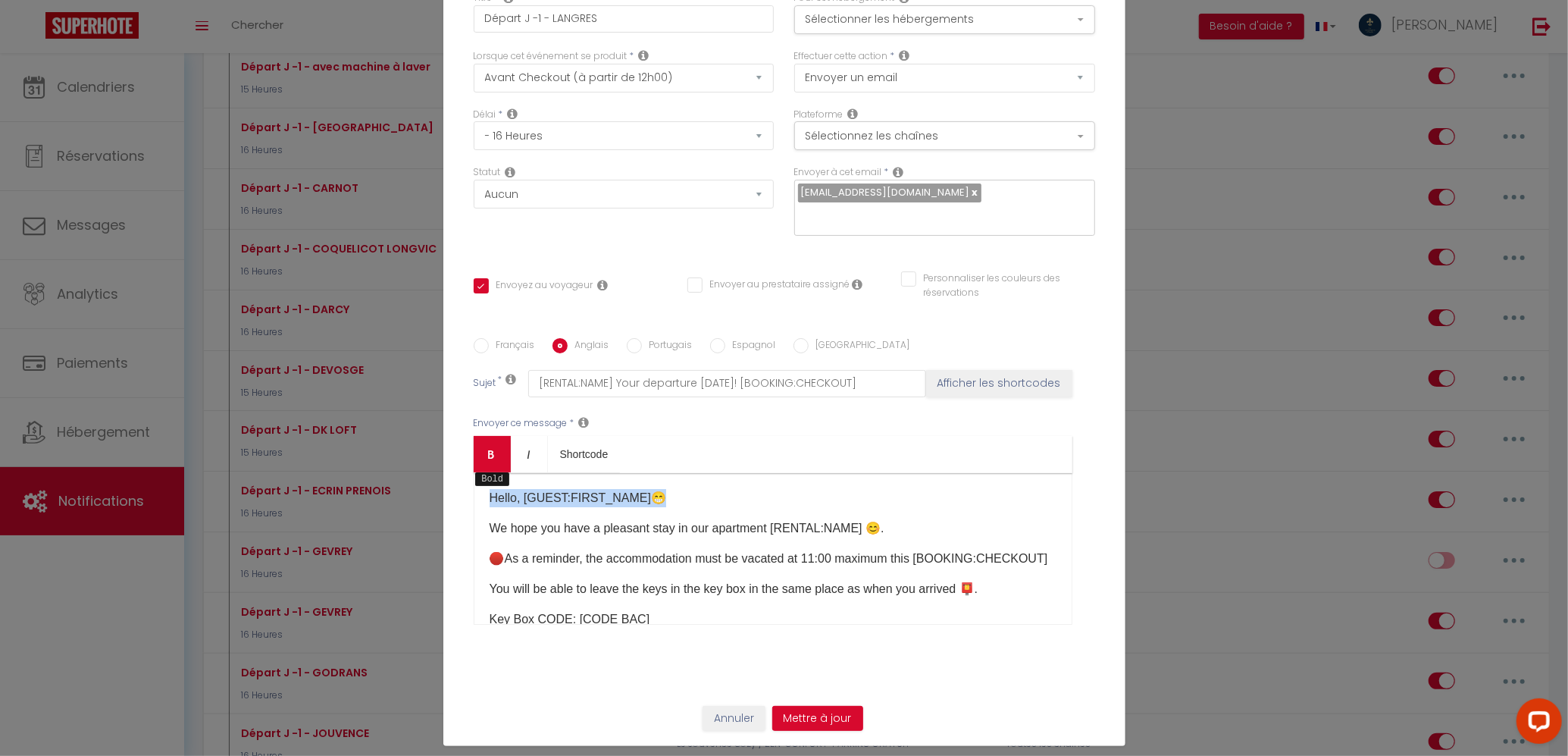 click on "Bold" at bounding box center (492, 454) 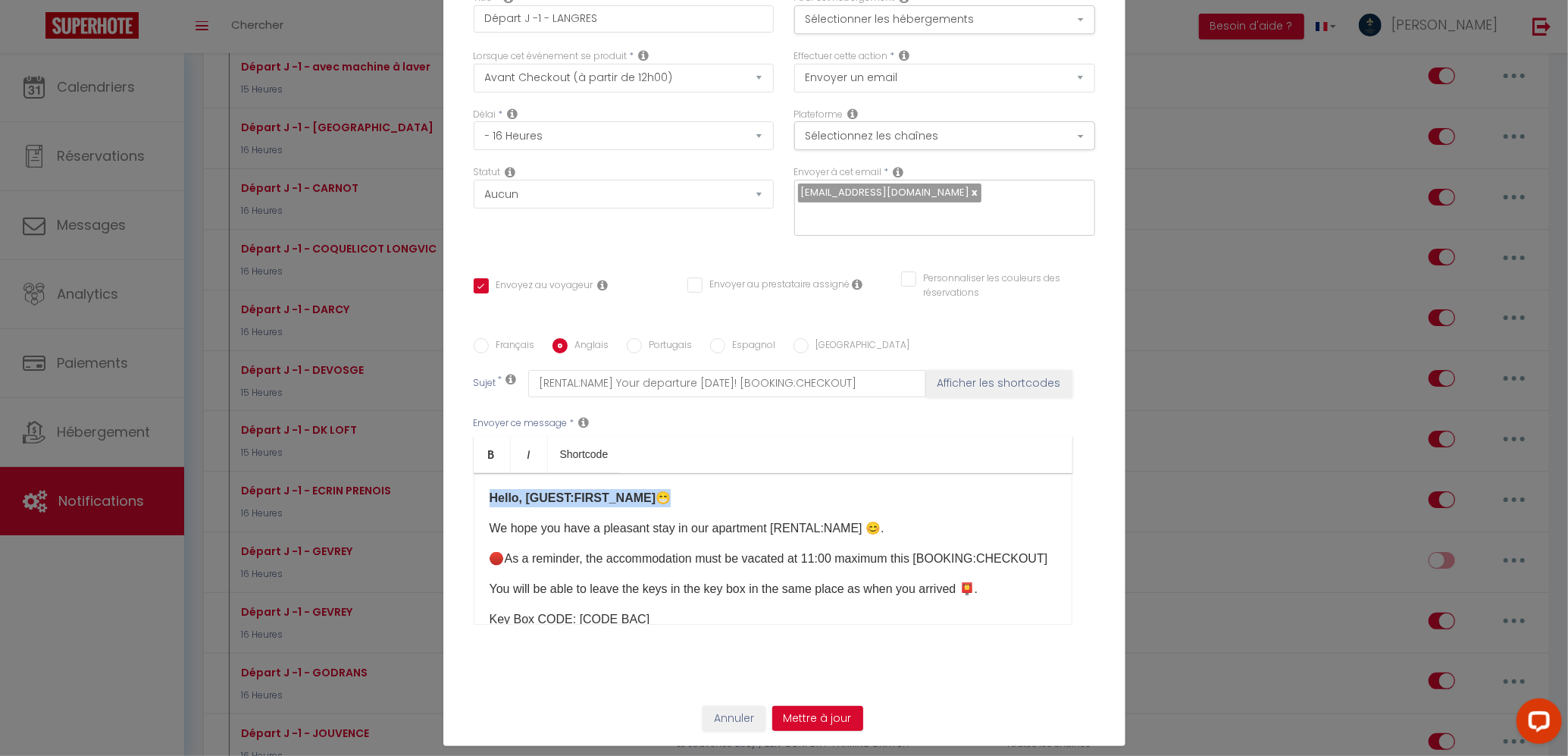 click on "Français" at bounding box center [481, 346] 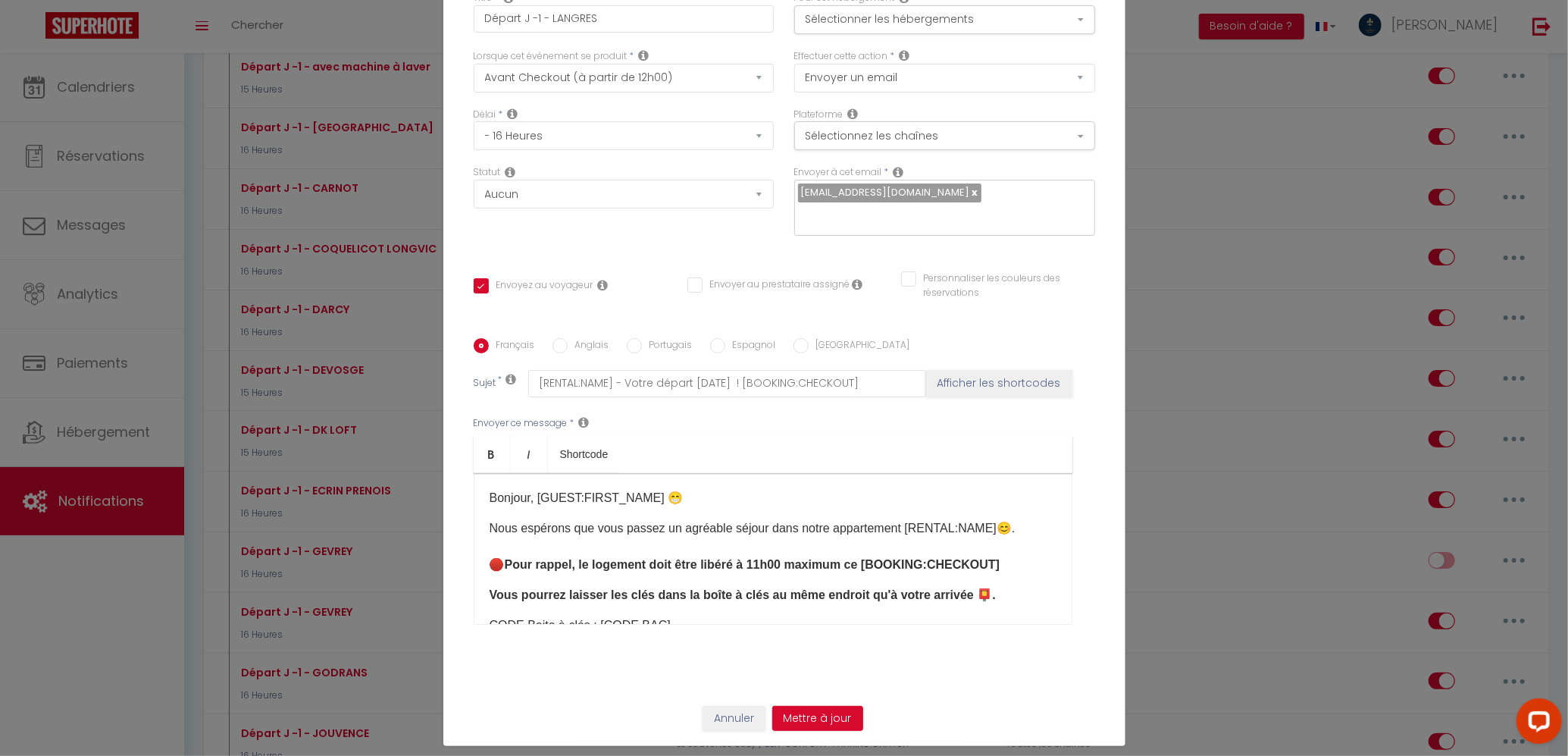 click on "Bonjour, [GUEST:FIRST_NAME] ​😁" at bounding box center [773, 498] 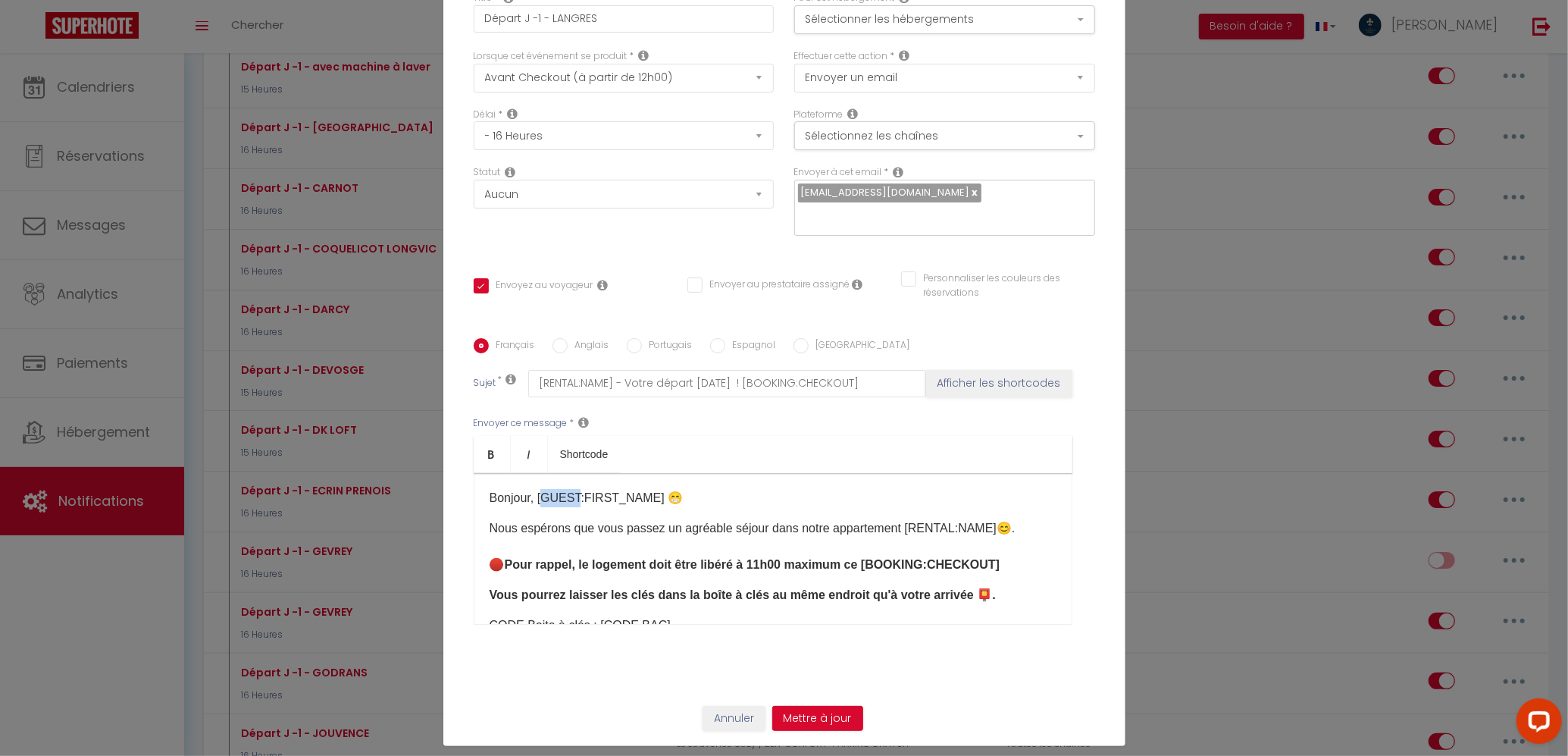 click on "Bonjour, [GUEST:FIRST_NAME] ​😁" at bounding box center (773, 498) 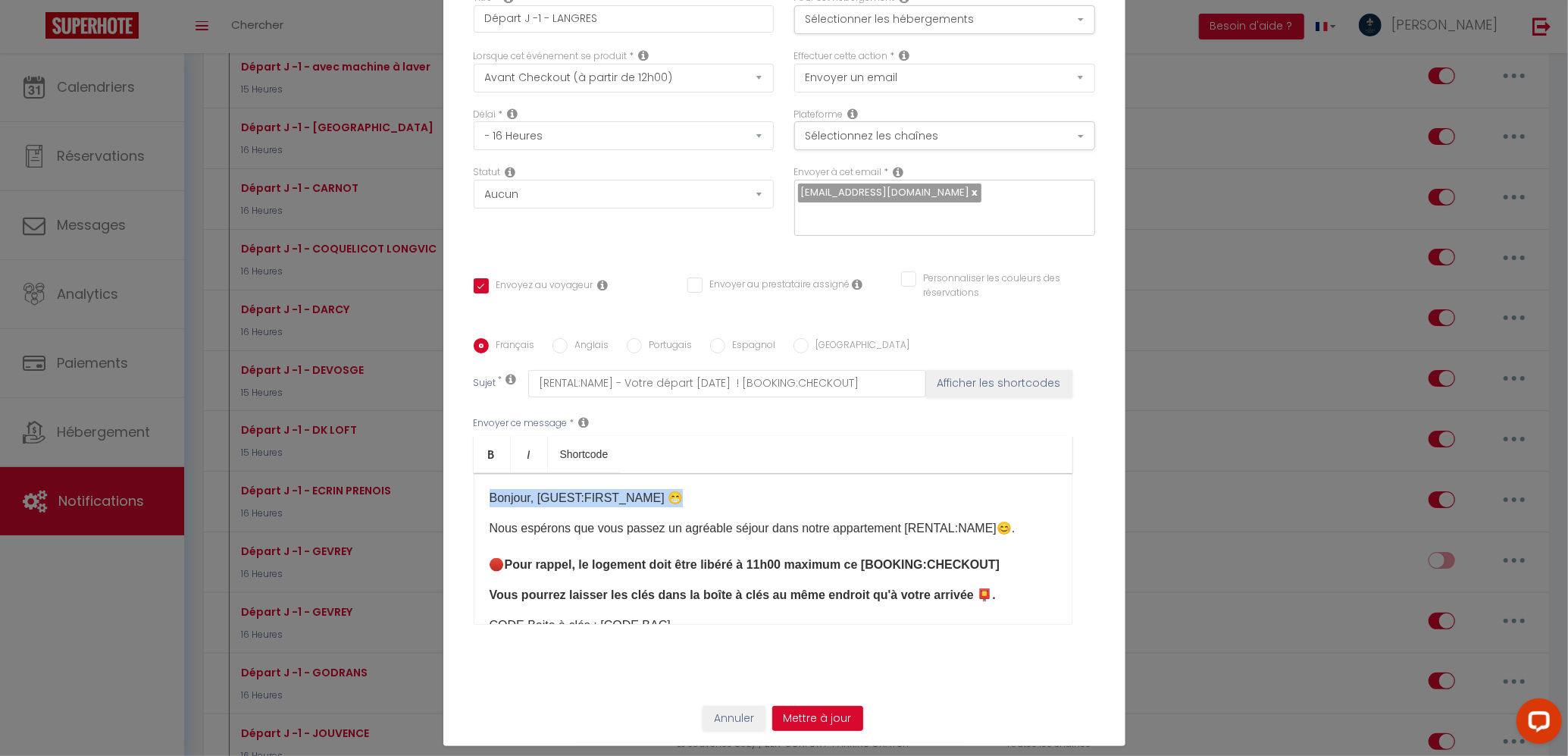 click on "Bonjour, [GUEST:FIRST_NAME] ​😁" at bounding box center (773, 498) 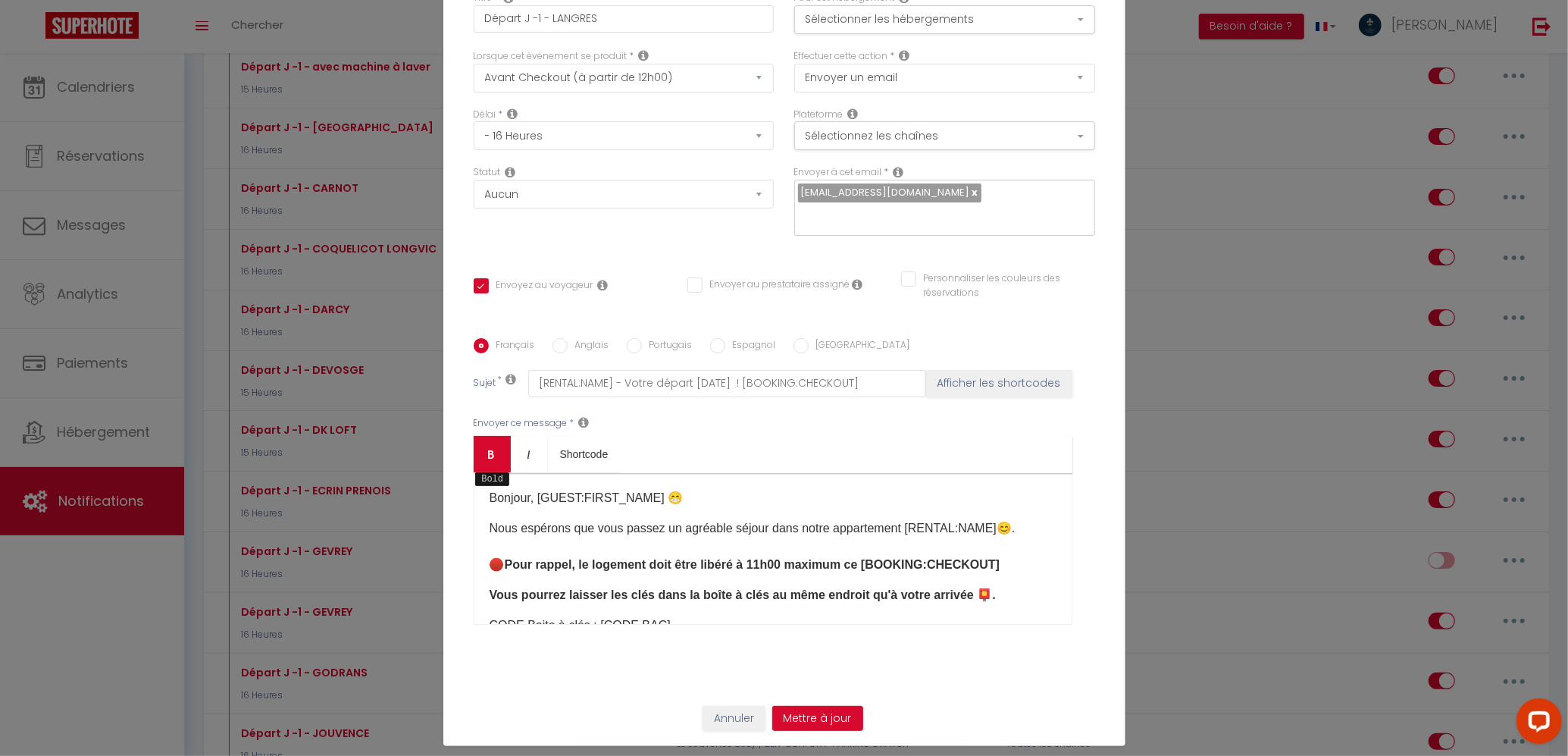 click on "Bold" at bounding box center [492, 454] 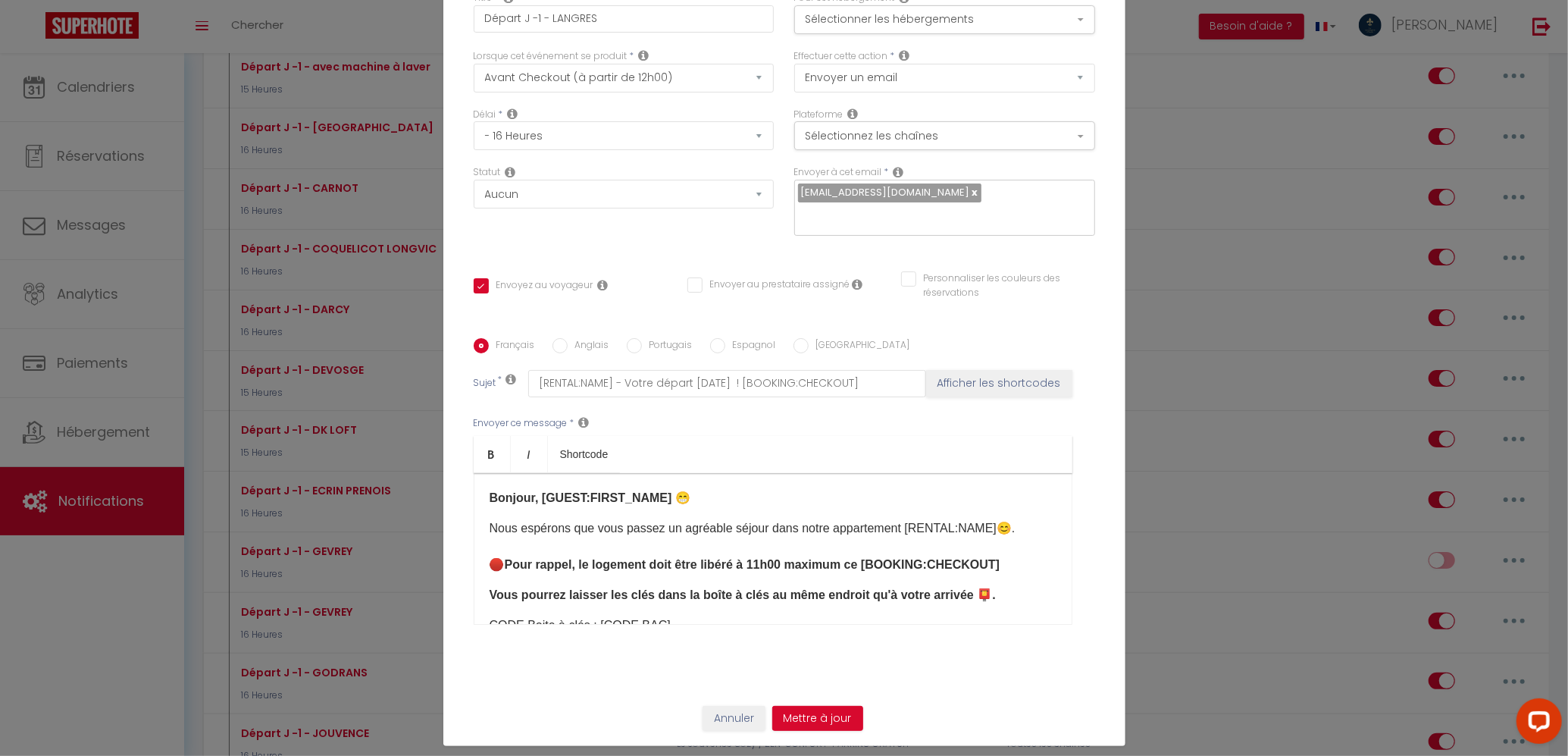 scroll, scrollTop: 101, scrollLeft: 0, axis: vertical 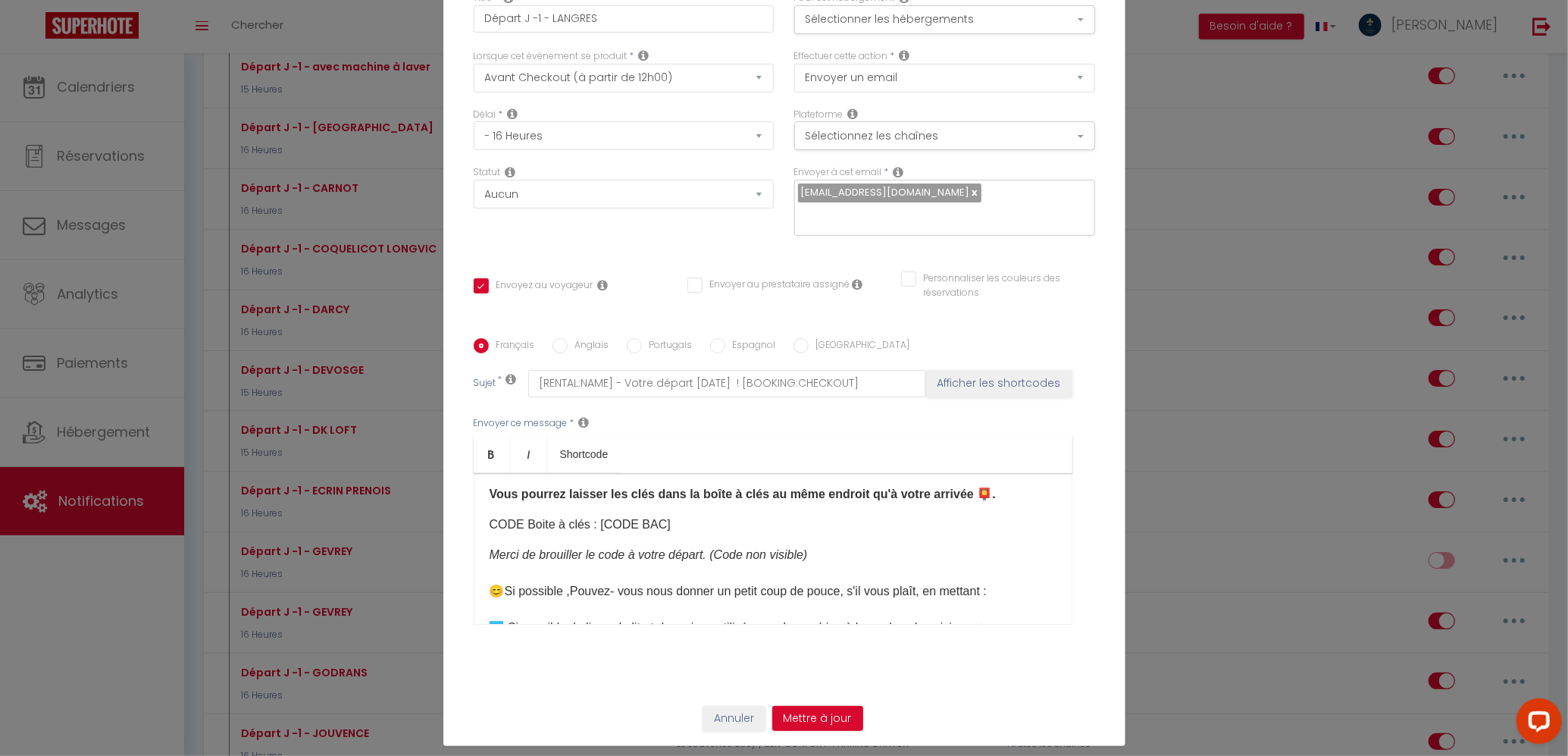 click on "Anglais" at bounding box center (560, 346) 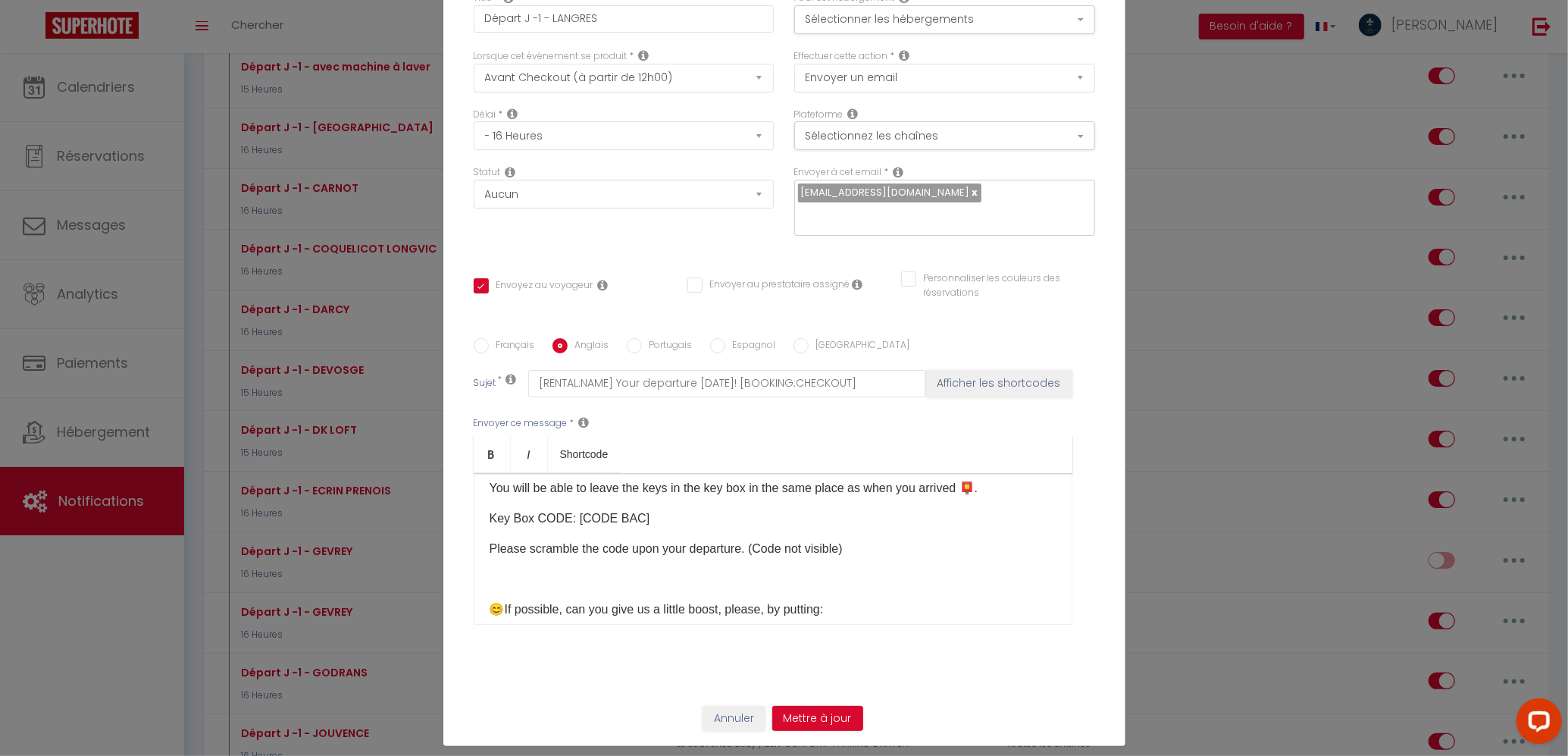 scroll, scrollTop: 0, scrollLeft: 0, axis: both 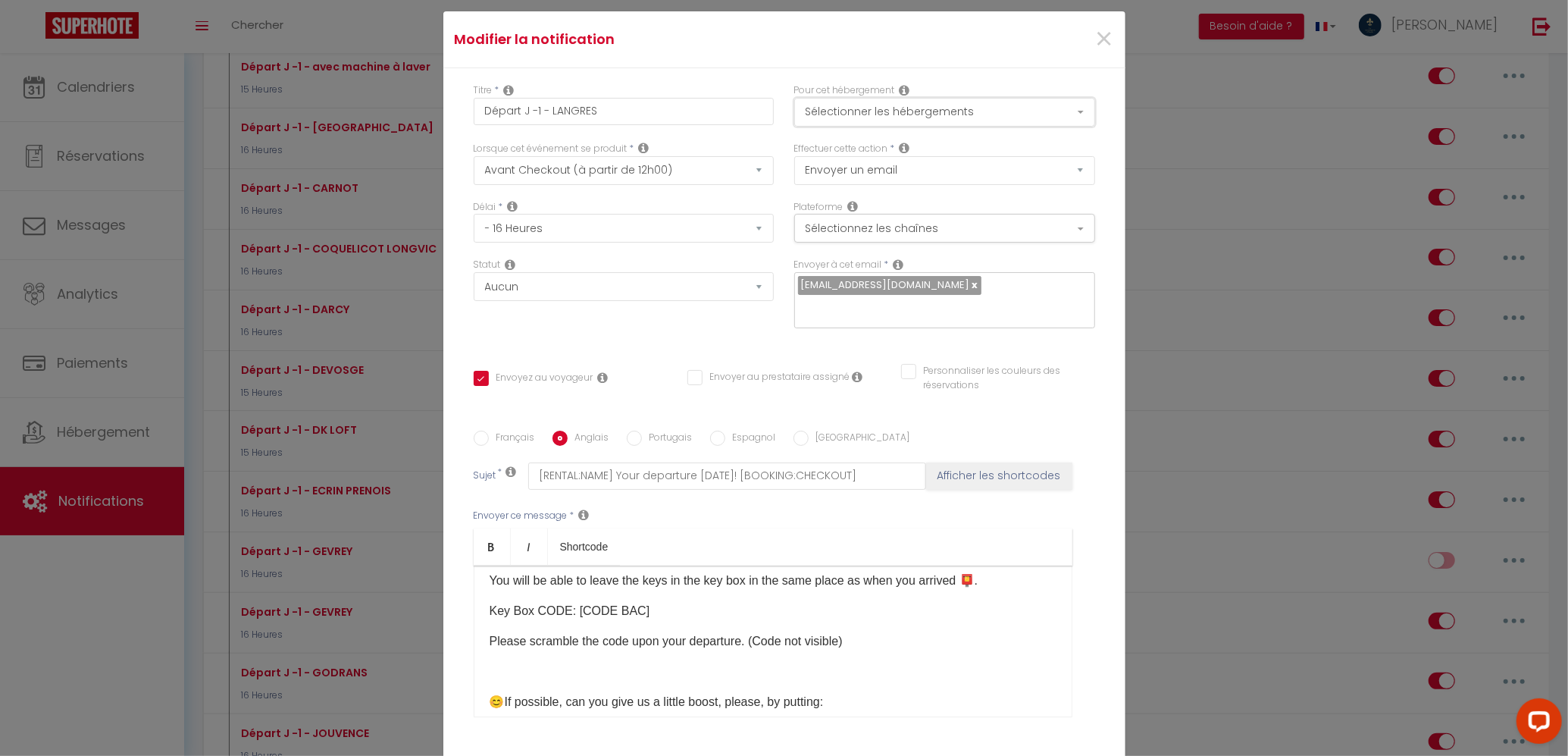 click on "Sélectionner les hébergements" at bounding box center (944, 112) 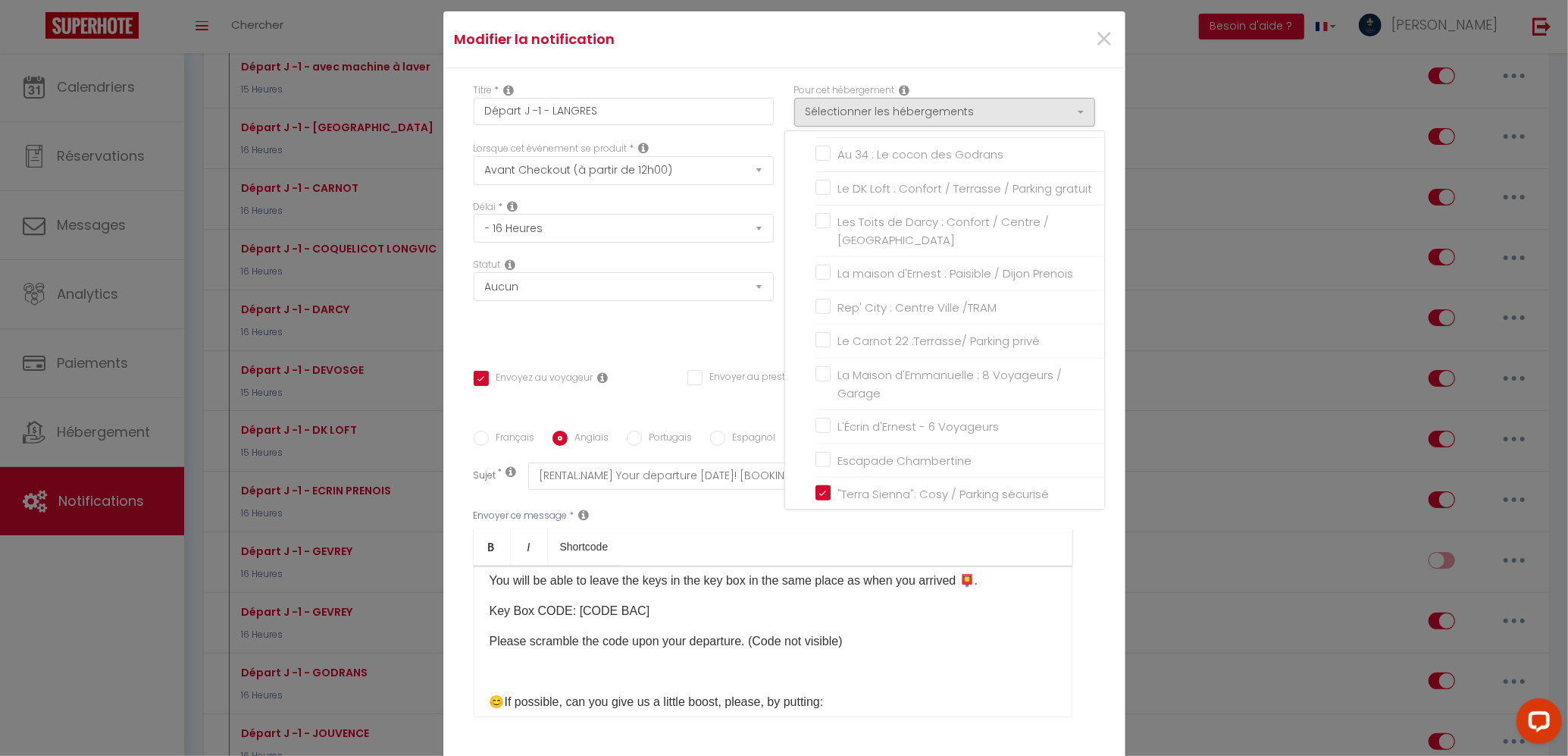 click on "Please scramble the code upon your departure. (Code not visible)" at bounding box center [773, 642] 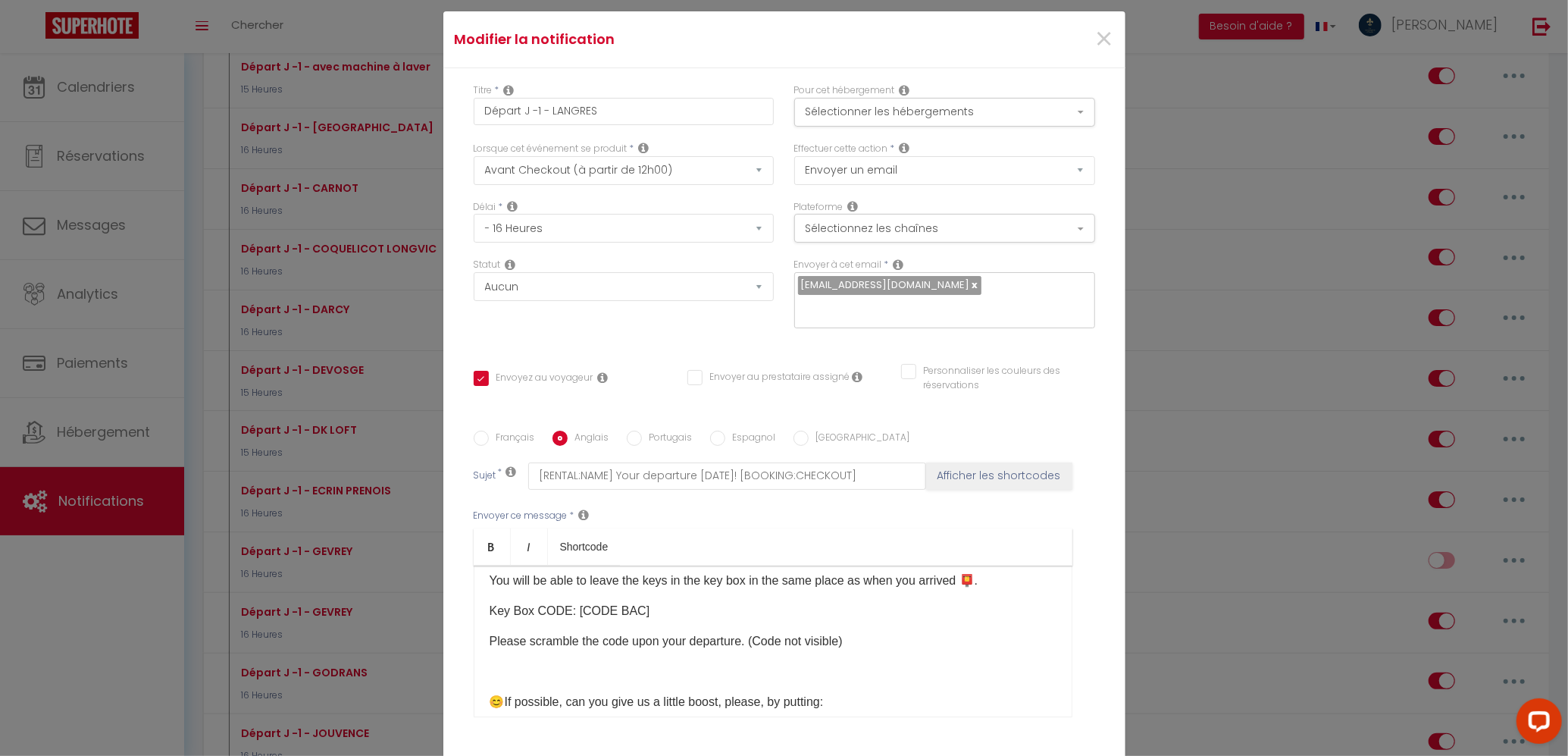 scroll, scrollTop: 505, scrollLeft: 0, axis: vertical 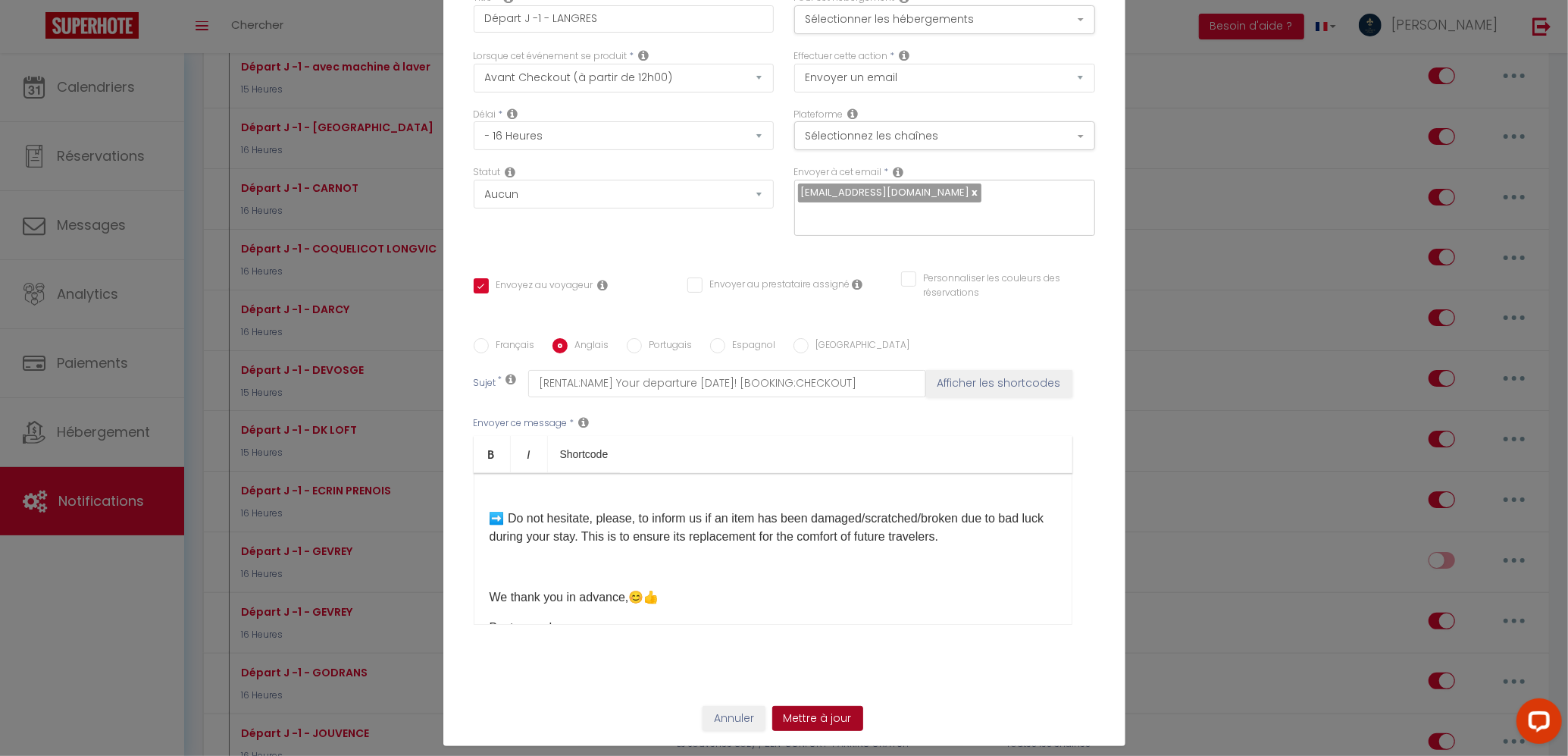 click on "Mettre à jour" at bounding box center (818, 719) 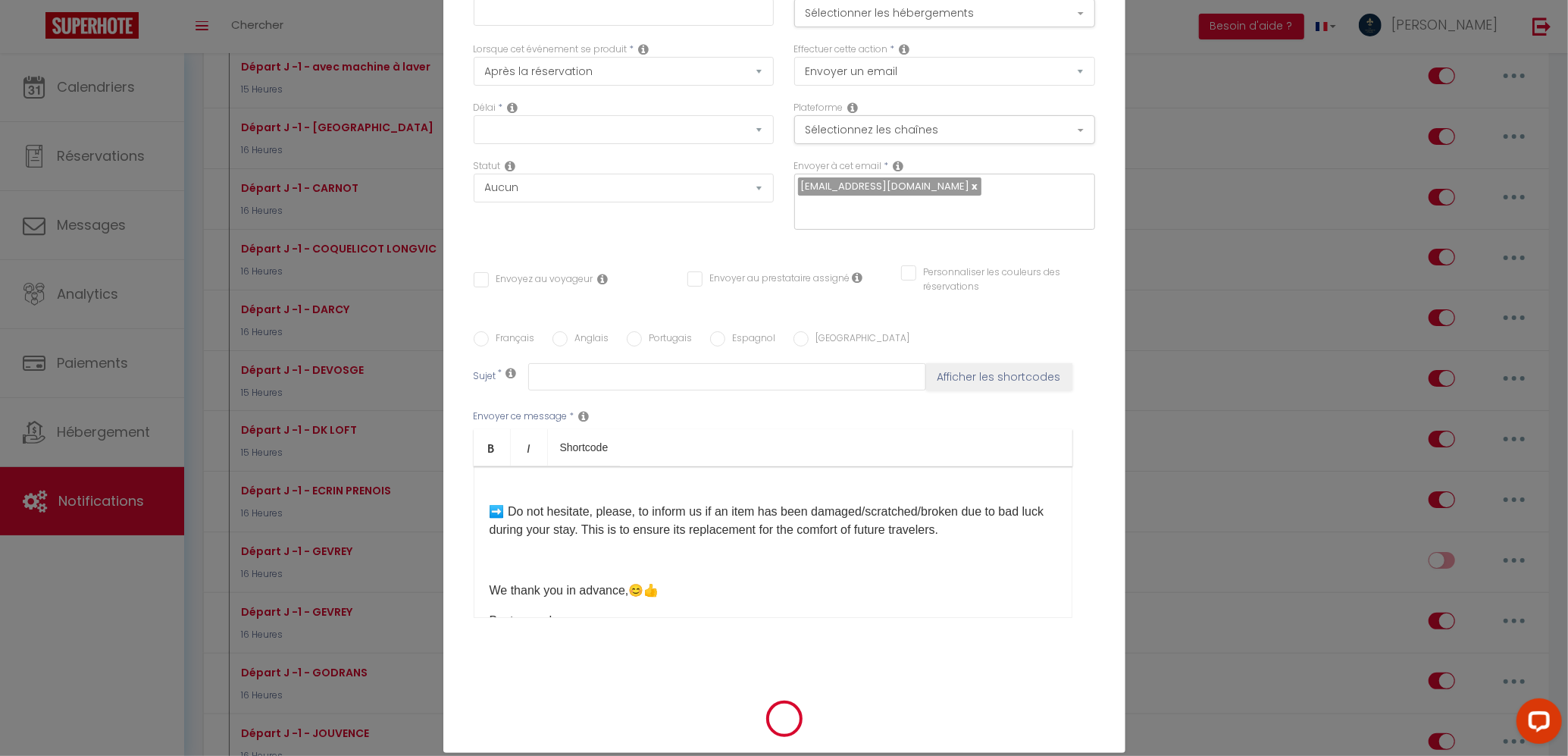 scroll, scrollTop: 0, scrollLeft: 0, axis: both 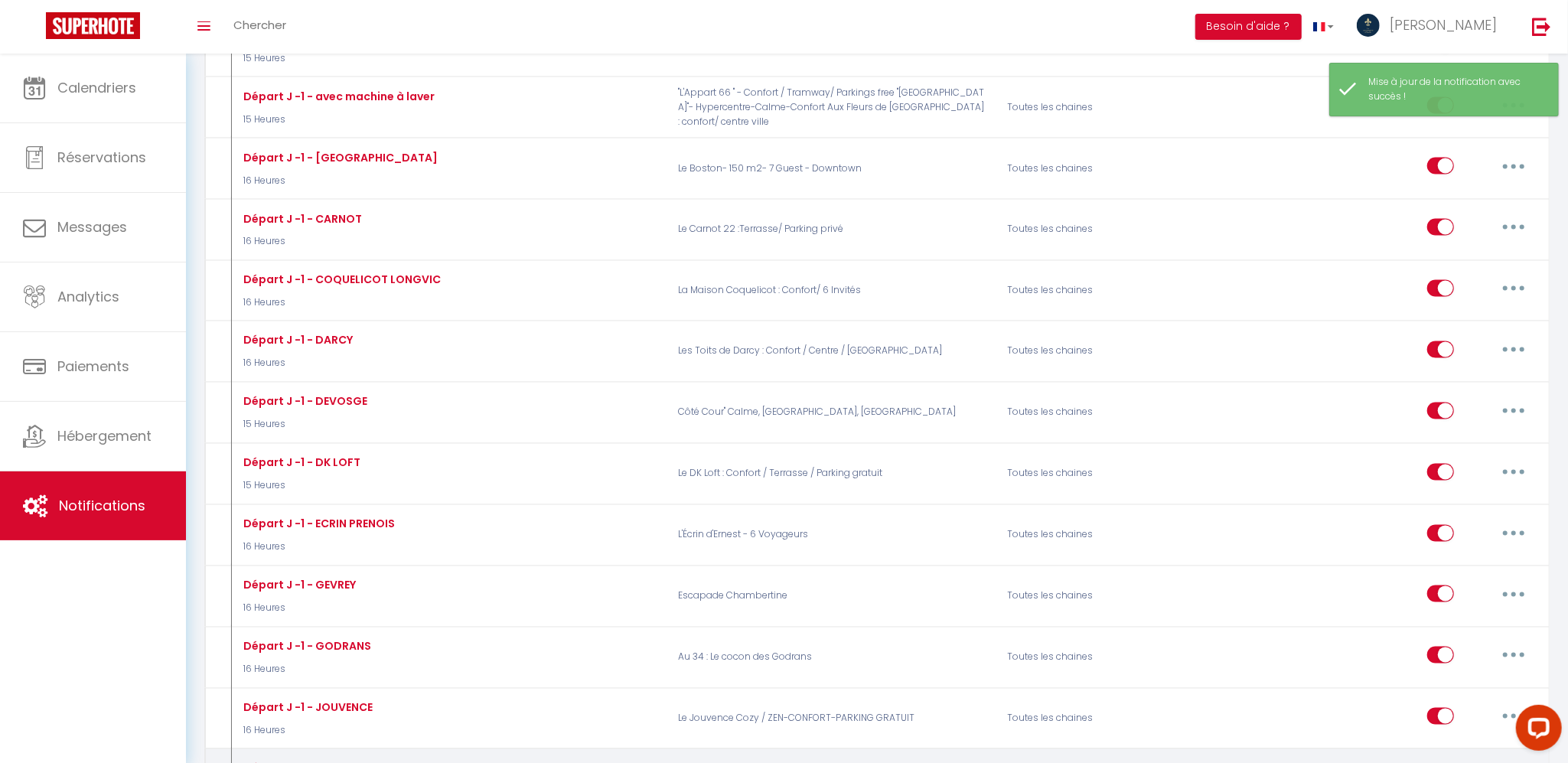 click at bounding box center [1440, 781] 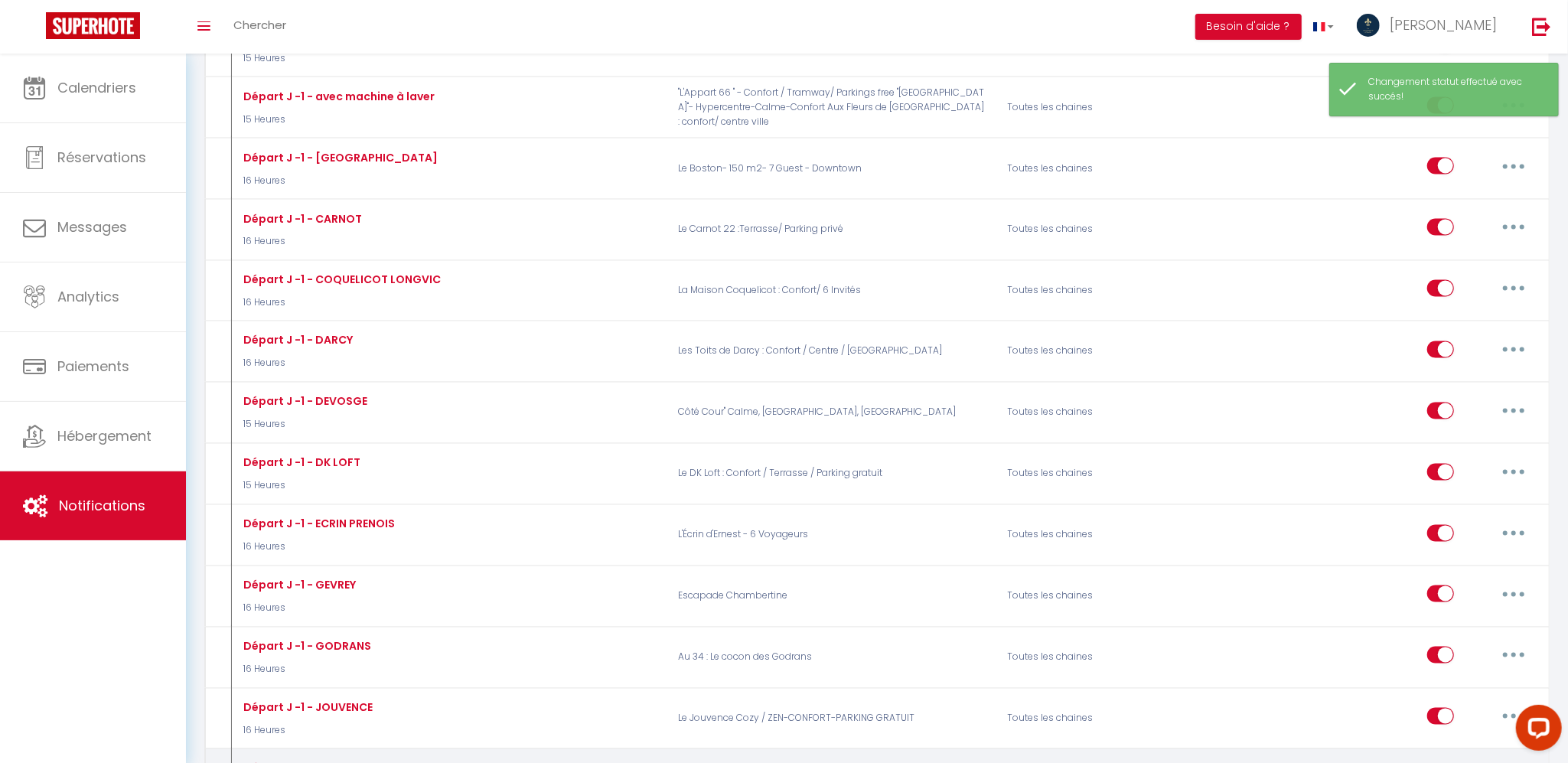 click at bounding box center [1514, 778] 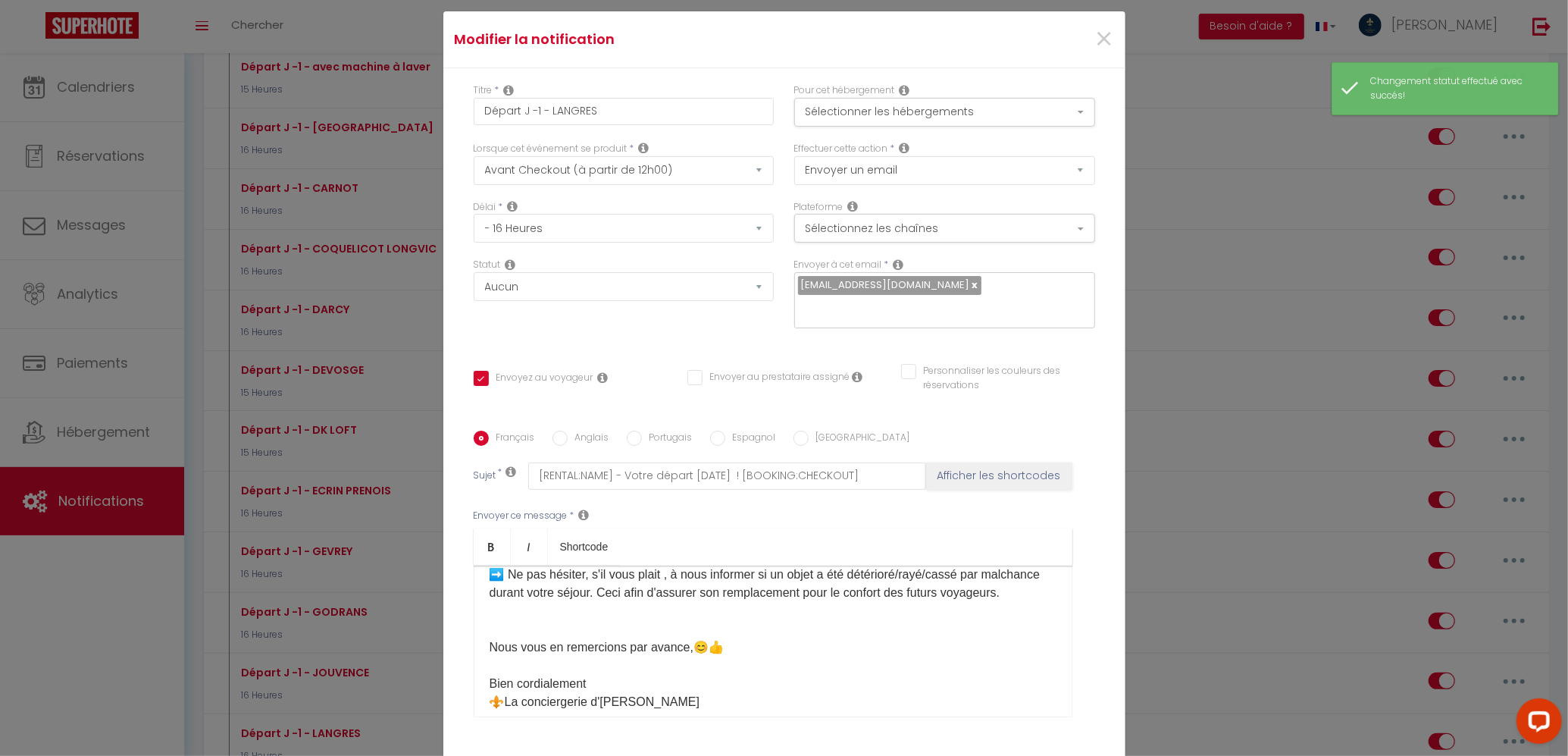 click on "Anglais" at bounding box center (588, 439) 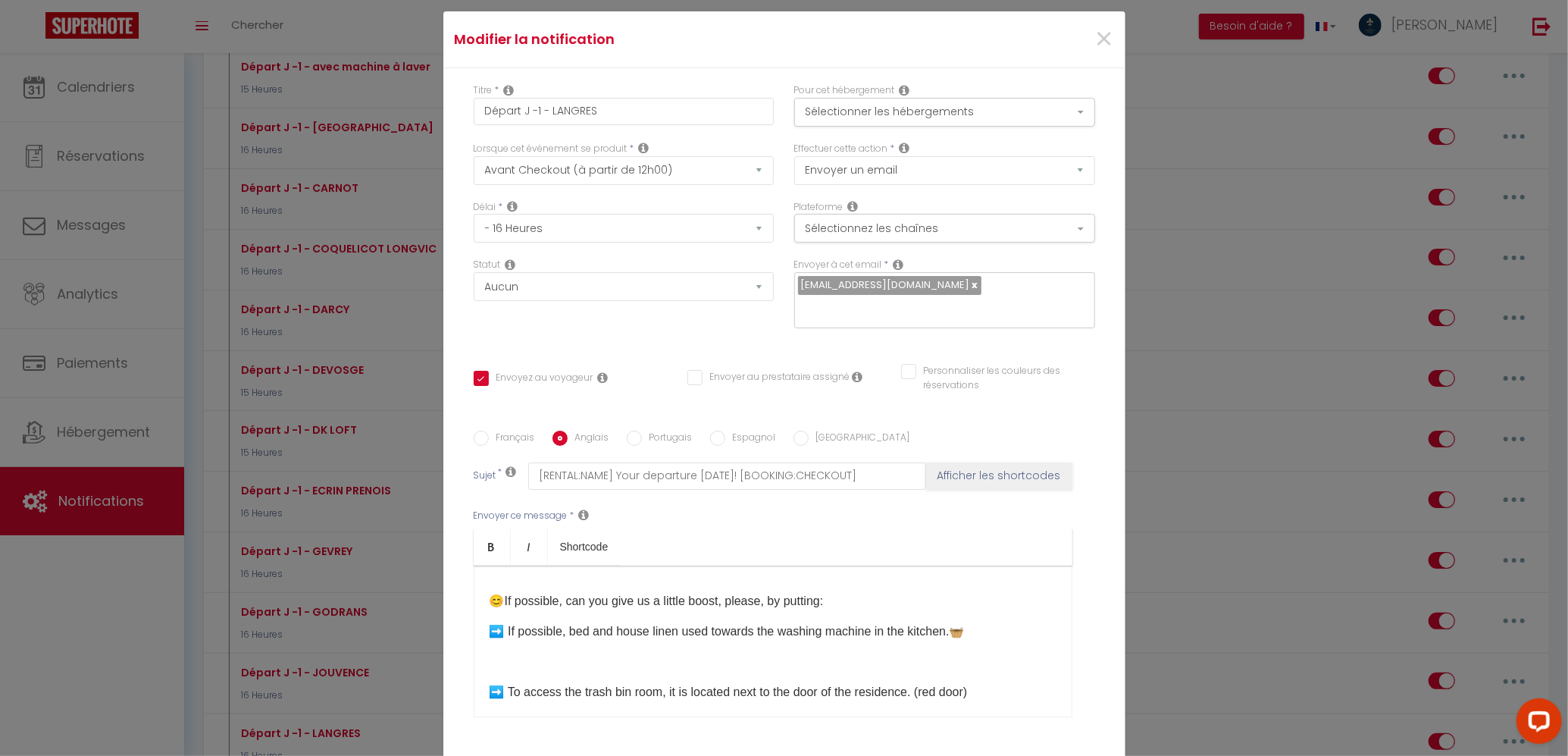 scroll, scrollTop: 404, scrollLeft: 0, axis: vertical 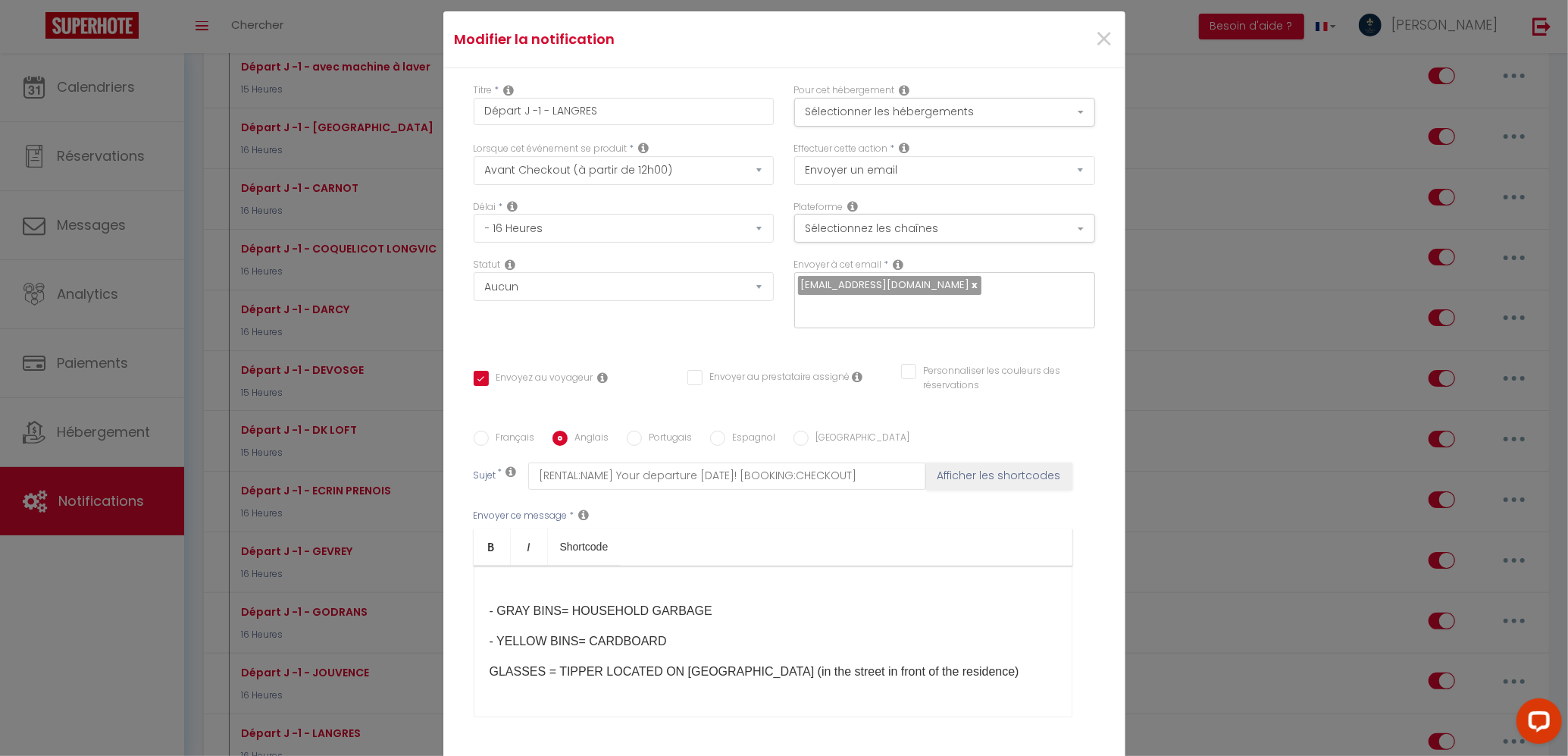 click on "Mettre à jour" at bounding box center (818, 811) 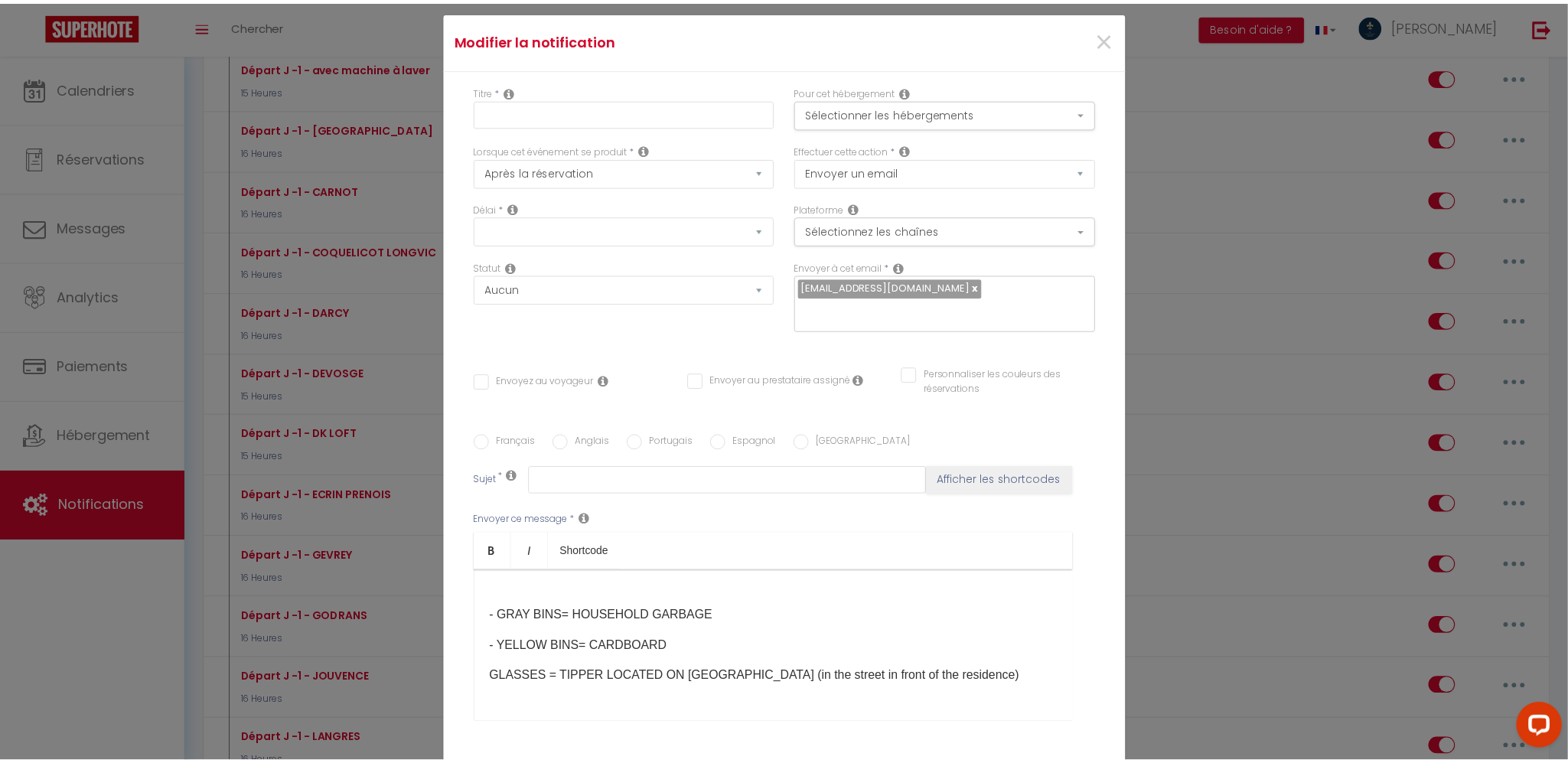 scroll, scrollTop: 0, scrollLeft: 0, axis: both 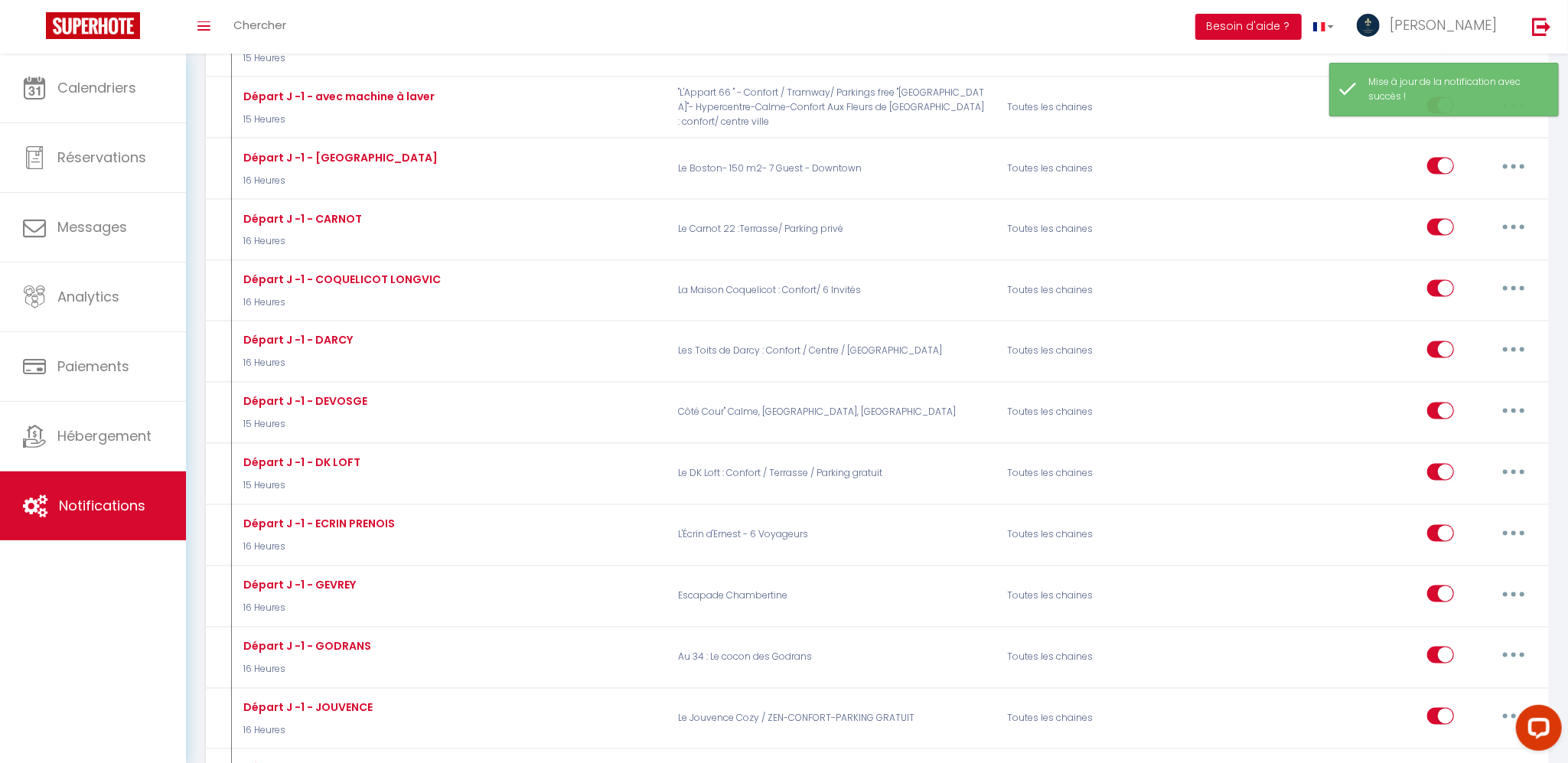click on "Besoin d'aide ?" at bounding box center [1248, 27] 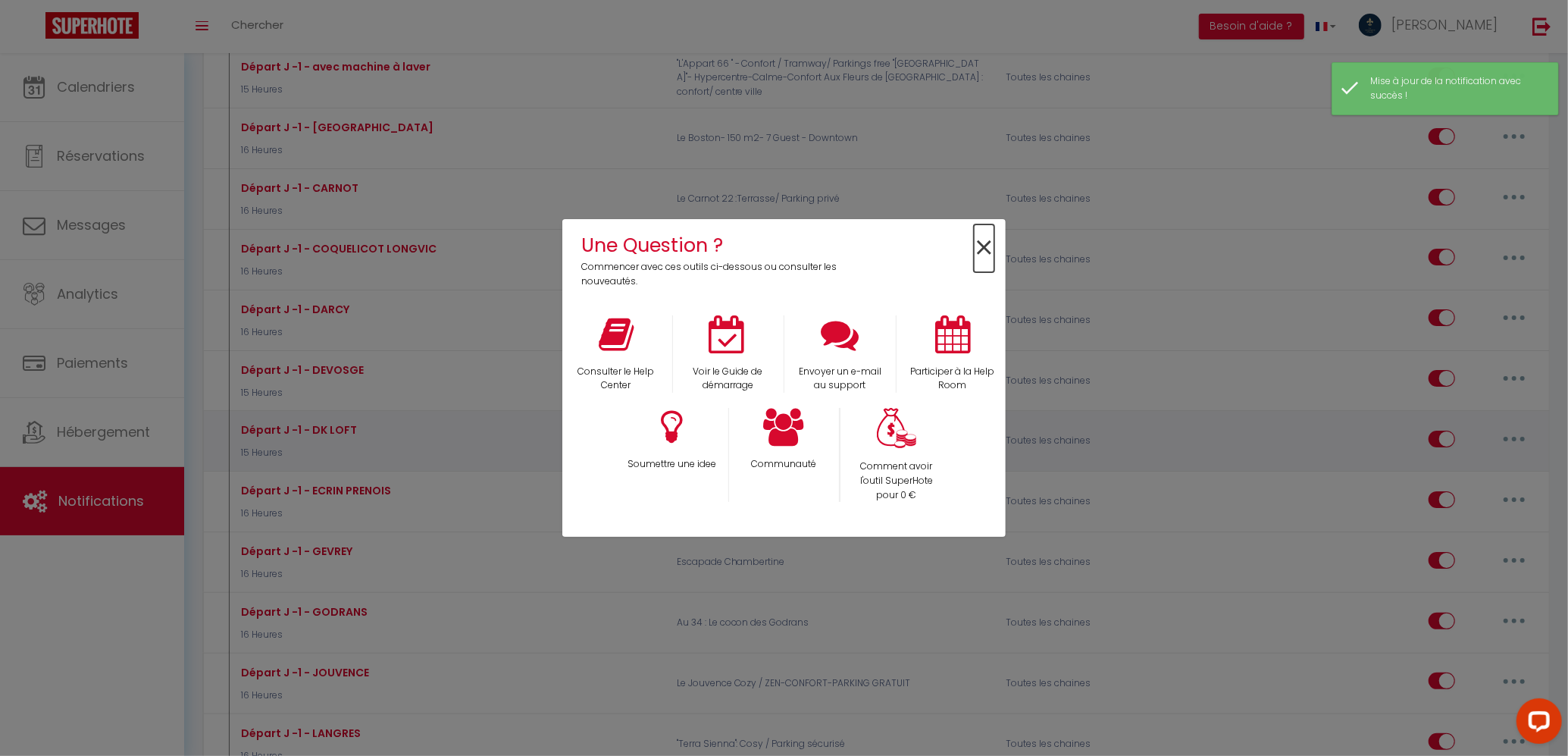 drag, startPoint x: 979, startPoint y: 250, endPoint x: 978, endPoint y: 270, distance: 20.024984 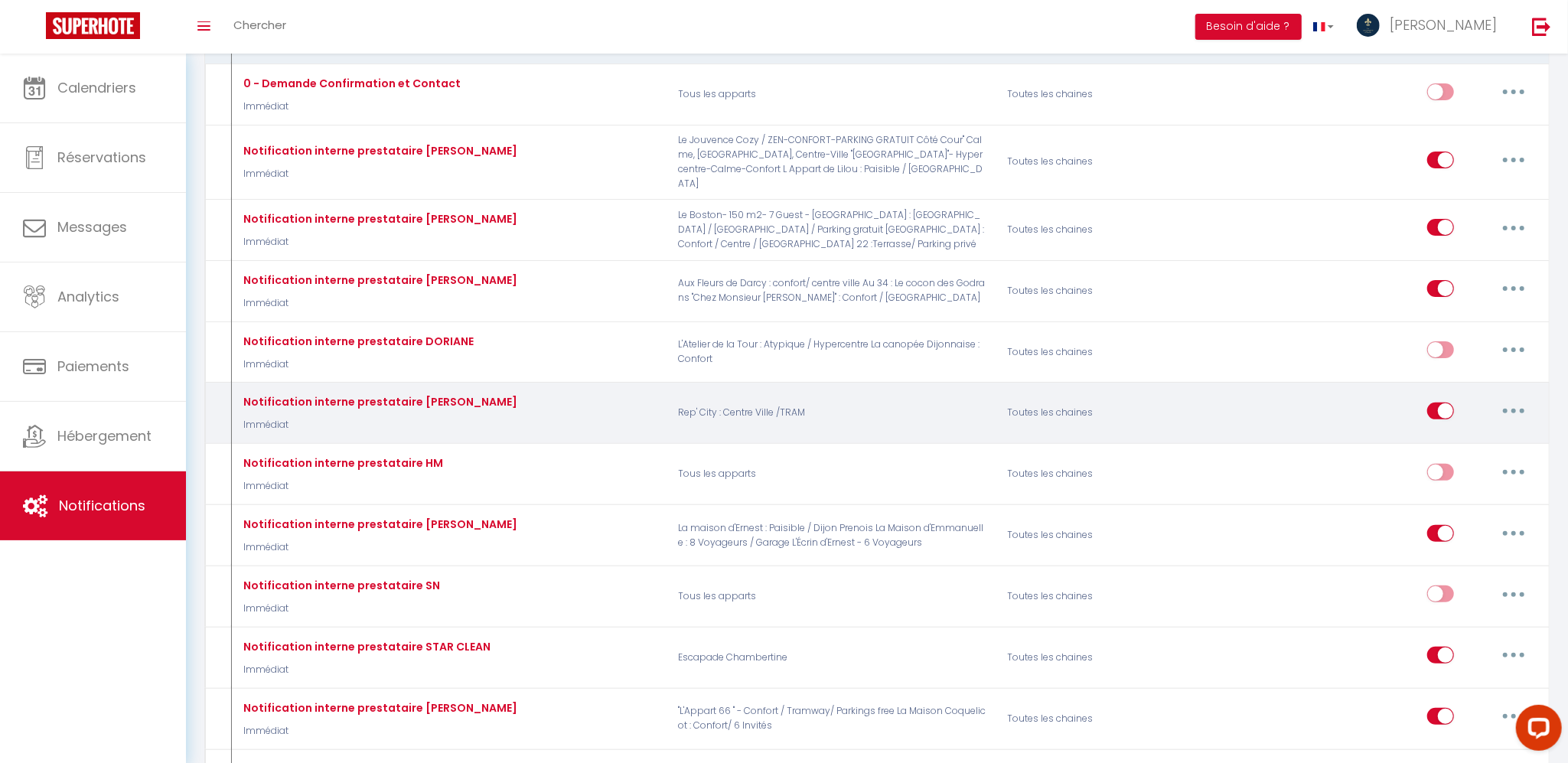 scroll, scrollTop: 0, scrollLeft: 0, axis: both 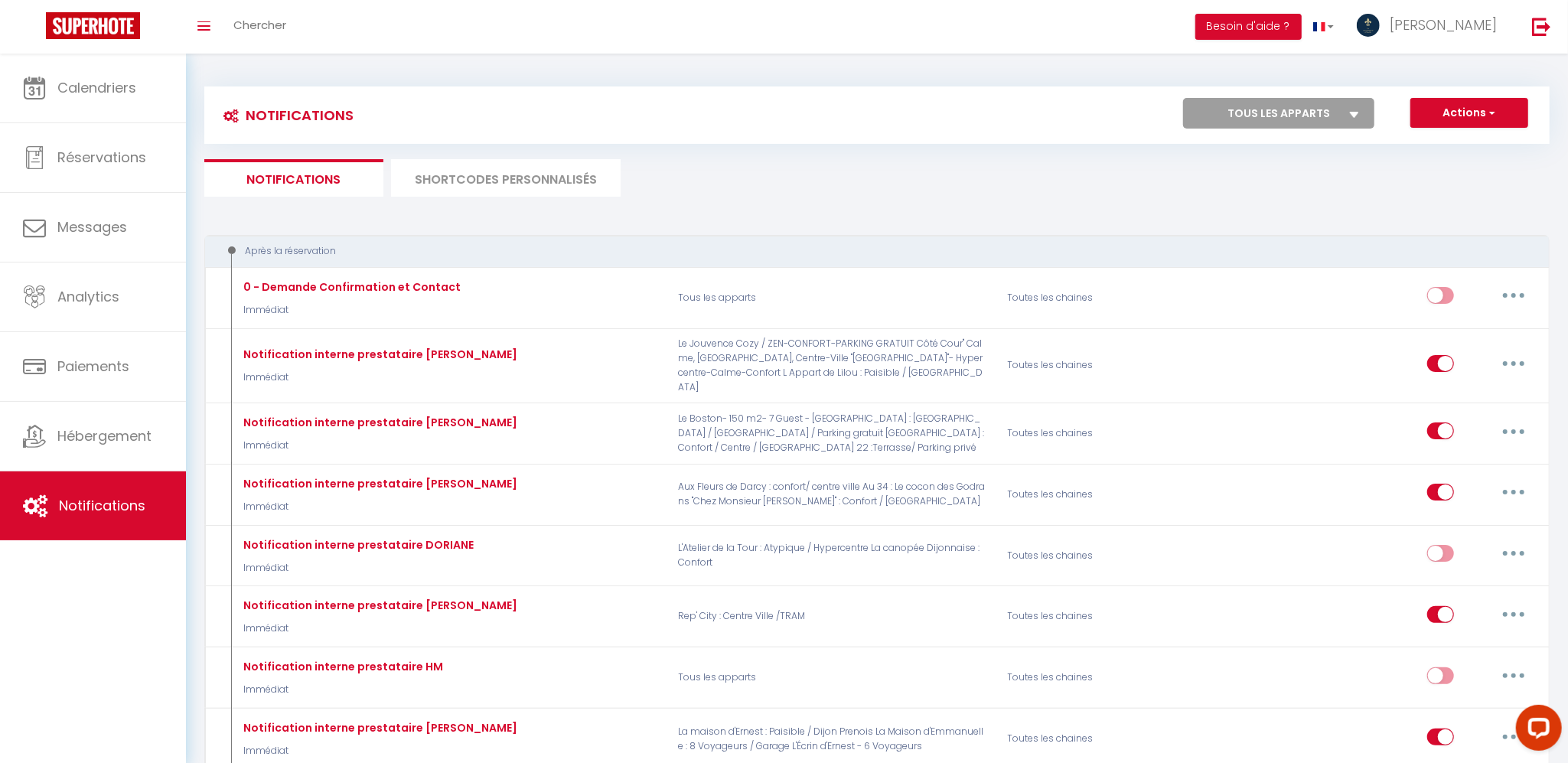 click on "Tous les apparts    Le Boston- 150 m2- 7 Guest - Downtown Aux Fleurs de [GEOGRAPHIC_DATA] : [GEOGRAPHIC_DATA]/ centre ville L'Atelier de la Tour : Atypique / Hypercentre Le Jouvence Cozy / ZEN-CONFORT-PARKING GRATUIT Côté Cour" Calme, [GEOGRAPHIC_DATA], Centre-Ville "L'Appart  66 " - Confort / Tramway/ Parkings free "[GEOGRAPHIC_DATA]"- Hypercentre-Calme-Confort "Chez Monsieur [PERSON_NAME]" : Confort / Centre [GEOGRAPHIC_DATA] Dijonnaise : Confort [GEOGRAPHIC_DATA] : Confort/ 6 Invités L Appart de Lilou : Paisible / [GEOGRAPHIC_DATA] Ville Au 34 : Le cocon des Godrans Le DK Loft : Confort / Terrasse / Parking gratuit [GEOGRAPHIC_DATA] : [GEOGRAPHIC_DATA] / Centre / [GEOGRAPHIC_DATA][PERSON_NAME] : Paisible / [GEOGRAPHIC_DATA] : Centre Ville /TRAM Le Carnot 22 :Terrasse/ Parking privé La Maison d'[PERSON_NAME] : 8 Voyageurs / Garage L'Écrin d'[PERSON_NAME] - 6 Voyageurs Escapade Chambertine "Terra Sienna": Cosy / Parking sécurisé" at bounding box center [1279, 113] 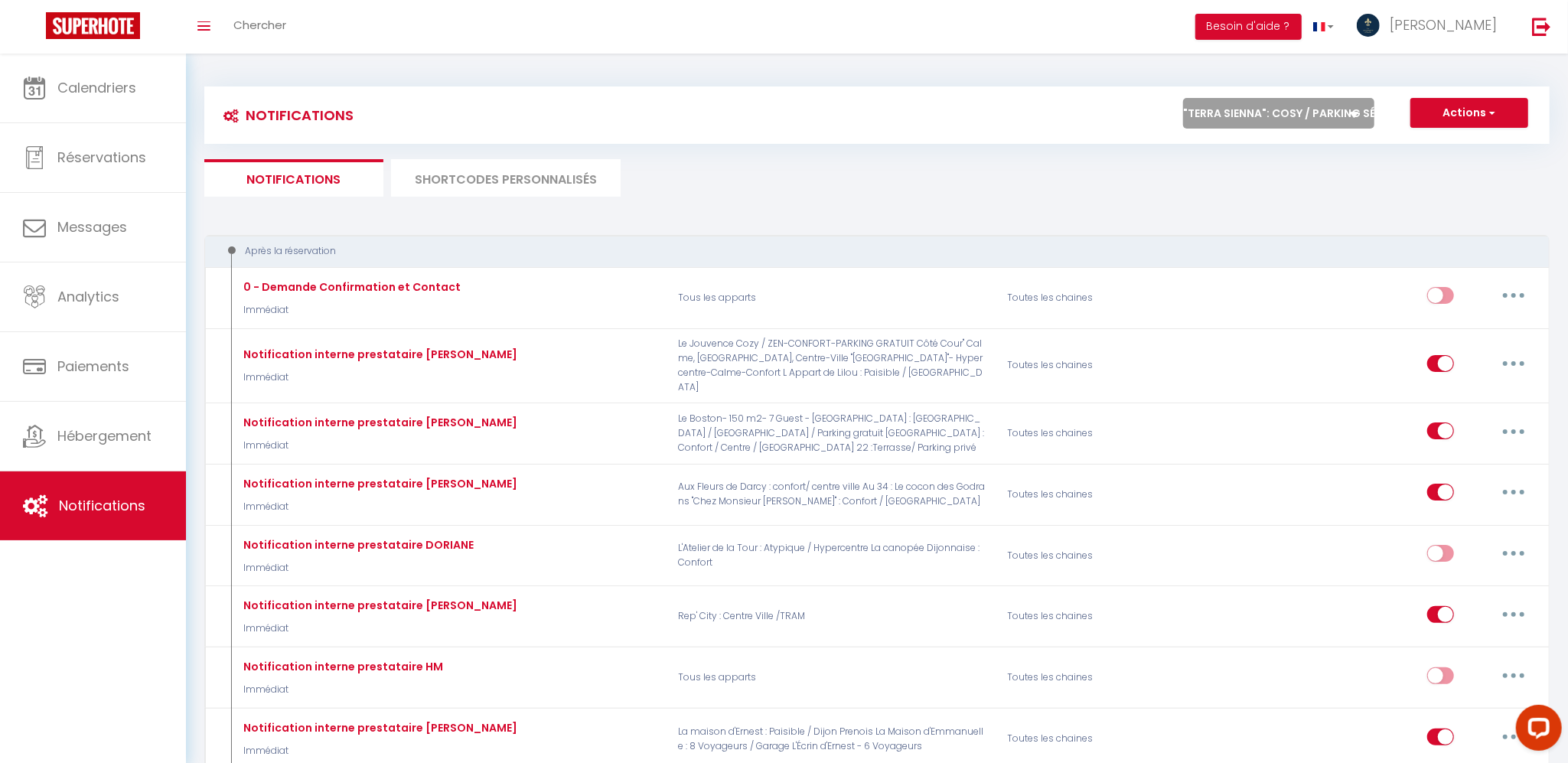 click on "Tous les apparts    Le Boston- 150 m2- 7 Guest - Downtown Aux Fleurs de [GEOGRAPHIC_DATA] : [GEOGRAPHIC_DATA]/ centre ville L'Atelier de la Tour : Atypique / Hypercentre Le Jouvence Cozy / ZEN-CONFORT-PARKING GRATUIT Côté Cour" Calme, [GEOGRAPHIC_DATA], Centre-Ville "L'Appart  66 " - Confort / Tramway/ Parkings free "[GEOGRAPHIC_DATA]"- Hypercentre-Calme-Confort "Chez Monsieur [PERSON_NAME]" : Confort / Centre [GEOGRAPHIC_DATA] Dijonnaise : Confort [GEOGRAPHIC_DATA] : Confort/ 6 Invités L Appart de Lilou : Paisible / [GEOGRAPHIC_DATA] Ville Au 34 : Le cocon des Godrans Le DK Loft : Confort / Terrasse / Parking gratuit [GEOGRAPHIC_DATA] : [GEOGRAPHIC_DATA] / Centre / [GEOGRAPHIC_DATA][PERSON_NAME] : Paisible / [GEOGRAPHIC_DATA] : Centre Ville /TRAM Le Carnot 22 :Terrasse/ Parking privé La Maison d'[PERSON_NAME] : 8 Voyageurs / Garage L'Écrin d'[PERSON_NAME] - 6 Voyageurs Escapade Chambertine "Terra Sienna": Cosy / Parking sécurisé" at bounding box center [1279, 113] 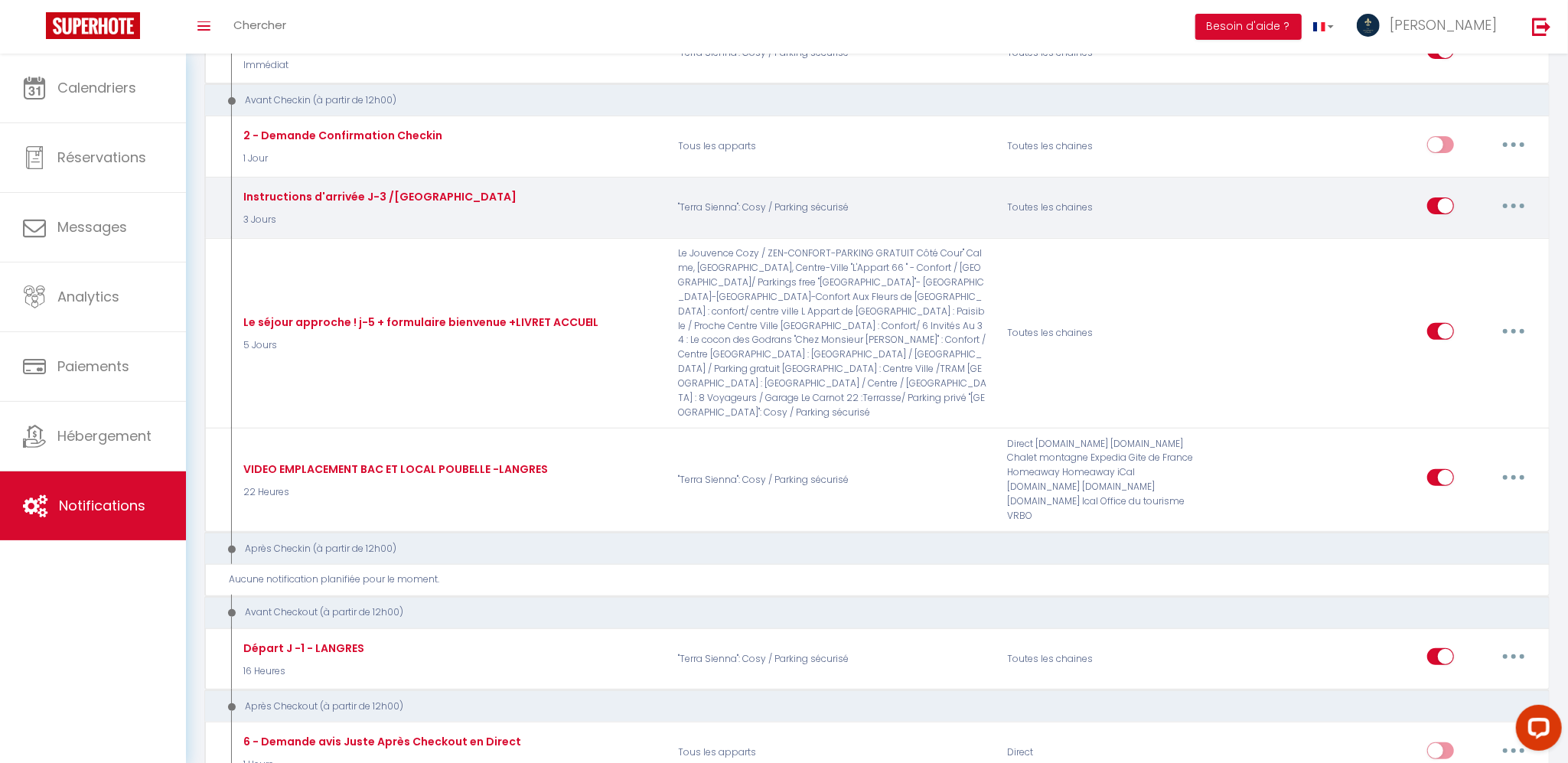 scroll, scrollTop: 0, scrollLeft: 0, axis: both 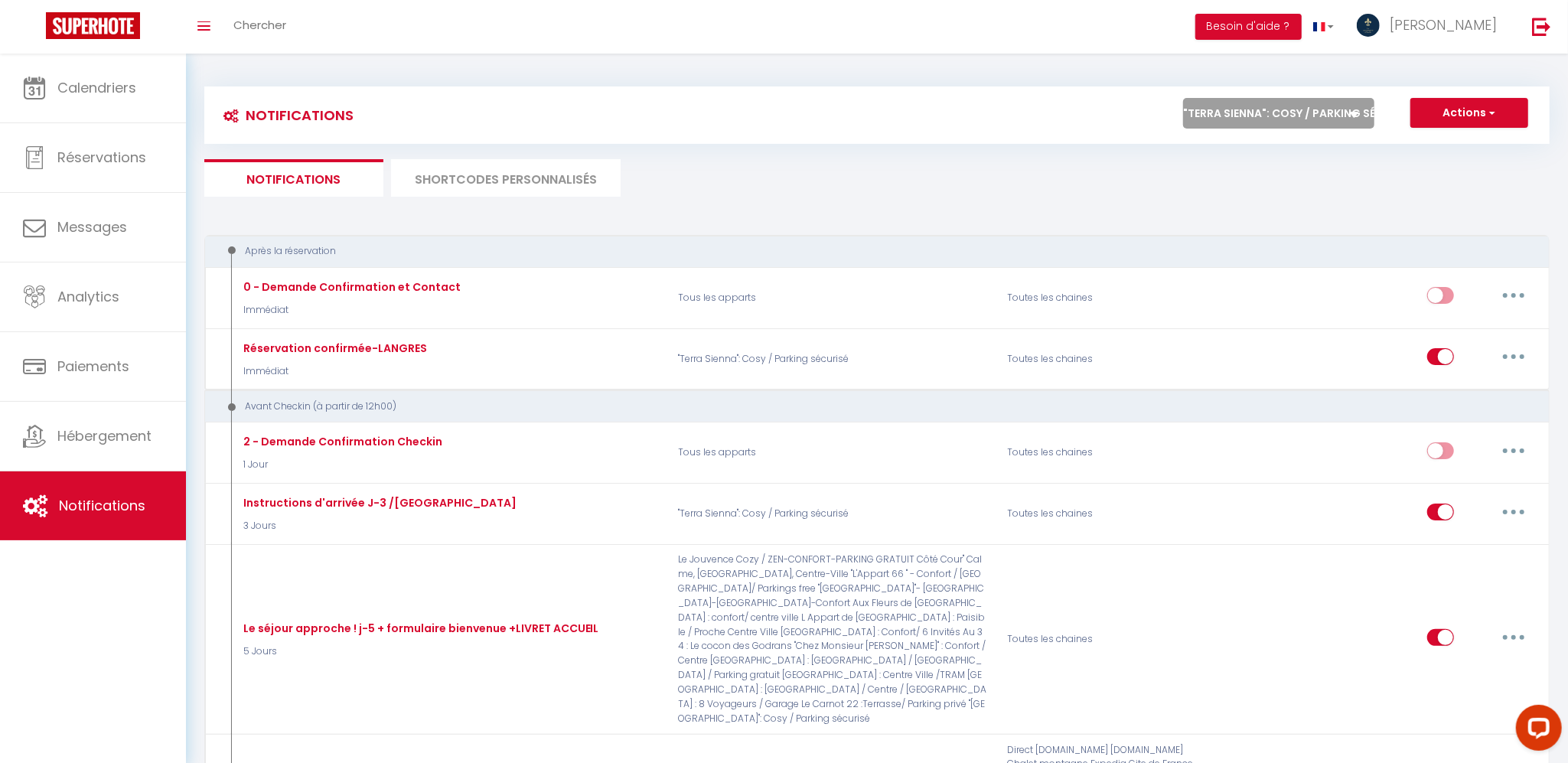 click on "Tous les apparts    Le Boston- 150 m2- 7 Guest - Downtown Aux Fleurs de [GEOGRAPHIC_DATA] : [GEOGRAPHIC_DATA]/ centre ville L'Atelier de la Tour : Atypique / Hypercentre Le Jouvence Cozy / ZEN-CONFORT-PARKING GRATUIT Côté Cour" Calme, [GEOGRAPHIC_DATA], Centre-Ville "L'Appart  66 " - Confort / Tramway/ Parkings free "[GEOGRAPHIC_DATA]"- Hypercentre-Calme-Confort "Chez Monsieur [PERSON_NAME]" : Confort / Centre [GEOGRAPHIC_DATA] Dijonnaise : Confort [GEOGRAPHIC_DATA] : Confort/ 6 Invités L Appart de Lilou : Paisible / [GEOGRAPHIC_DATA] Ville Au 34 : Le cocon des Godrans Le DK Loft : Confort / Terrasse / Parking gratuit [GEOGRAPHIC_DATA] : [GEOGRAPHIC_DATA] / Centre / [GEOGRAPHIC_DATA][PERSON_NAME] : Paisible / [GEOGRAPHIC_DATA] : Centre Ville /TRAM Le Carnot 22 :Terrasse/ Parking privé La Maison d'[PERSON_NAME] : 8 Voyageurs / Garage L'Écrin d'[PERSON_NAME] - 6 Voyageurs Escapade Chambertine "Terra Sienna": Cosy / Parking sécurisé" at bounding box center [1279, 113] 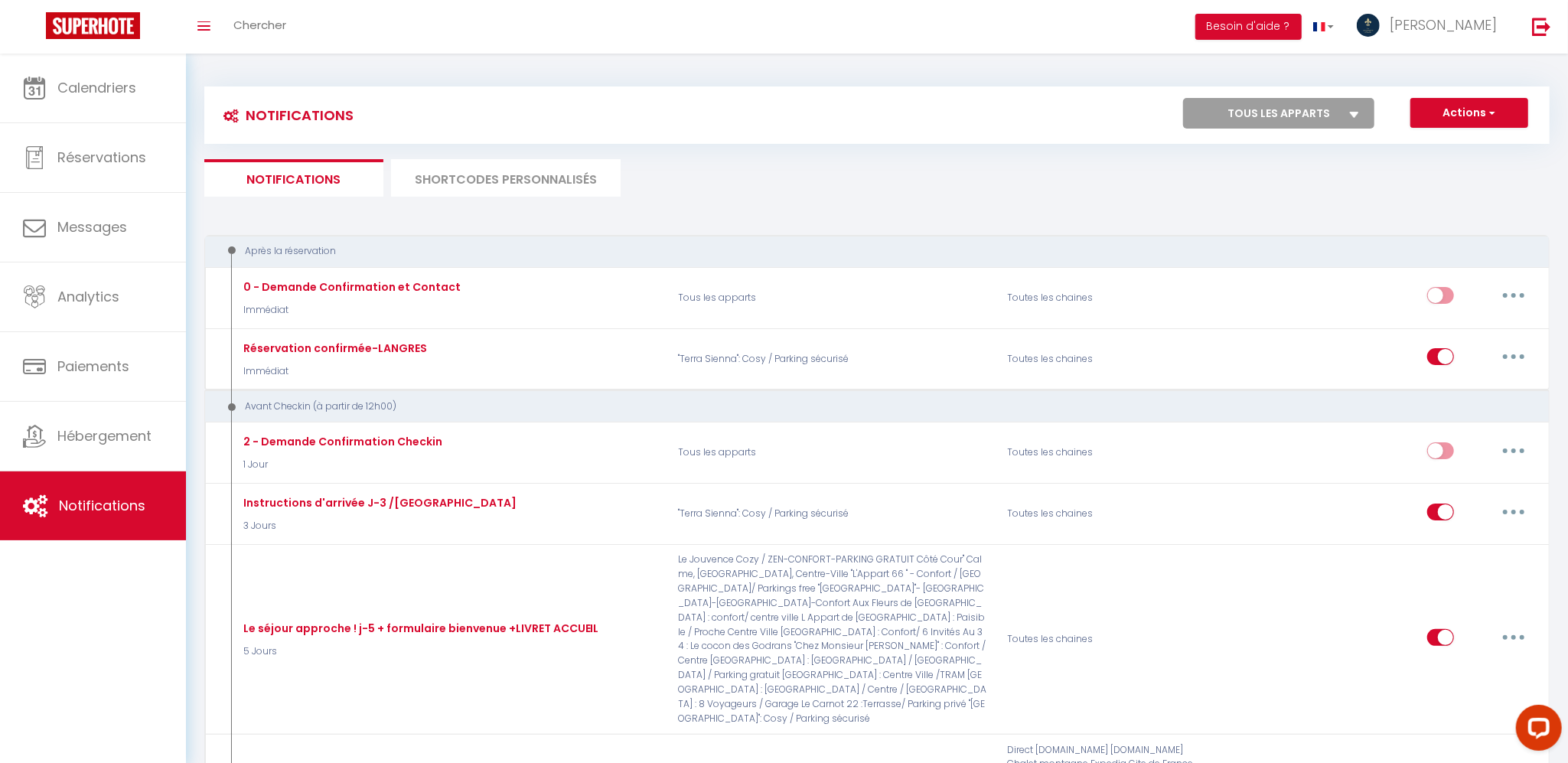 click on "Tous les apparts    Le Boston- 150 m2- 7 Guest - Downtown Aux Fleurs de [GEOGRAPHIC_DATA] : [GEOGRAPHIC_DATA]/ centre ville L'Atelier de la Tour : Atypique / Hypercentre Le Jouvence Cozy / ZEN-CONFORT-PARKING GRATUIT Côté Cour" Calme, [GEOGRAPHIC_DATA], Centre-Ville "L'Appart  66 " - Confort / Tramway/ Parkings free "[GEOGRAPHIC_DATA]"- Hypercentre-Calme-Confort "Chez Monsieur [PERSON_NAME]" : Confort / Centre [GEOGRAPHIC_DATA] Dijonnaise : Confort [GEOGRAPHIC_DATA] : Confort/ 6 Invités L Appart de Lilou : Paisible / [GEOGRAPHIC_DATA] Ville Au 34 : Le cocon des Godrans Le DK Loft : Confort / Terrasse / Parking gratuit [GEOGRAPHIC_DATA] : [GEOGRAPHIC_DATA] / Centre / [GEOGRAPHIC_DATA][PERSON_NAME] : Paisible / [GEOGRAPHIC_DATA] : Centre Ville /TRAM Le Carnot 22 :Terrasse/ Parking privé La Maison d'[PERSON_NAME] : 8 Voyageurs / Garage L'Écrin d'[PERSON_NAME] - 6 Voyageurs Escapade Chambertine "Terra Sienna": Cosy / Parking sécurisé" at bounding box center (1279, 113) 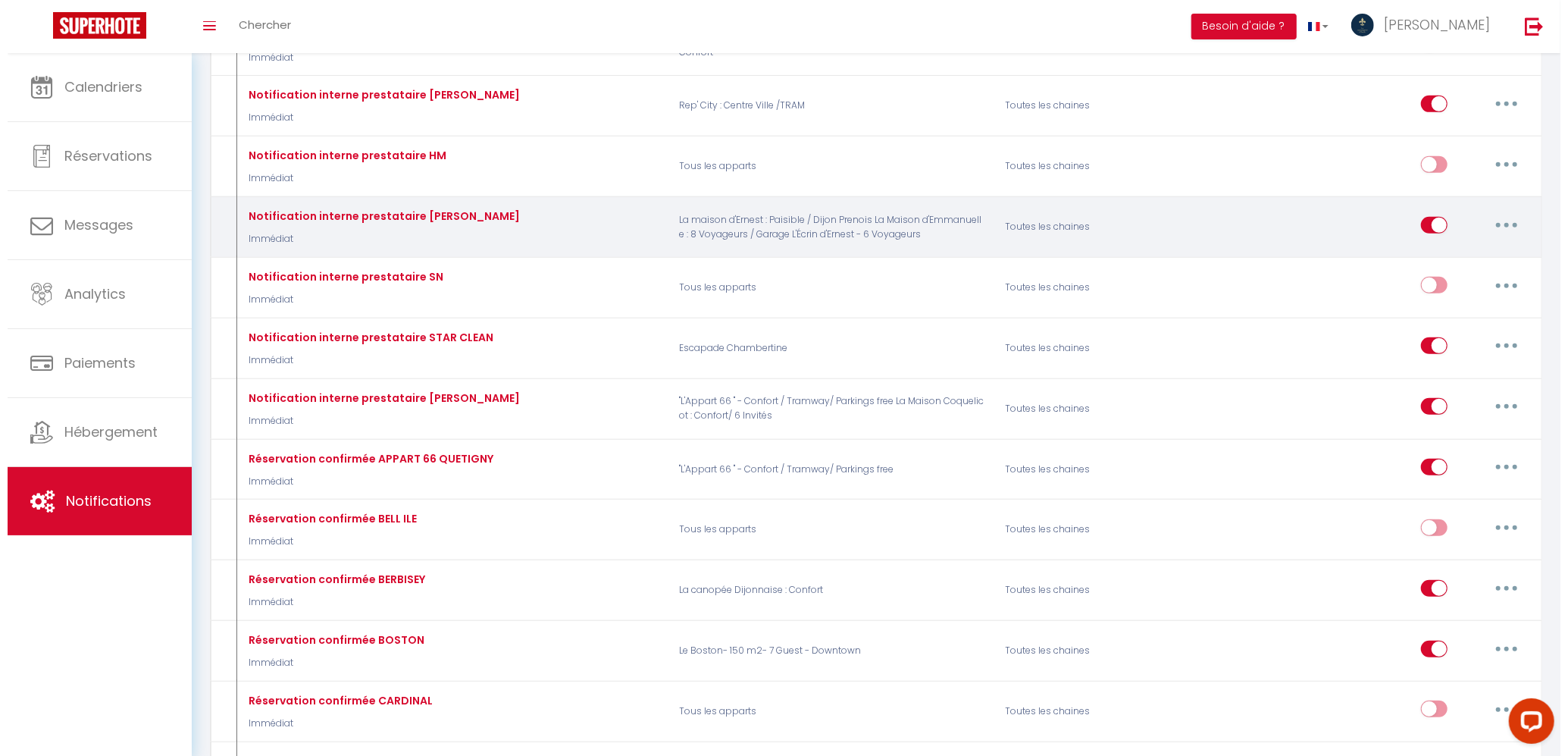 scroll, scrollTop: 303, scrollLeft: 0, axis: vertical 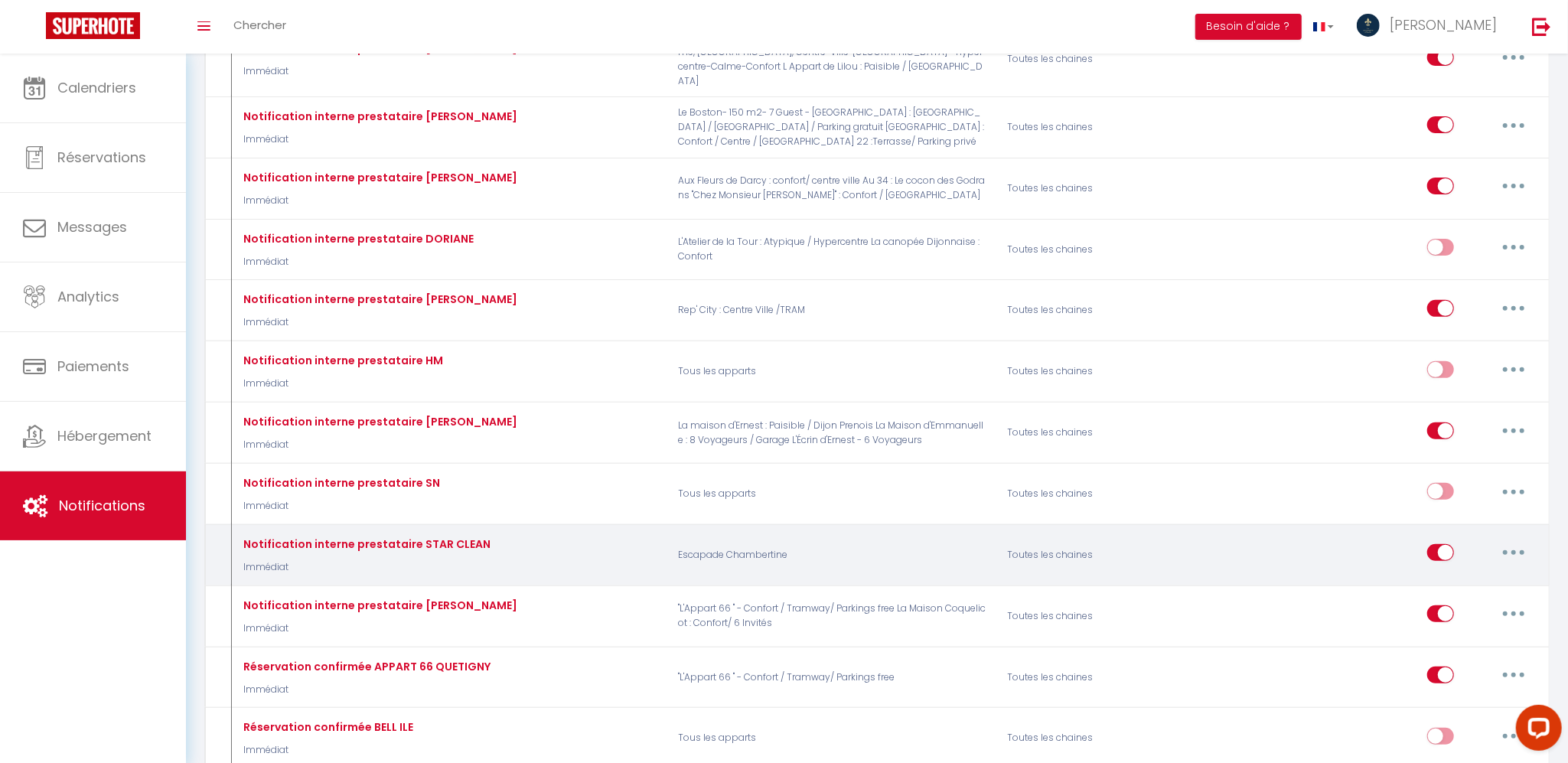click at bounding box center [1514, 553] 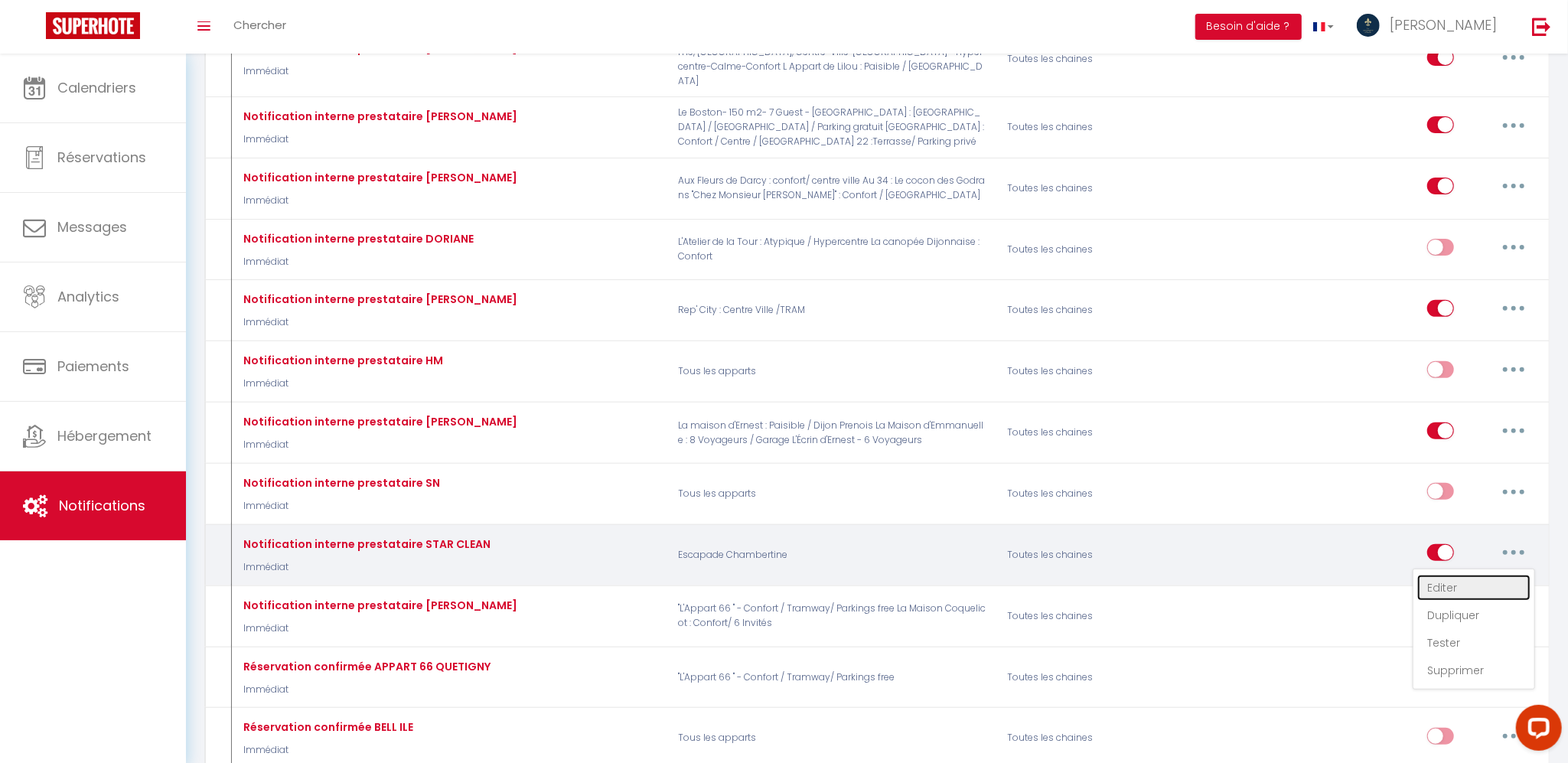 click on "Editer" at bounding box center (1474, 588) 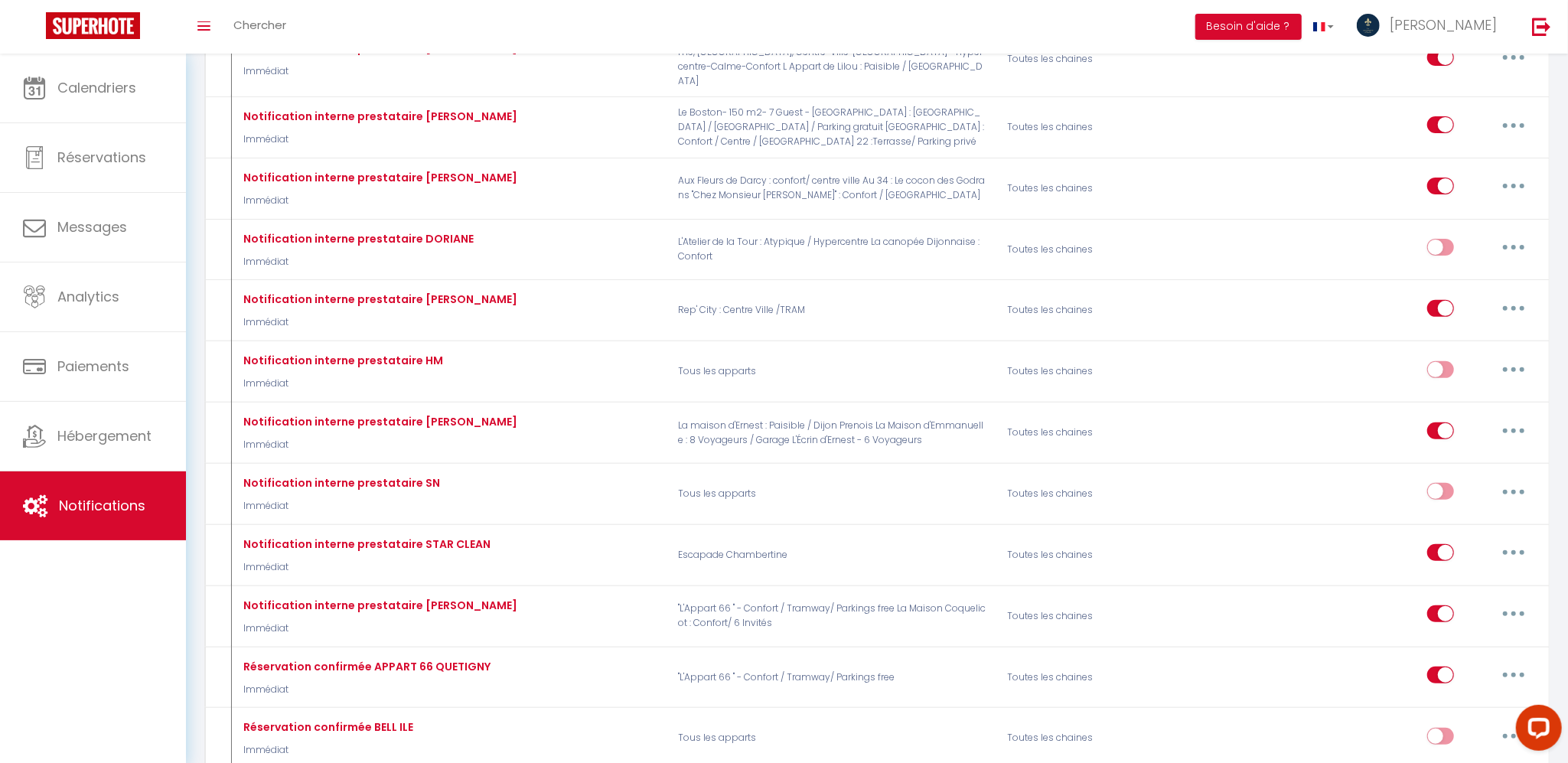 scroll, scrollTop: 360, scrollLeft: 0, axis: vertical 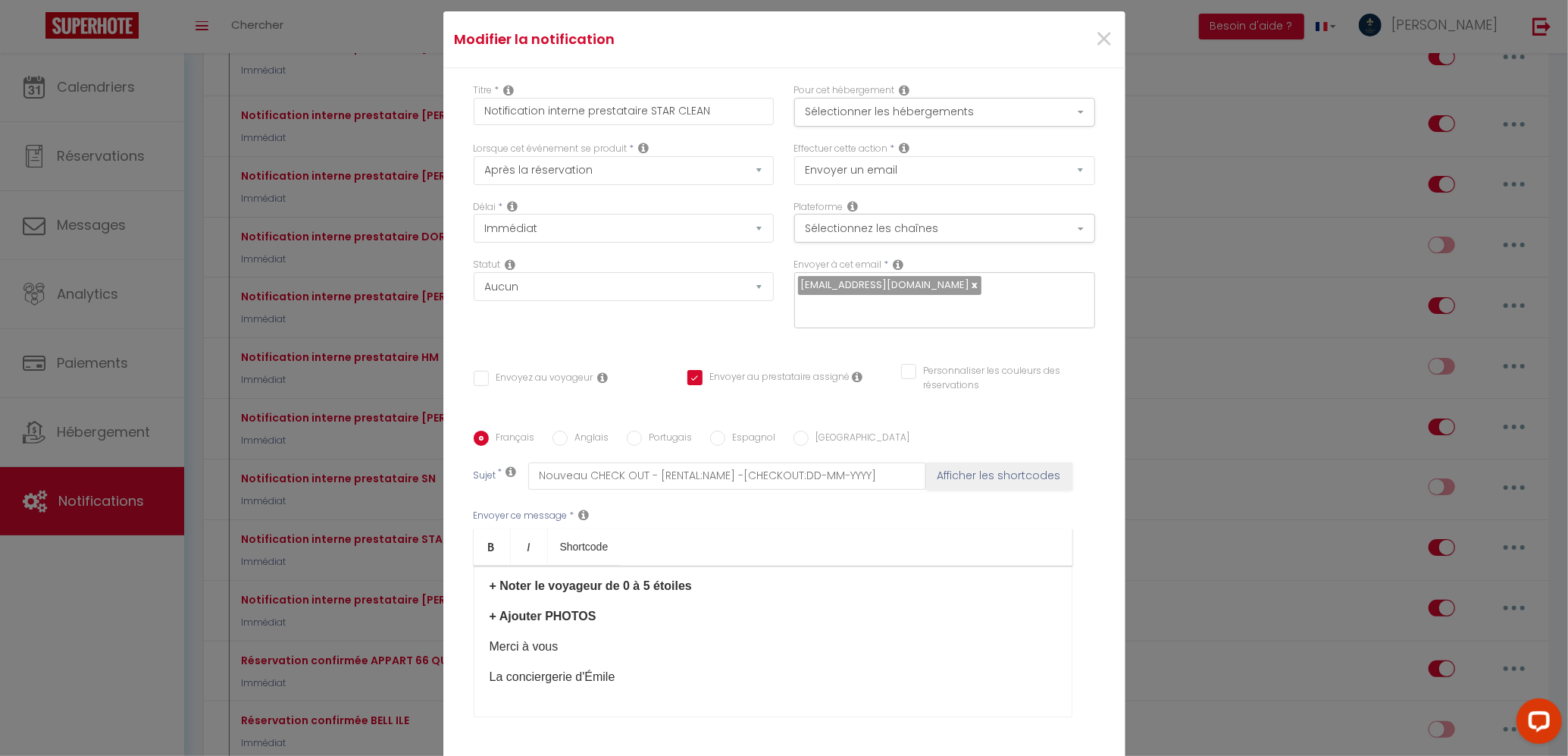 click on "Annuler" at bounding box center (734, 811) 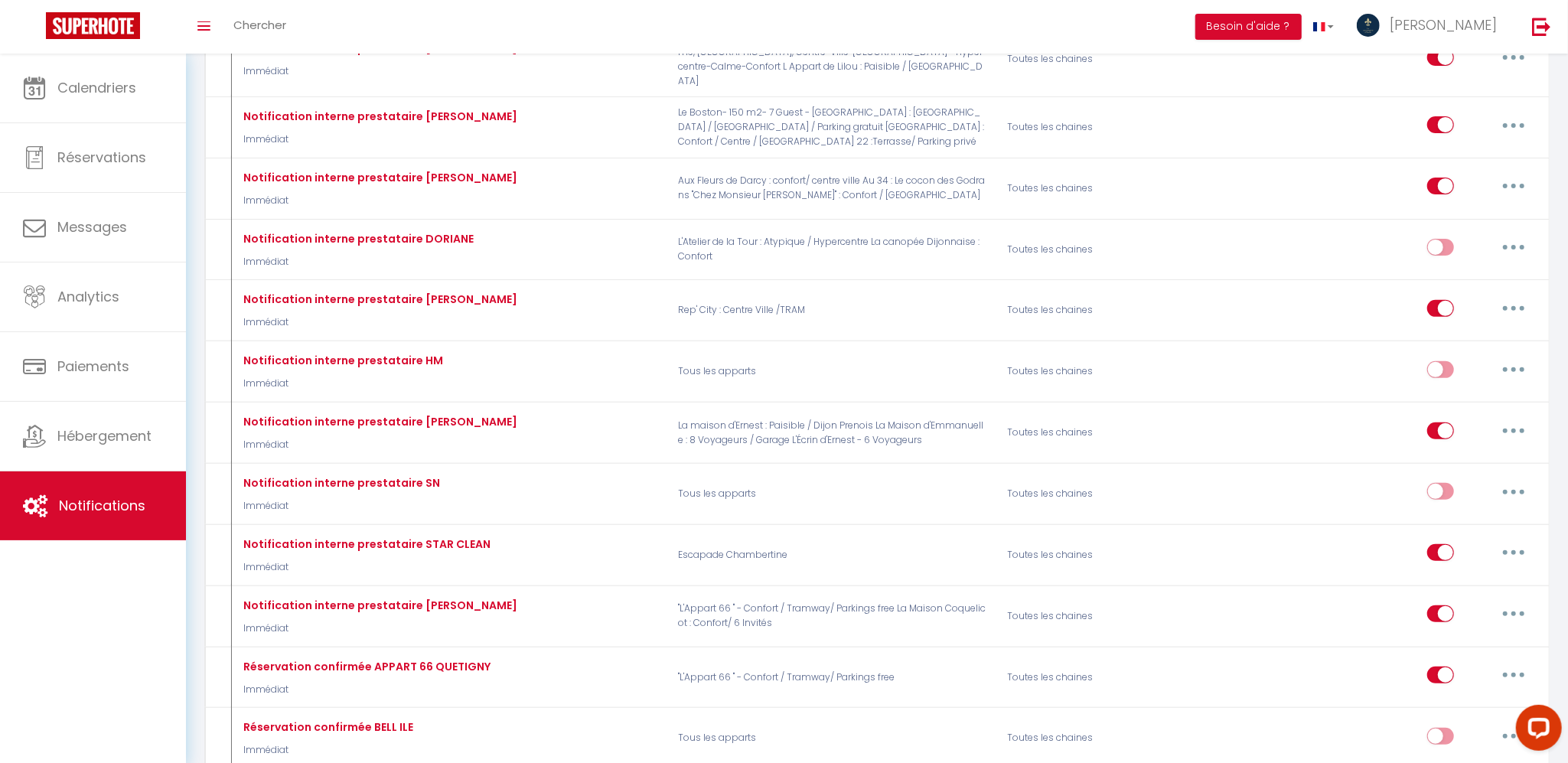 scroll, scrollTop: 0, scrollLeft: 0, axis: both 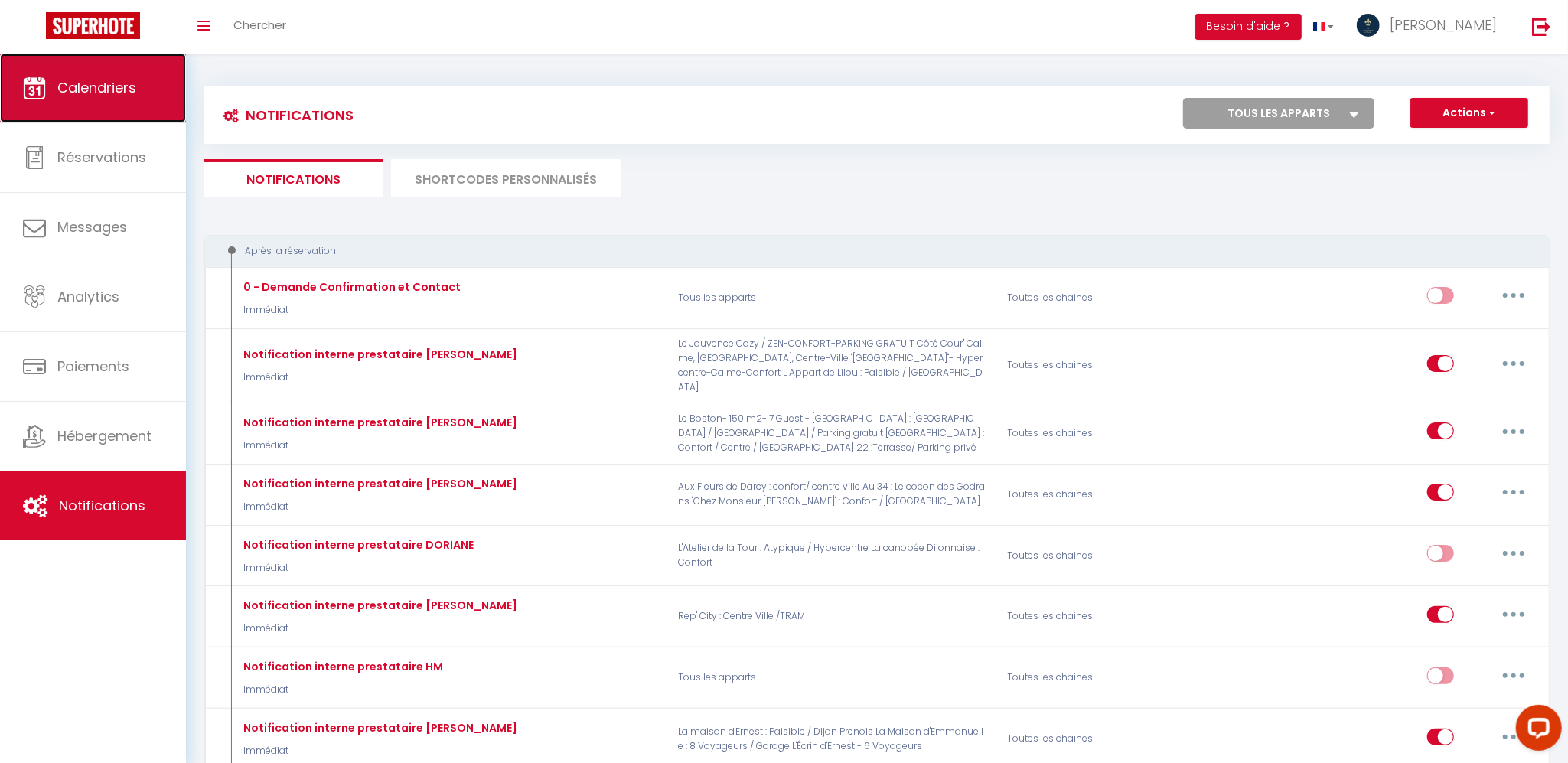 click on "Calendriers" at bounding box center [93, 88] 